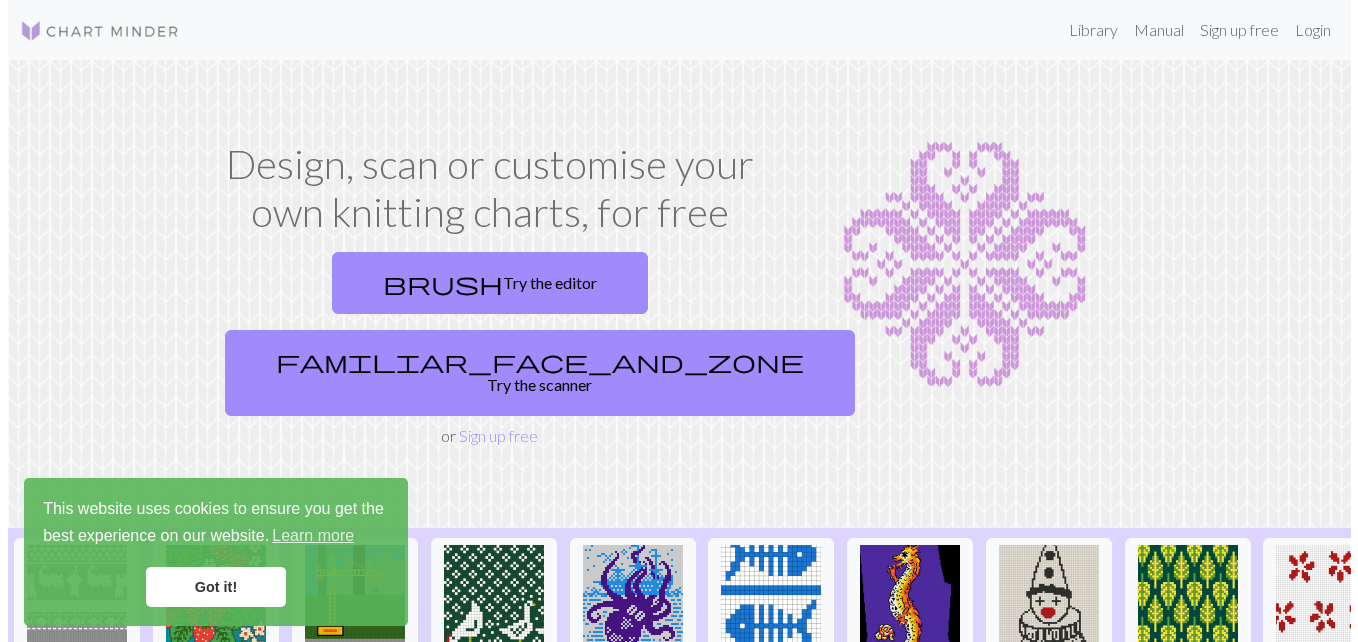 scroll, scrollTop: 0, scrollLeft: 0, axis: both 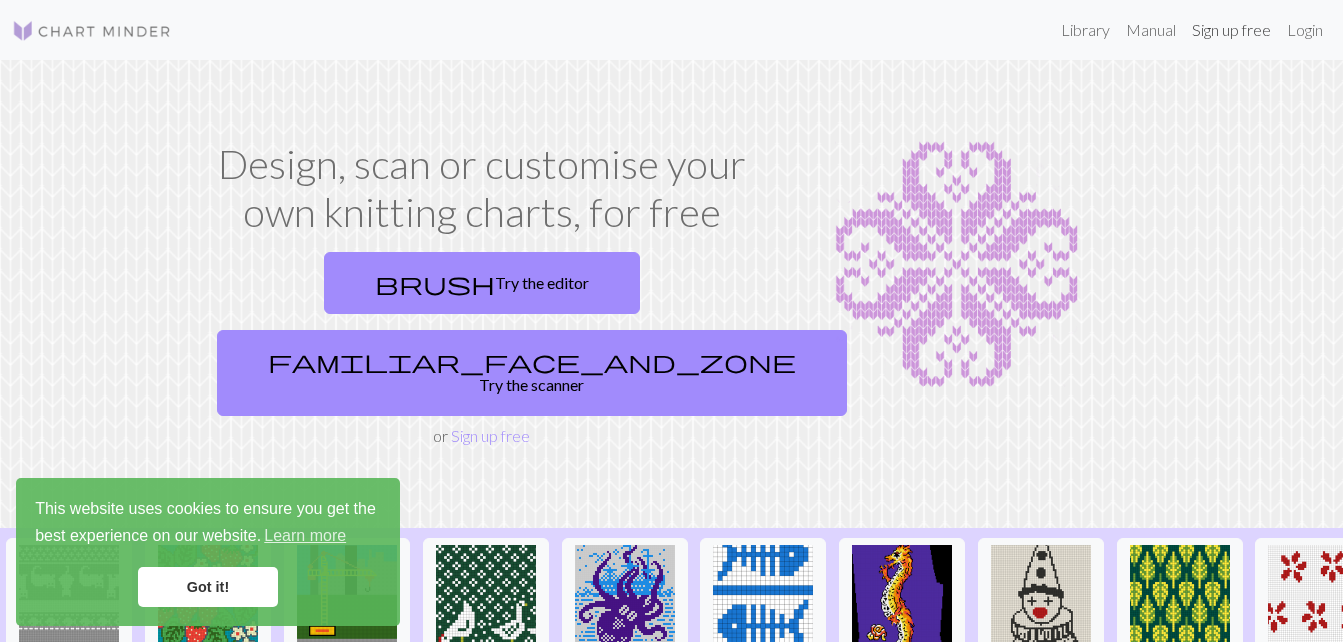 click on "Sign up free" at bounding box center (1231, 30) 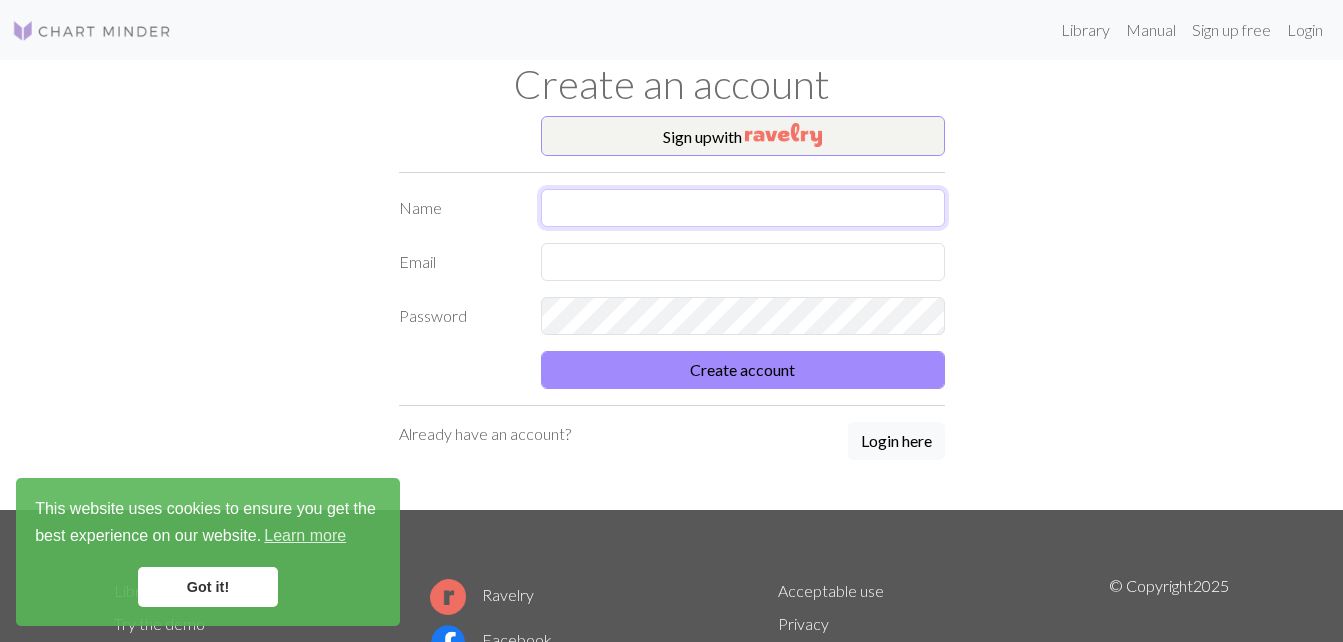 click at bounding box center [743, 208] 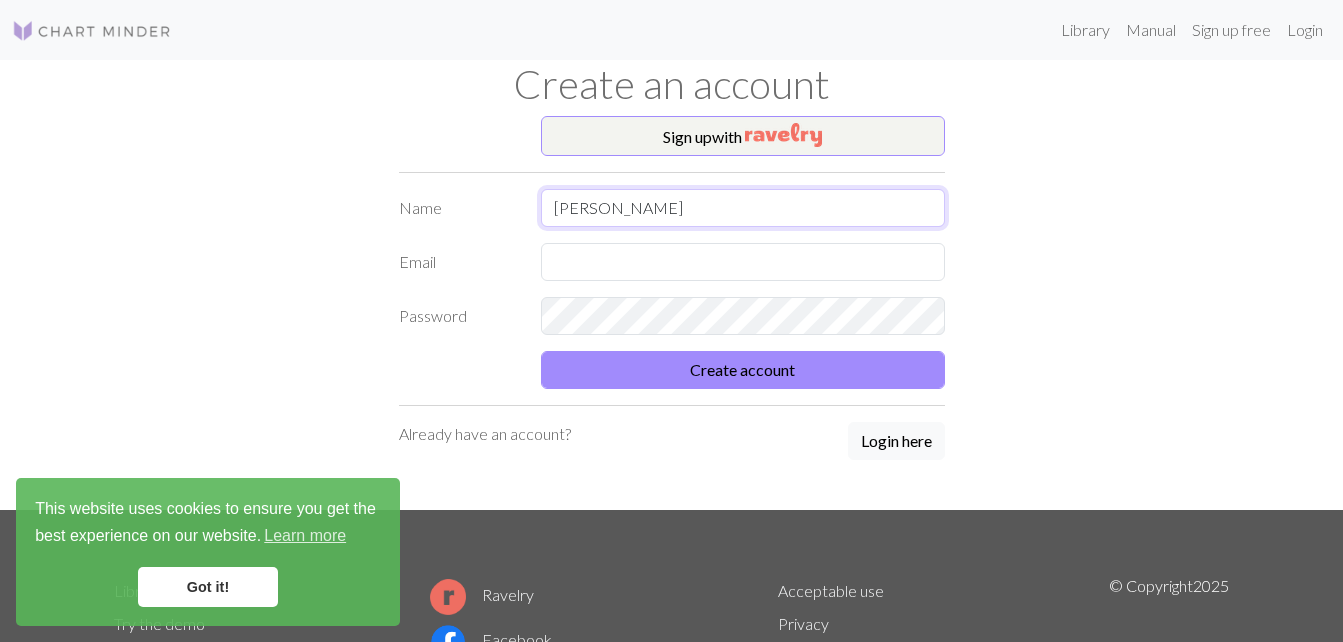 type on "[PERSON_NAME]" 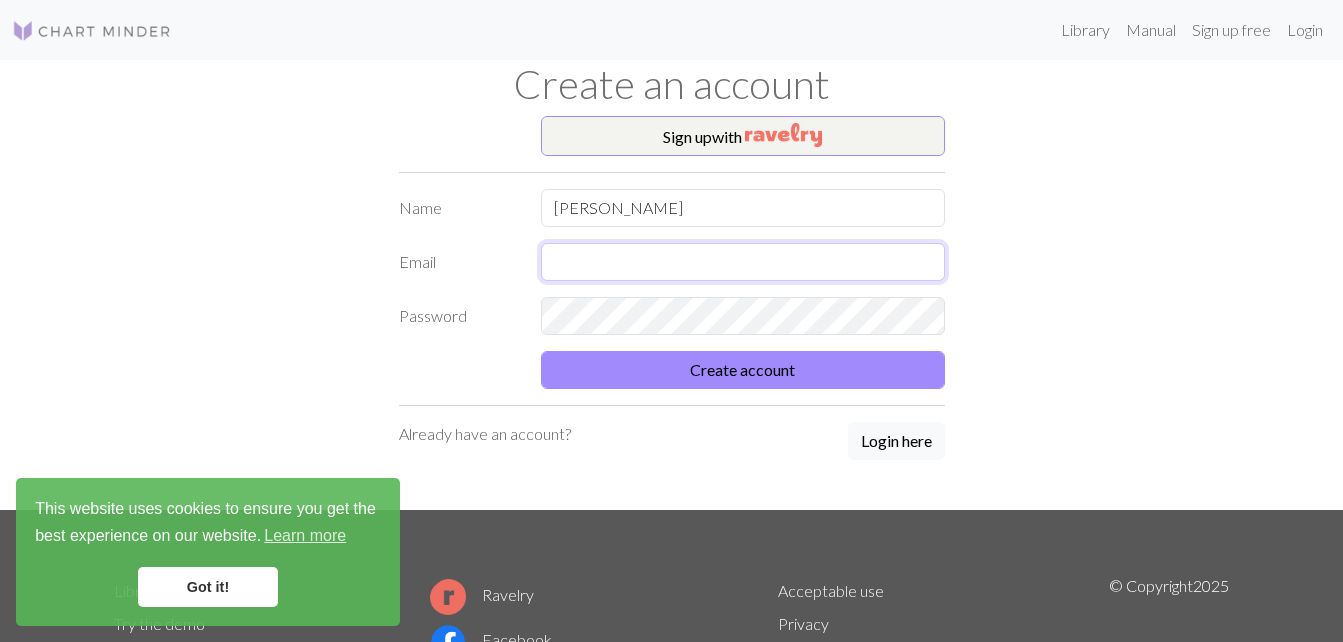 click at bounding box center (743, 262) 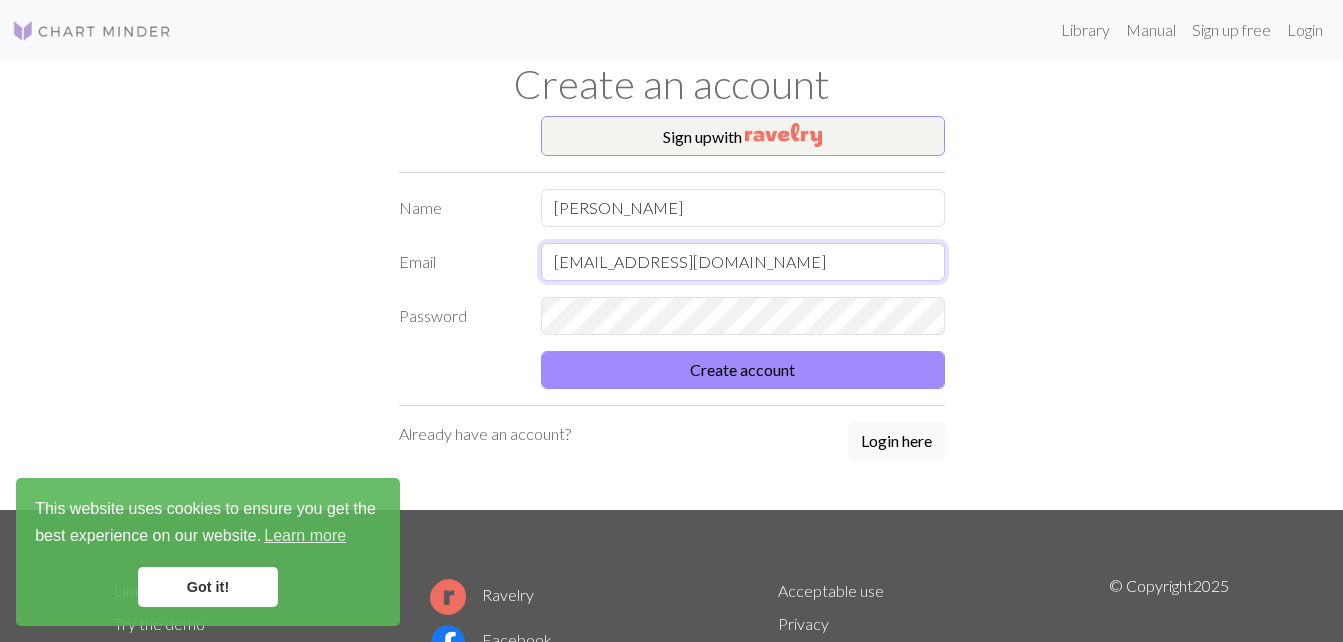 type on "[EMAIL_ADDRESS][DOMAIN_NAME]" 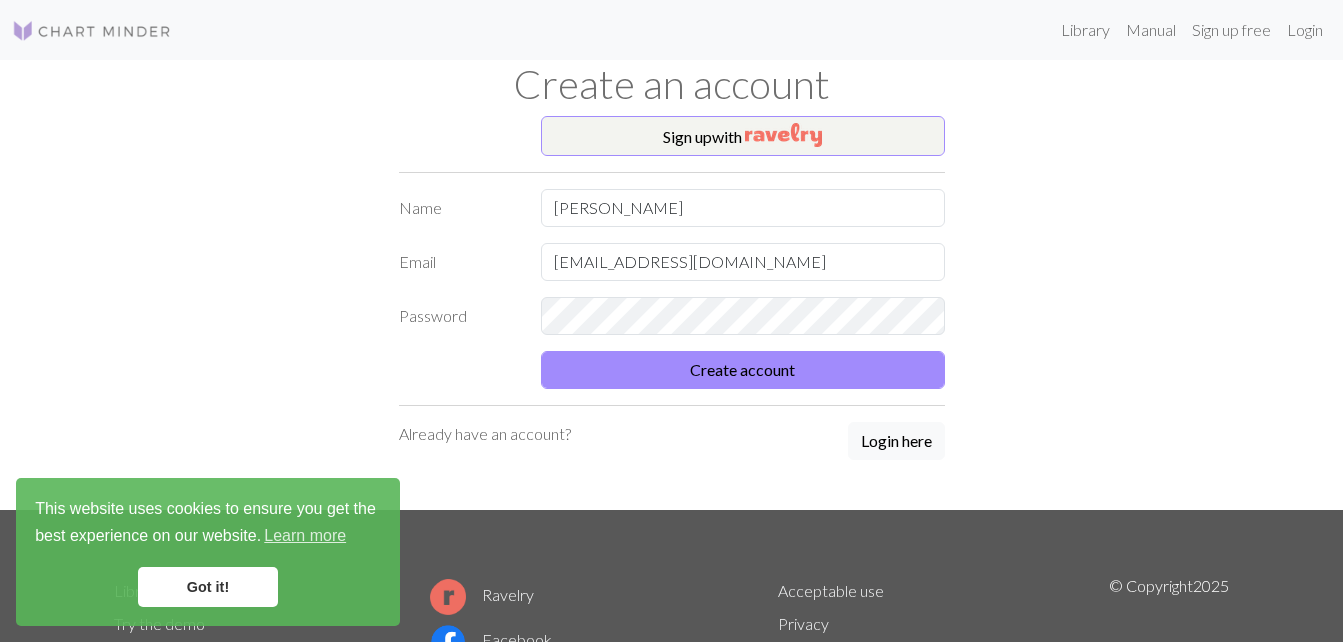 click on "Sign up  with   Name [PERSON_NAME] Email [EMAIL_ADDRESS][DOMAIN_NAME] Password Create account Already have an account? Login here" at bounding box center (672, 313) 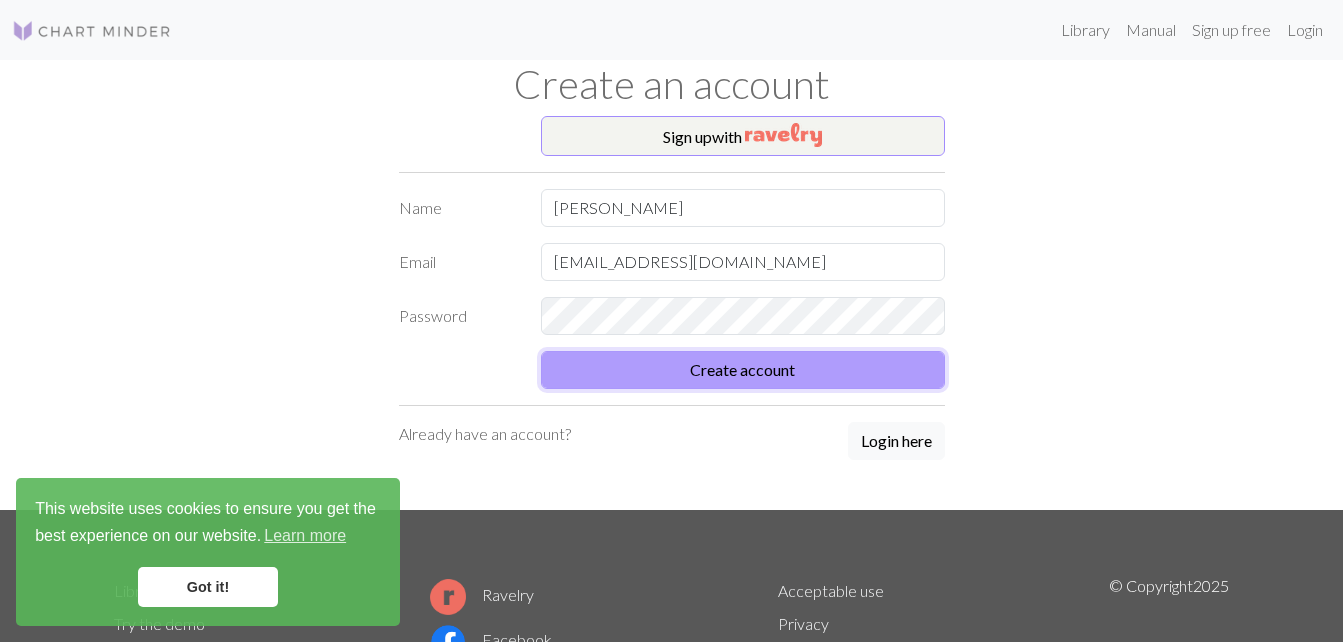 click on "Create account" at bounding box center [743, 370] 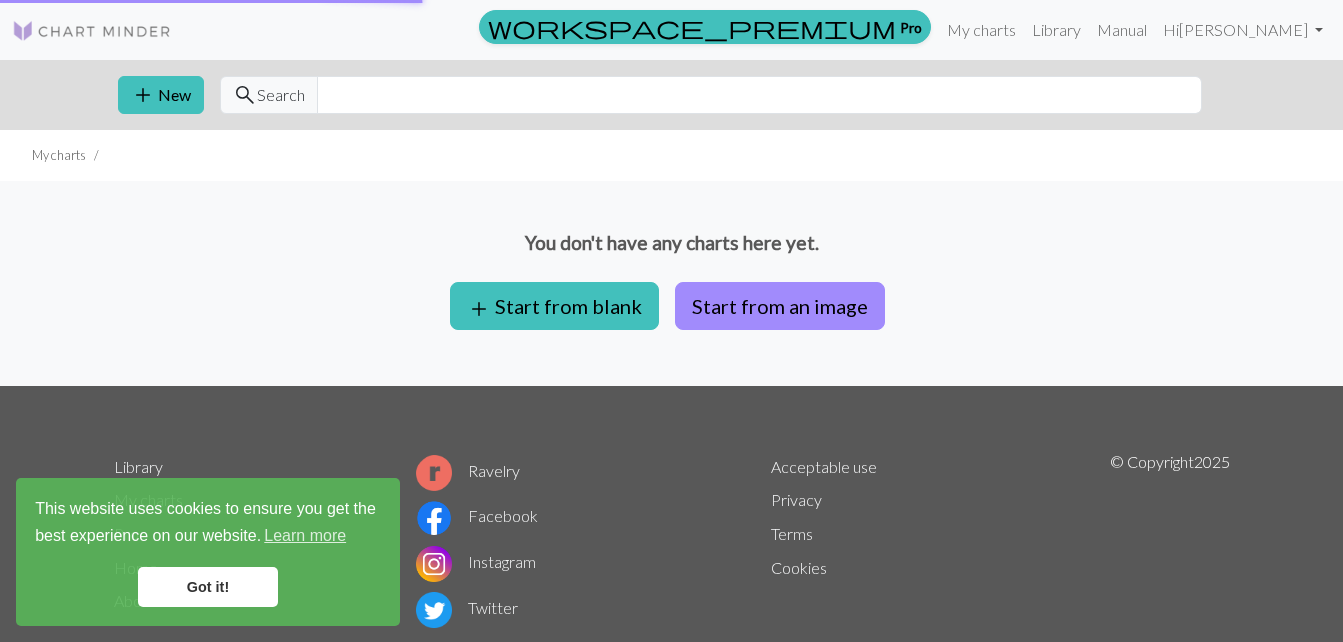 click on "Got it!" at bounding box center [208, 587] 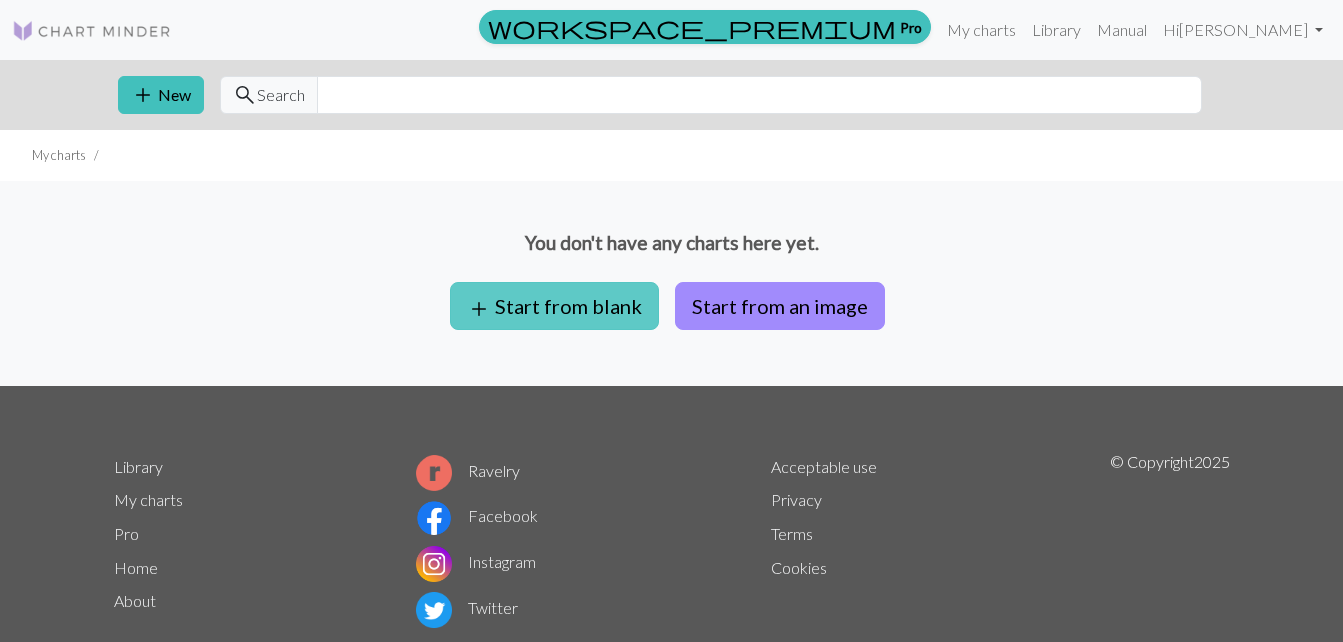 click on "add   Start from blank" at bounding box center (554, 306) 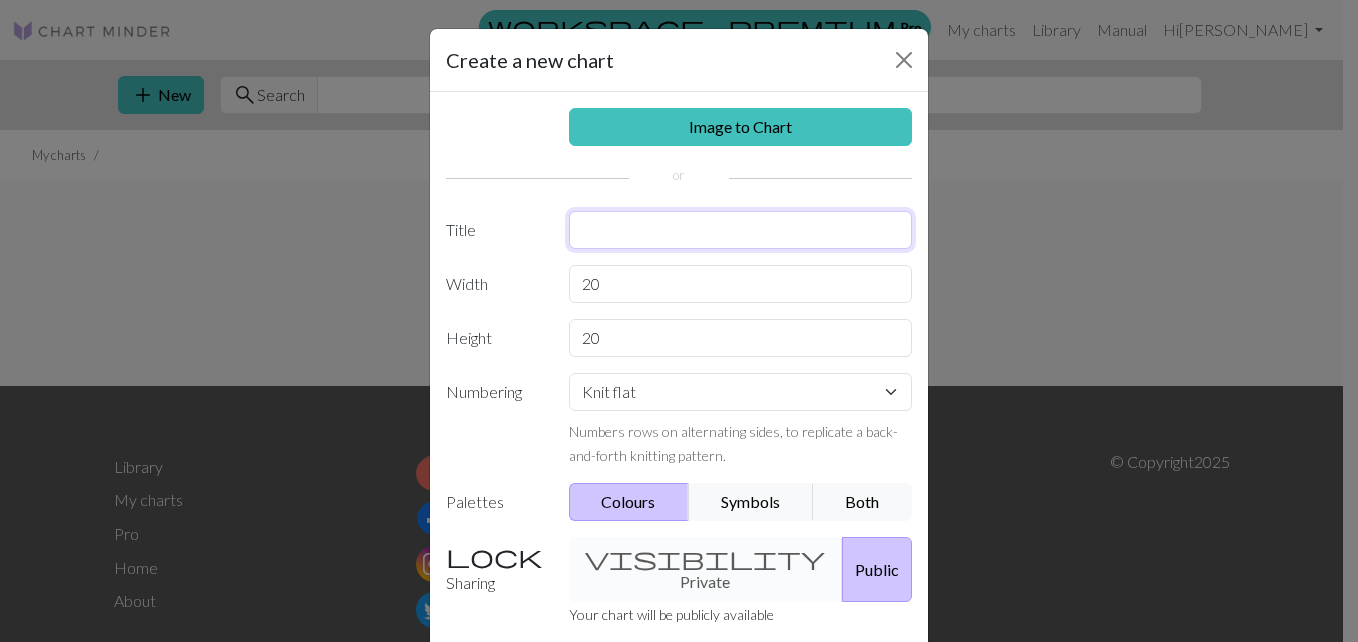 click at bounding box center (741, 230) 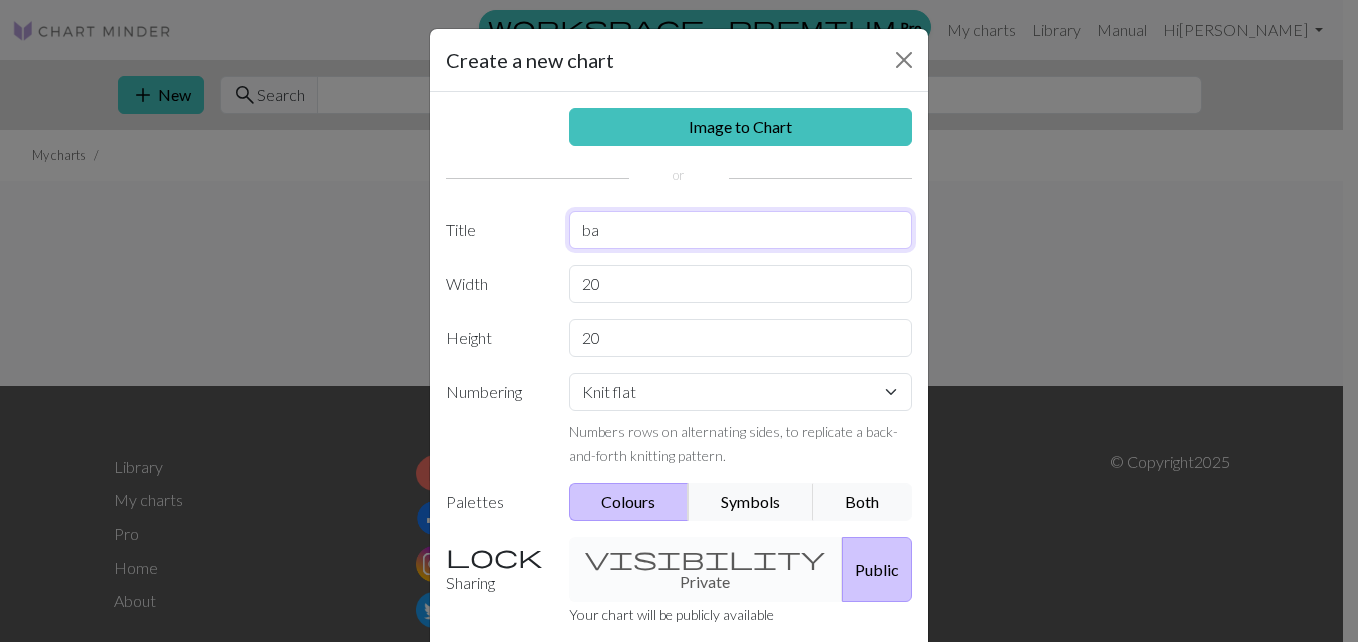type on "b" 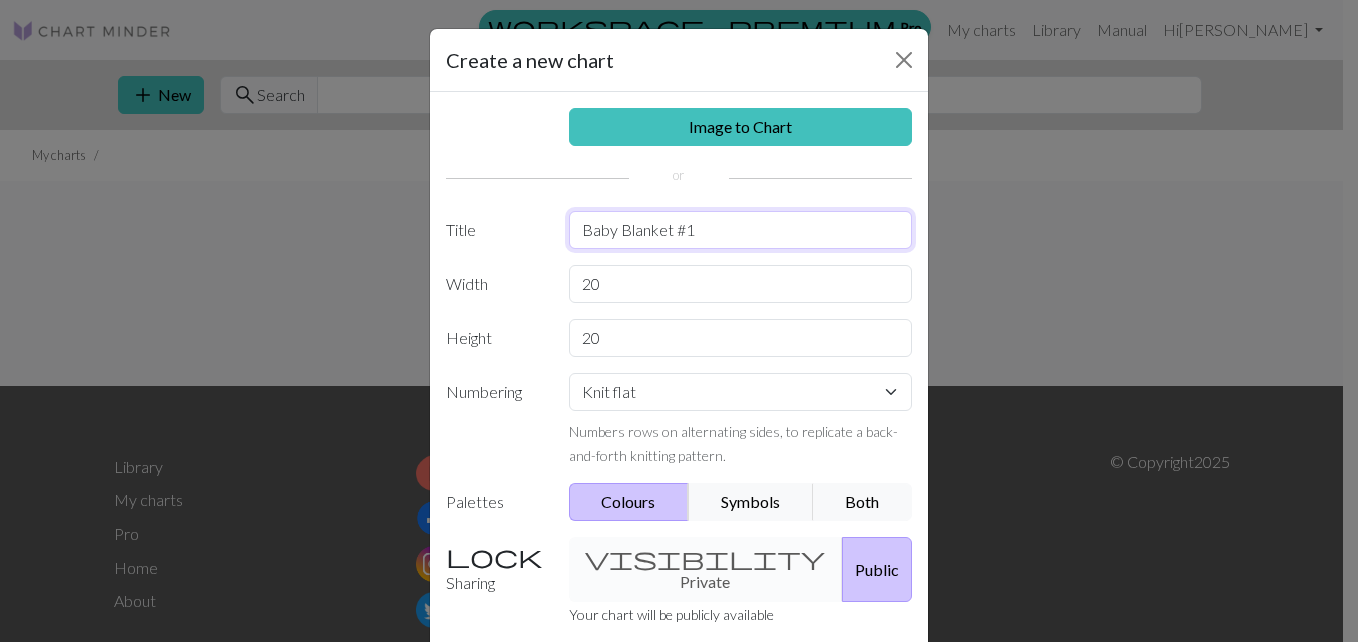type on "Baby Blanket #1" 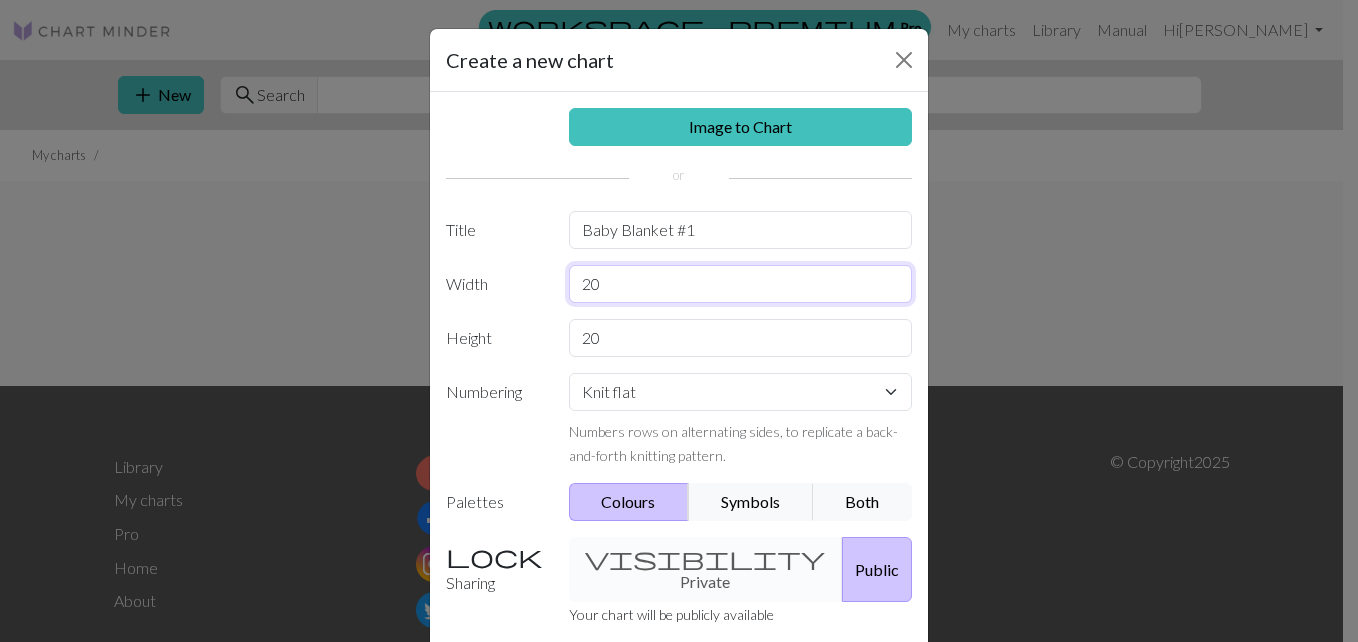 click on "20" at bounding box center (741, 284) 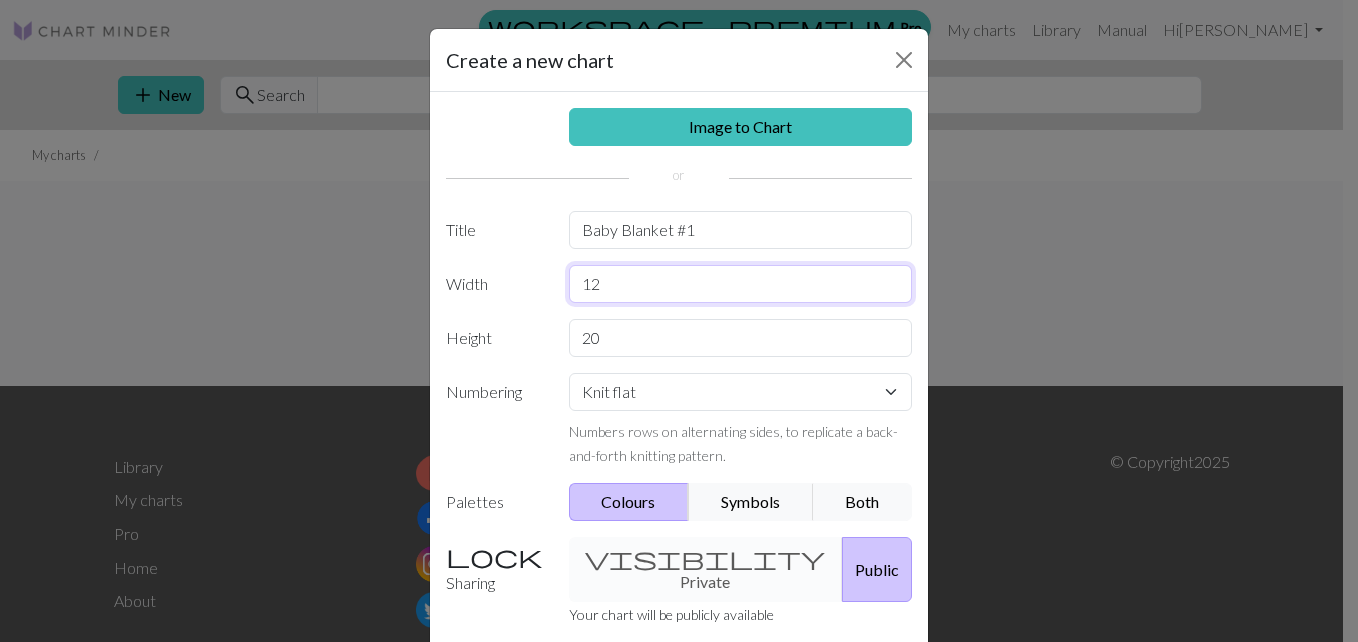 type on "12" 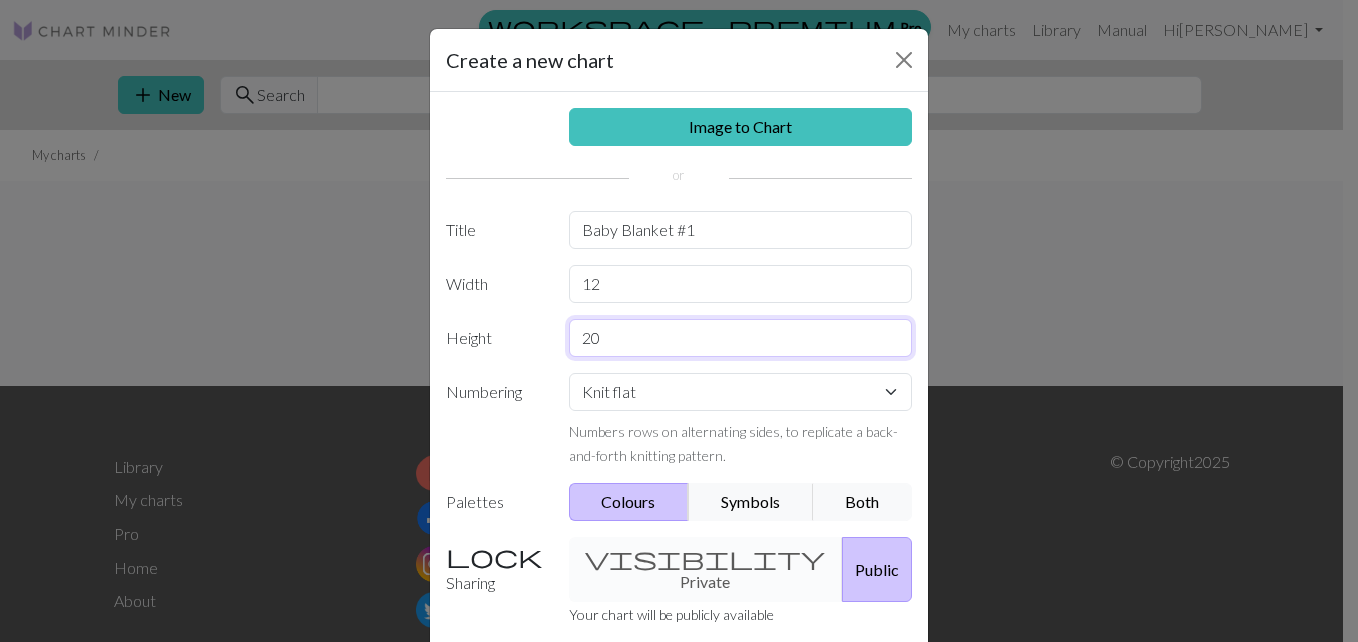 click on "20" at bounding box center (741, 338) 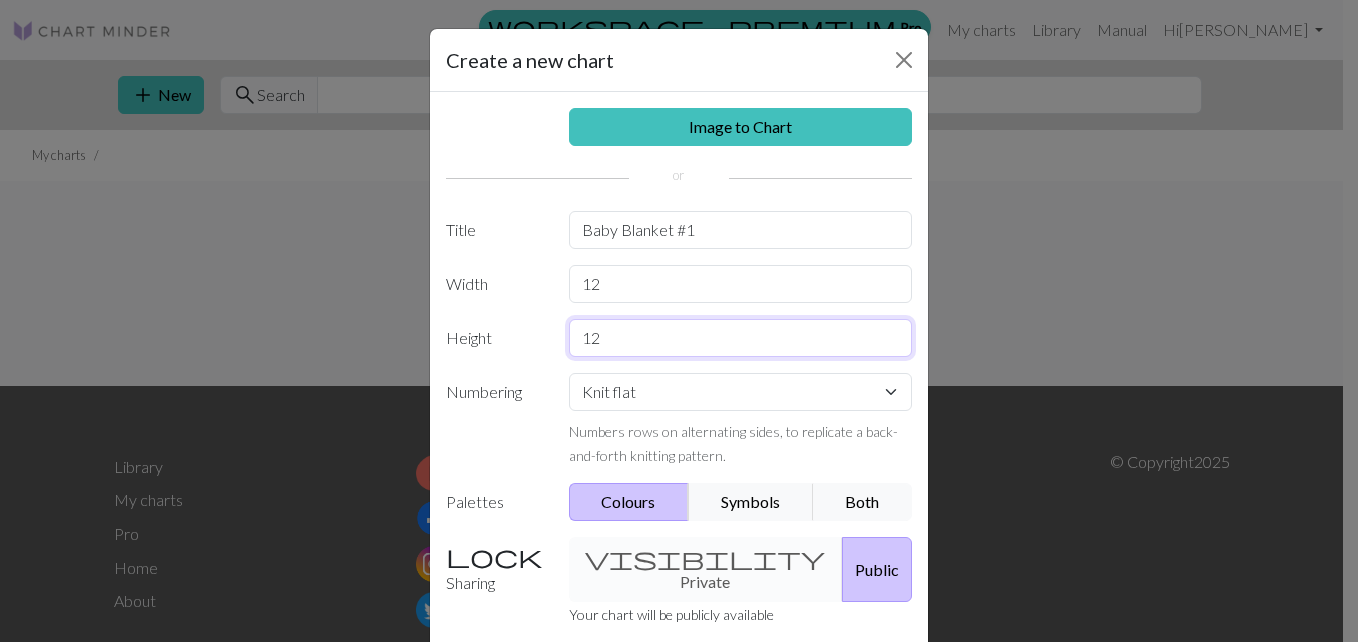 type on "12" 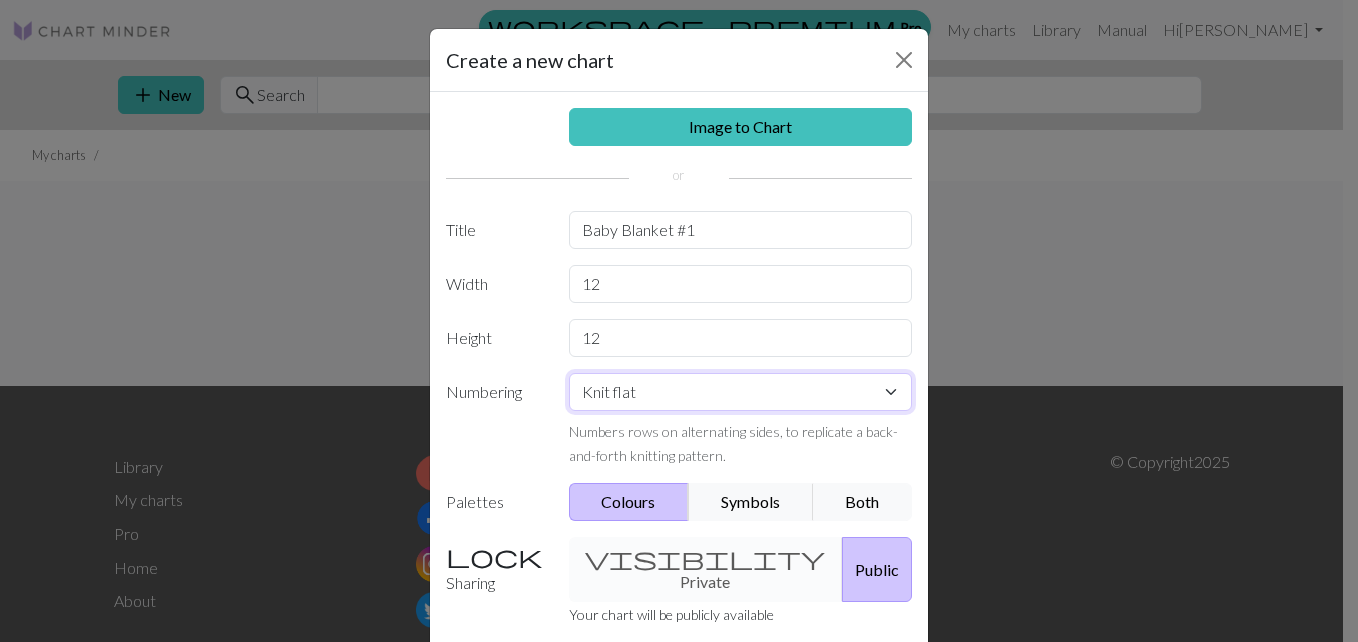 click on "Knit flat Knit in the round Lace knitting Cross stitch" at bounding box center (741, 392) 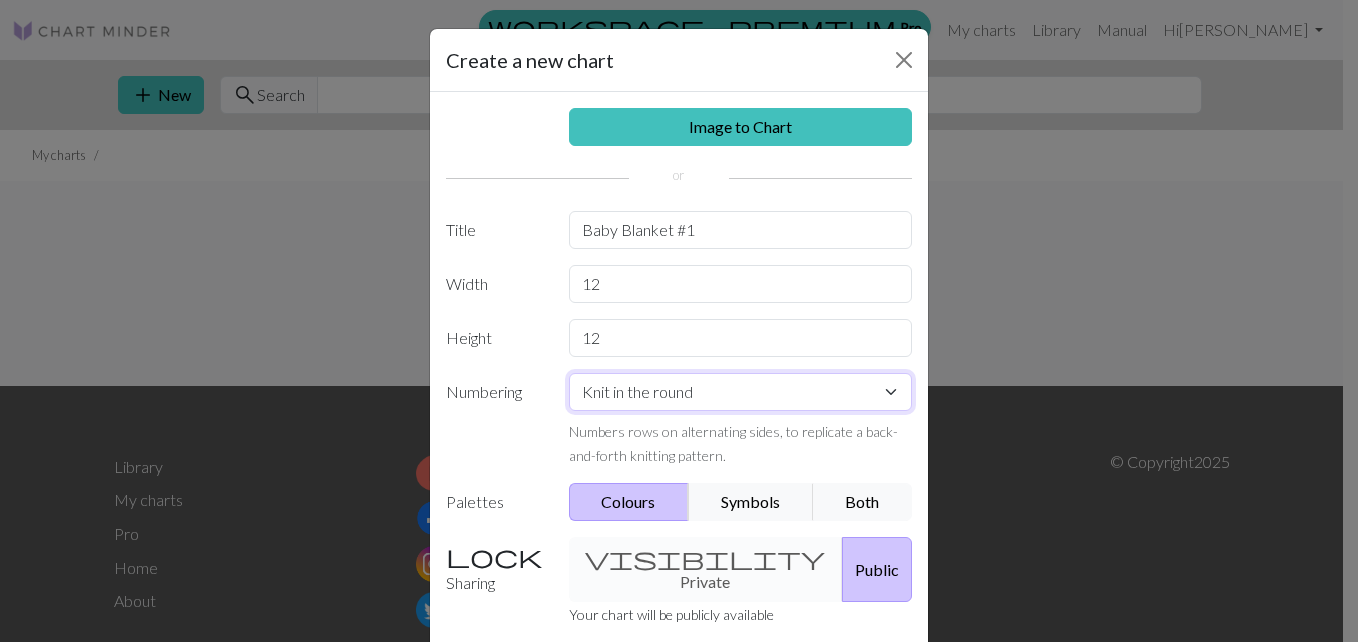 click on "Knit flat Knit in the round Lace knitting Cross stitch" at bounding box center [741, 392] 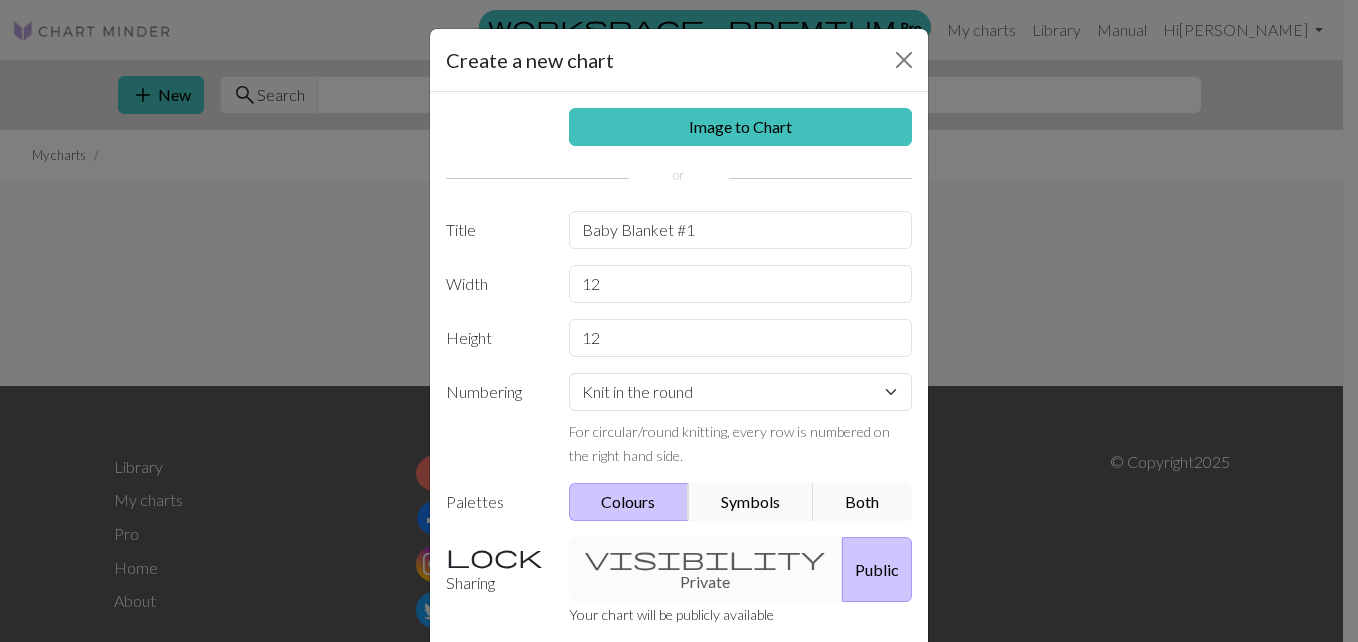 click on "visibility  Private Public" at bounding box center [741, 569] 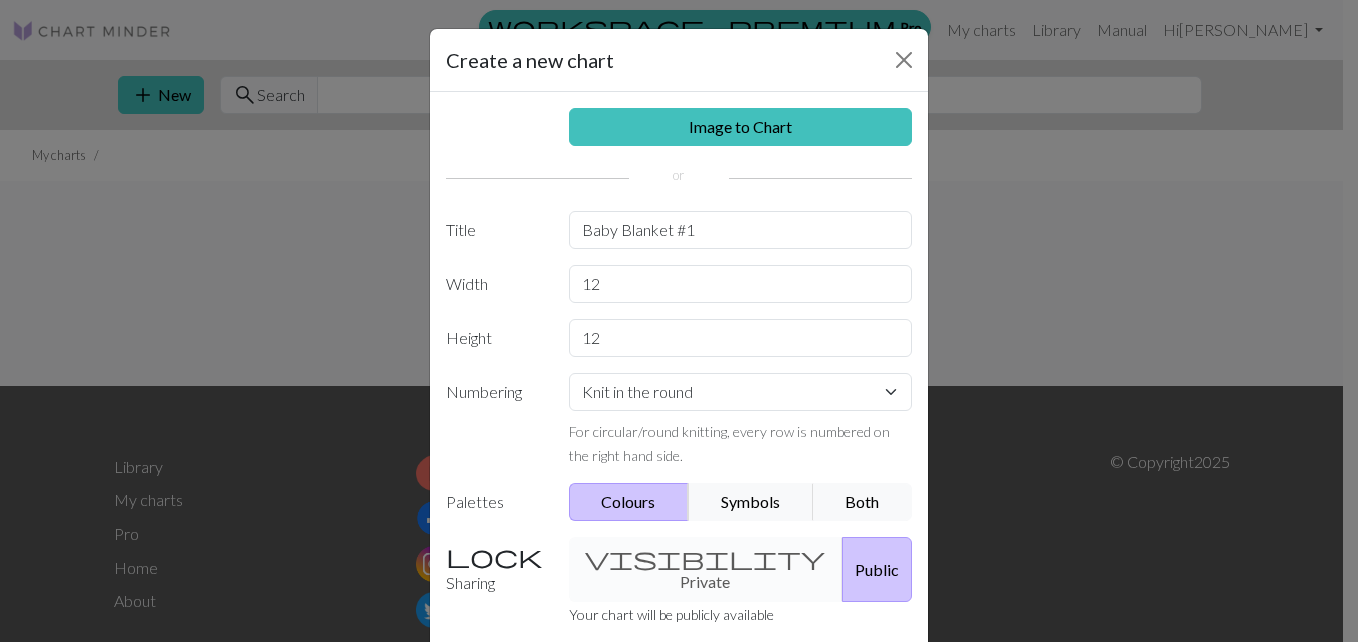 click on "visibility  Private Public" at bounding box center (741, 569) 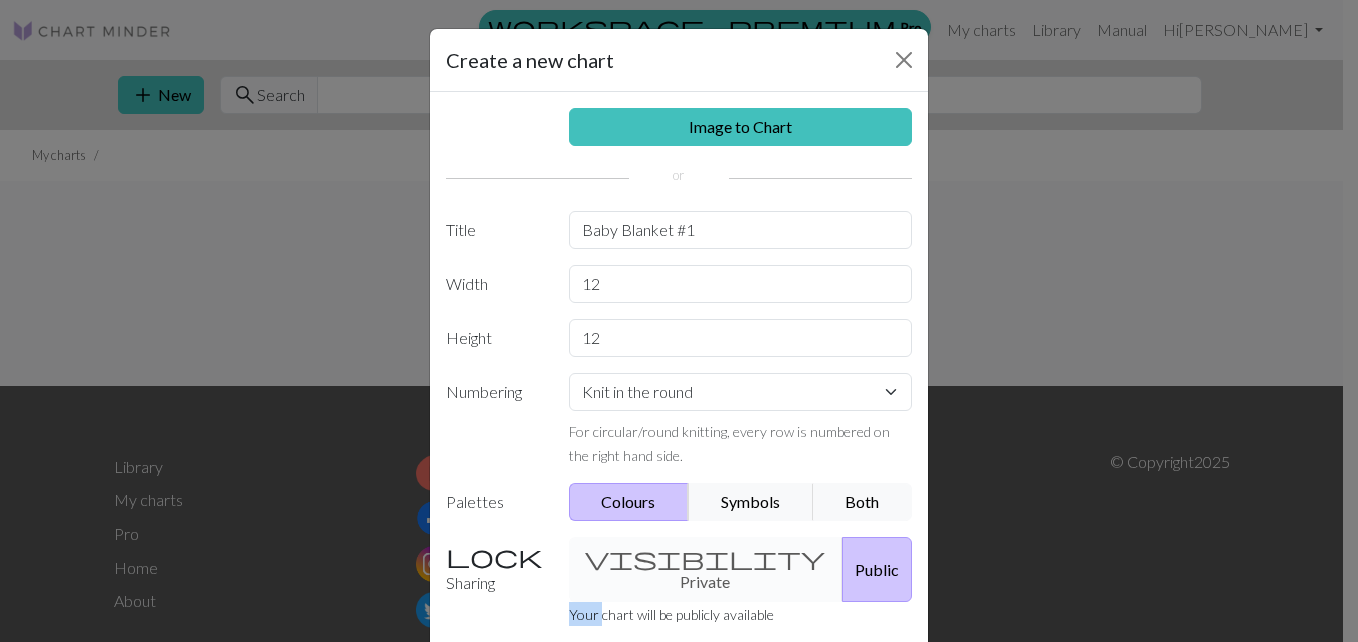 click on "visibility  Private Public" at bounding box center [741, 569] 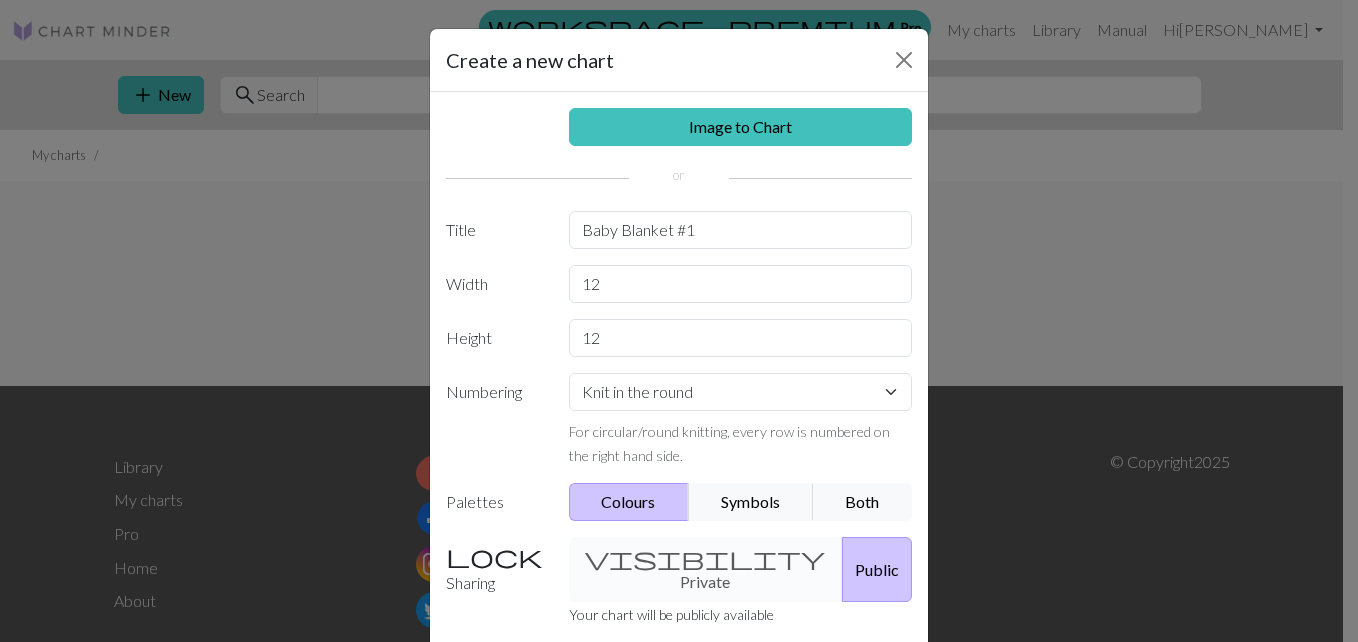 drag, startPoint x: 659, startPoint y: 558, endPoint x: 612, endPoint y: 548, distance: 48.052055 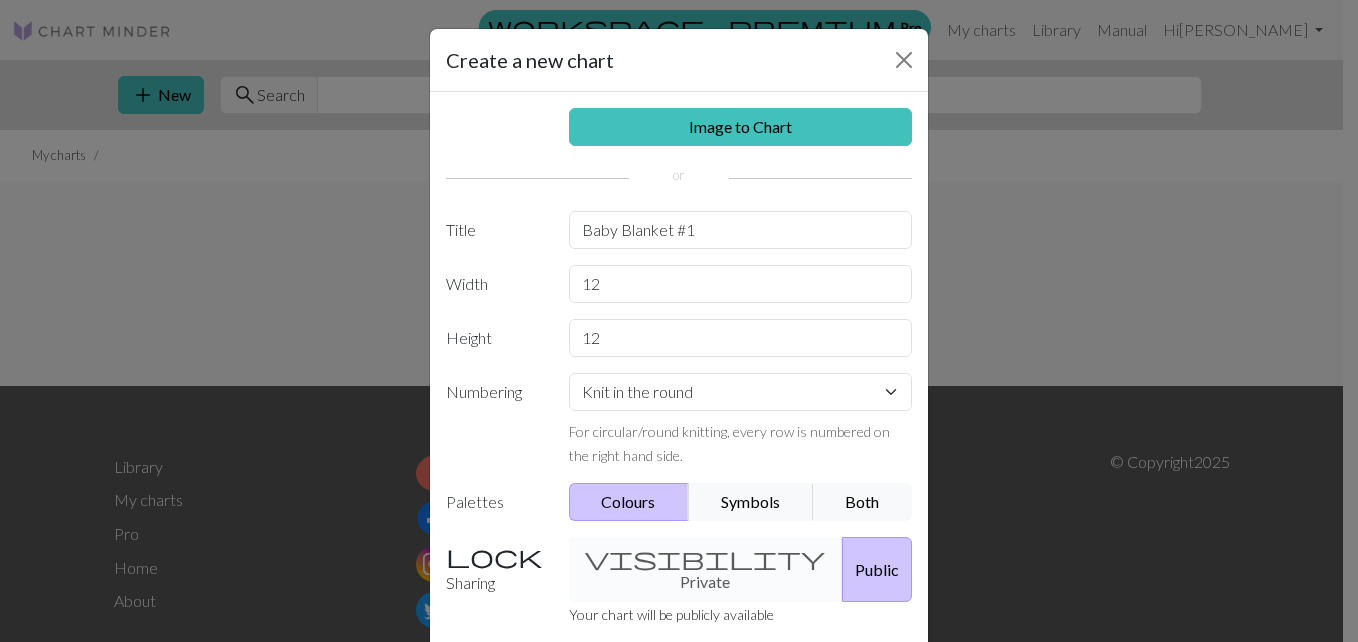 click on "Public" at bounding box center (877, 569) 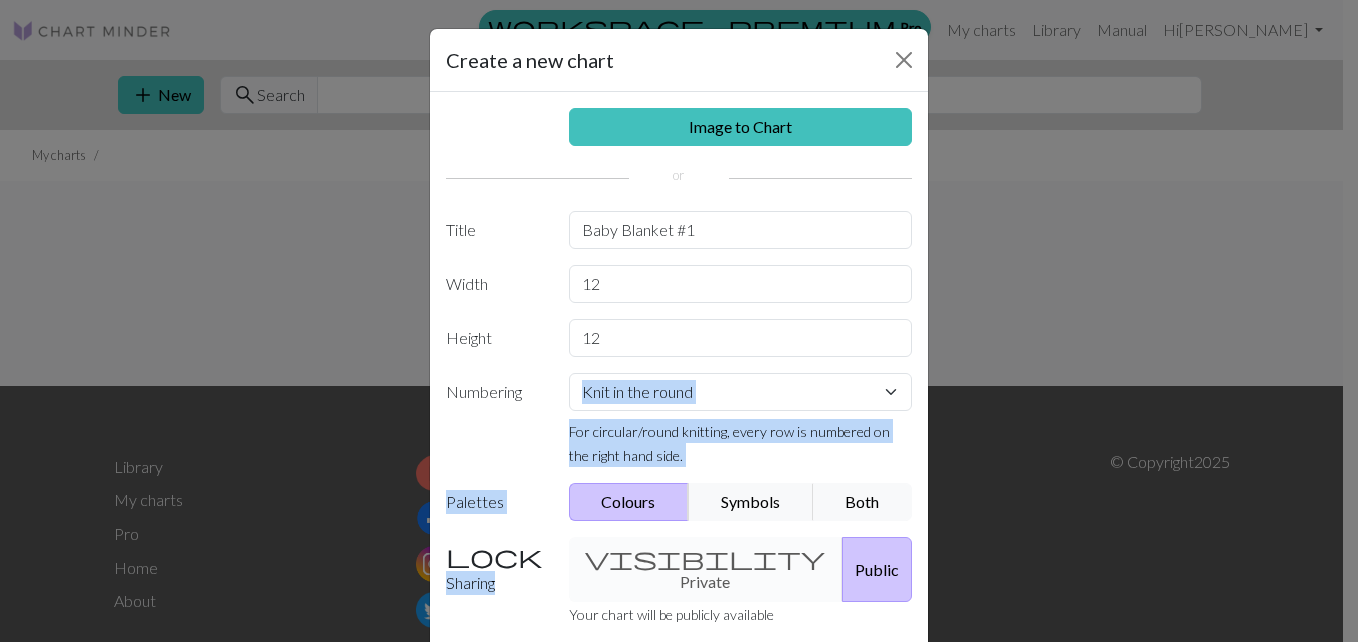 drag, startPoint x: 512, startPoint y: 609, endPoint x: 543, endPoint y: 496, distance: 117.17508 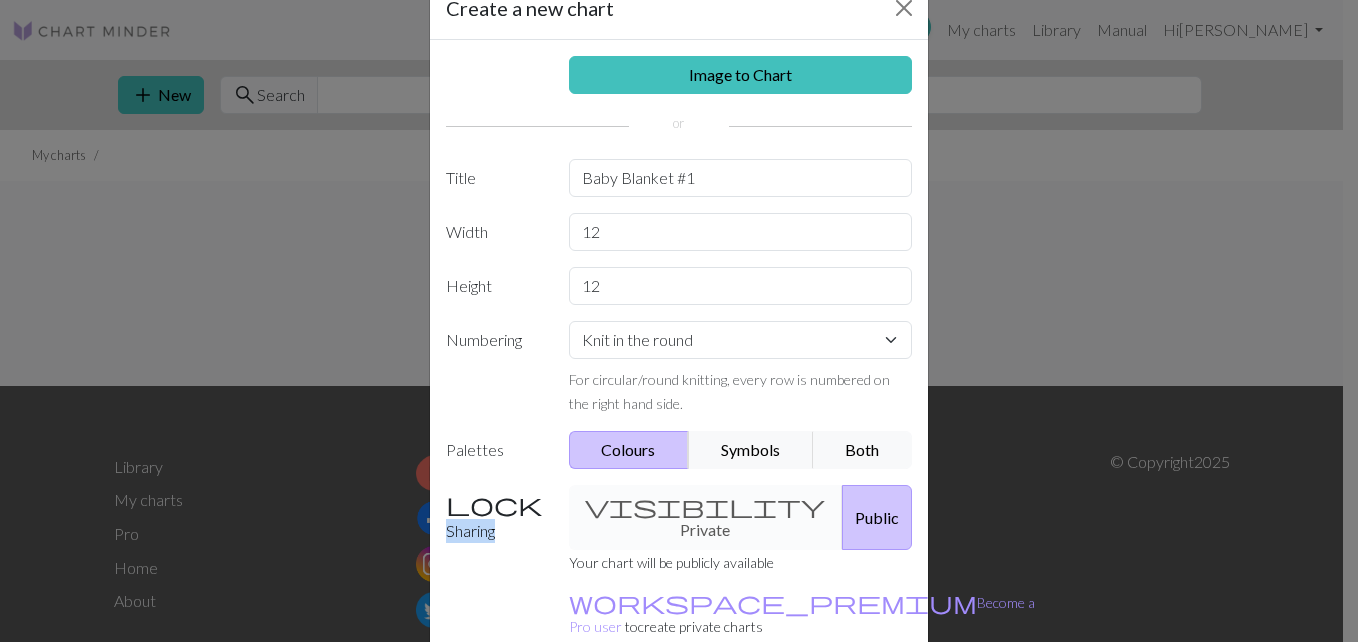 scroll, scrollTop: 148, scrollLeft: 0, axis: vertical 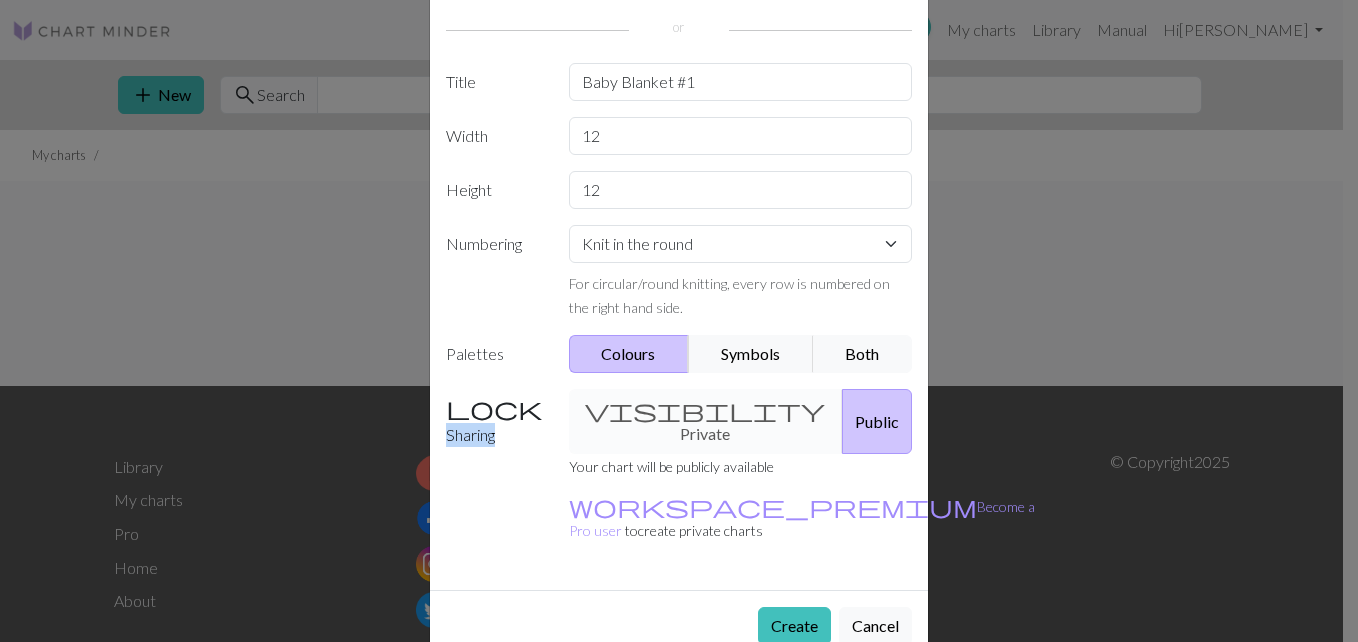 click on "visibility  Private Public" at bounding box center [741, 421] 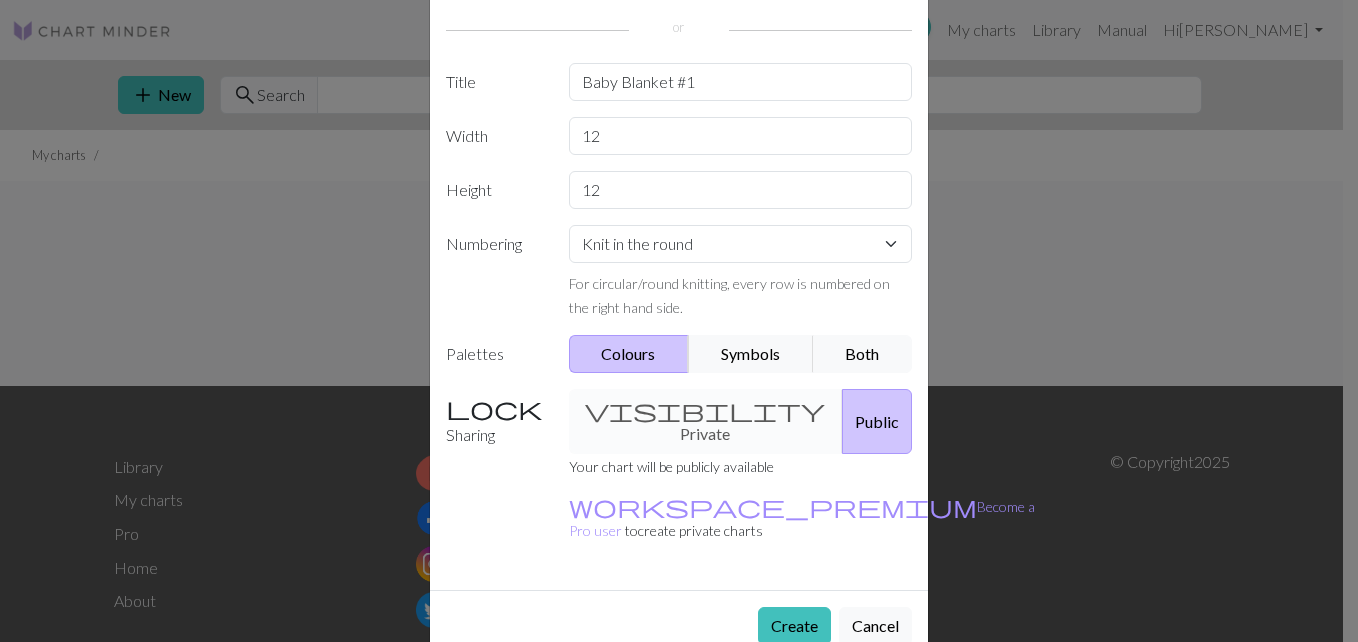 click on "visibility  Private Public" at bounding box center [741, 421] 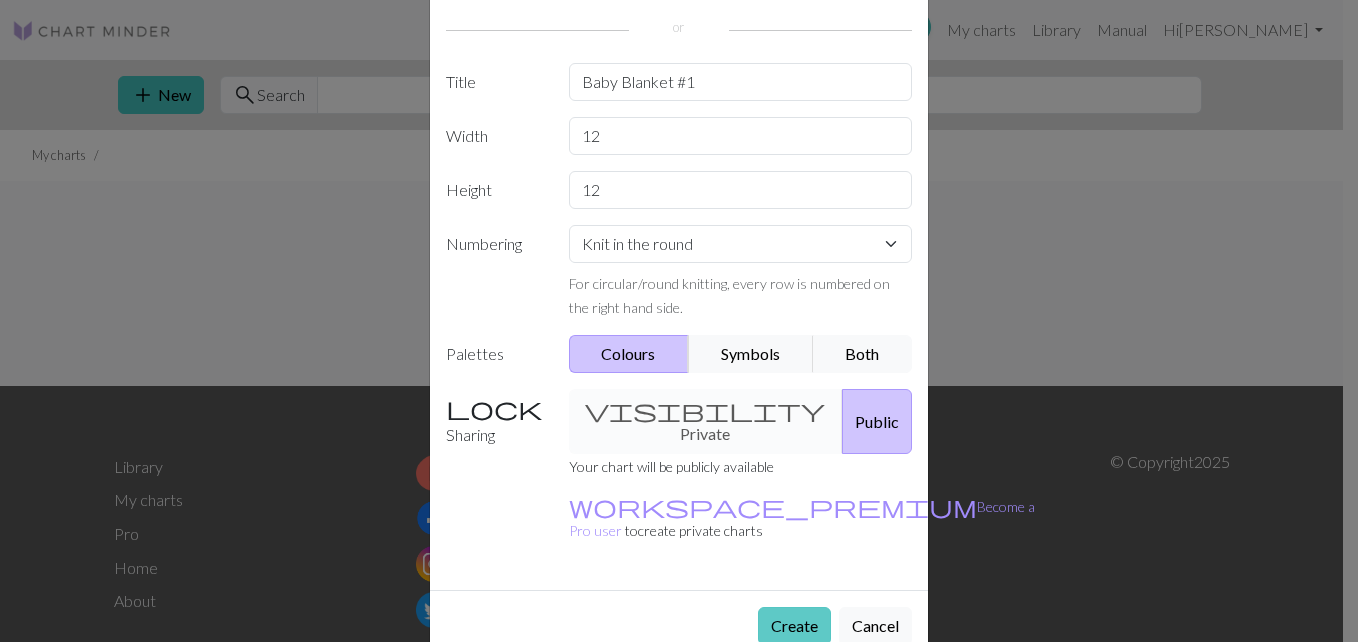 click on "Create" at bounding box center [794, 626] 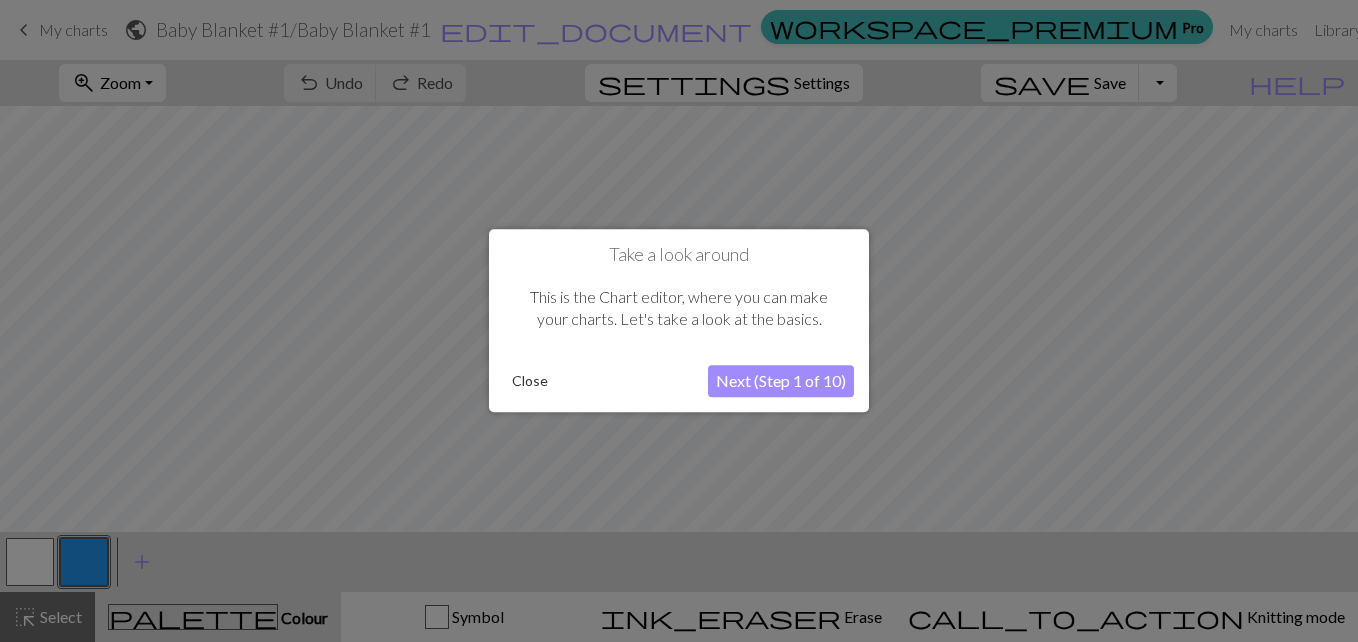 click on "Next (Step 1 of 10)" at bounding box center [781, 382] 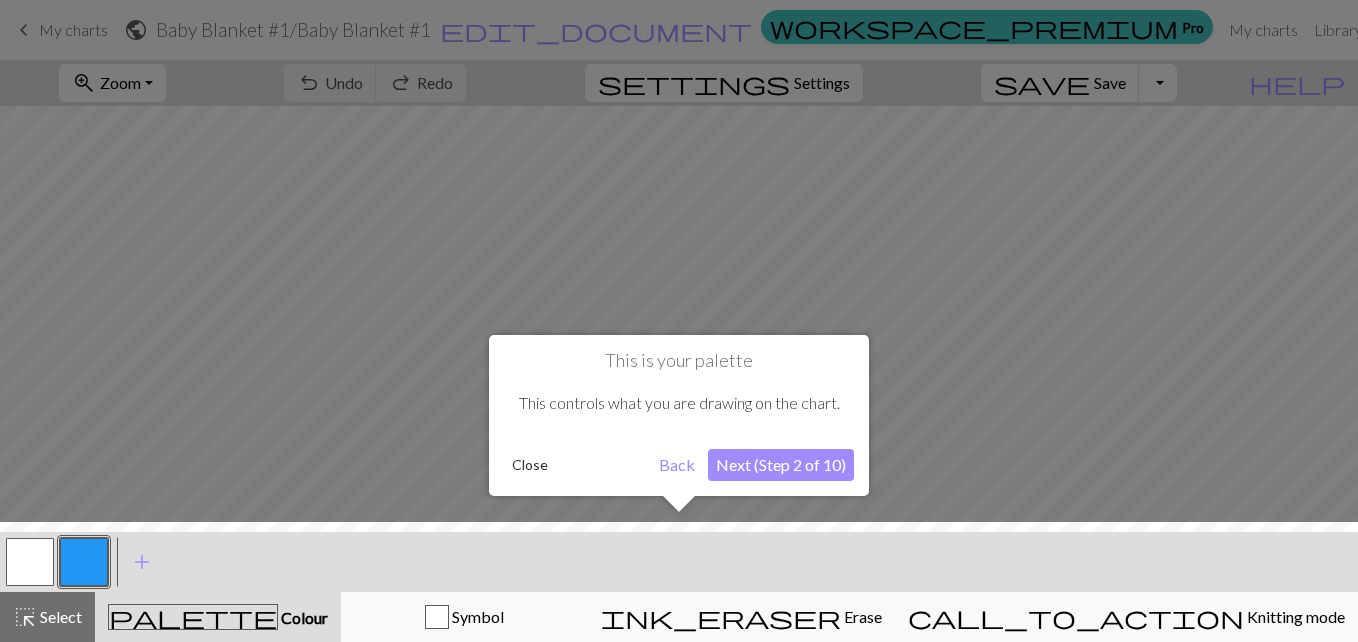 click on "Next (Step 2 of 10)" at bounding box center (781, 465) 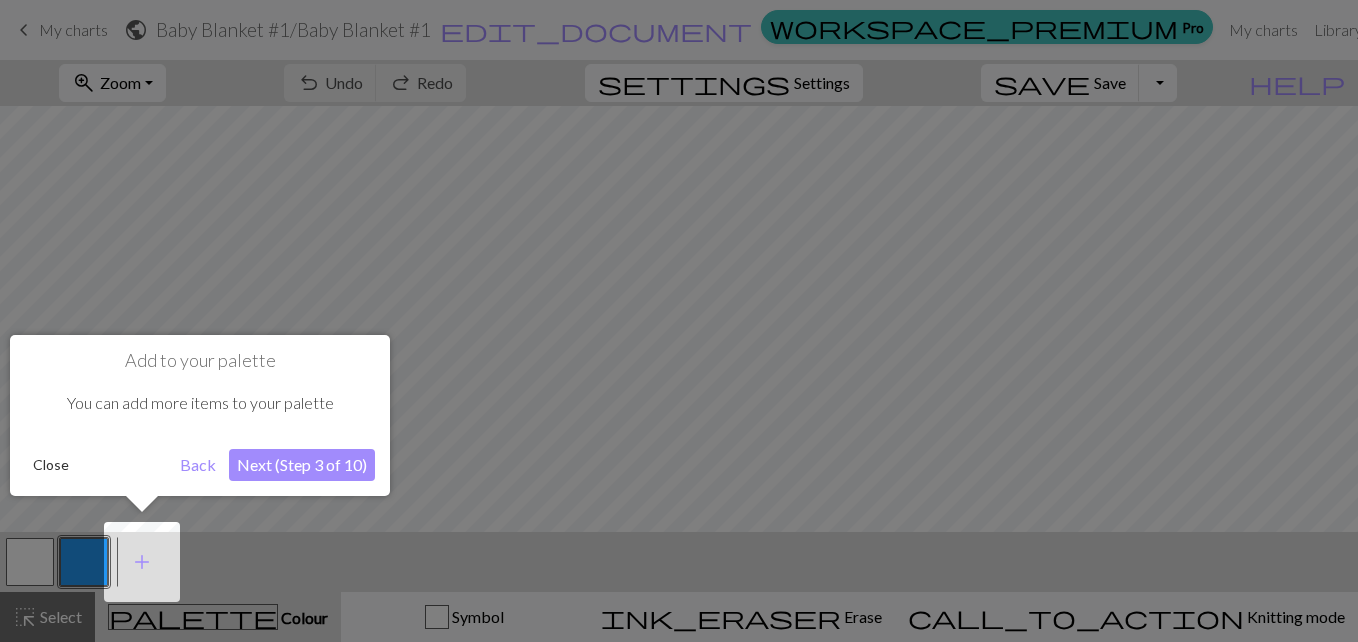 click on "Next (Step 3 of 10)" at bounding box center [302, 465] 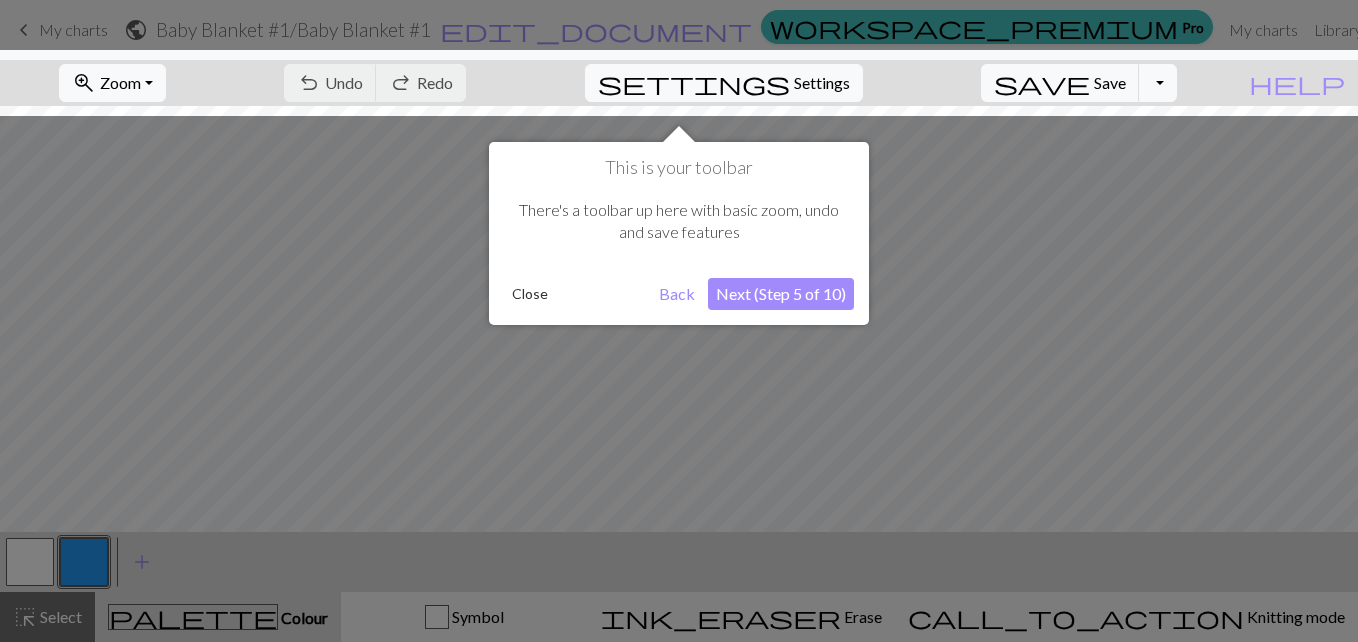 click on "Next (Step 5 of 10)" at bounding box center [781, 294] 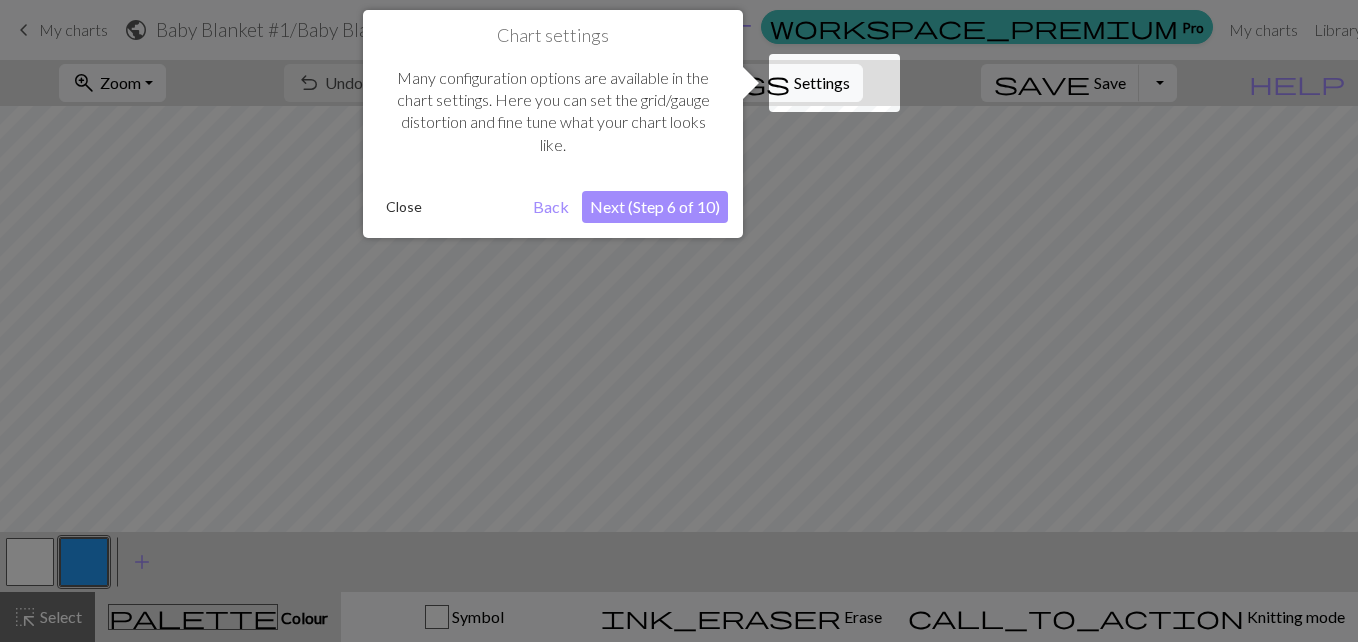 click on "Next (Step 6 of 10)" at bounding box center [655, 207] 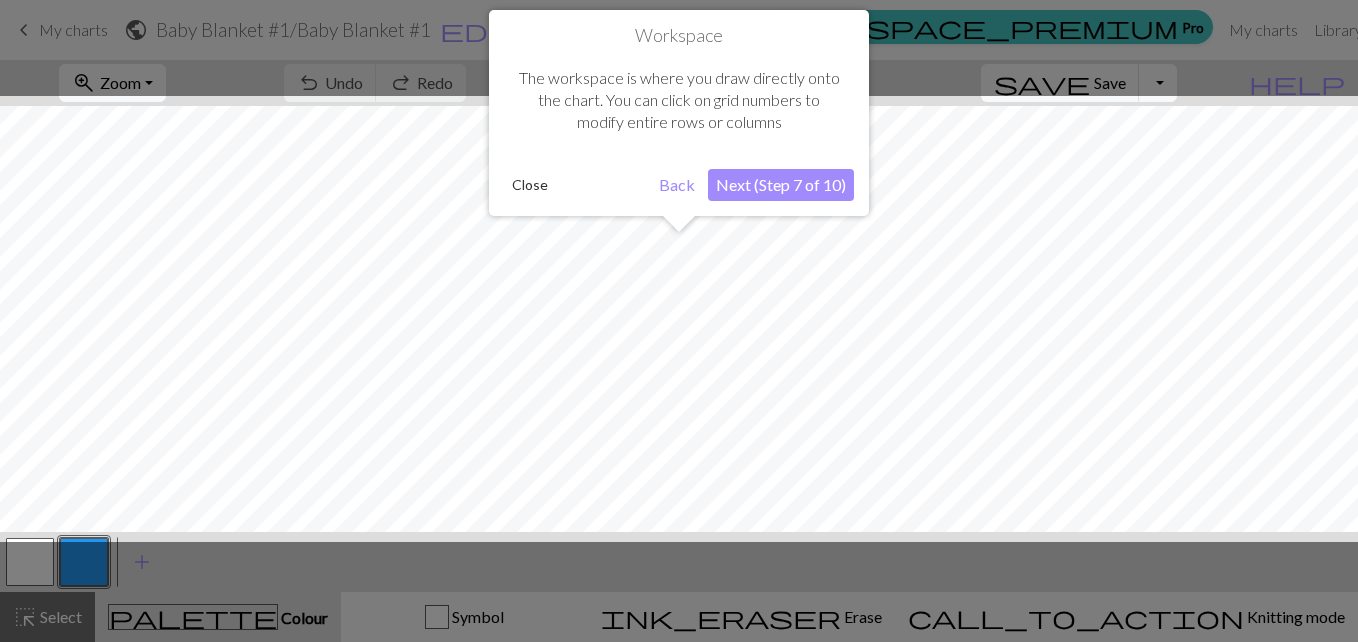 click on "Next (Step 7 of 10)" at bounding box center [781, 185] 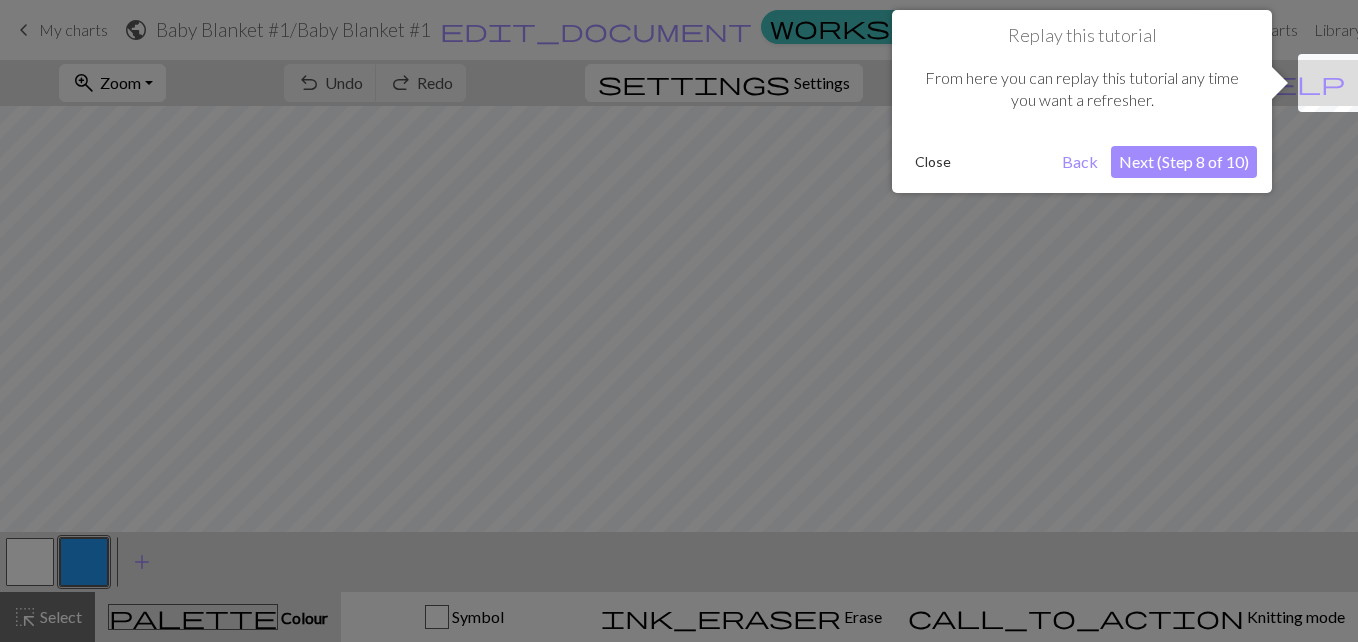click on "Close" at bounding box center [933, 162] 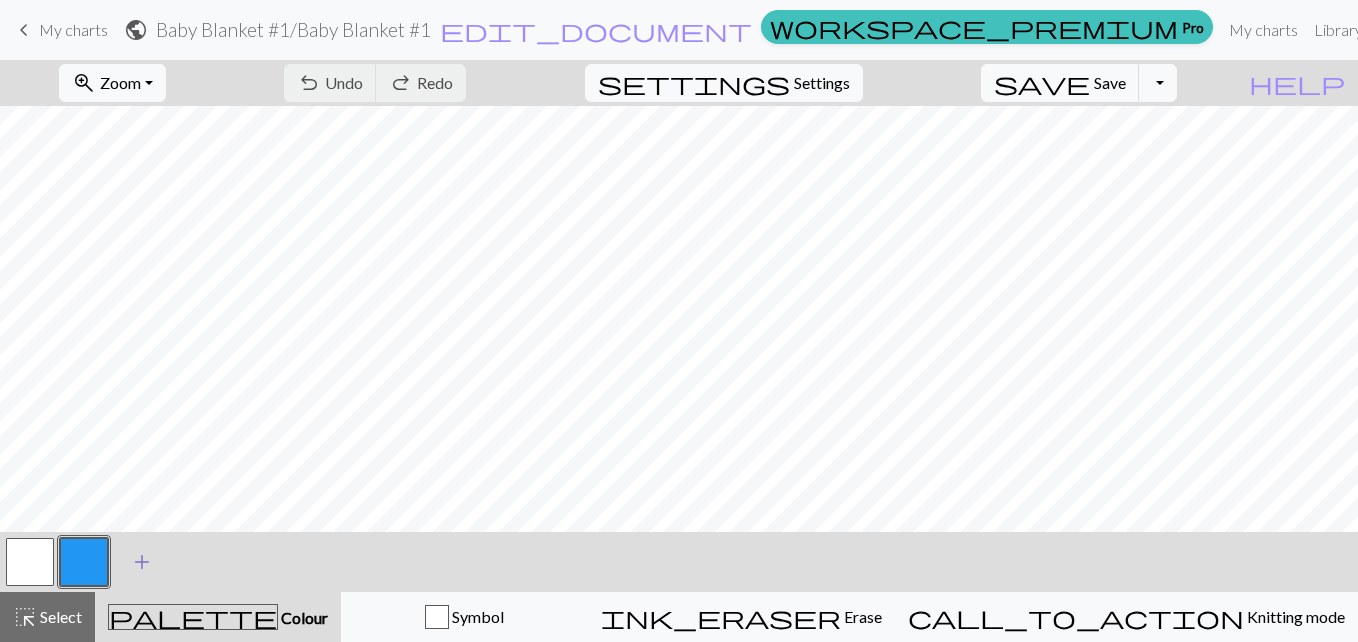 click on "add" at bounding box center (142, 562) 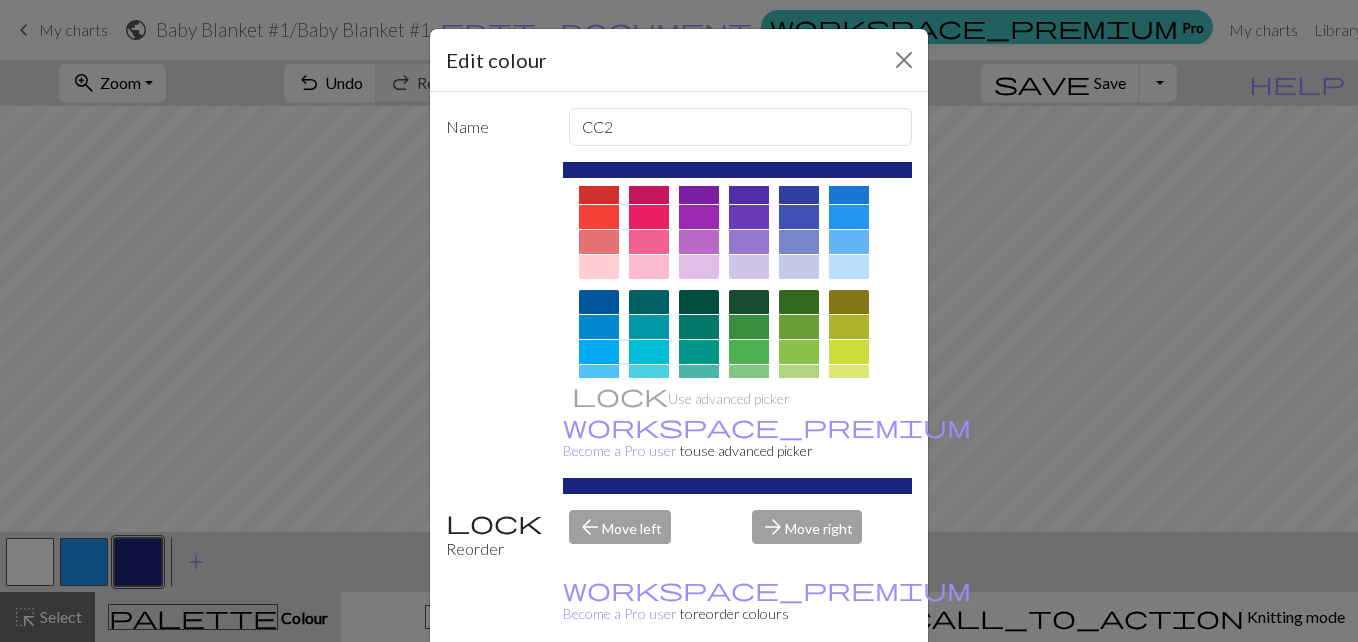 scroll, scrollTop: 0, scrollLeft: 0, axis: both 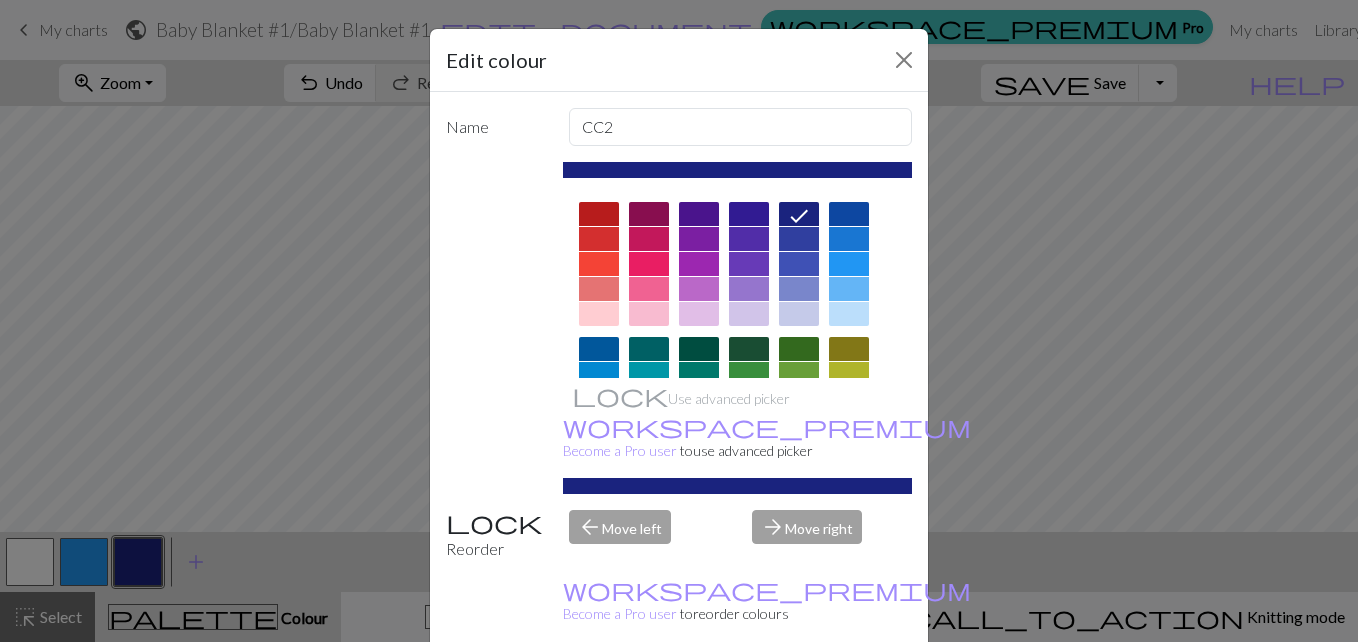 click at bounding box center [599, 214] 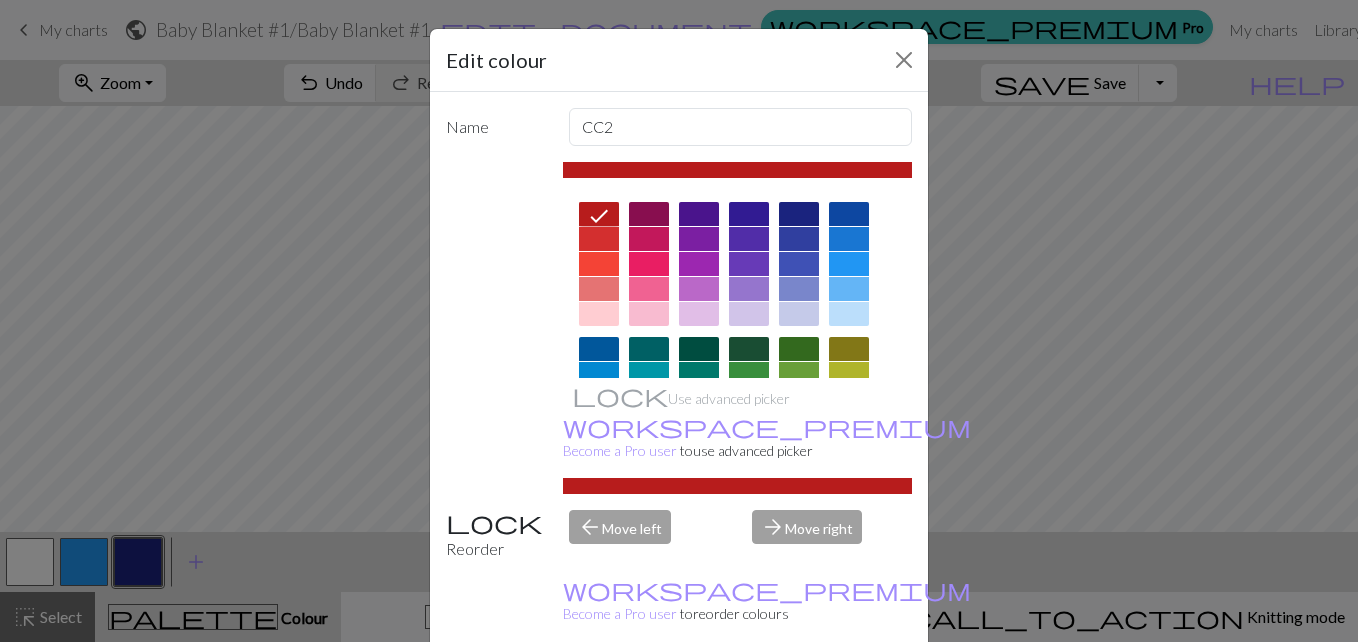 click on "Done" at bounding box center (799, 693) 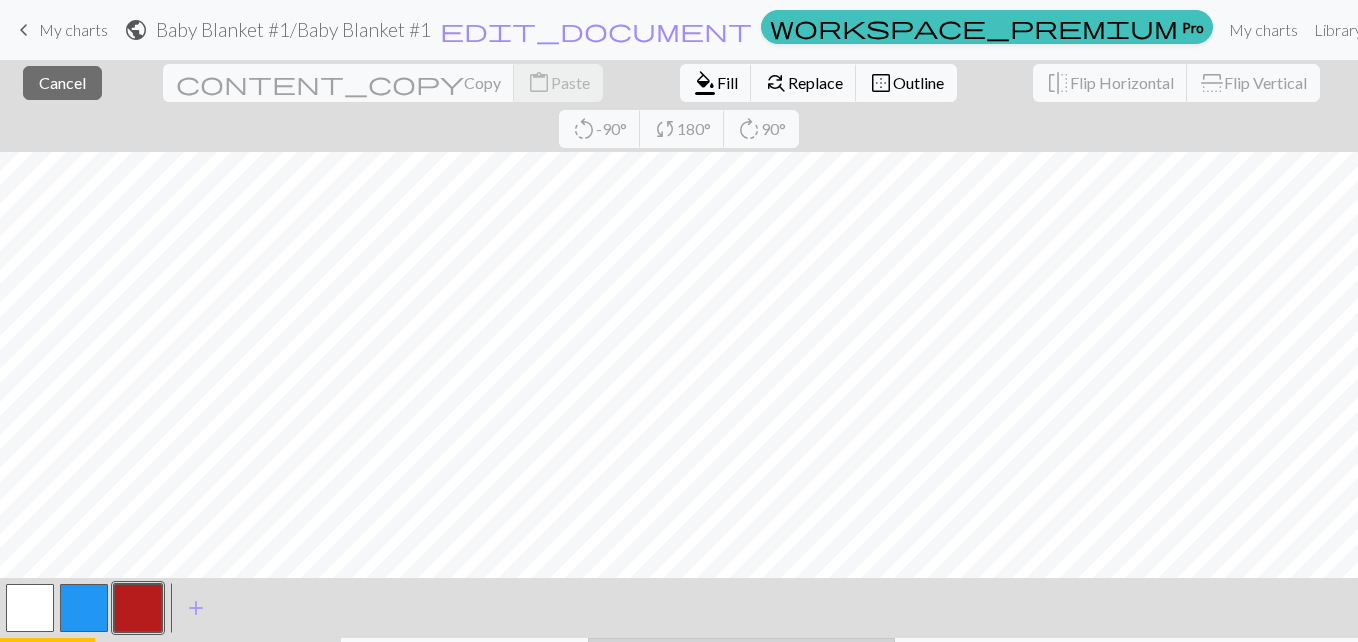 click on "ink_eraser" at bounding box center [721, 663] 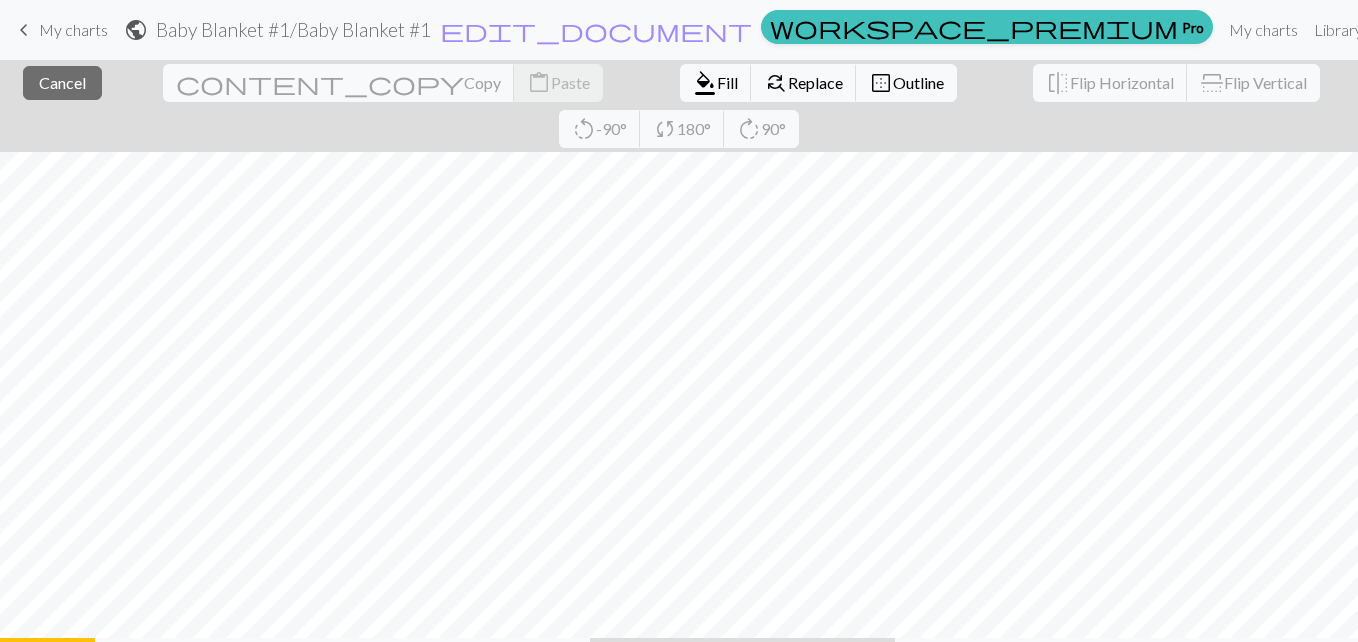click on "Erase" at bounding box center [862, 662] 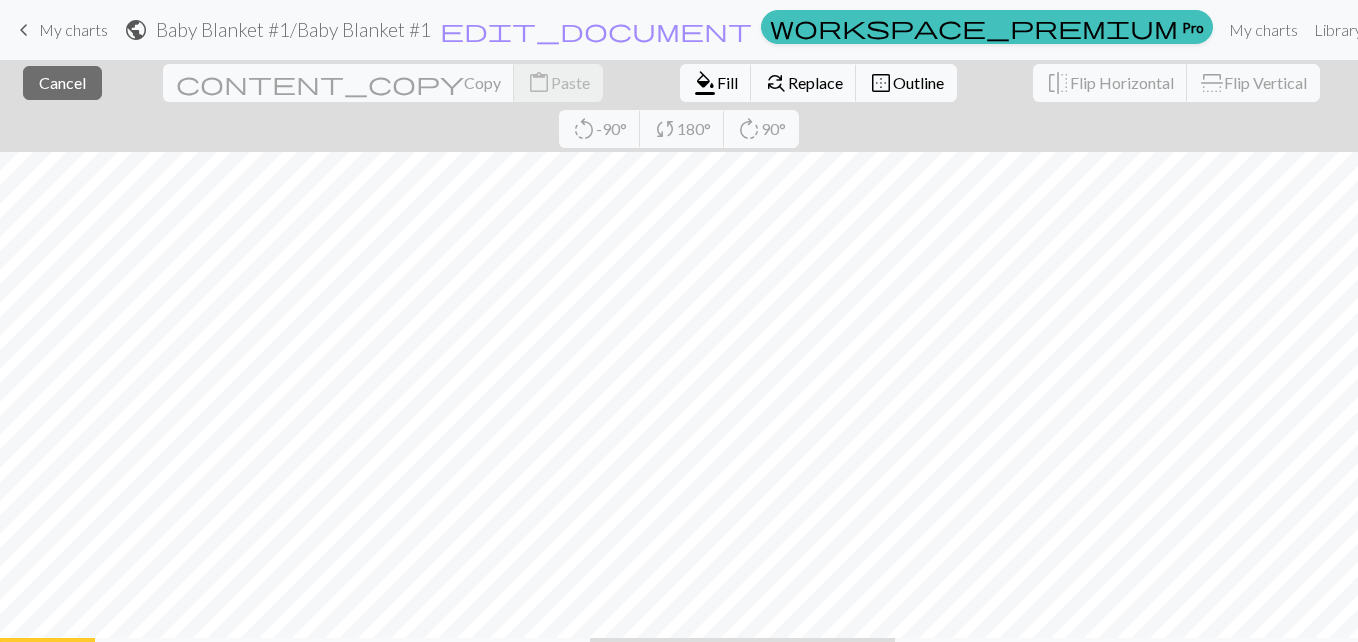 click on "Select" at bounding box center [59, 662] 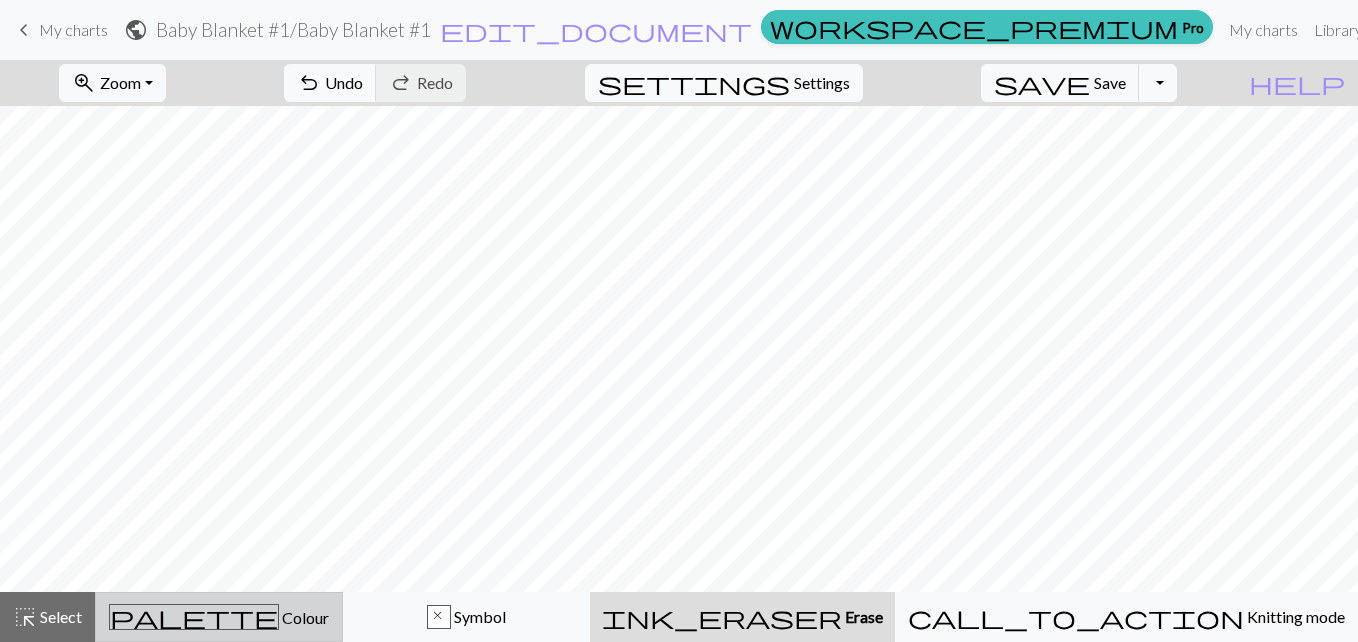 click on "Colour" at bounding box center [304, 617] 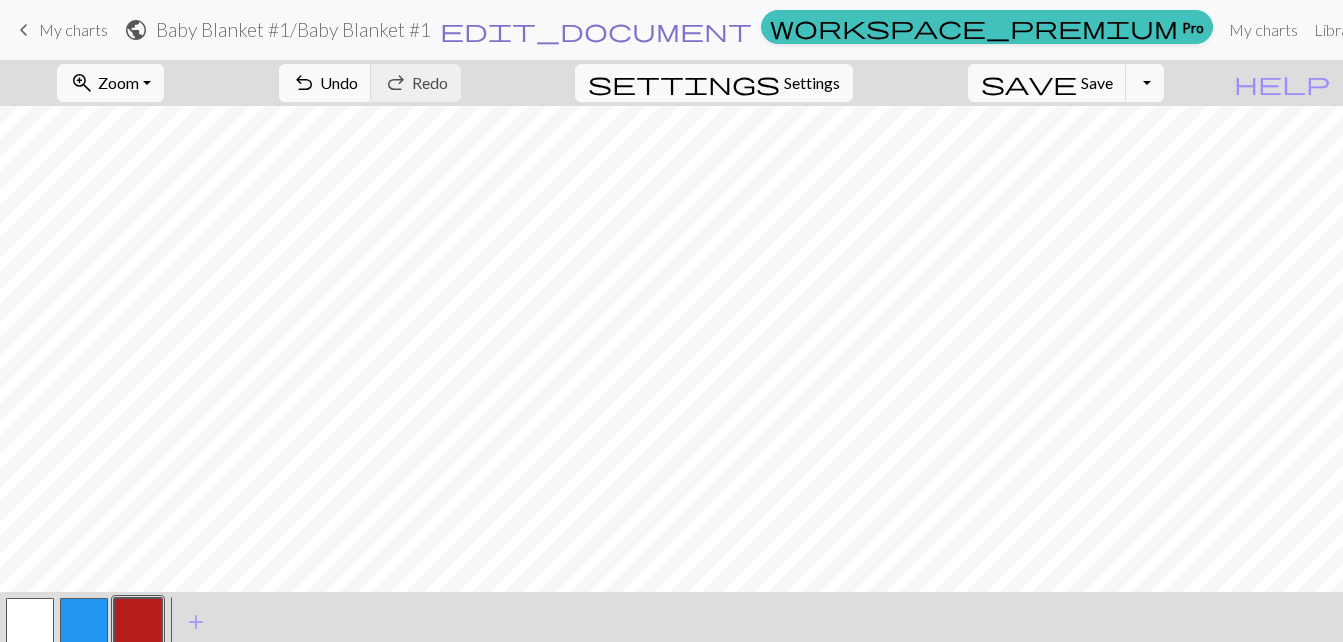 click on "edit_document" at bounding box center [596, 30] 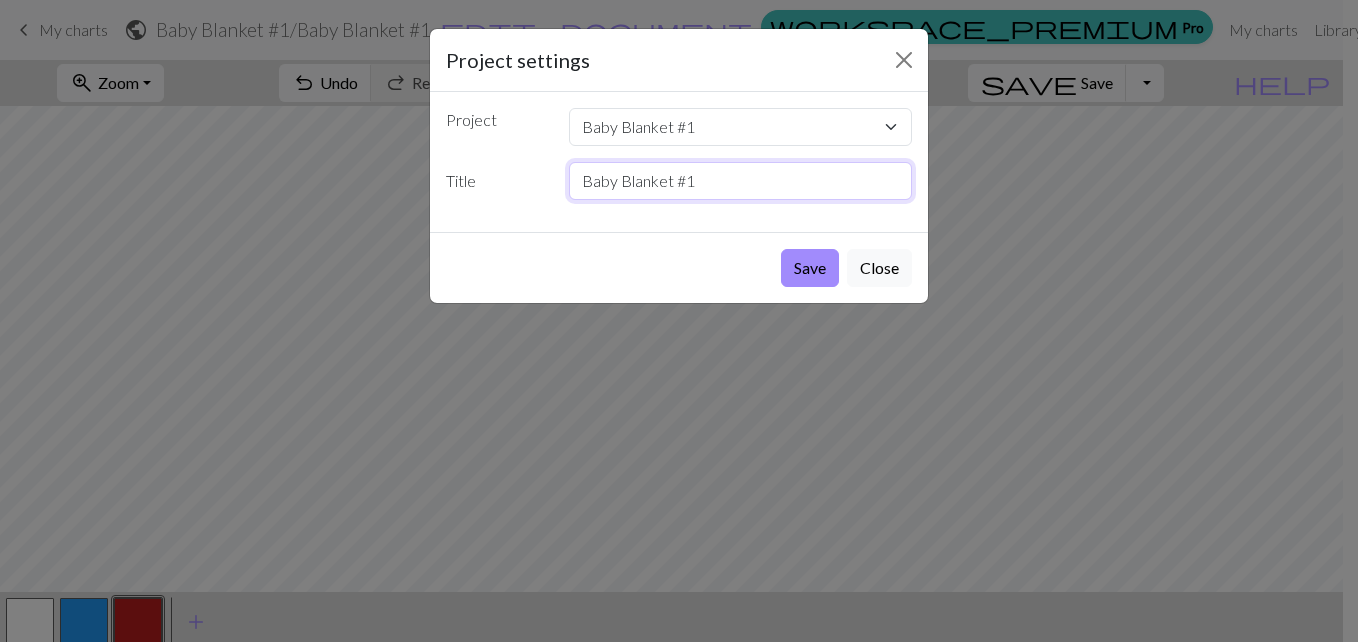 click on "Baby Blanket #1" at bounding box center (741, 181) 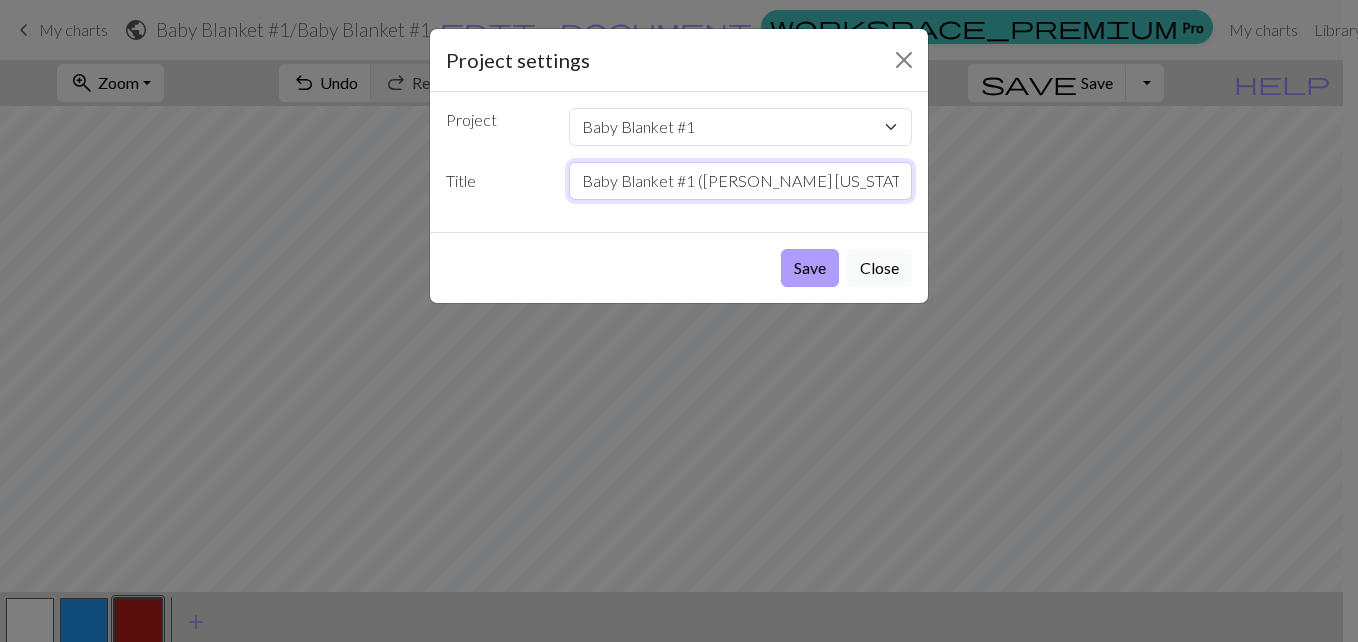 type on "Baby Blanket #1 ([PERSON_NAME] [US_STATE] NFL)" 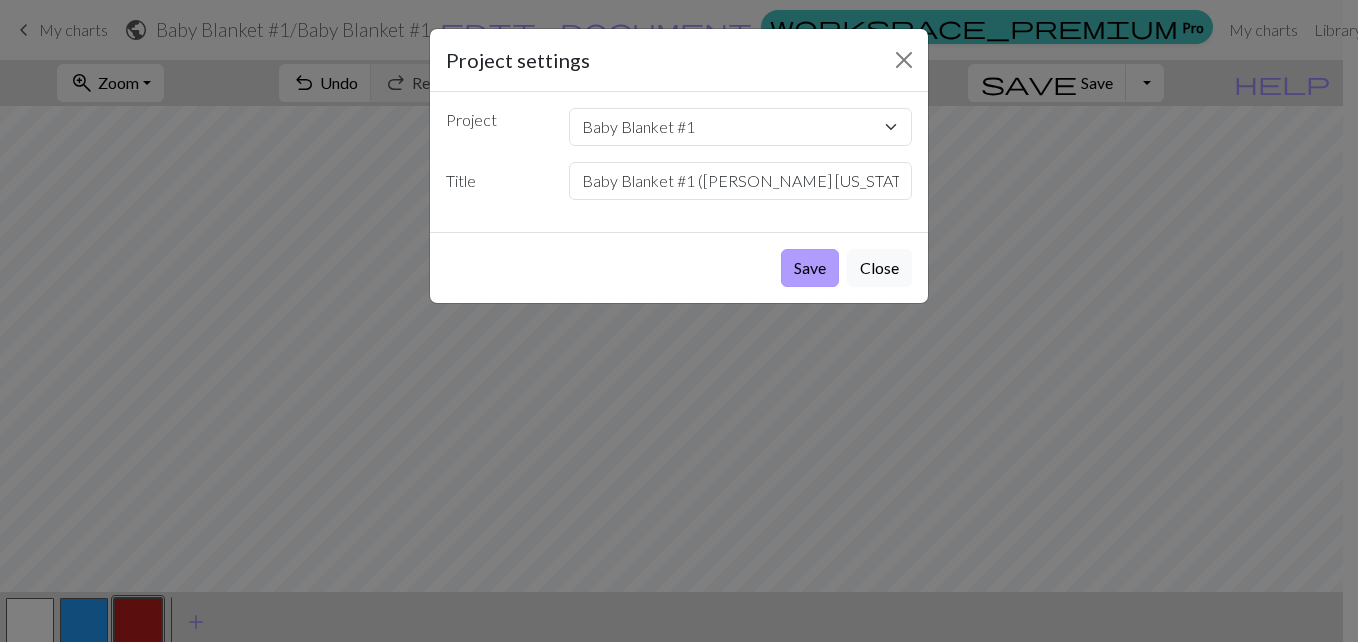 click on "Save" at bounding box center (810, 268) 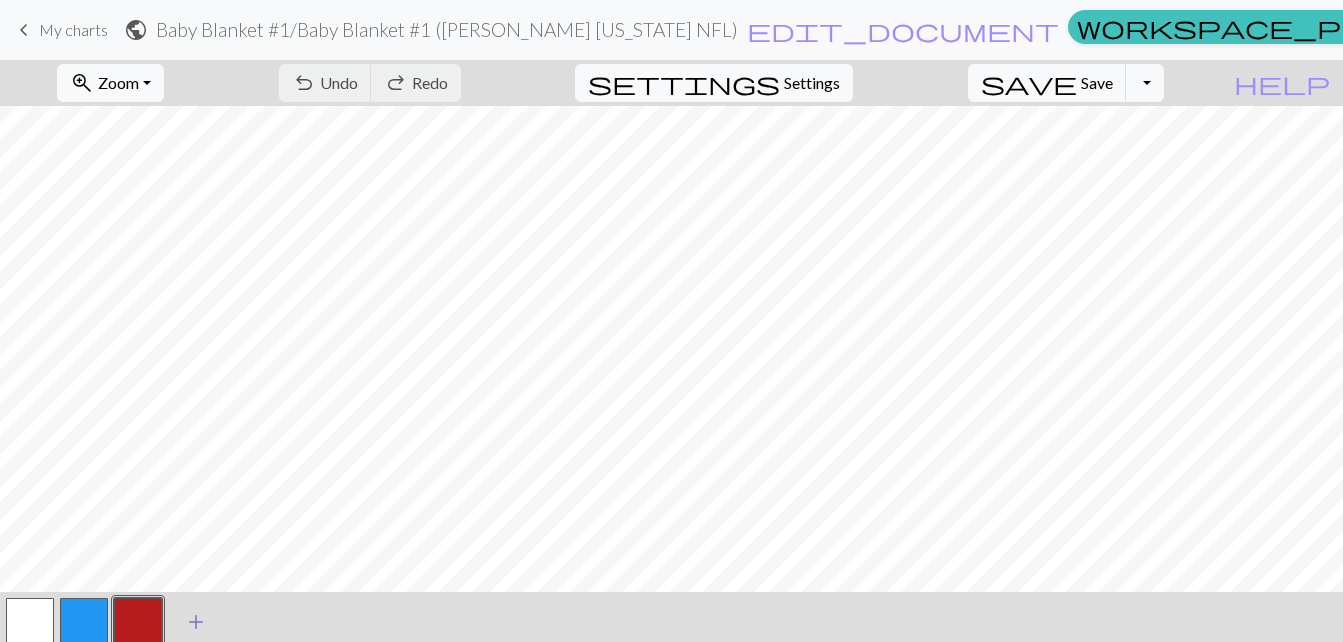 click on "add" at bounding box center [196, 622] 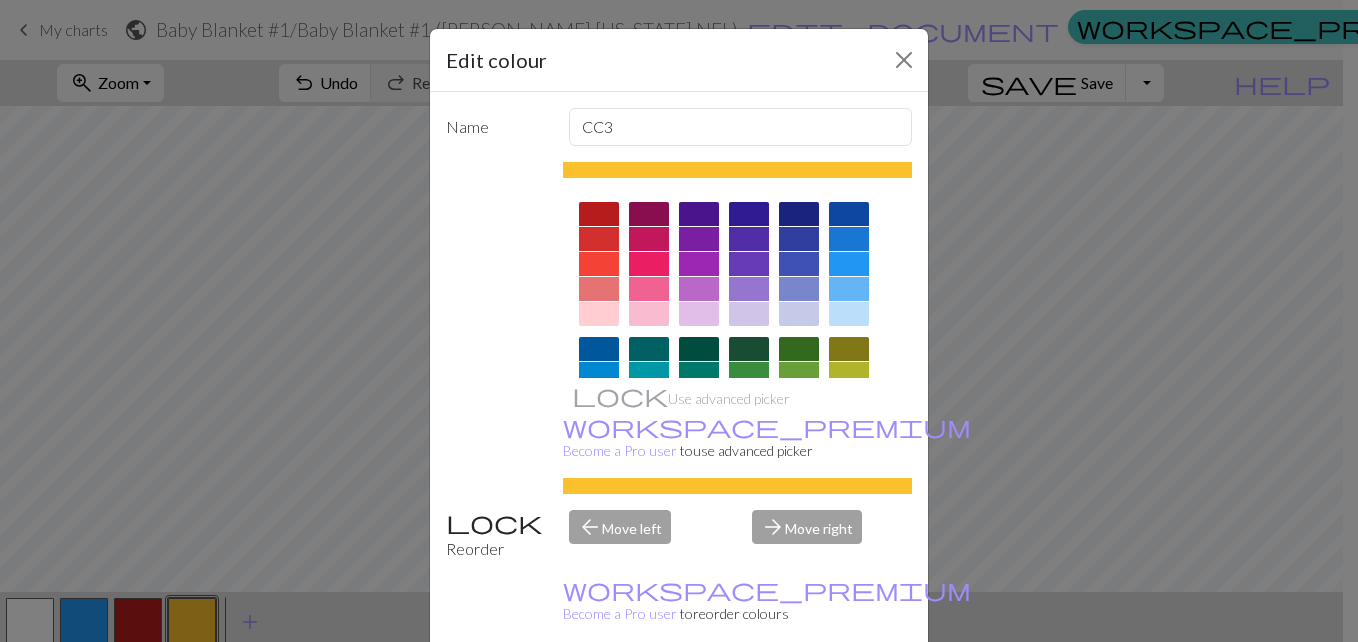 click on "Edit colour Name CC3 Use advanced picker workspace_premium Become a Pro user   to  use advanced picker Reorder arrow_back Move left arrow_forward Move right workspace_premium Become a Pro user   to  reorder colours Delete Done Cancel" at bounding box center [679, 321] 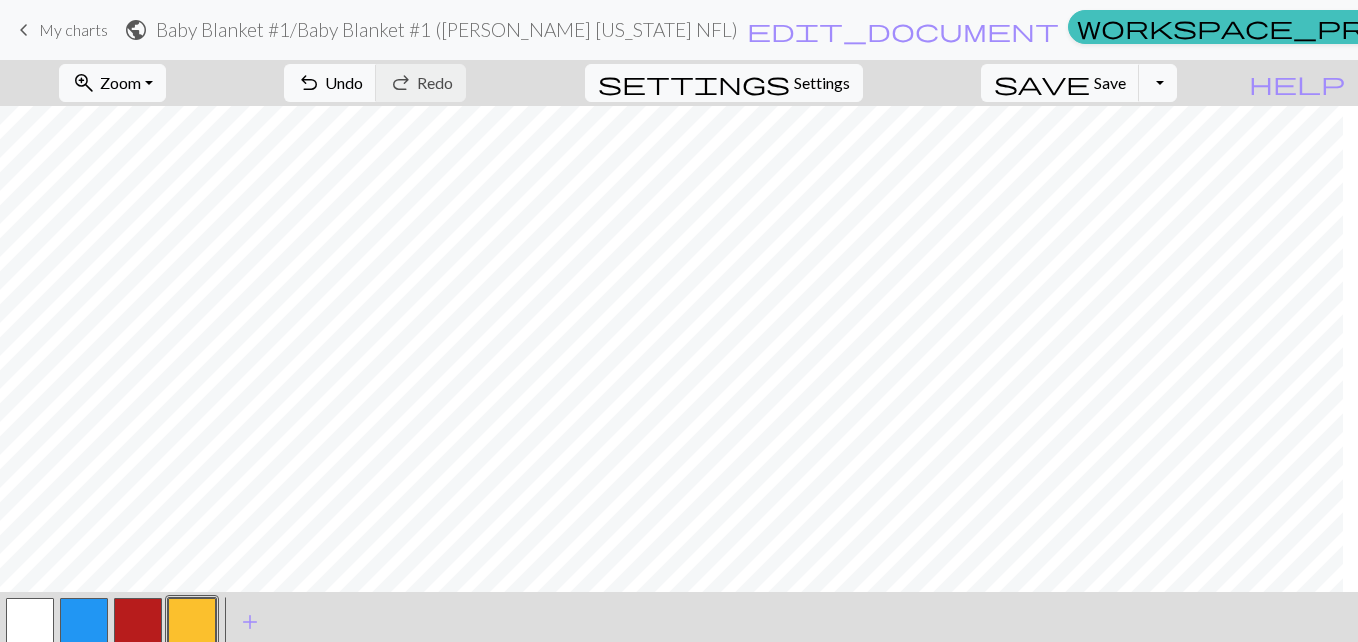 scroll, scrollTop: 5, scrollLeft: 0, axis: vertical 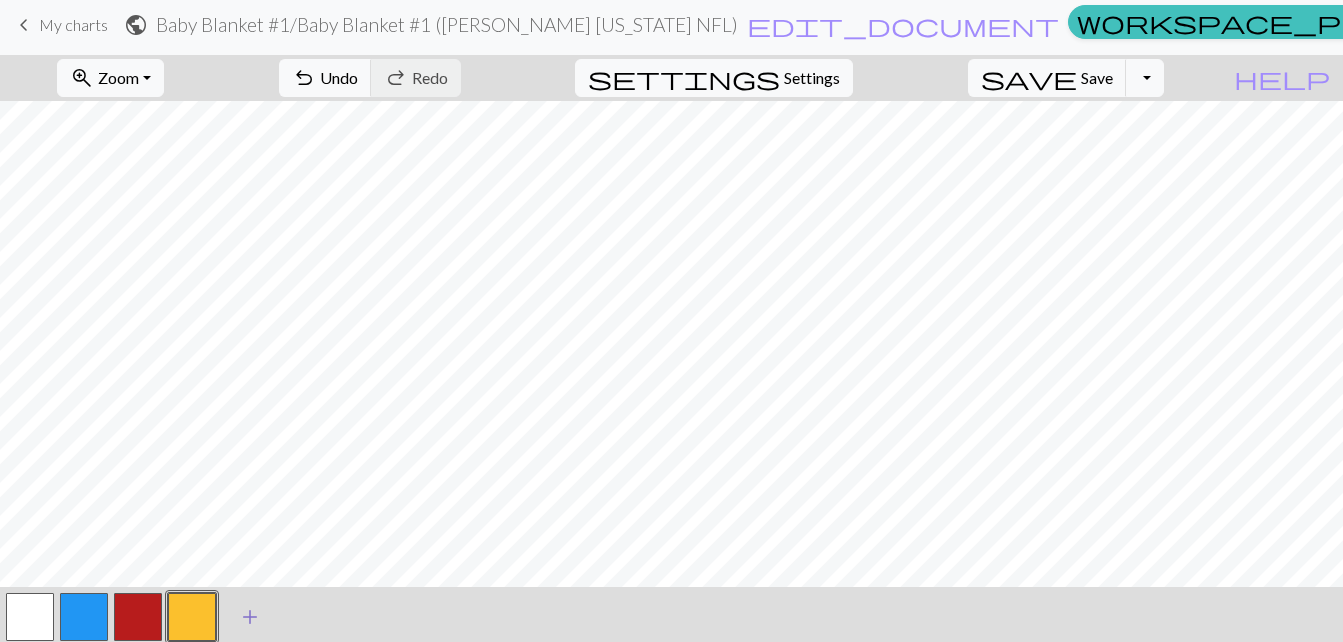 click on "add Add a  colour" at bounding box center (250, 617) 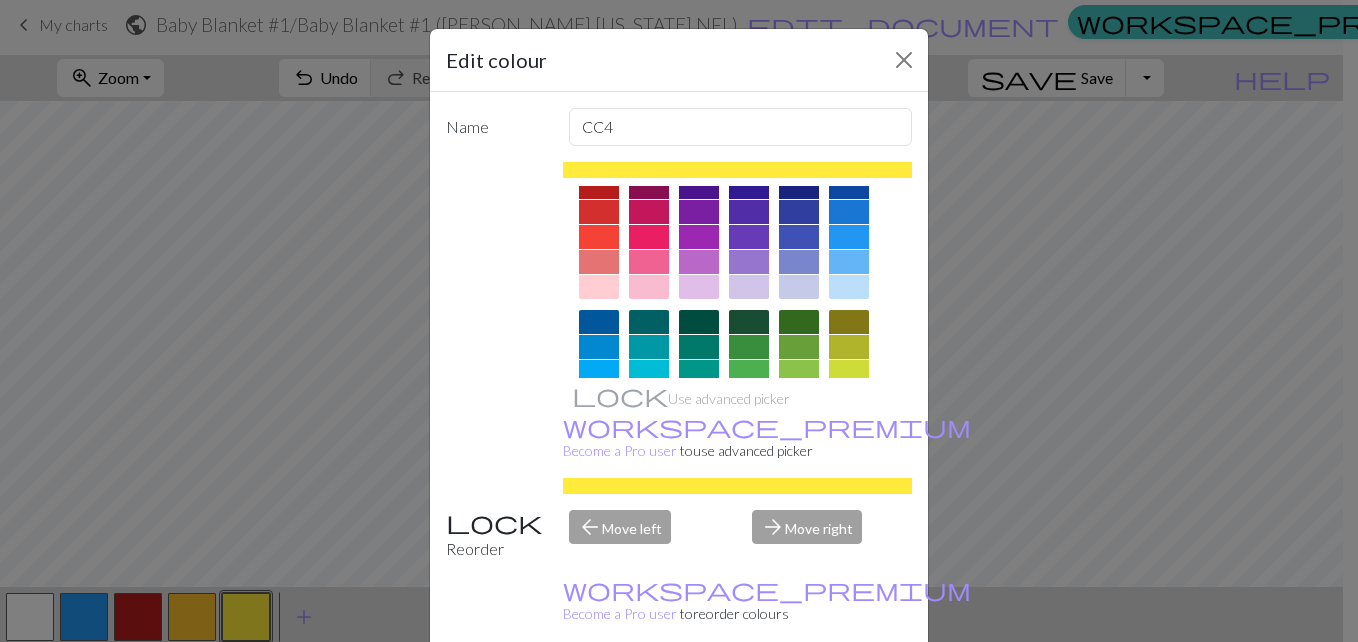 scroll, scrollTop: 0, scrollLeft: 0, axis: both 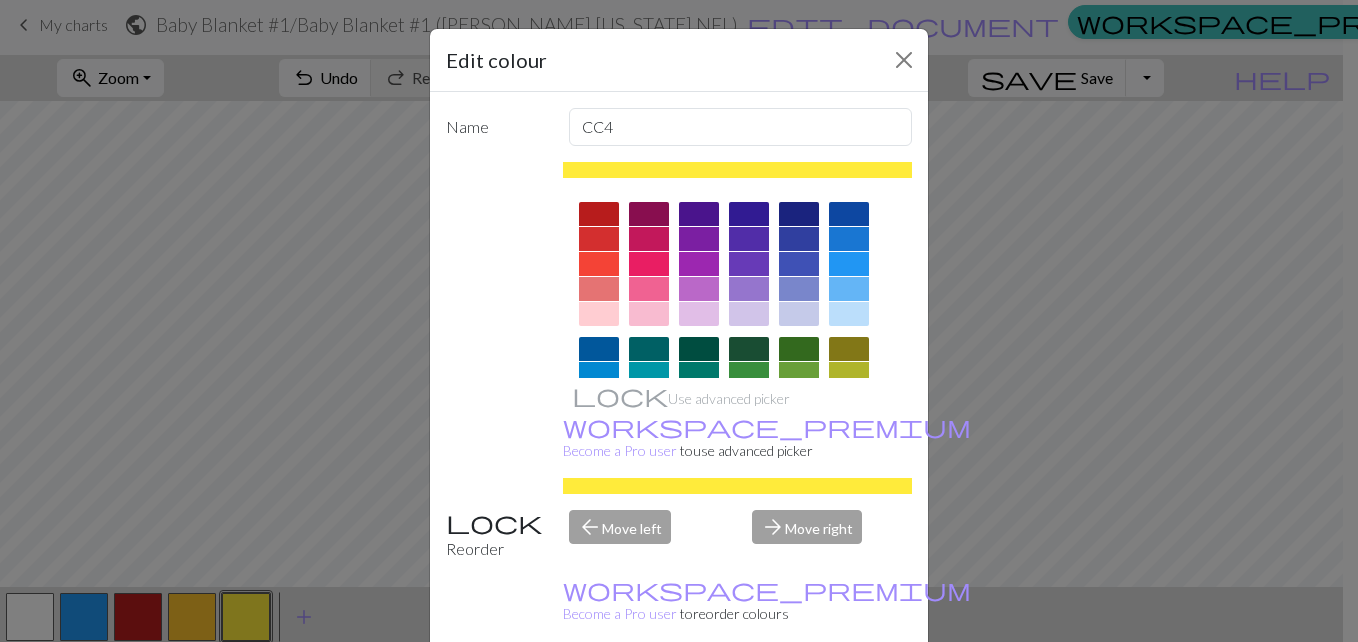 click at bounding box center (738, 467) 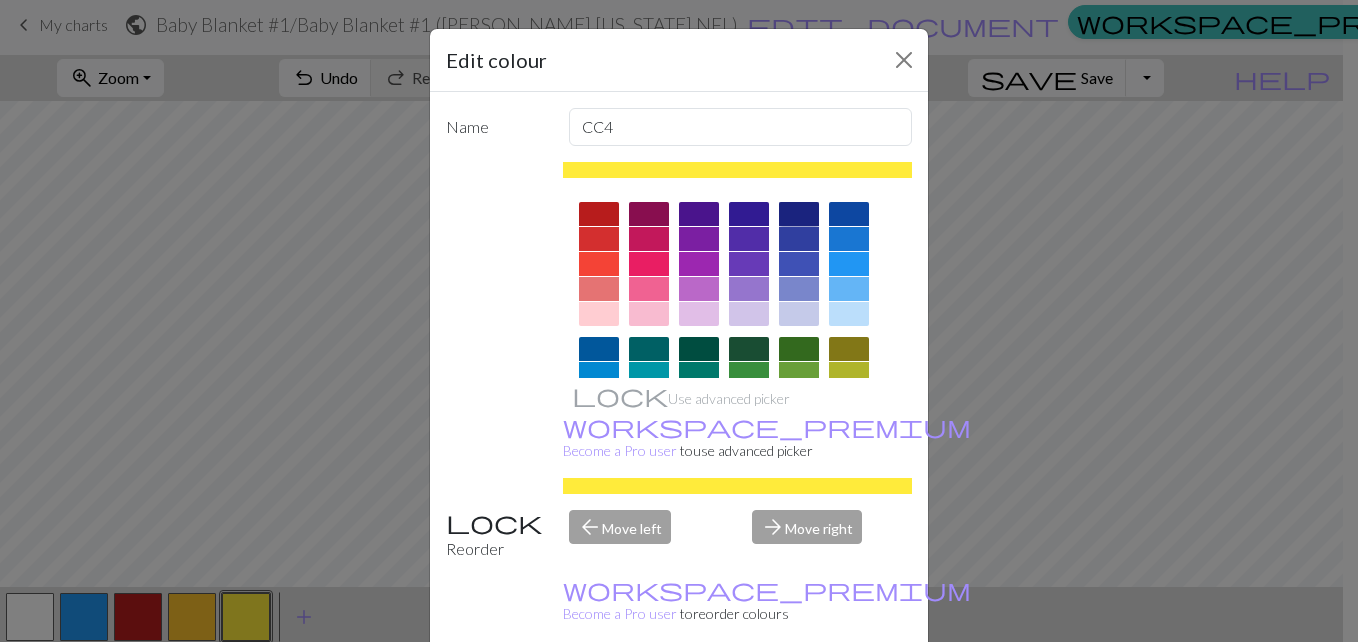 click at bounding box center [799, 214] 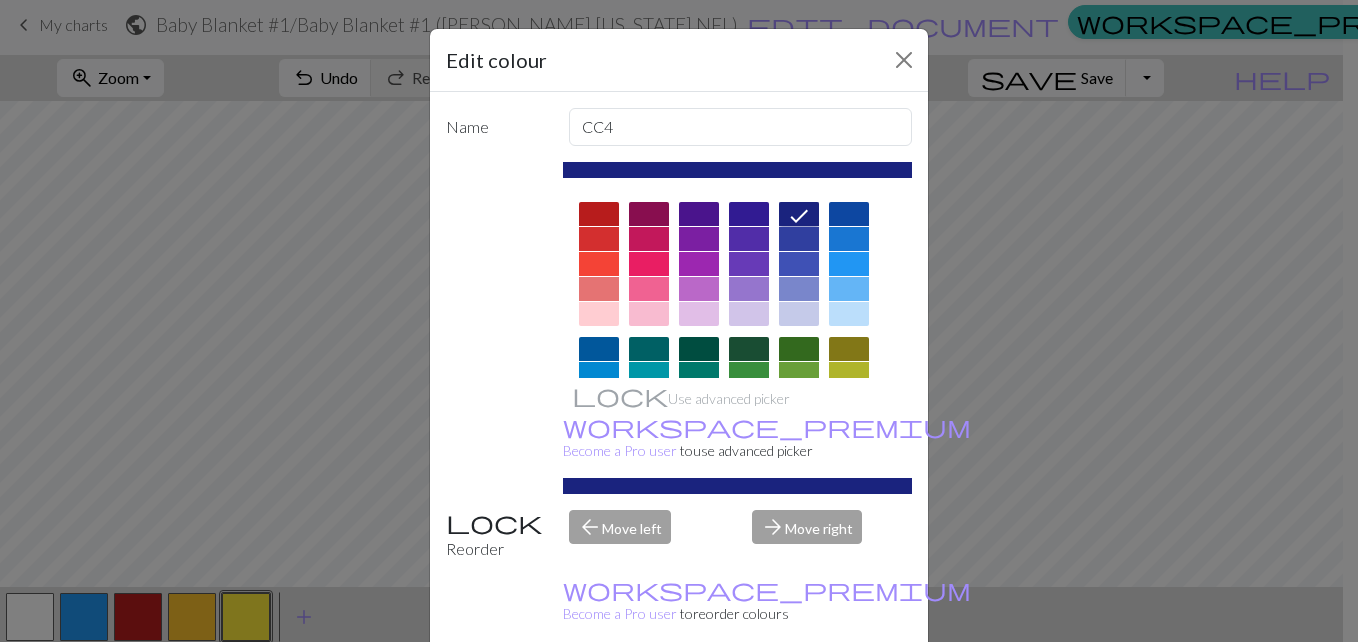 click on "Done" at bounding box center [799, 693] 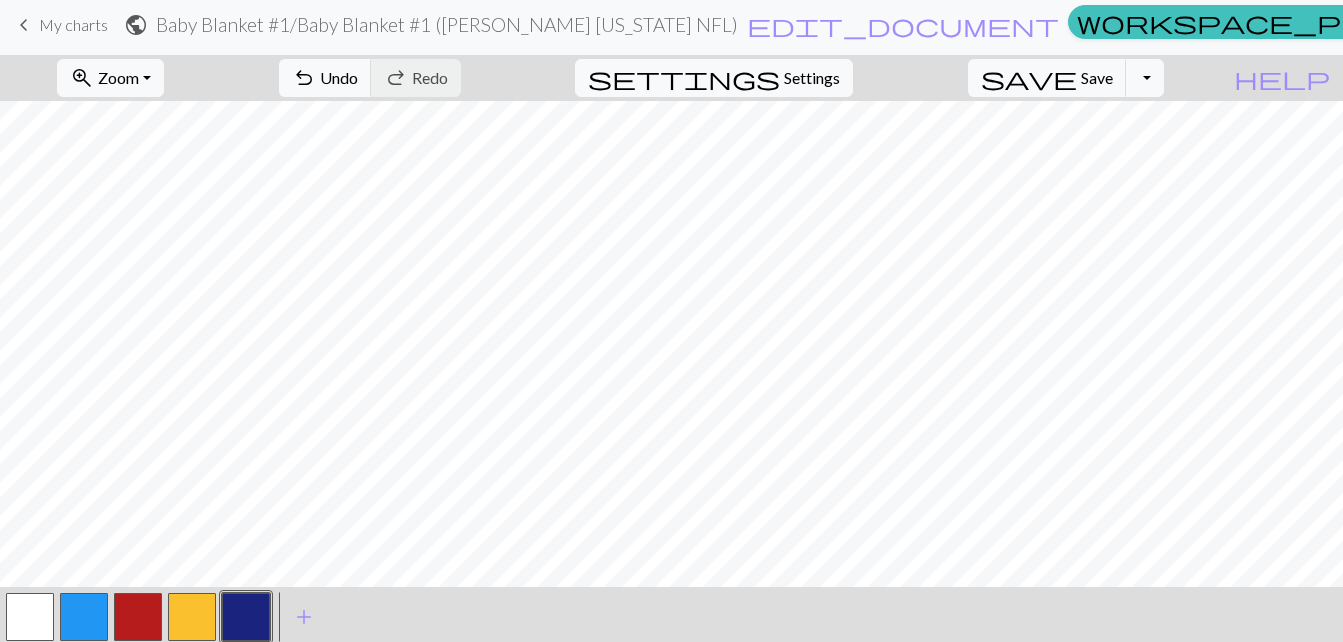 click at bounding box center [138, 617] 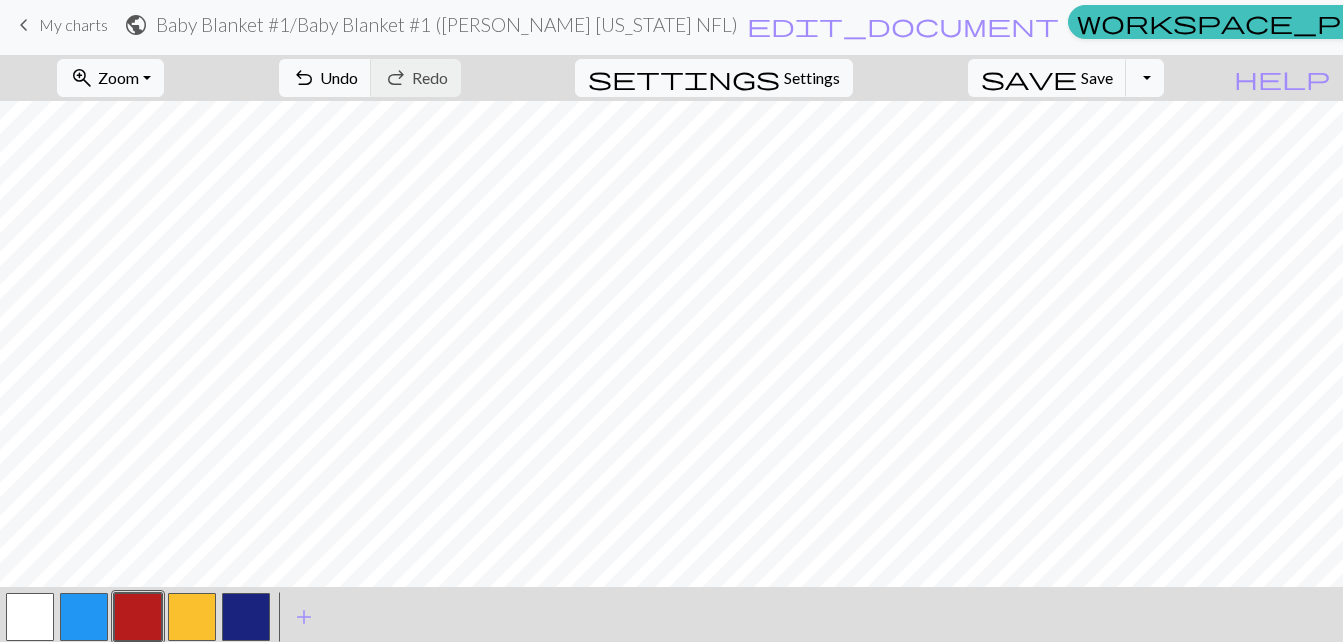 click at bounding box center [30, 617] 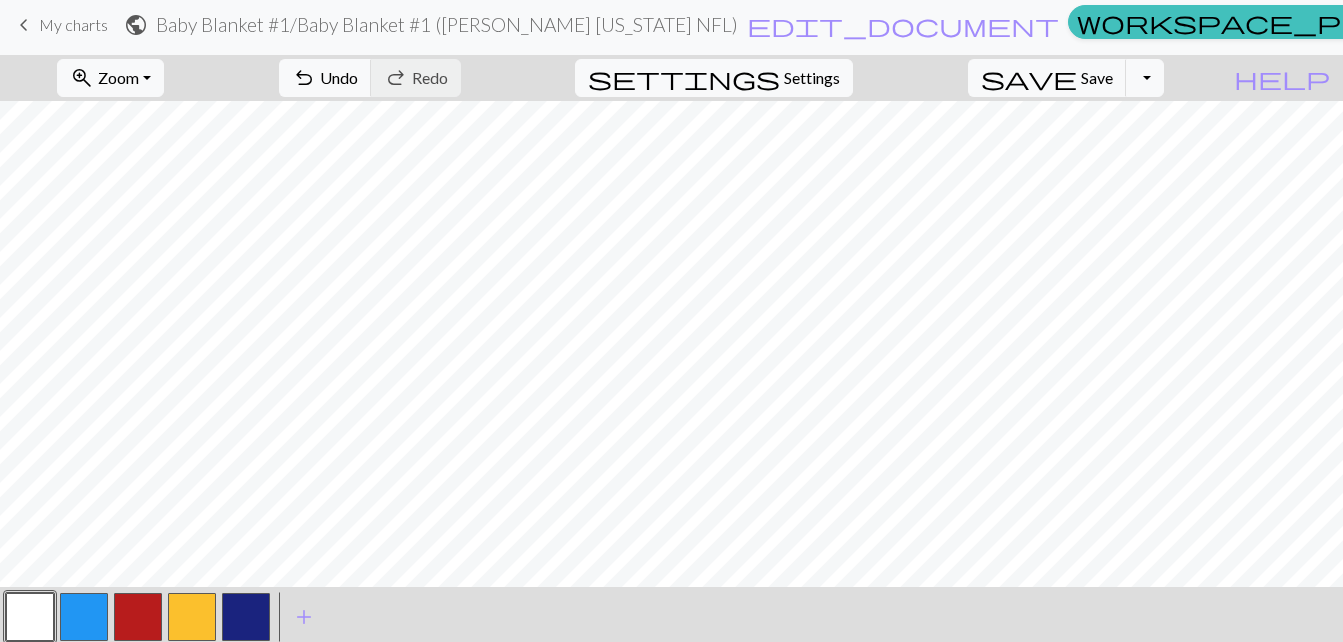 click at bounding box center (30, 617) 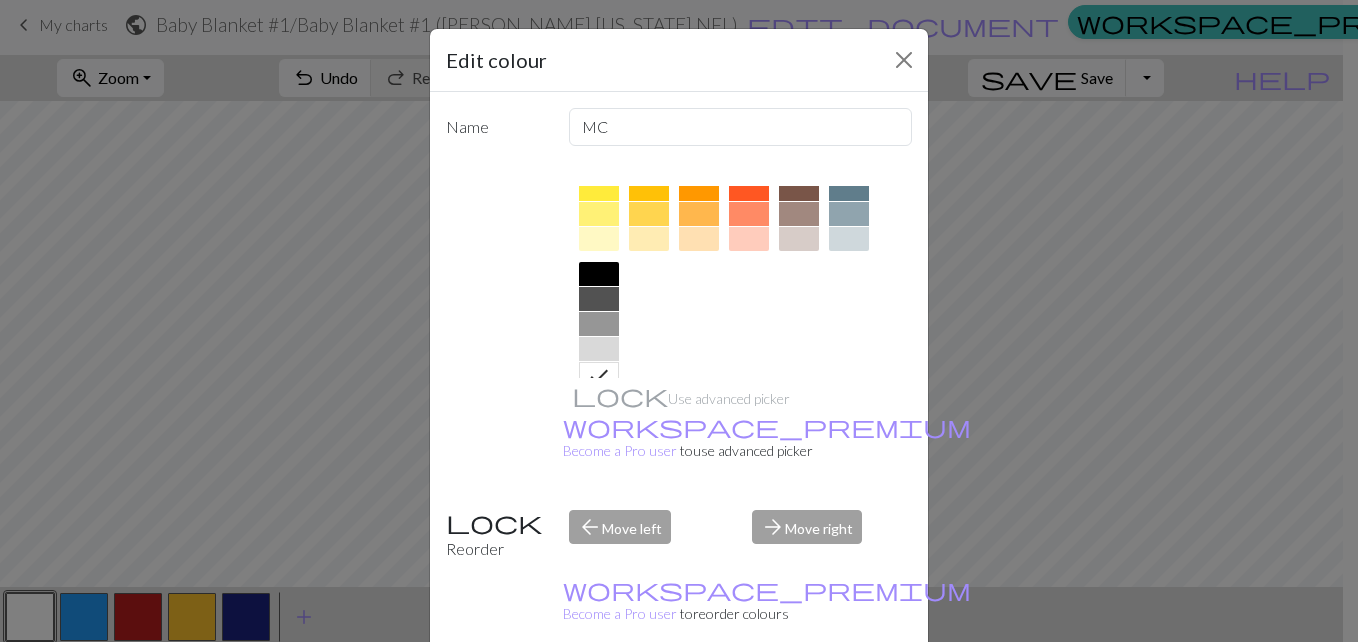 scroll, scrollTop: 376, scrollLeft: 0, axis: vertical 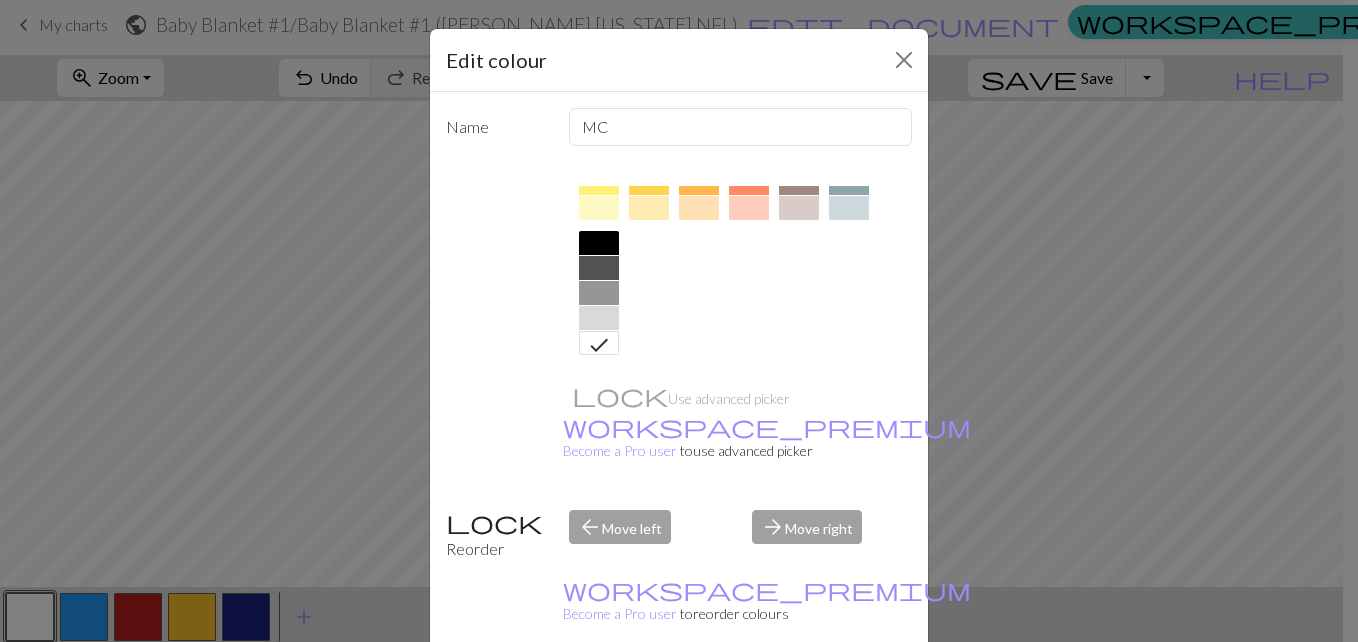 click 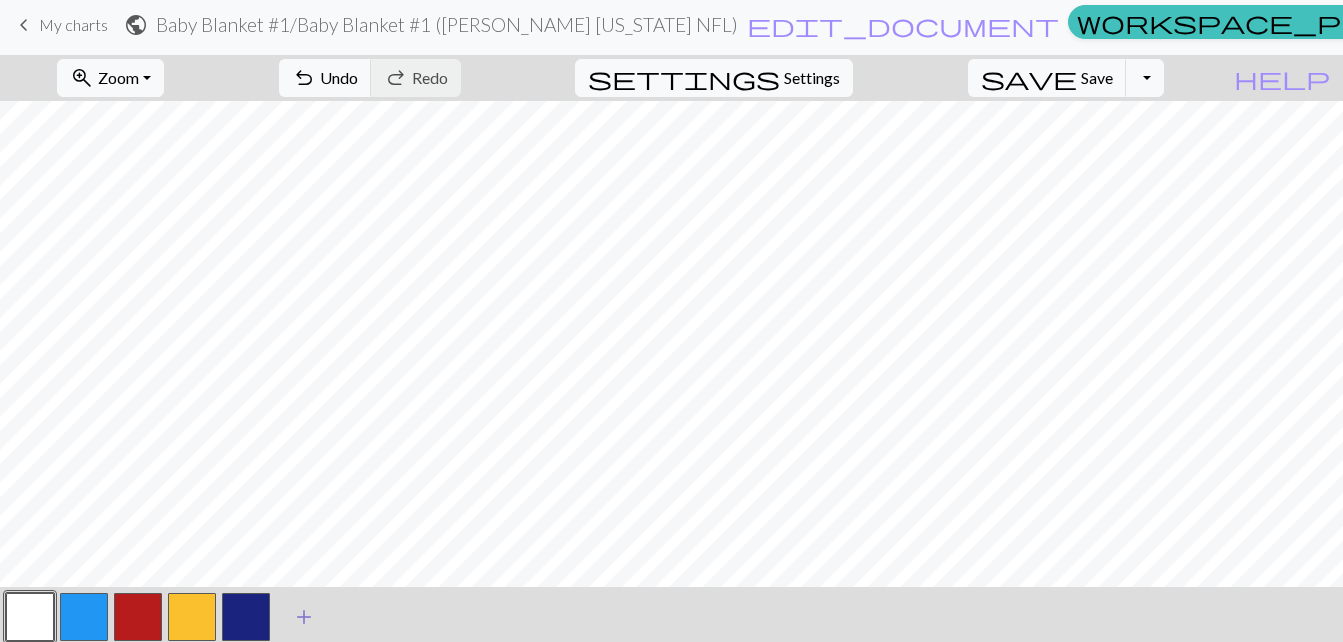 click on "add" at bounding box center (304, 617) 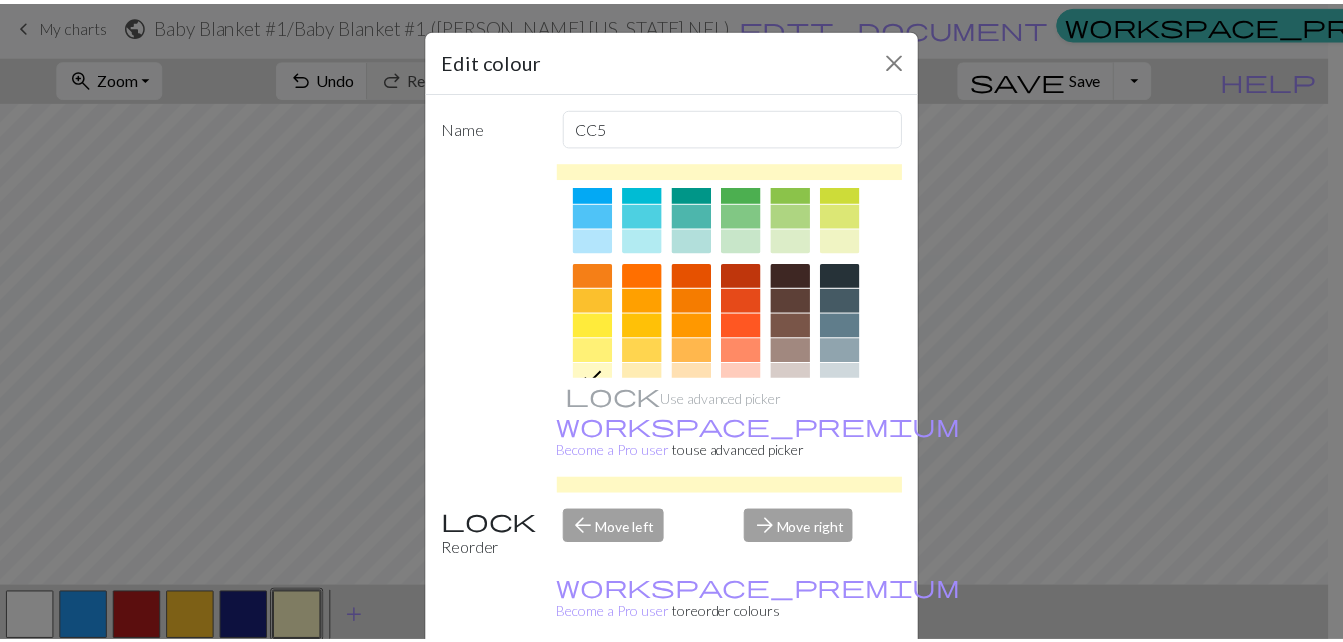 scroll, scrollTop: 0, scrollLeft: 0, axis: both 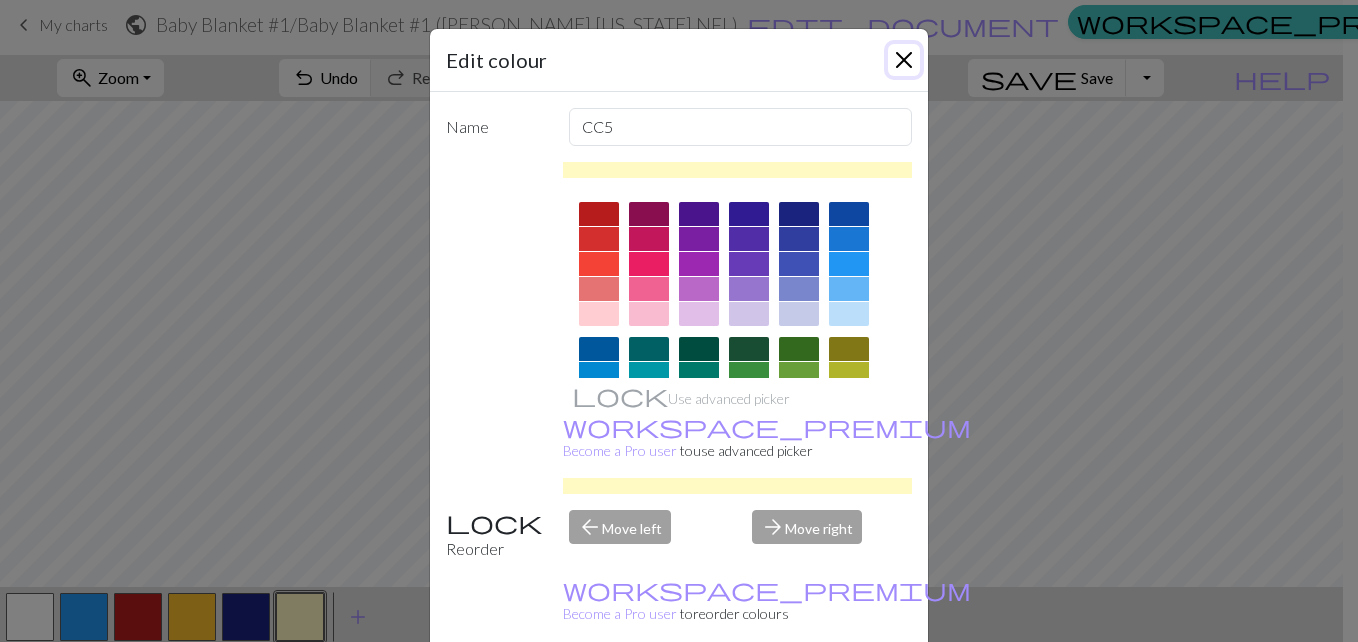 click at bounding box center (904, 60) 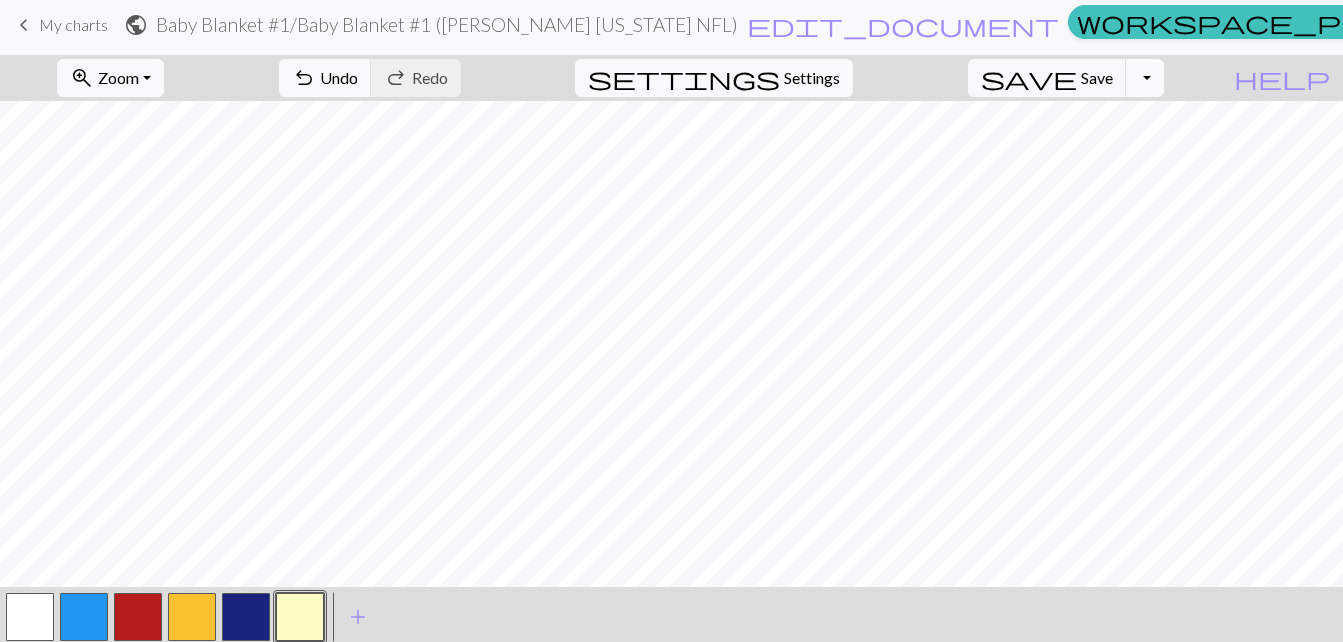 click on "Toggle Dropdown" at bounding box center (1145, 78) 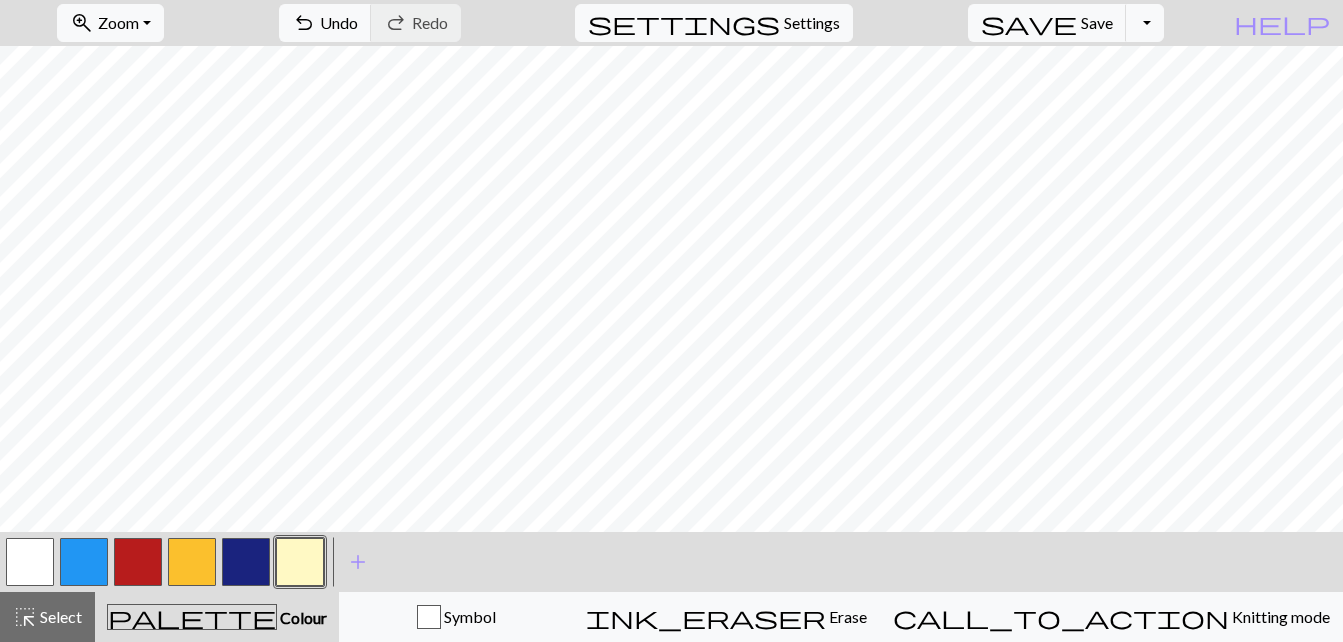 scroll, scrollTop: 5, scrollLeft: 0, axis: vertical 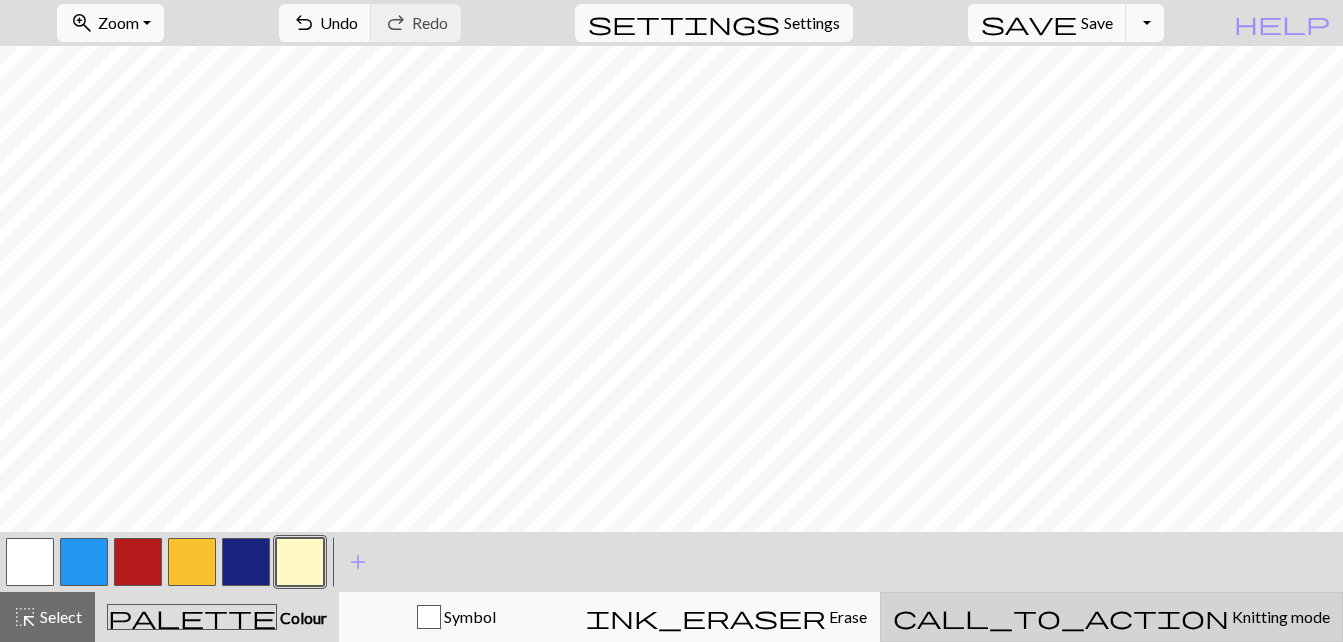 click on "call_to_action   Knitting mode   Knitting mode" at bounding box center (1111, 617) 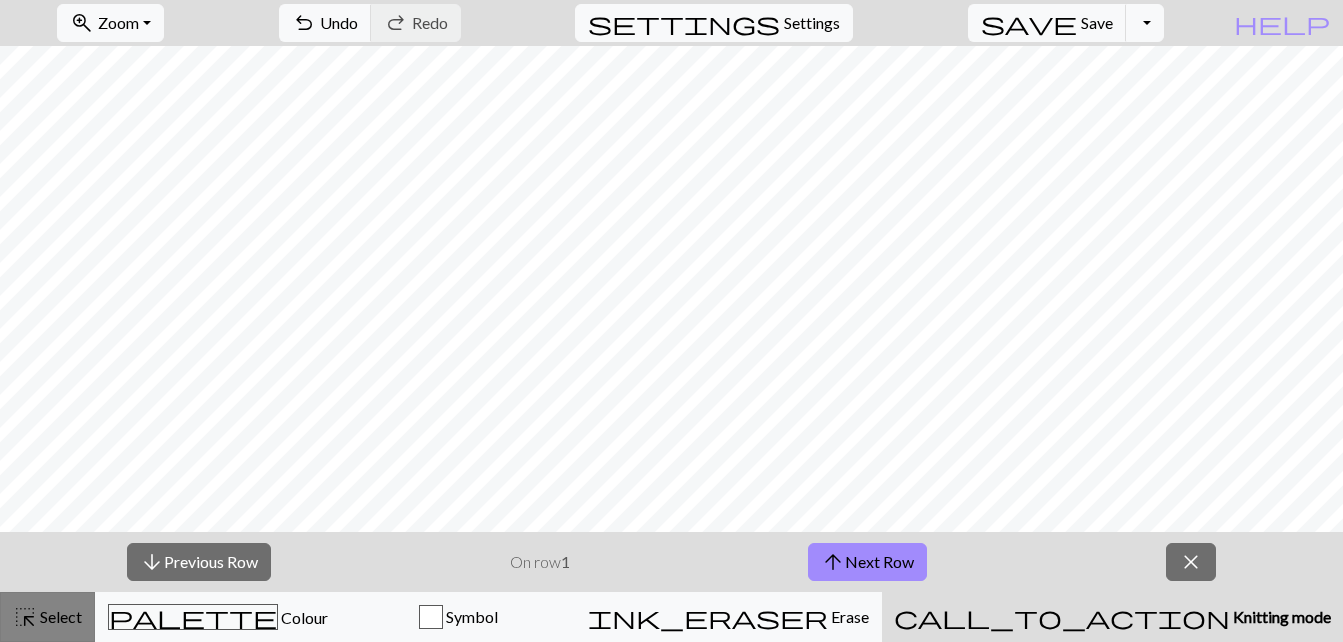 click on "highlight_alt   Select   Select" at bounding box center [47, 617] 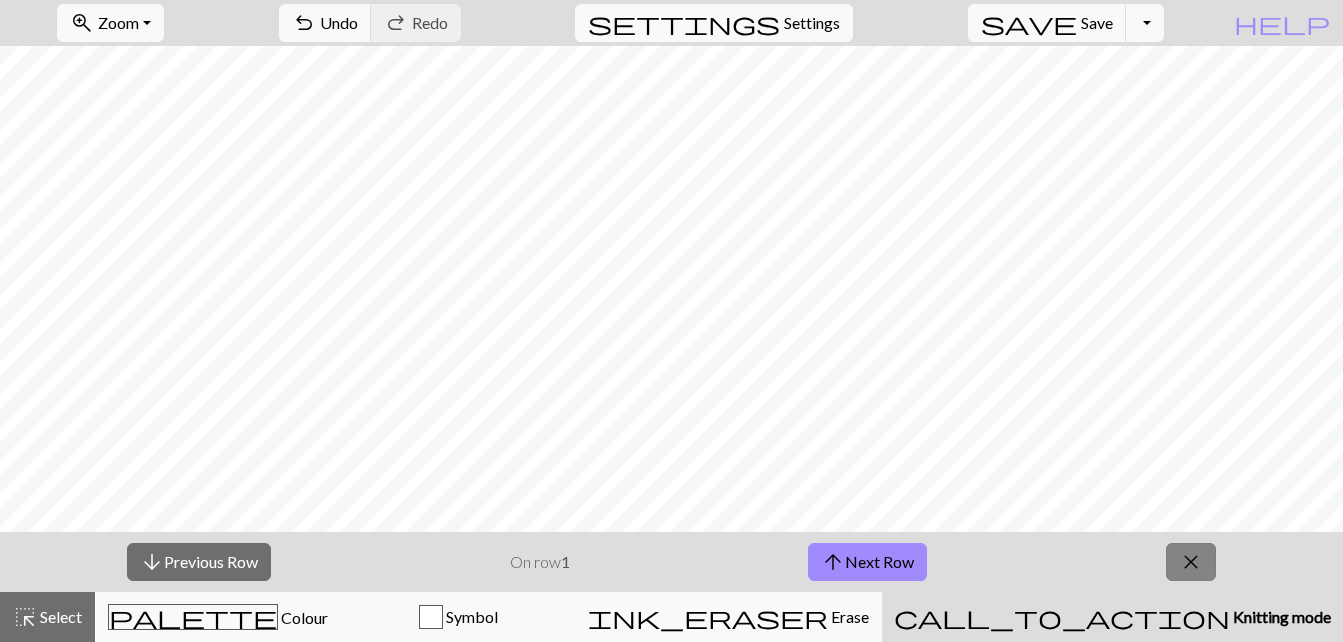 click on "close" at bounding box center (1191, 562) 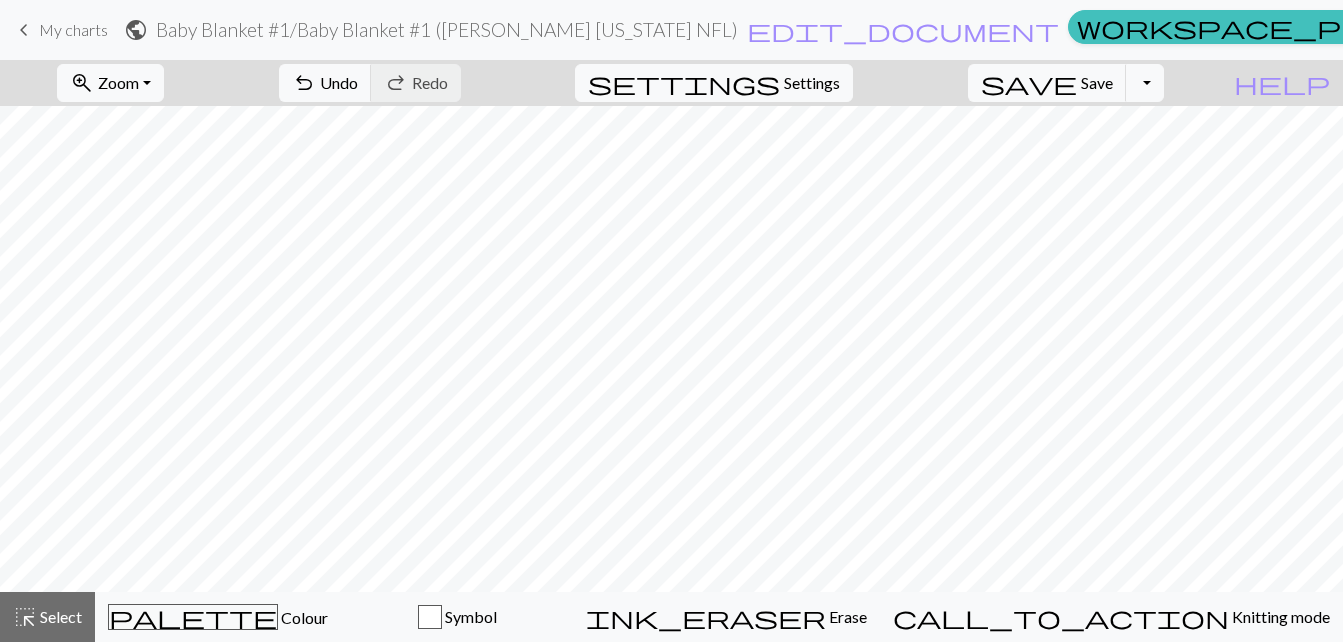 scroll, scrollTop: 0, scrollLeft: 0, axis: both 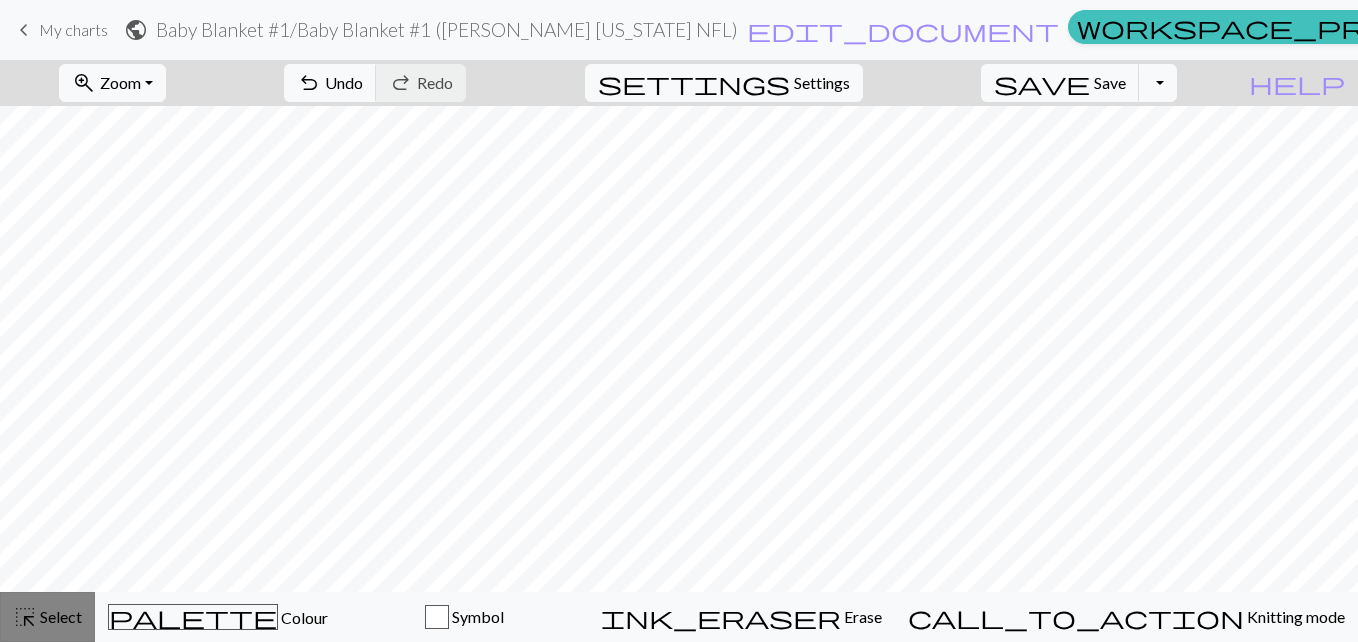 click on "Select" at bounding box center (59, 616) 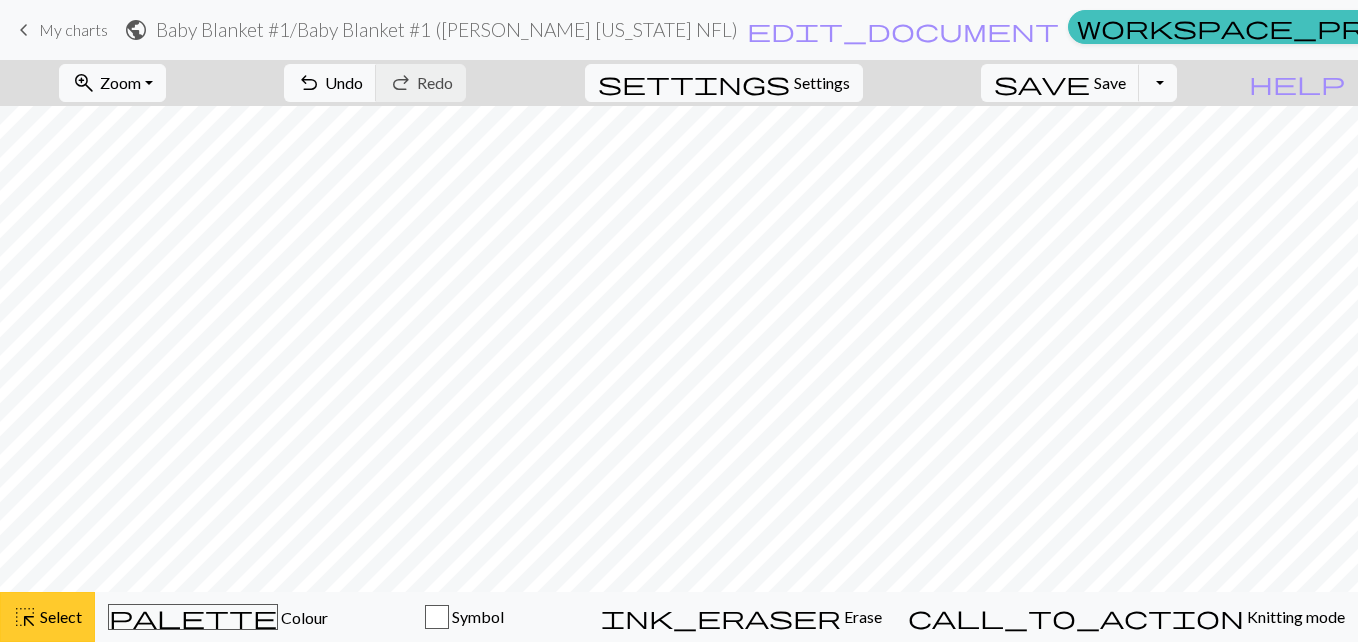 click on "Select" at bounding box center [59, 616] 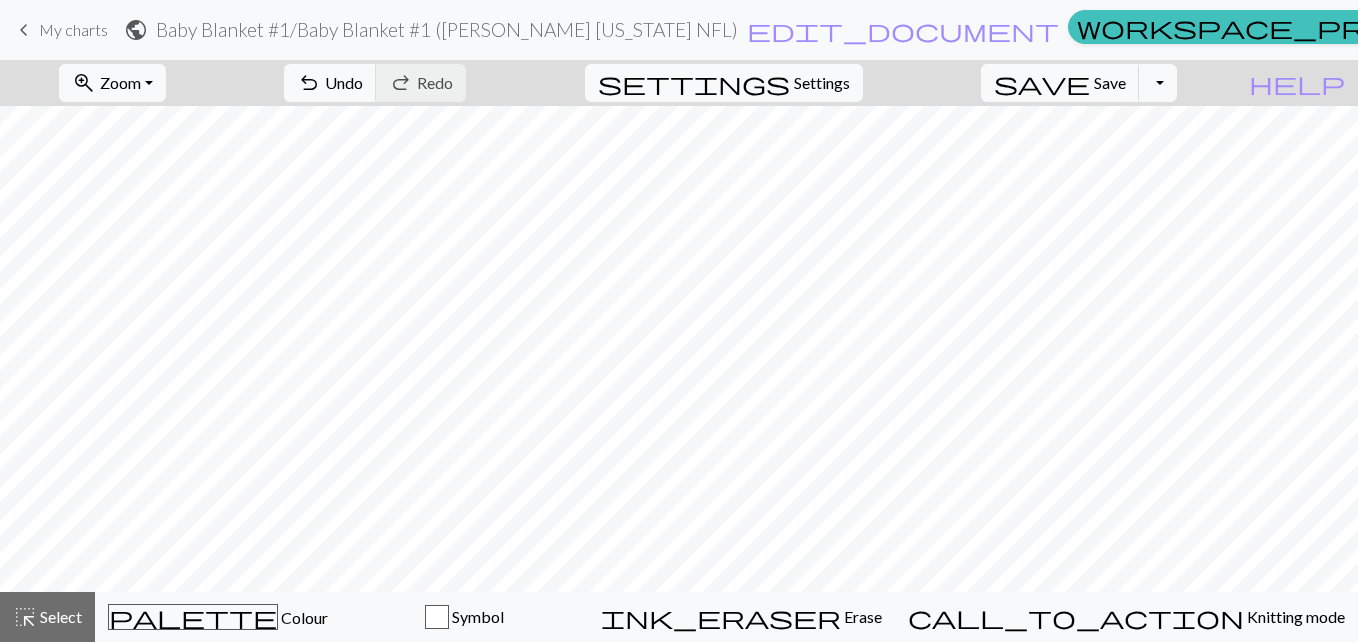 click on "keyboard_arrow_left   My charts" at bounding box center (60, 30) 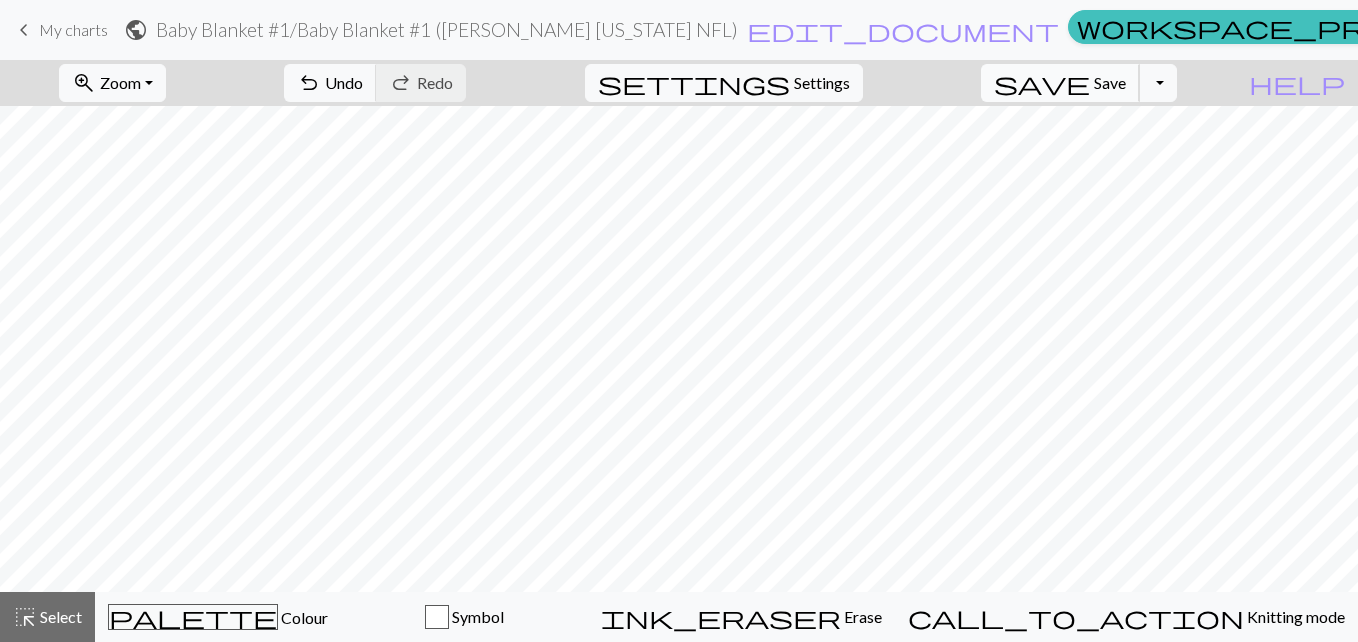 click on "Save" at bounding box center [1110, 82] 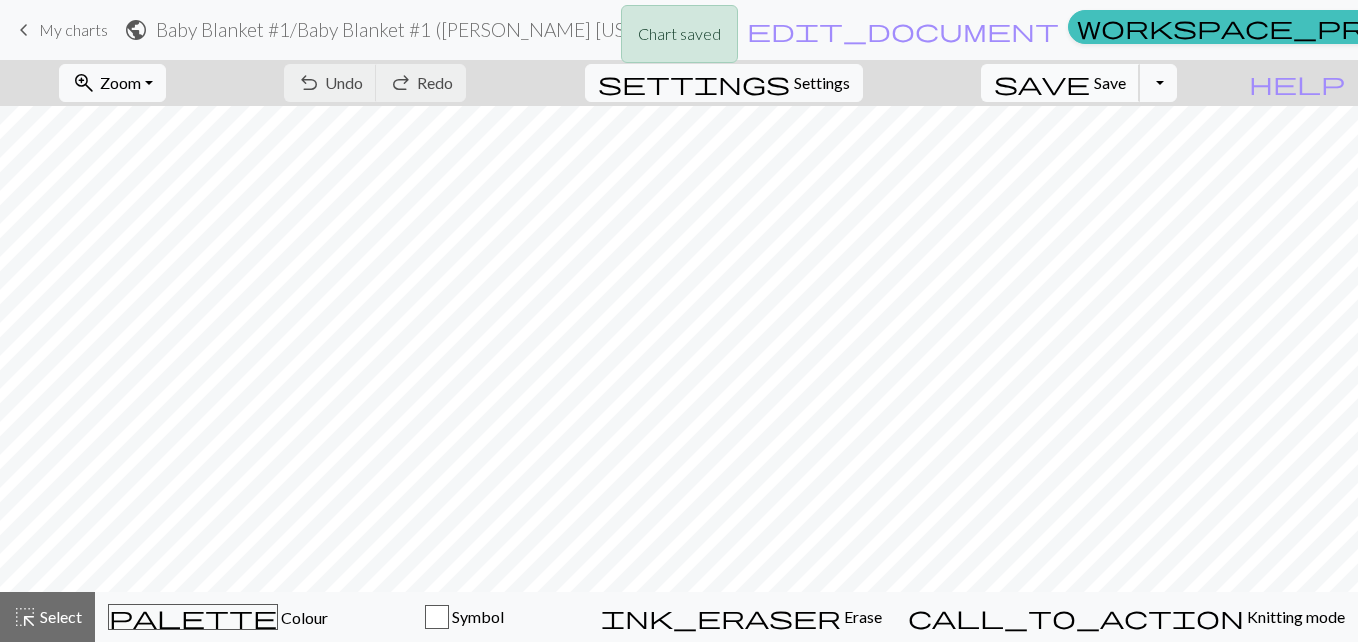 click on "Save" at bounding box center [1110, 82] 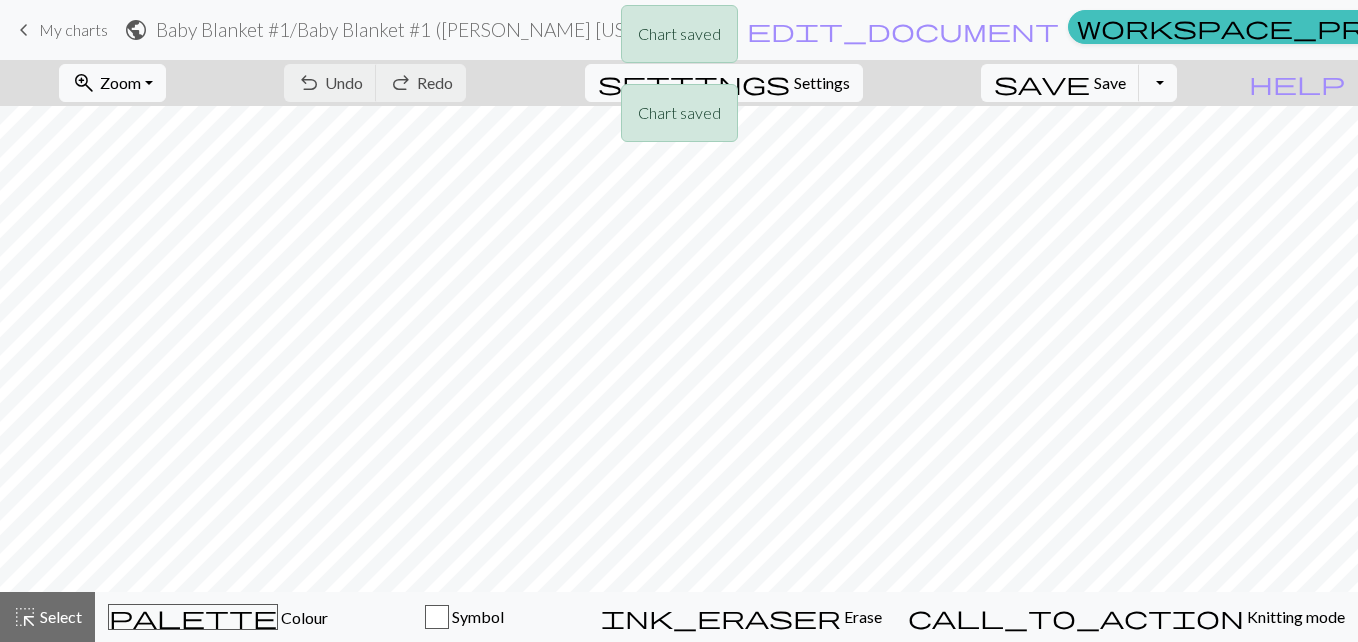 click on "Chart saved Chart saved" at bounding box center [679, 79] 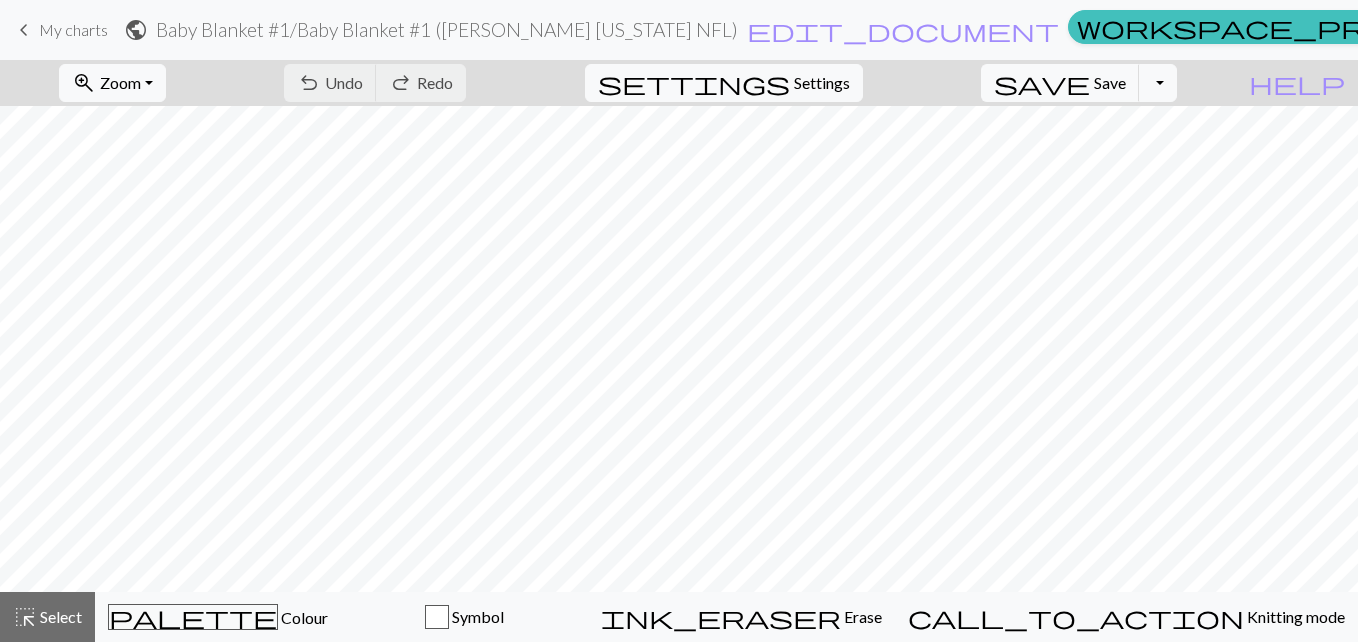 click on "keyboard_arrow_left   My charts" at bounding box center [60, 30] 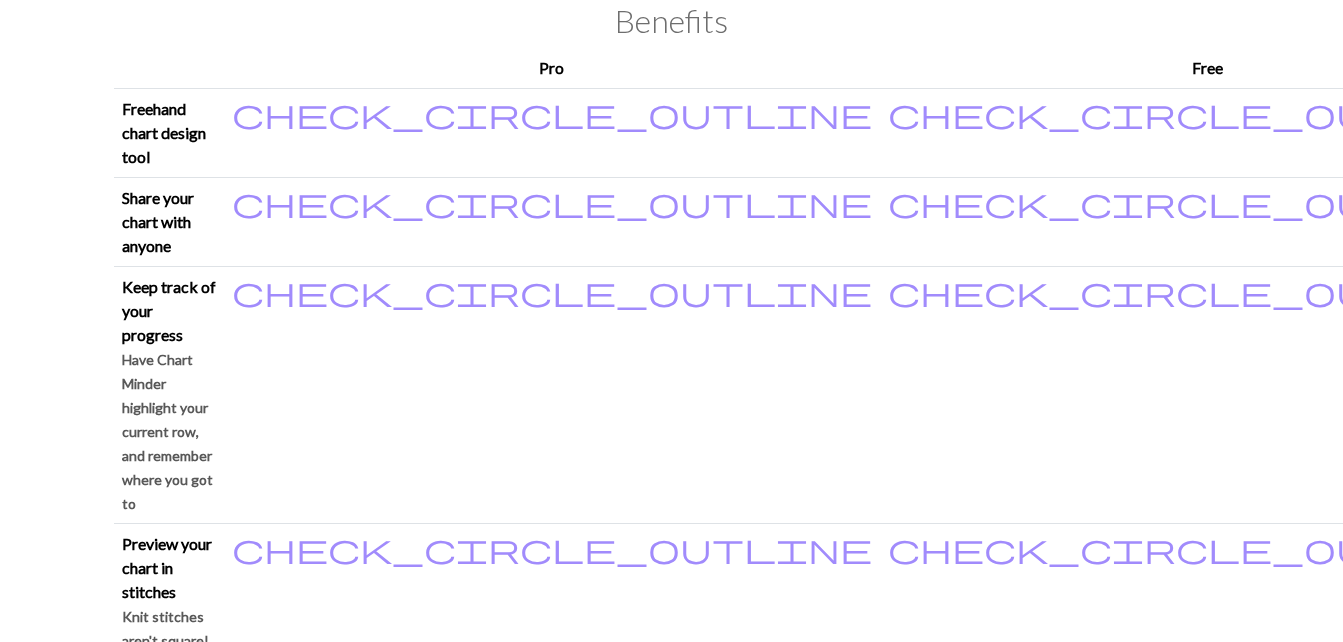 scroll, scrollTop: 0, scrollLeft: 0, axis: both 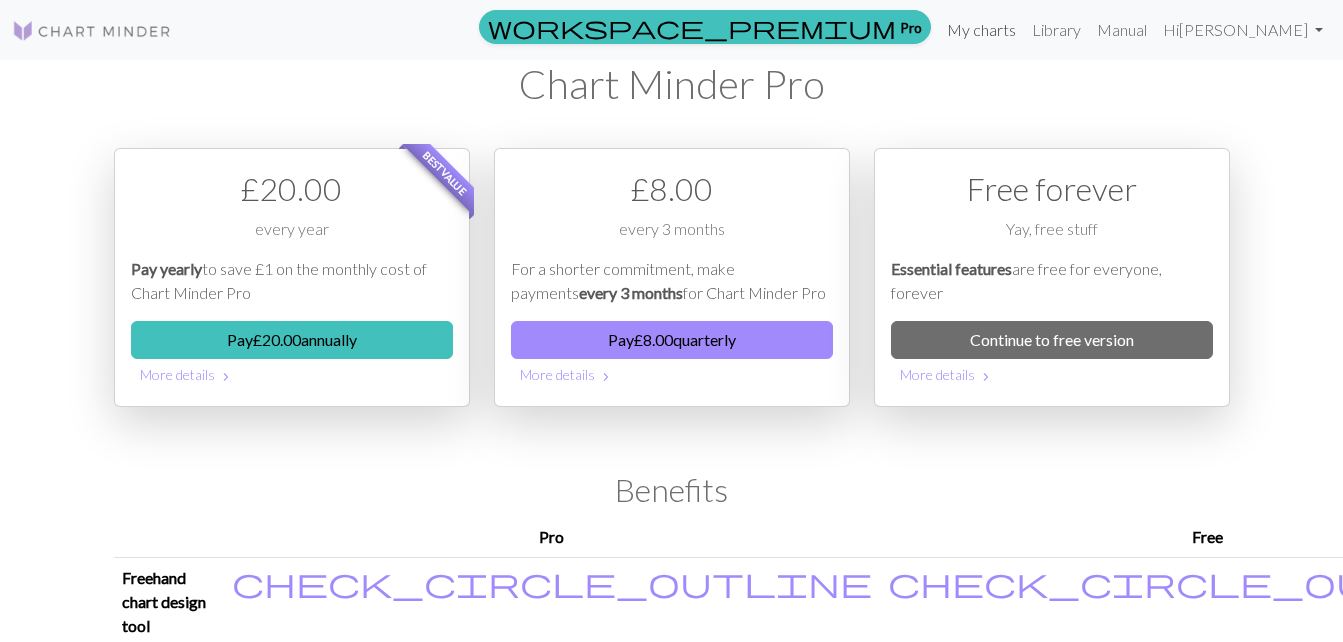 click on "My charts" at bounding box center [981, 30] 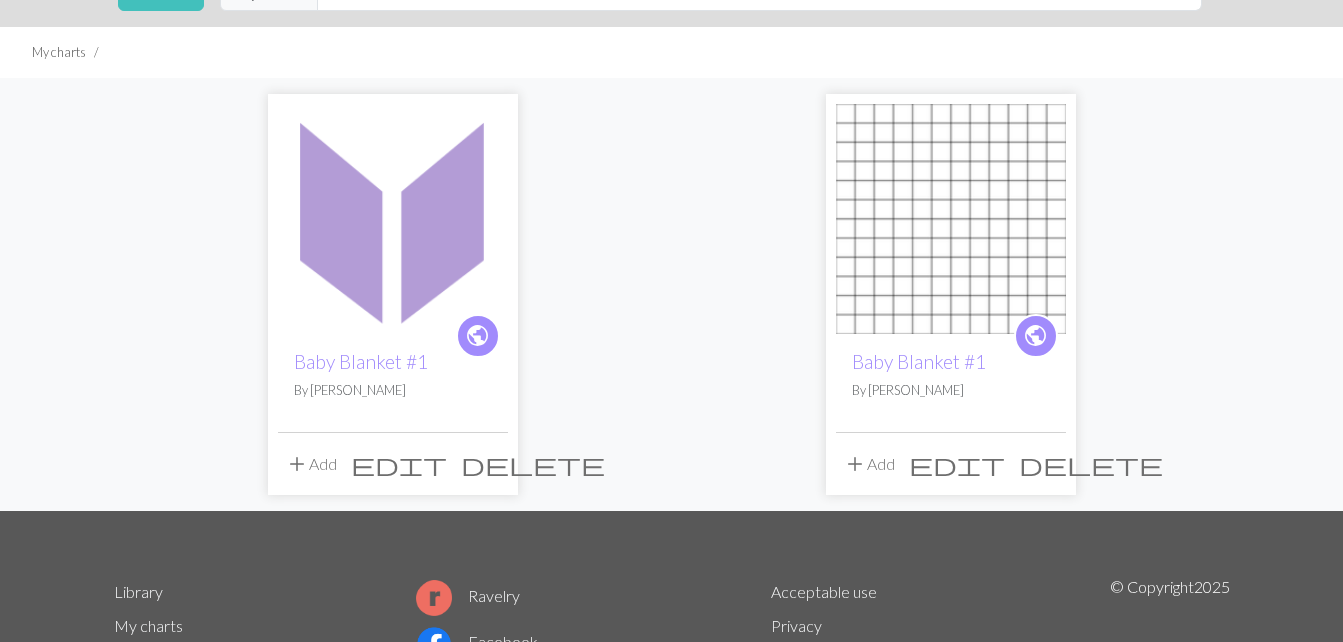 scroll, scrollTop: 106, scrollLeft: 0, axis: vertical 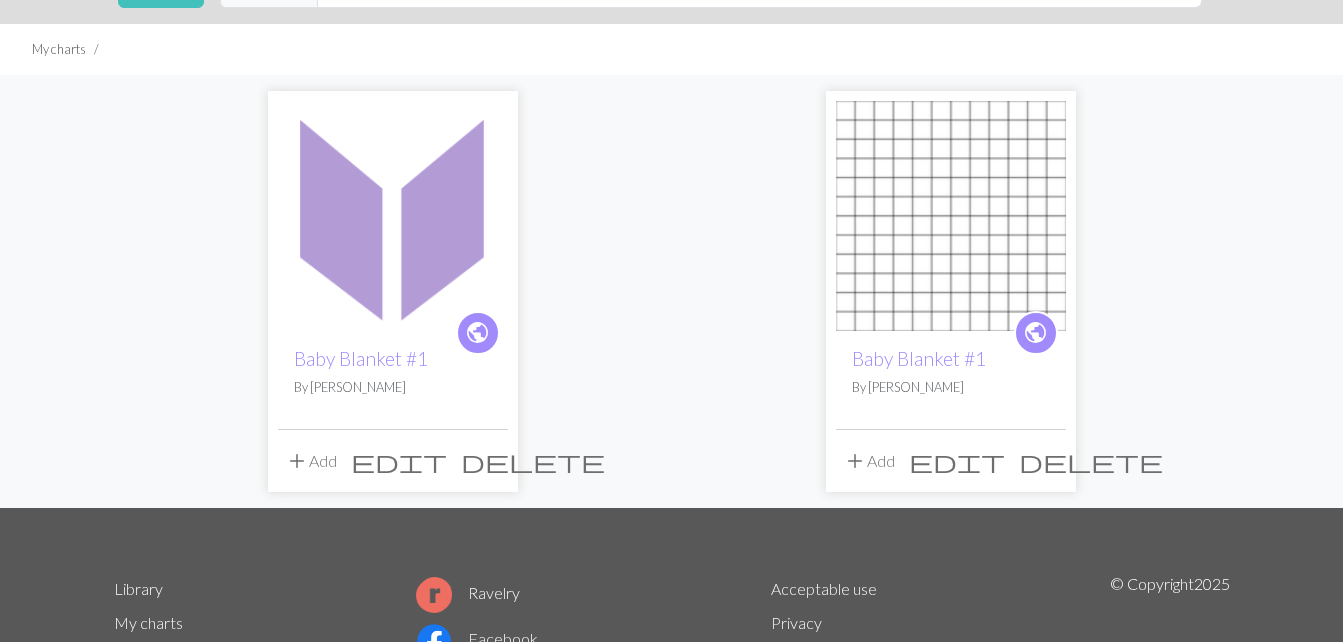 click at bounding box center (951, 216) 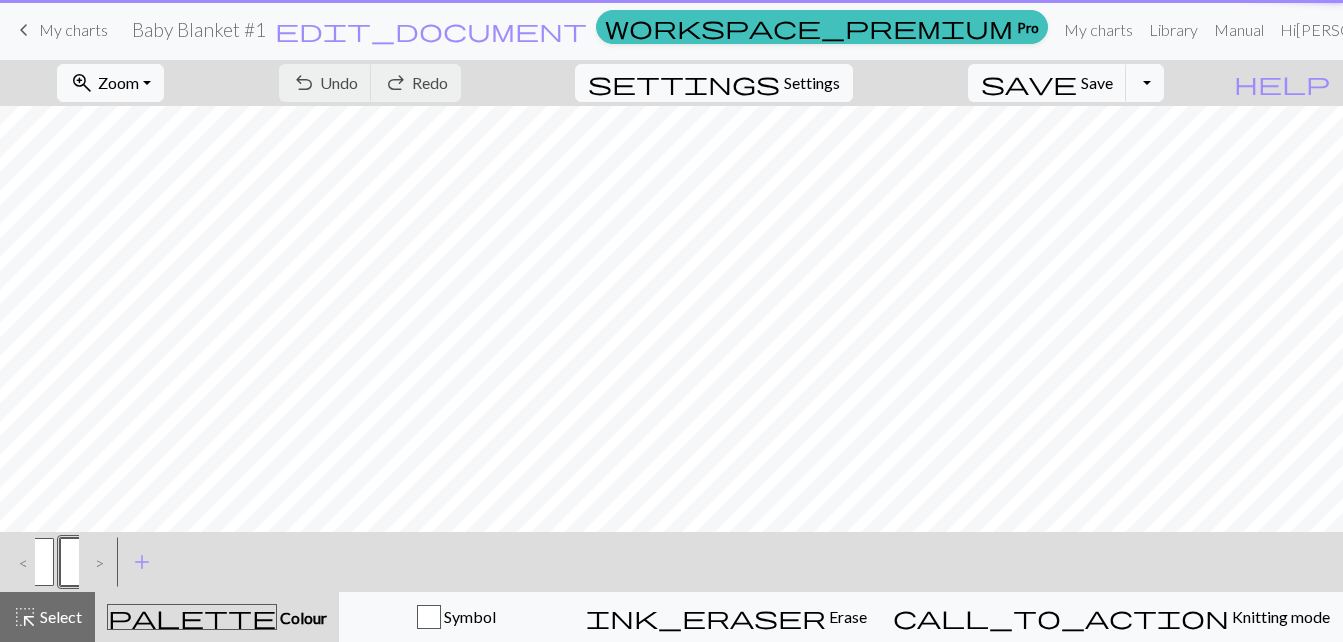 scroll, scrollTop: 0, scrollLeft: 0, axis: both 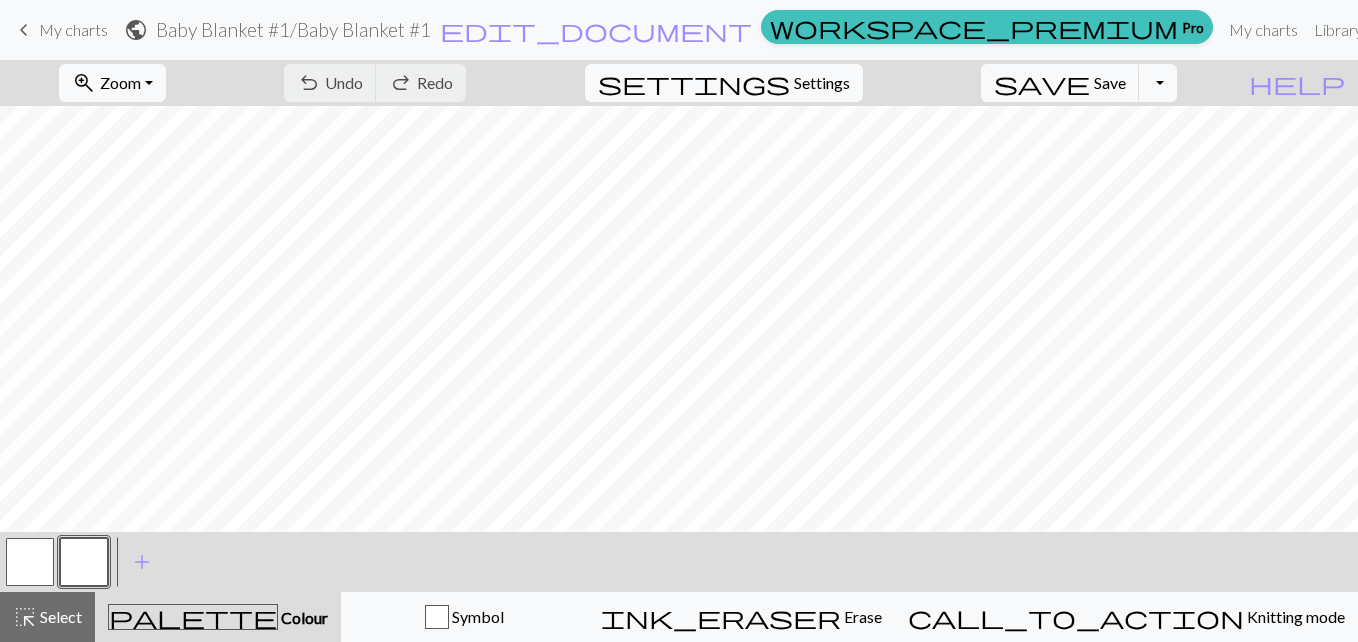 click on "keyboard_arrow_left" at bounding box center [24, 30] 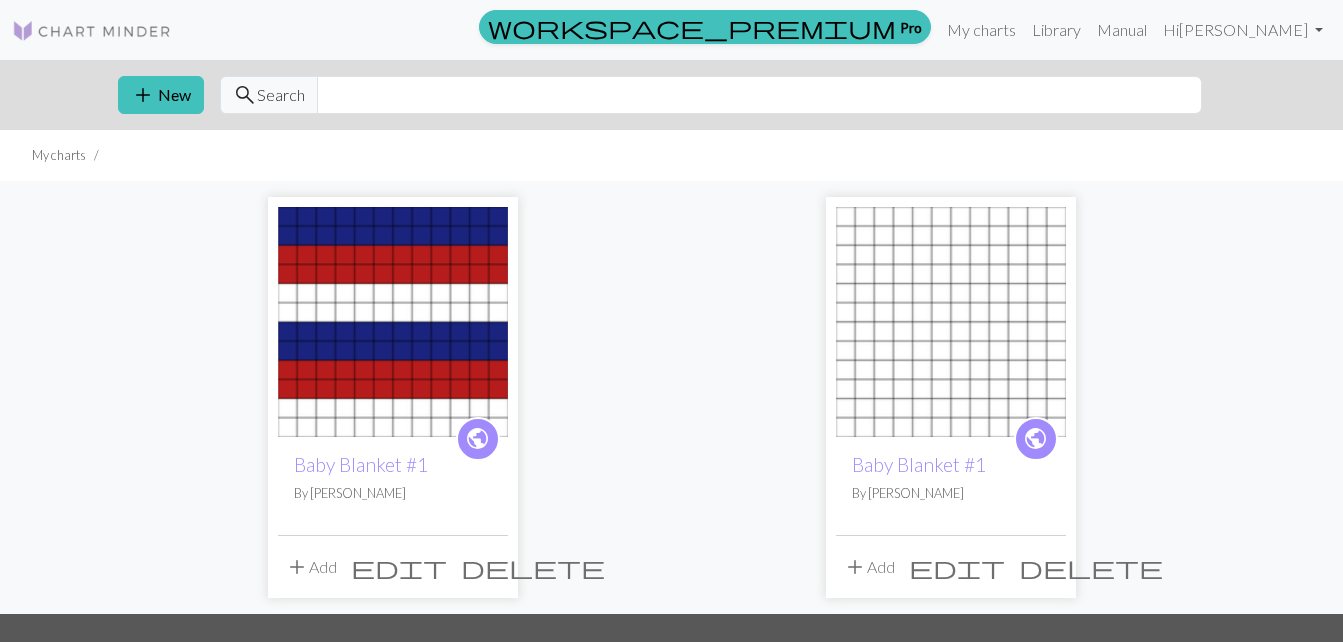 click at bounding box center [951, 322] 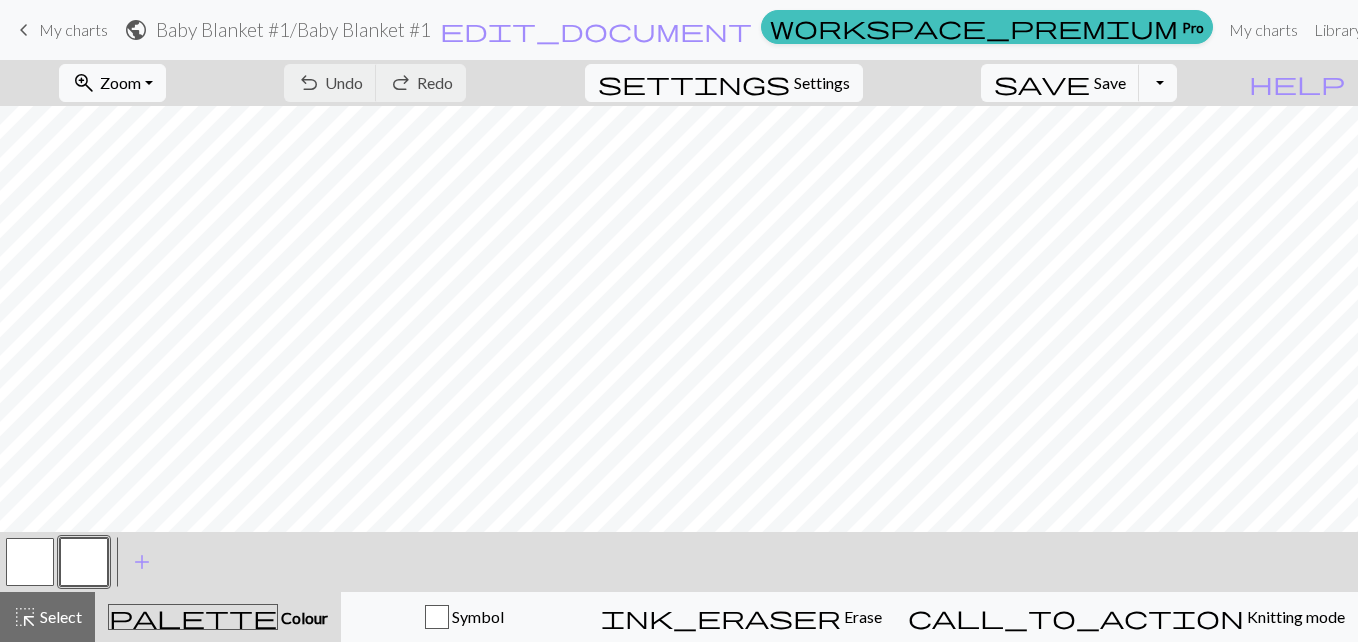 click on "keyboard_arrow_left   My charts" at bounding box center (60, 30) 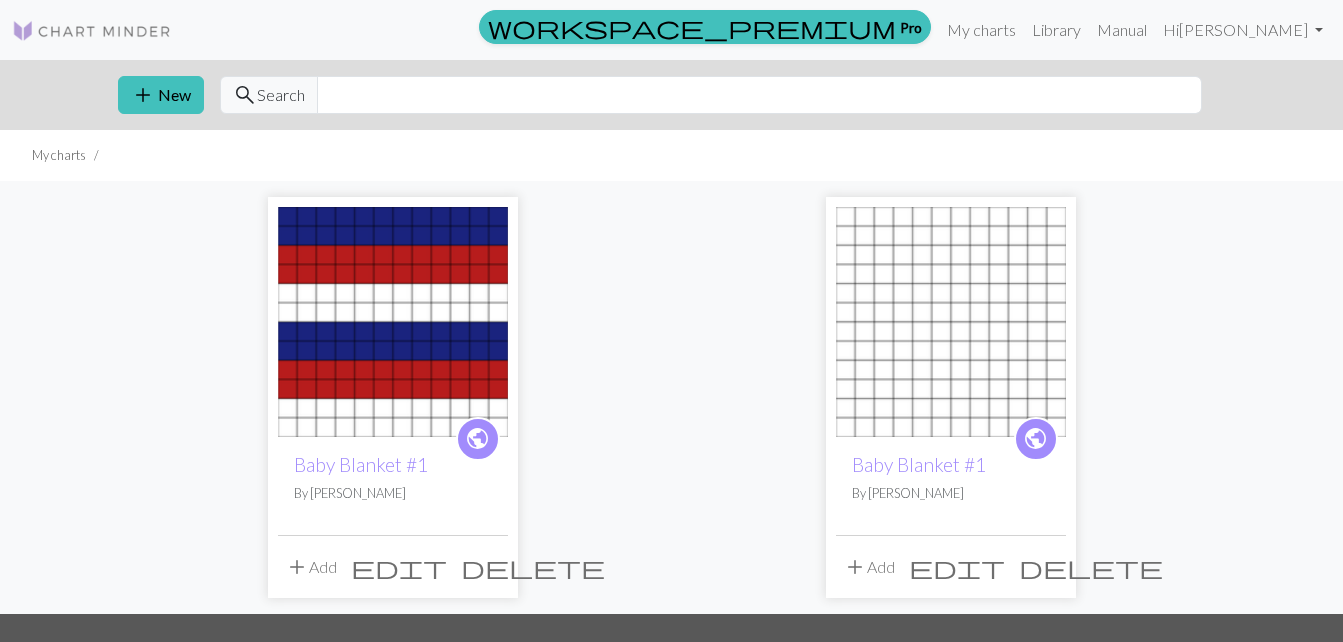 click on "delete" at bounding box center (1091, 567) 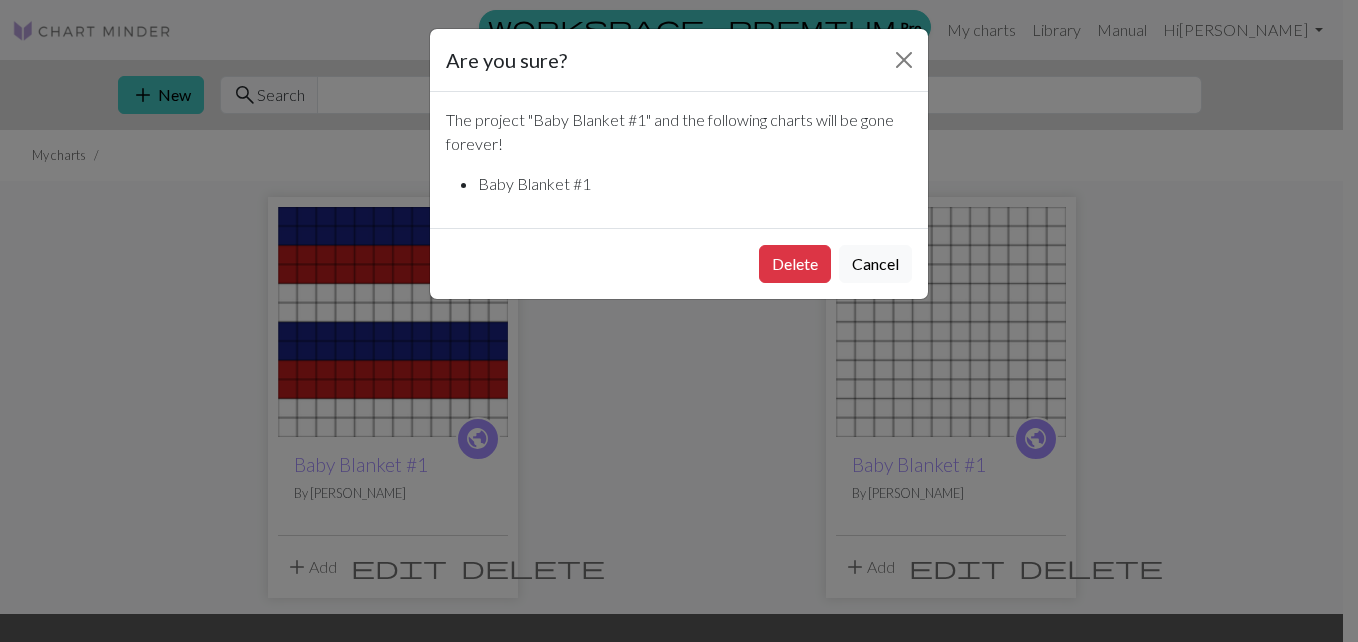 click on "Delete Cancel" at bounding box center (679, 263) 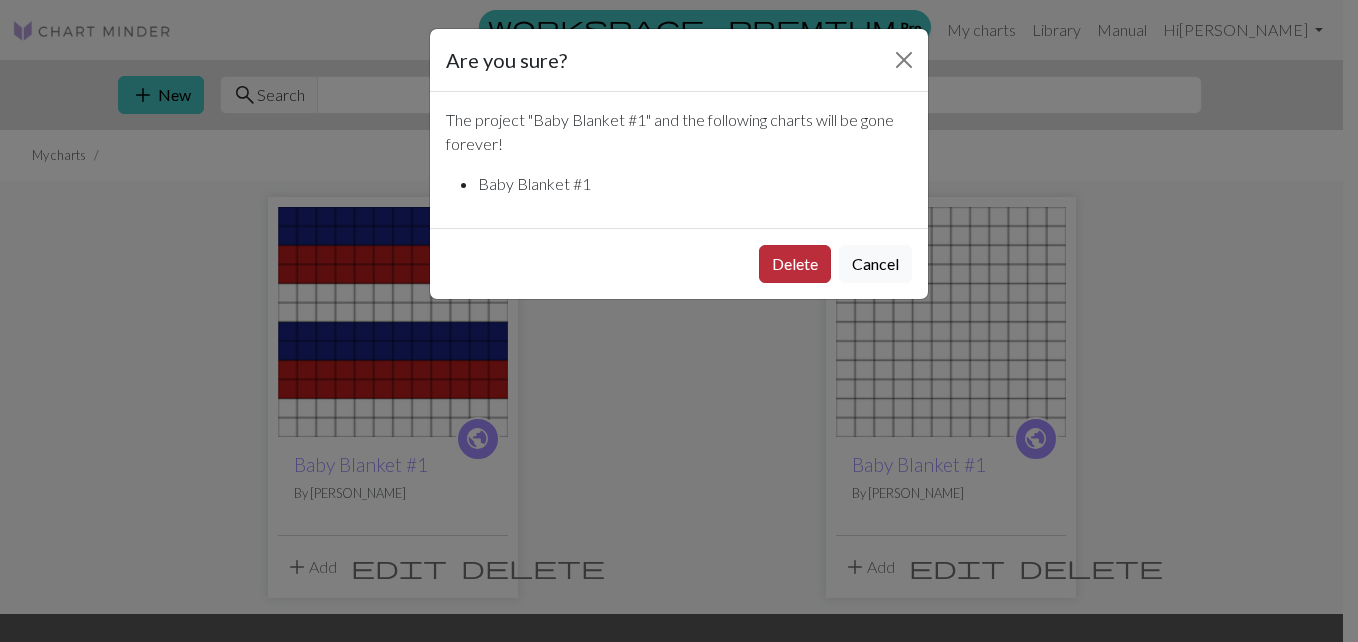 click on "Delete" at bounding box center [795, 264] 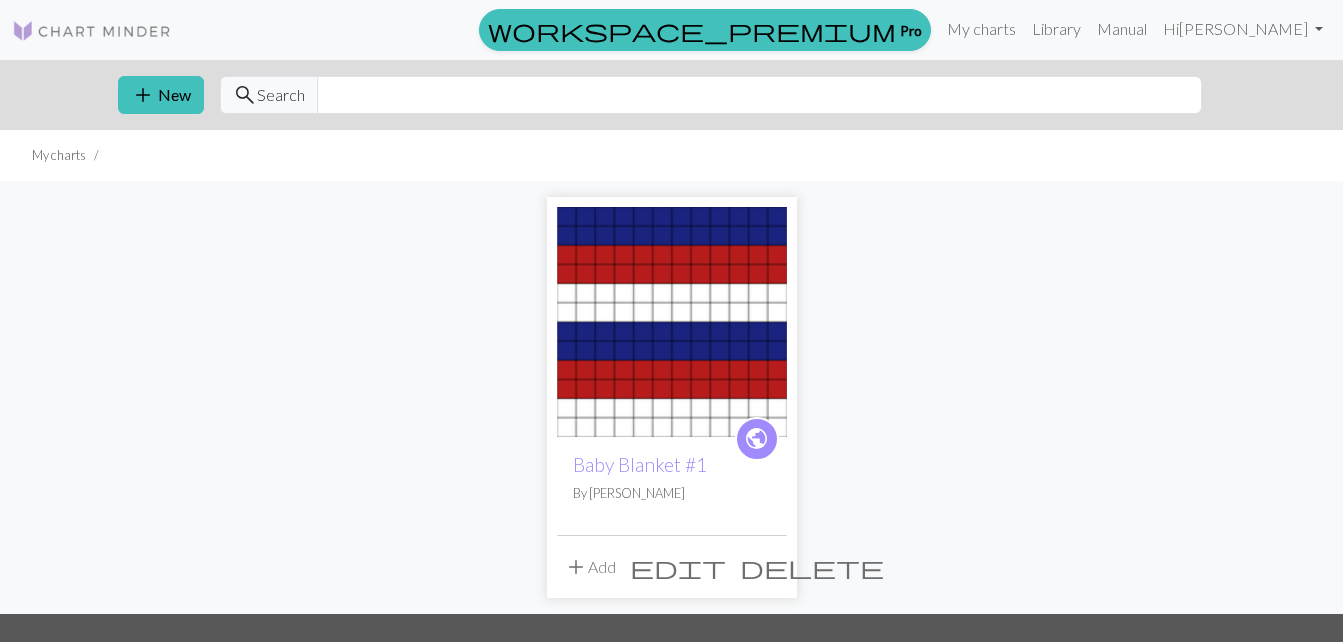 scroll, scrollTop: 0, scrollLeft: 0, axis: both 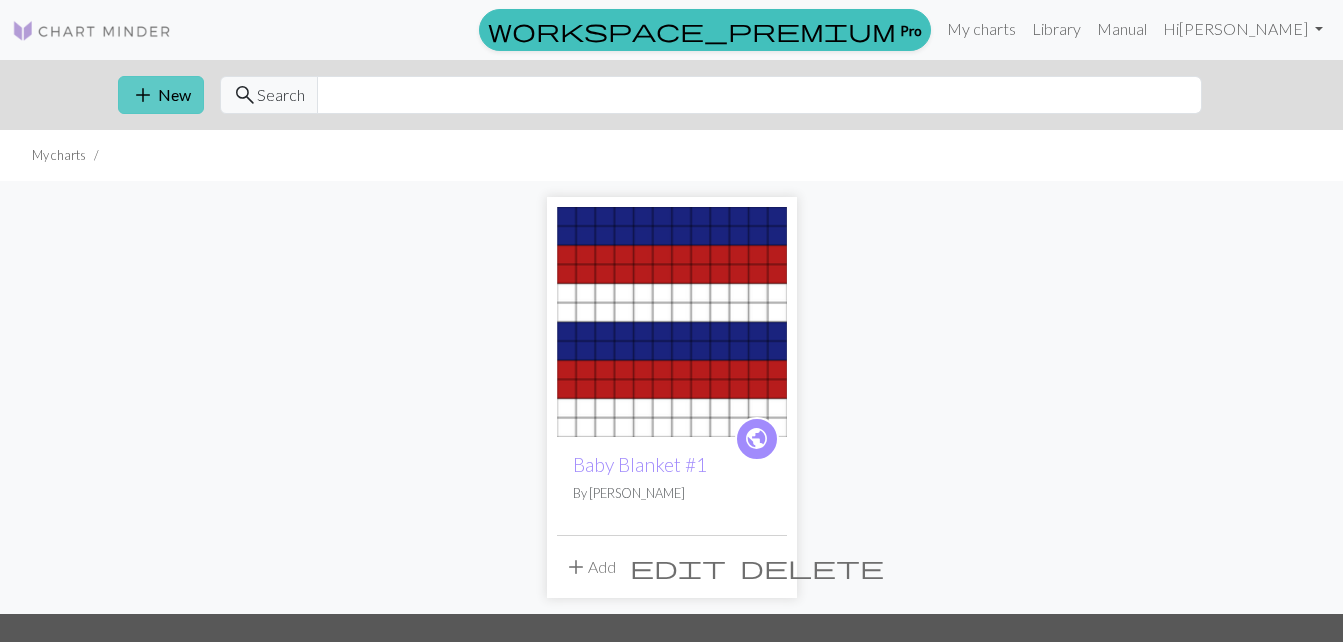 click on "add" at bounding box center (143, 95) 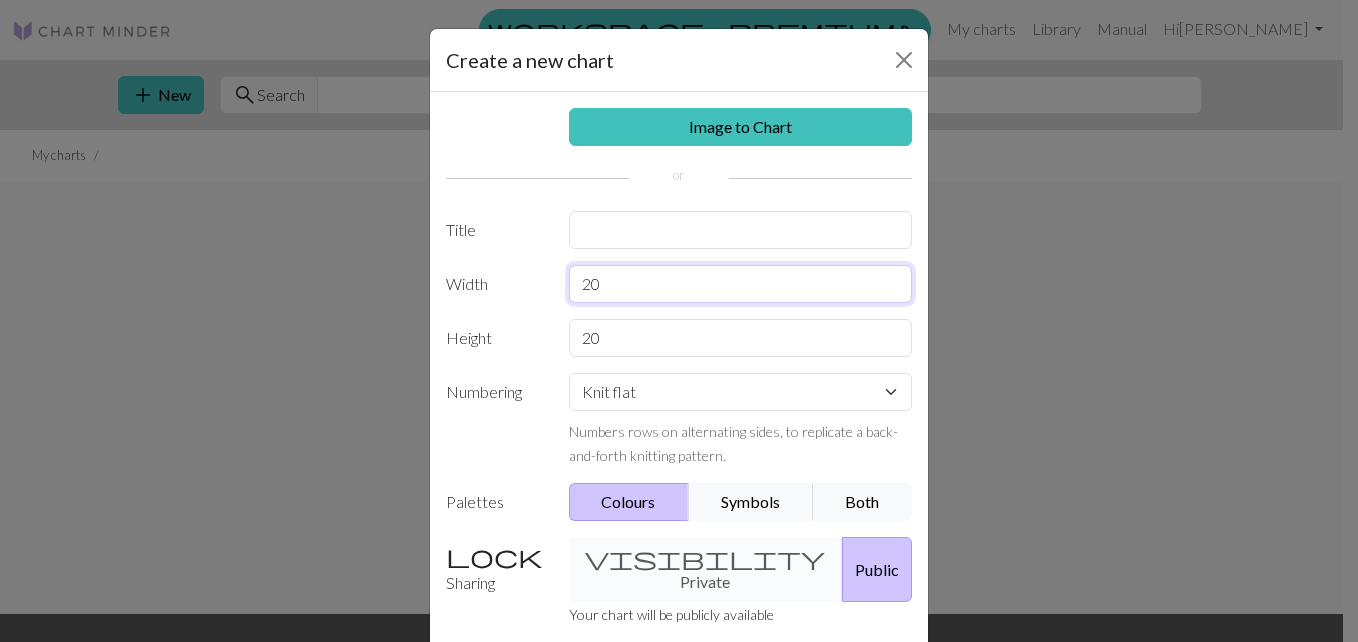 click on "20" at bounding box center (741, 284) 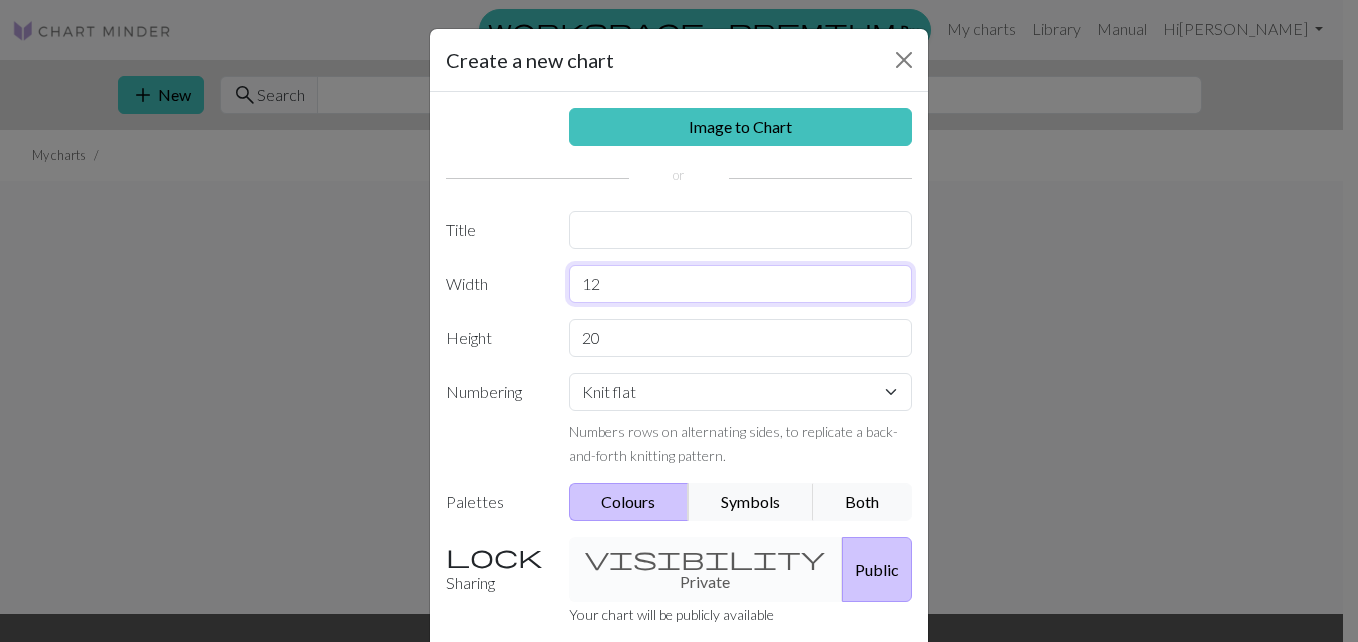 type on "12" 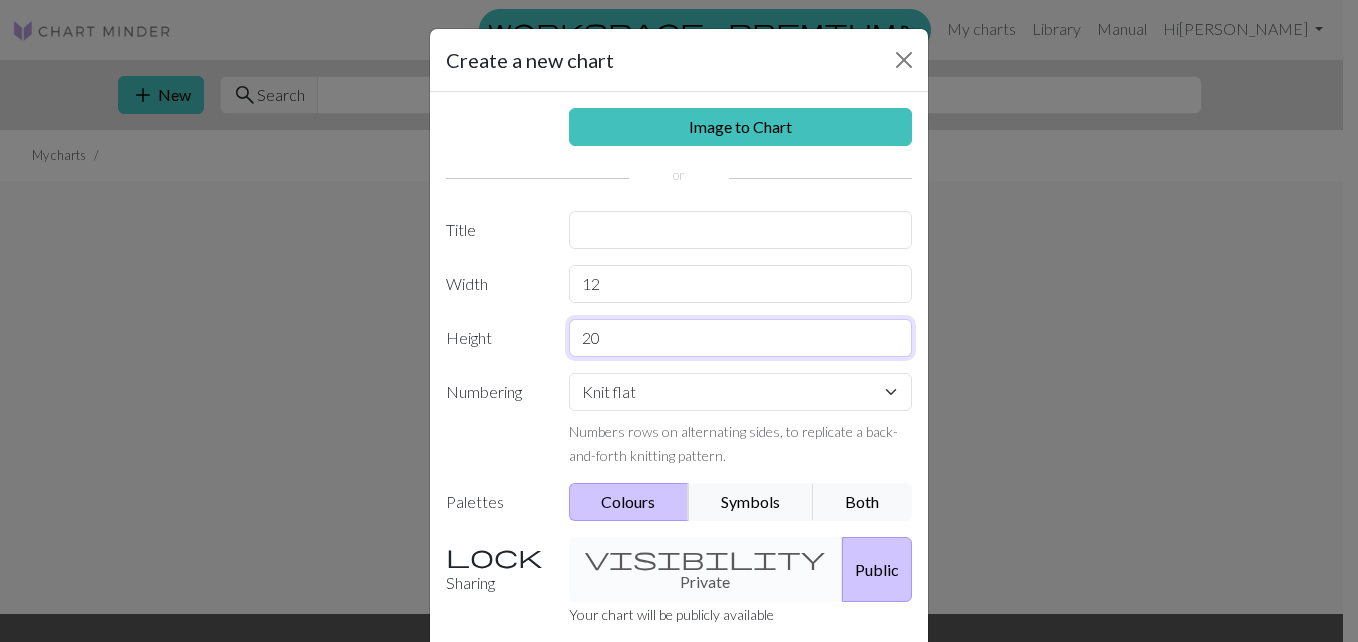 click on "20" at bounding box center (741, 338) 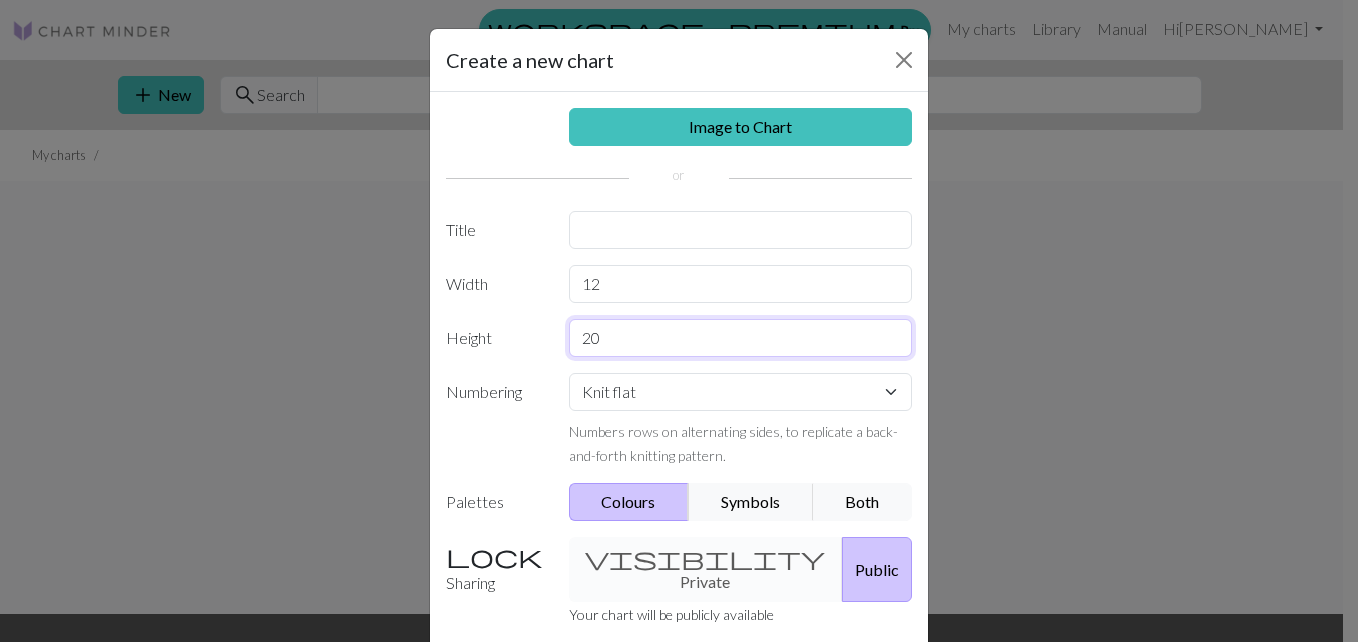 type on "2" 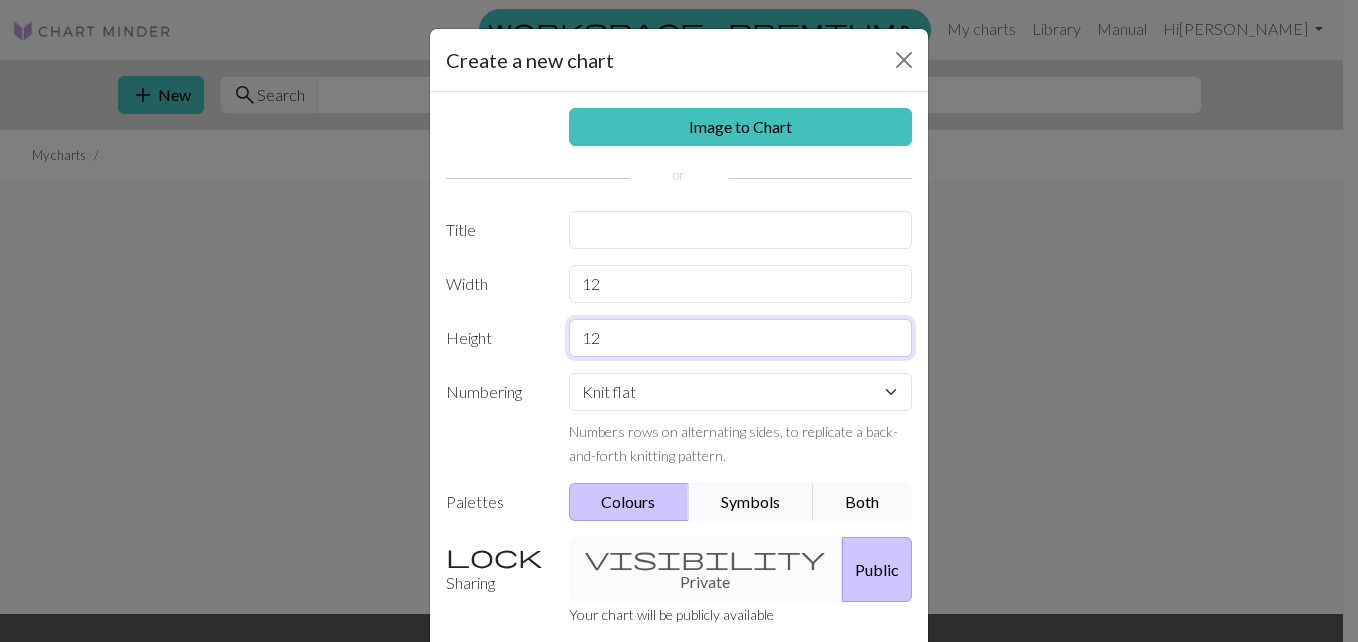type on "12" 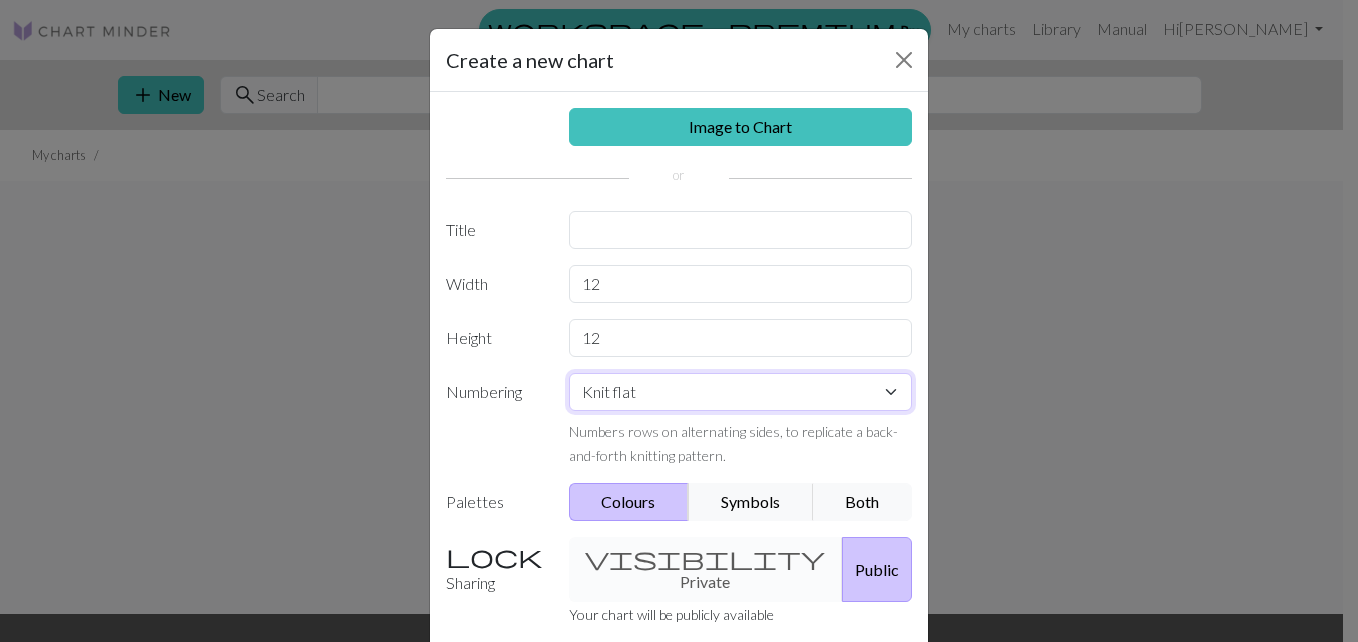 drag, startPoint x: 566, startPoint y: 391, endPoint x: 576, endPoint y: 392, distance: 10.049875 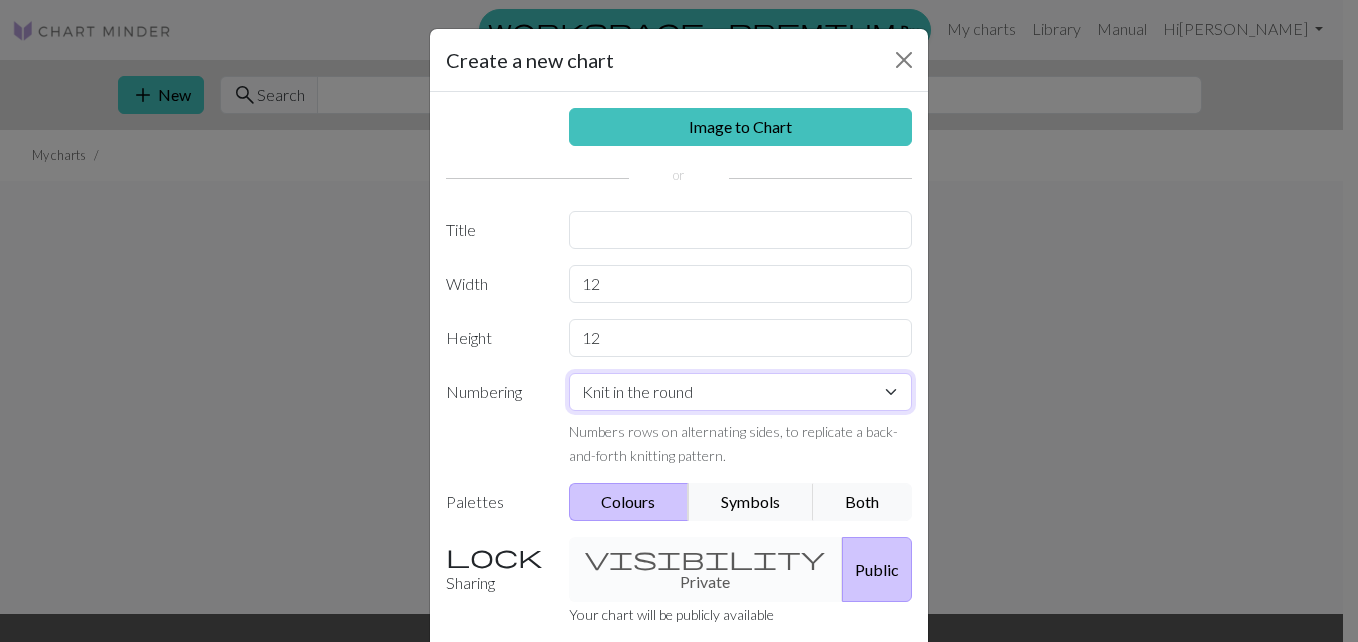 click on "Knit flat Knit in the round Lace knitting Cross stitch" at bounding box center [741, 392] 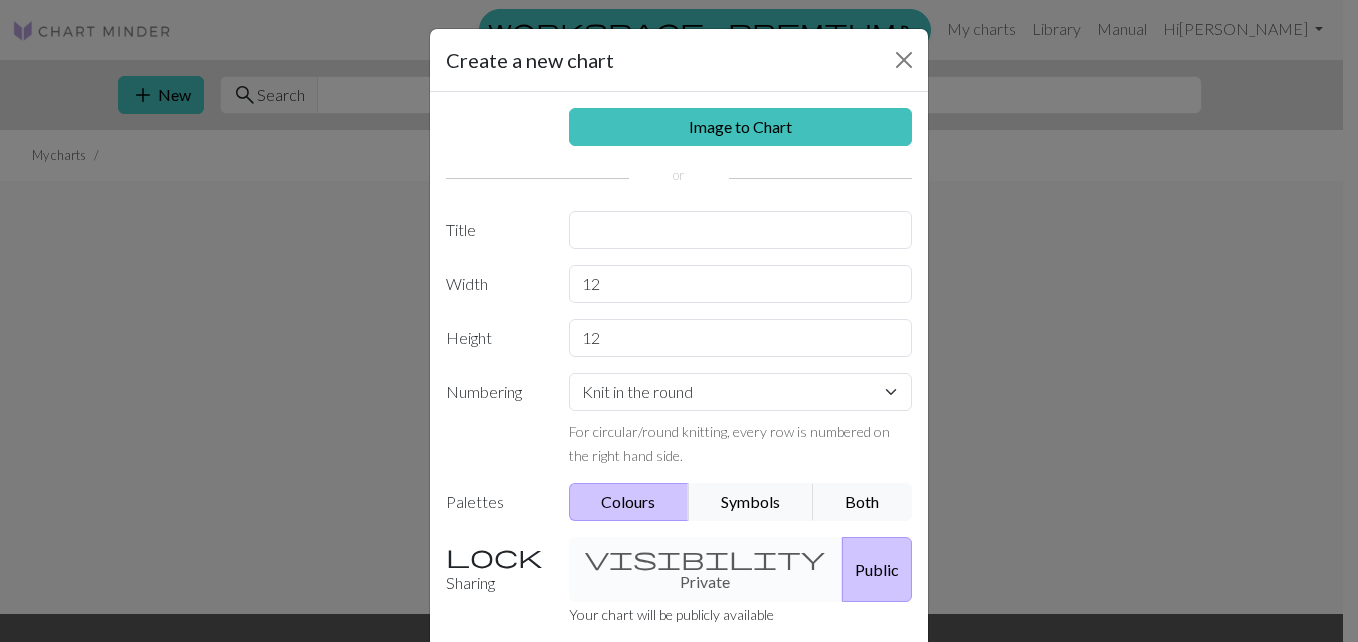 click on "Image to Chart Title Width 12 Height 12 Numbering Knit flat Knit in the round Lace knitting Cross stitch For circular/round knitting, every row is numbered on the right hand side. Palettes Colours Symbols Both Sharing visibility  Private Public Your chart will be publicly available workspace_premium Become a Pro user   to  create private charts" at bounding box center (679, 415) 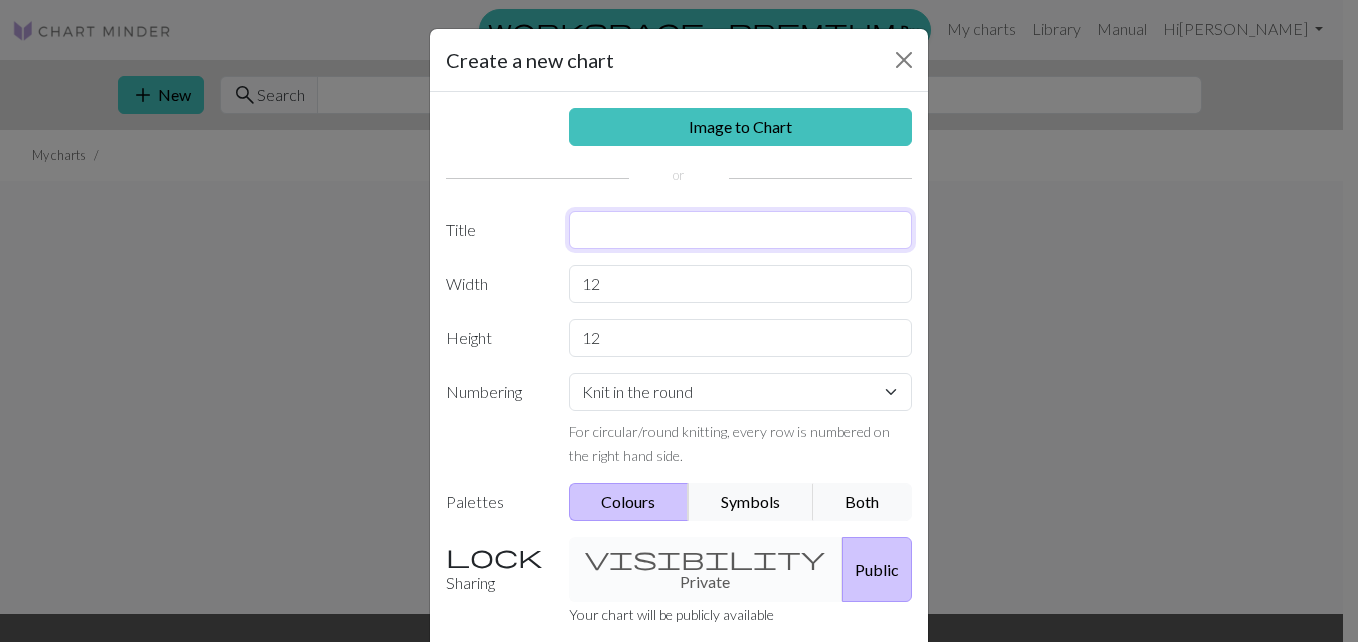 click at bounding box center (741, 230) 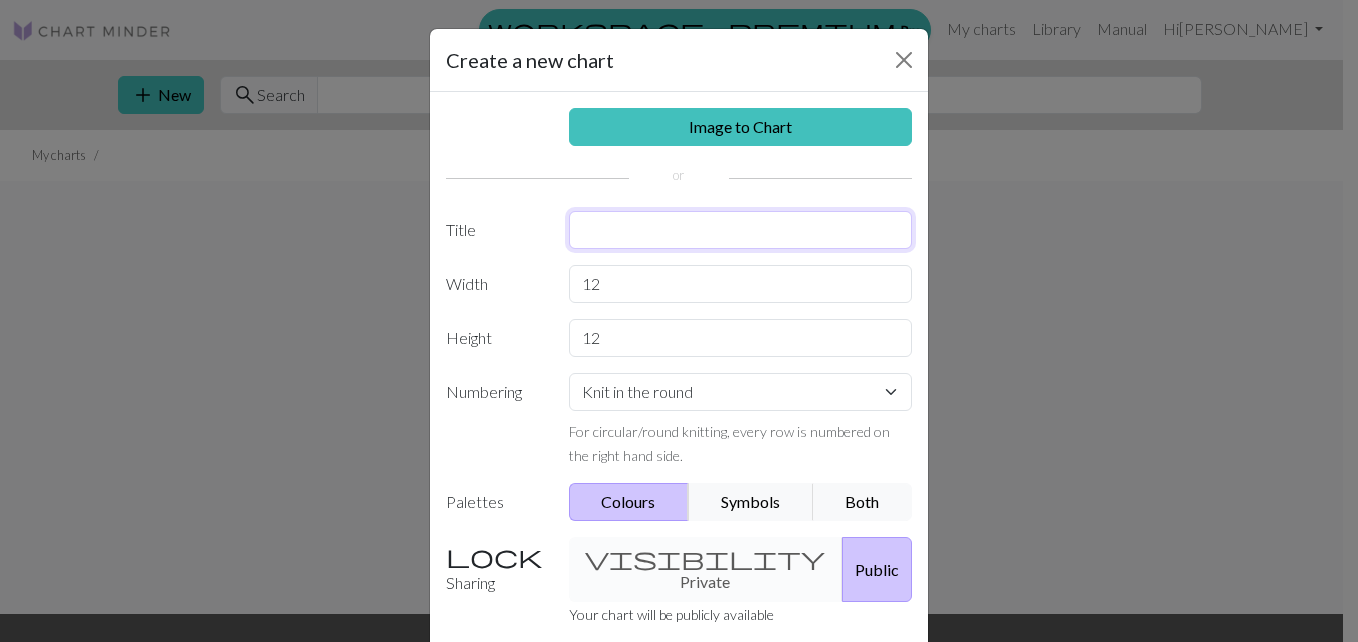 type on "B" 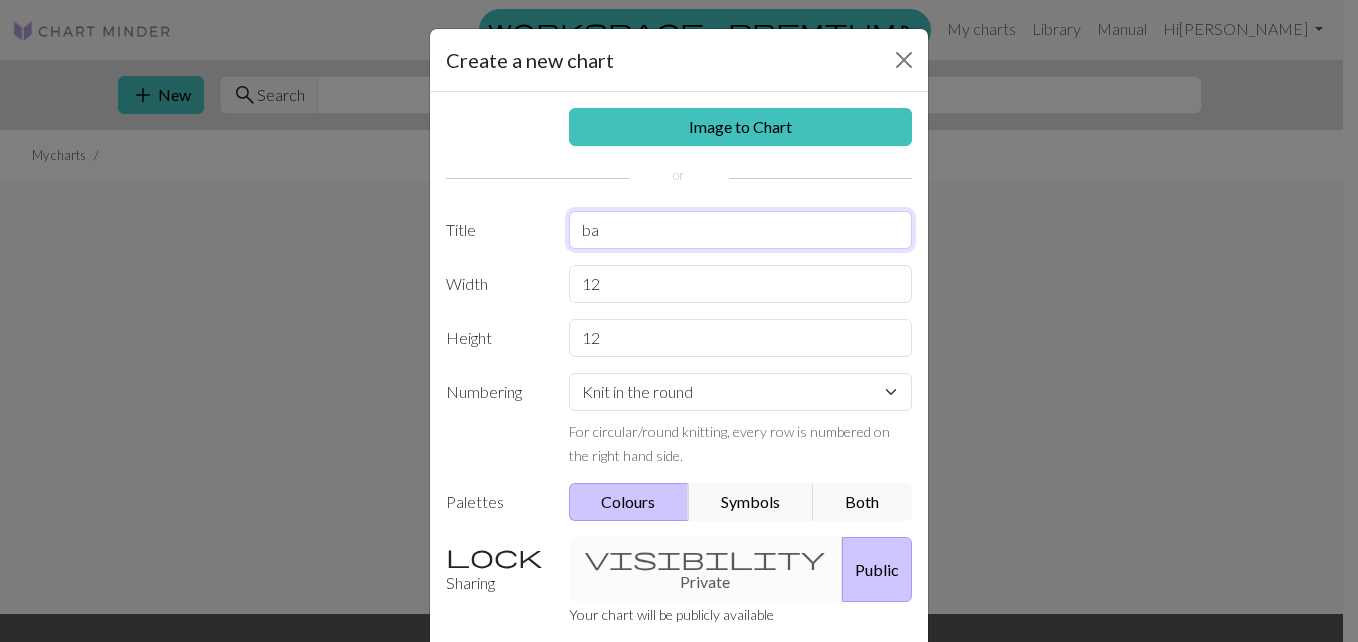 type on "b" 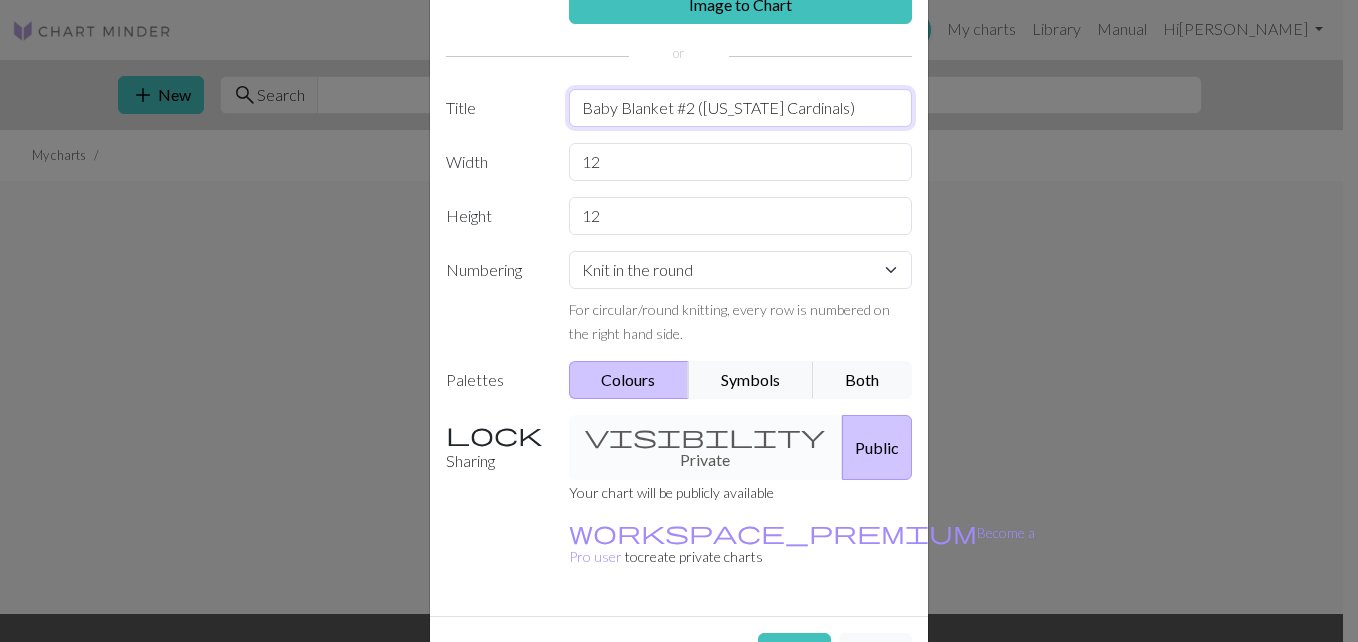 scroll, scrollTop: 148, scrollLeft: 0, axis: vertical 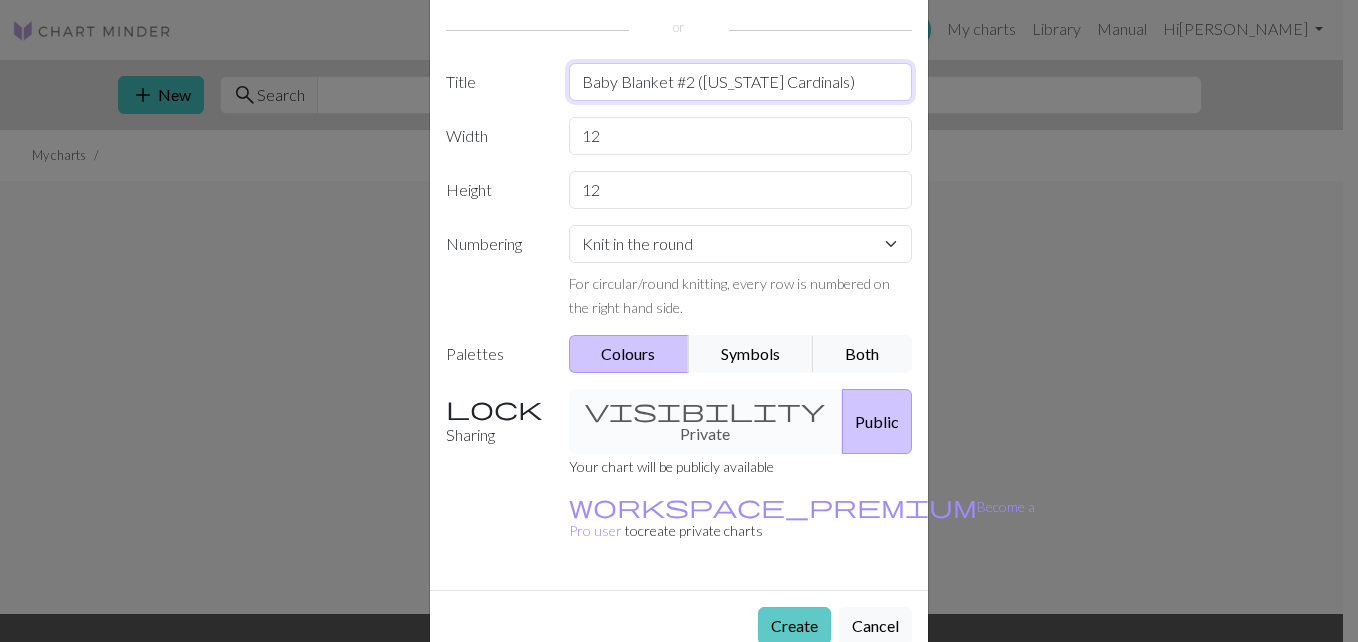type on "Baby Blanket #2 (Arizona Cardinals)" 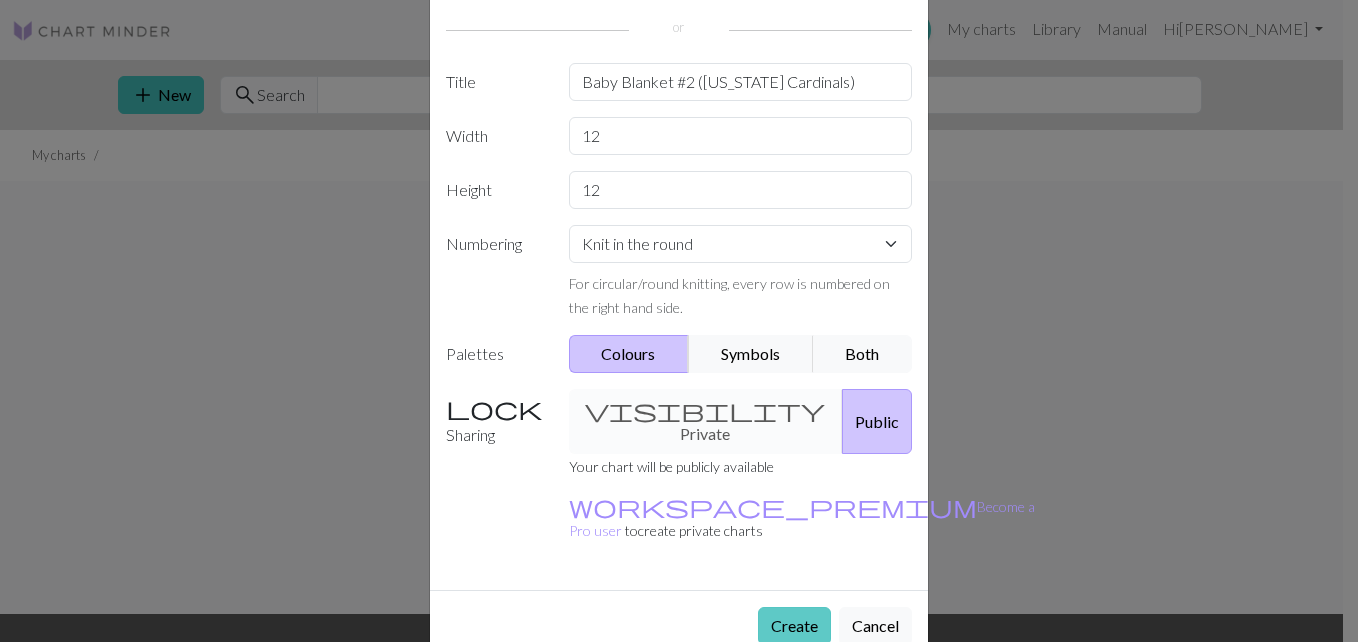 click on "Create" at bounding box center (794, 626) 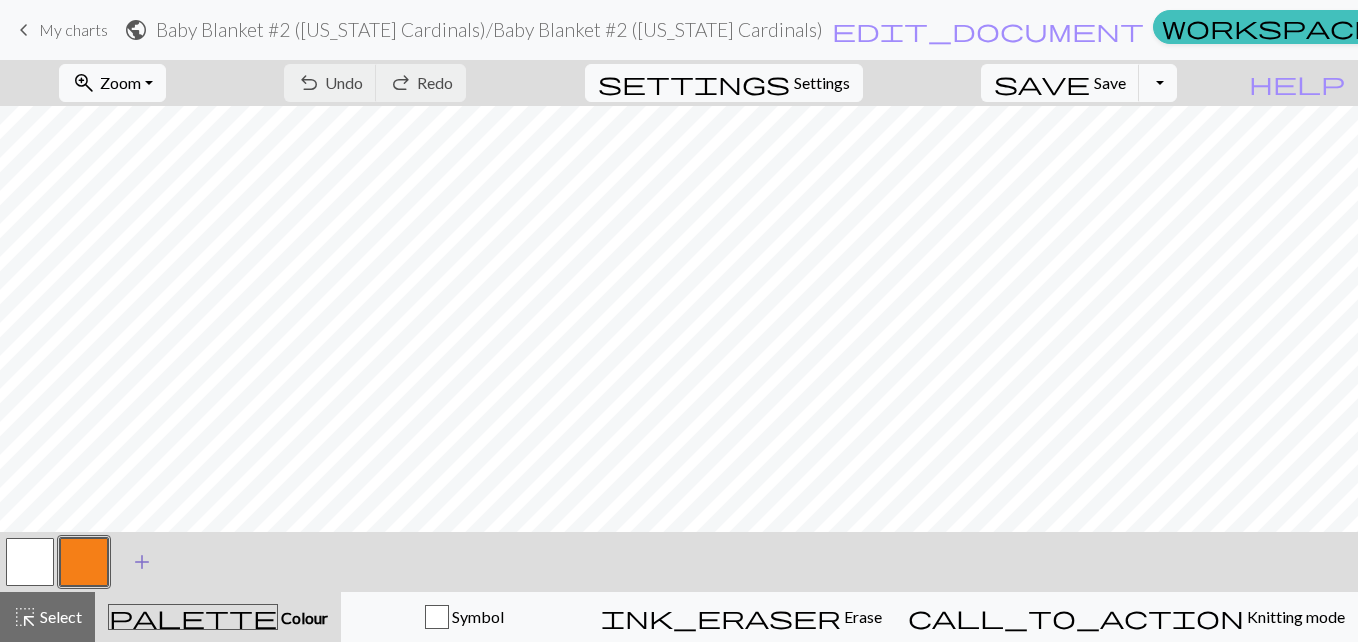 click on "add" at bounding box center [142, 562] 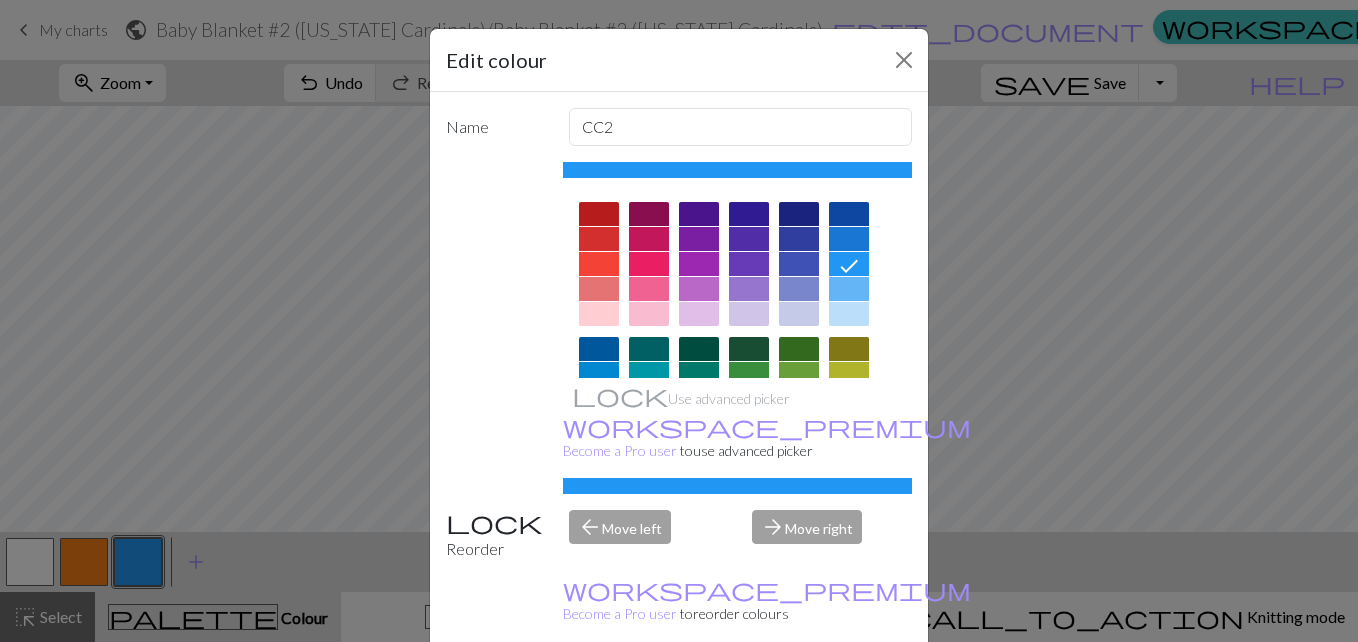 click at bounding box center (599, 214) 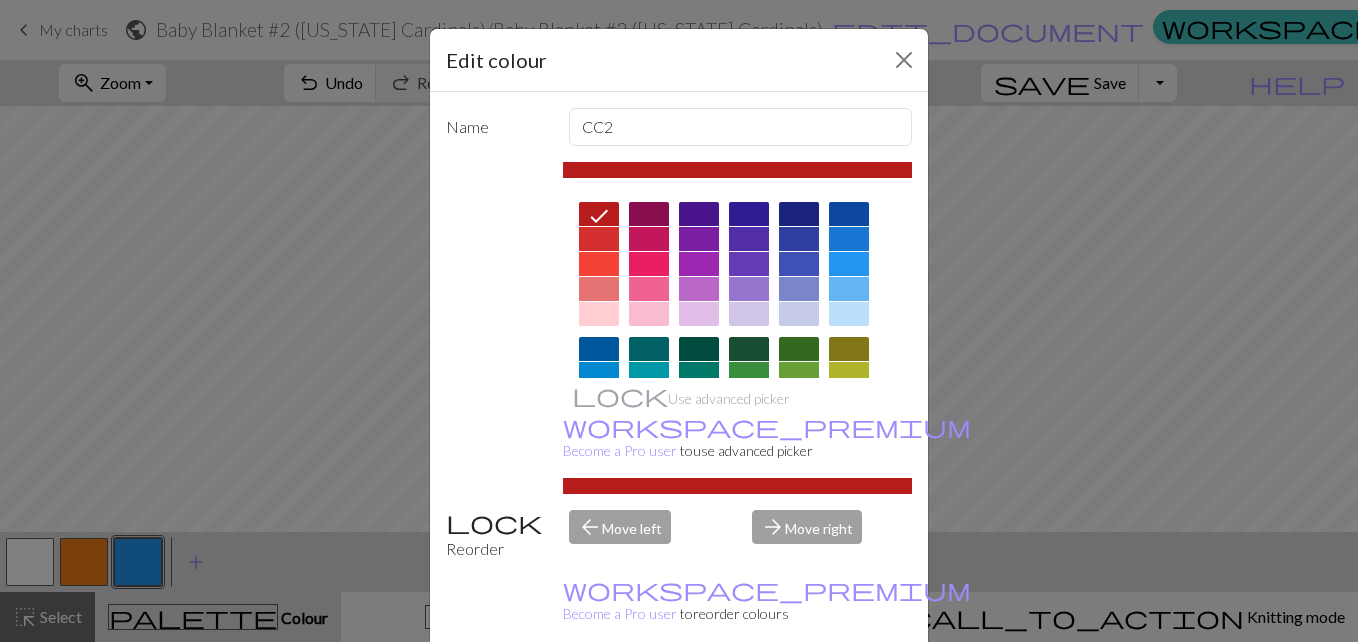 click on "arrow_forward Move right" at bounding box center (832, 535) 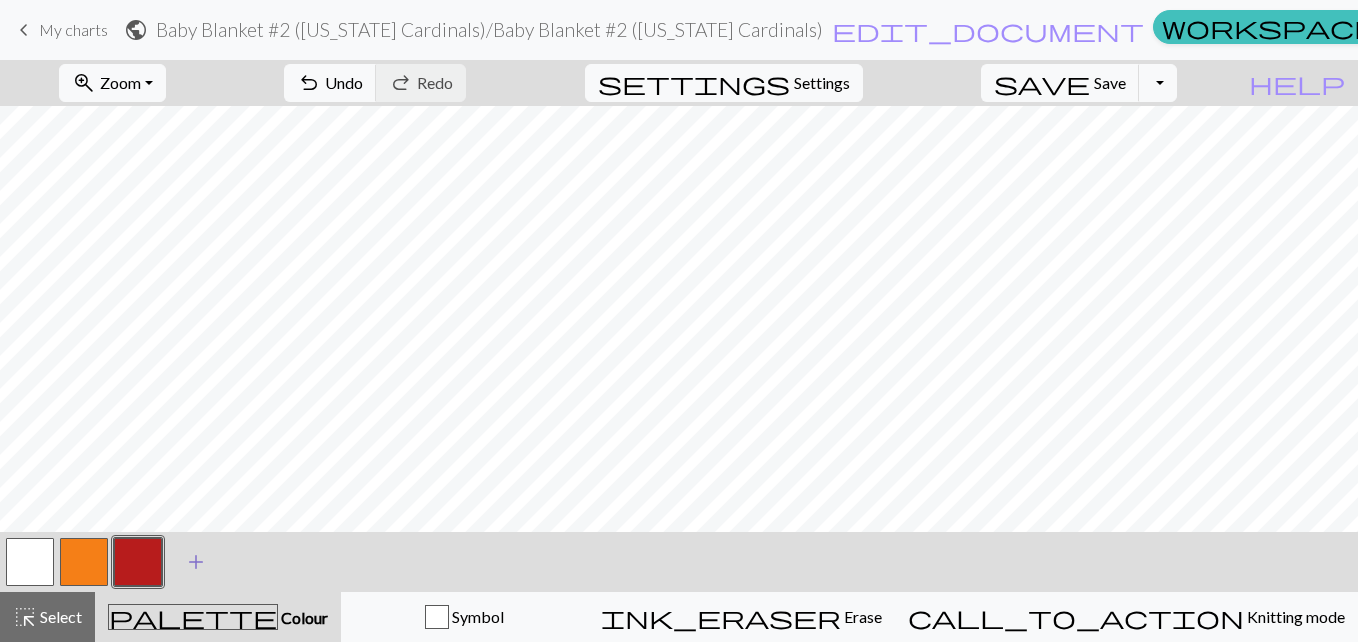 click on "add" at bounding box center [196, 562] 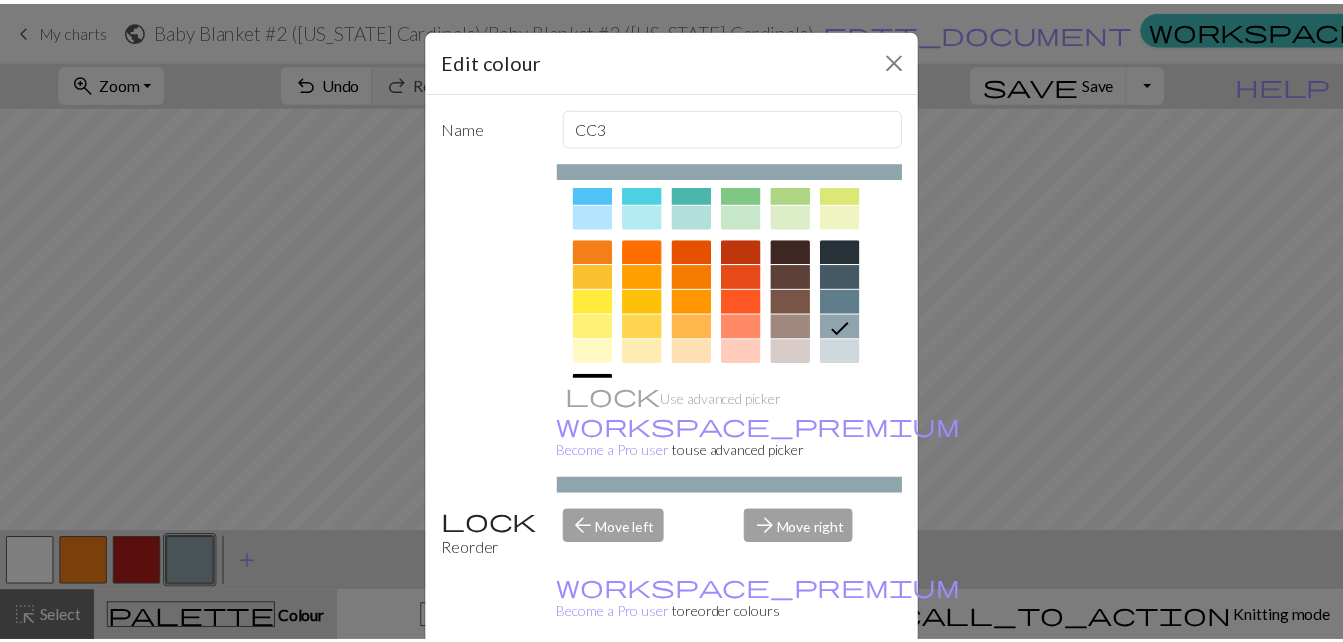 scroll, scrollTop: 376, scrollLeft: 0, axis: vertical 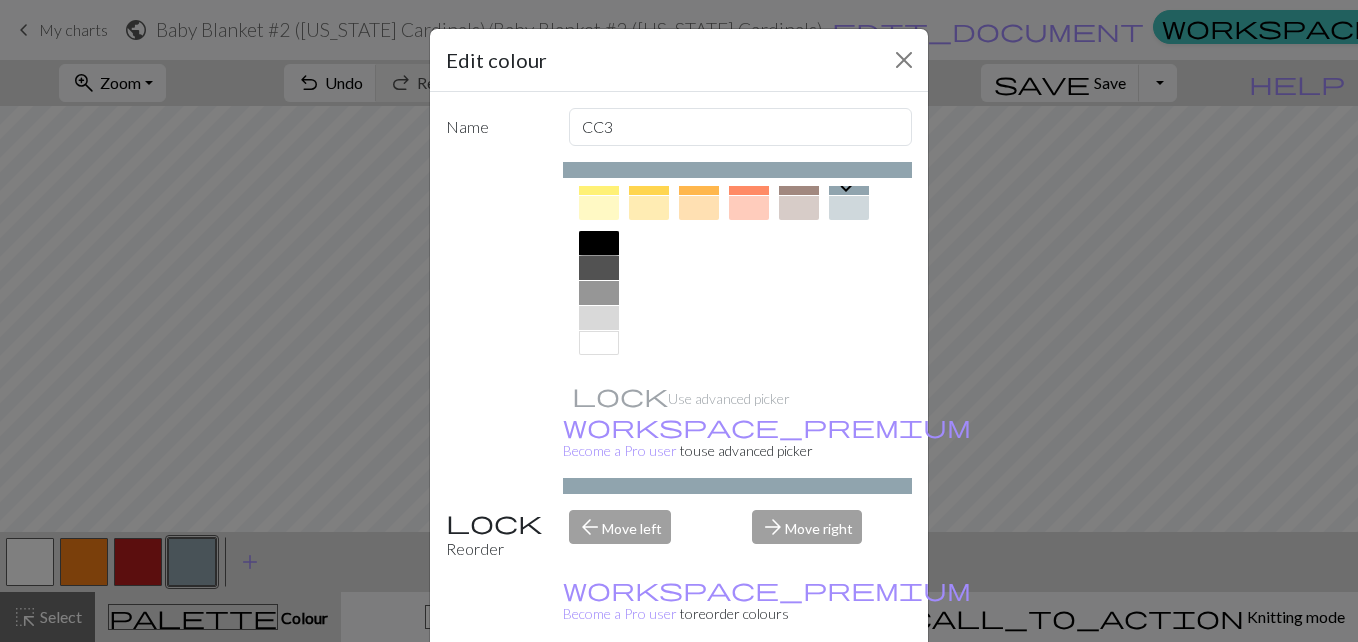 click at bounding box center (599, 243) 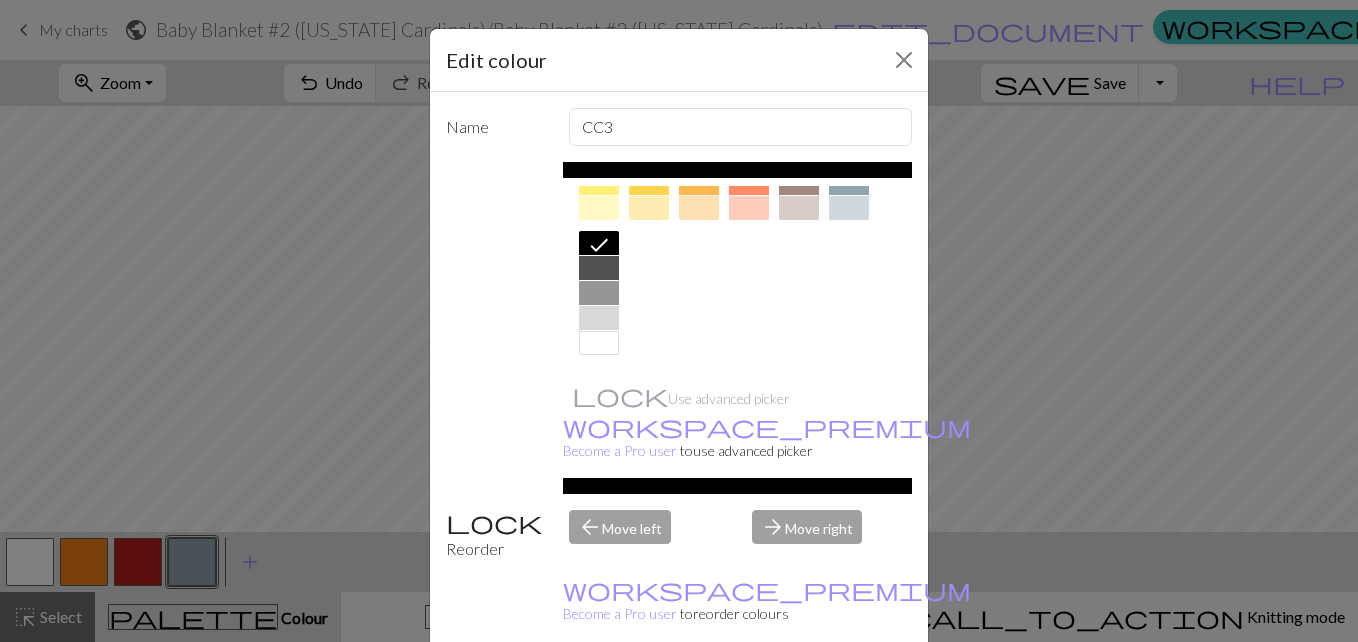 click on "Done" at bounding box center [799, 693] 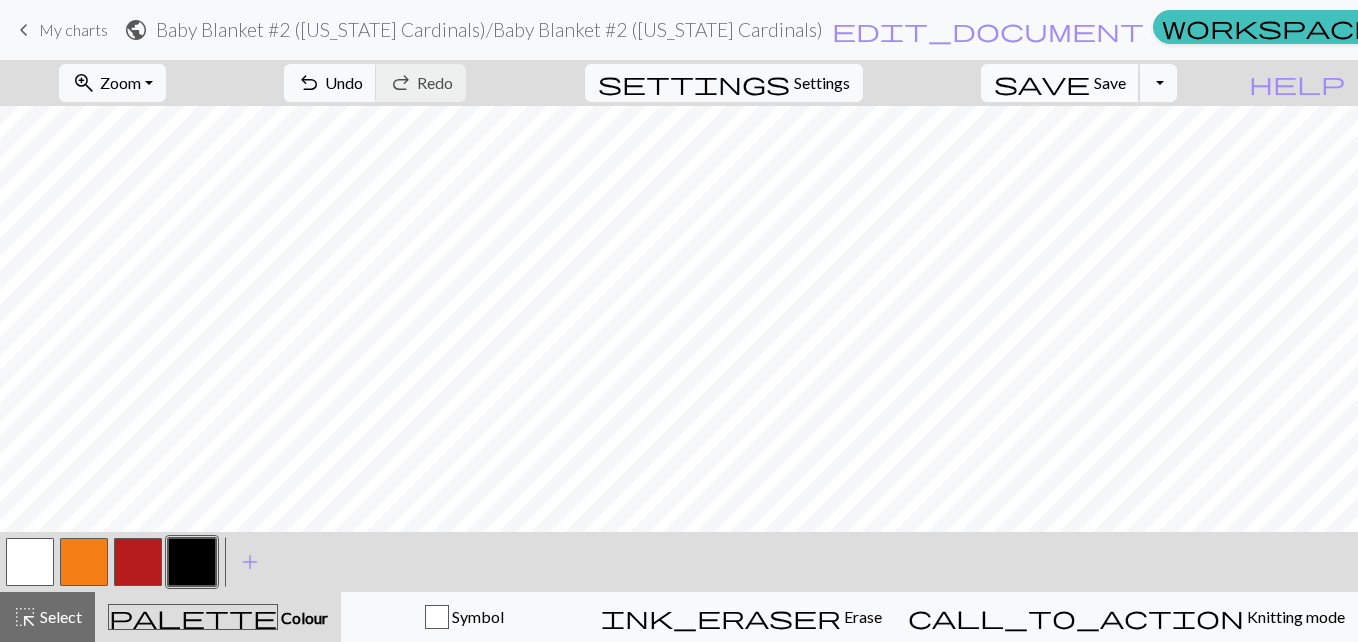 click on "save" at bounding box center (1042, 83) 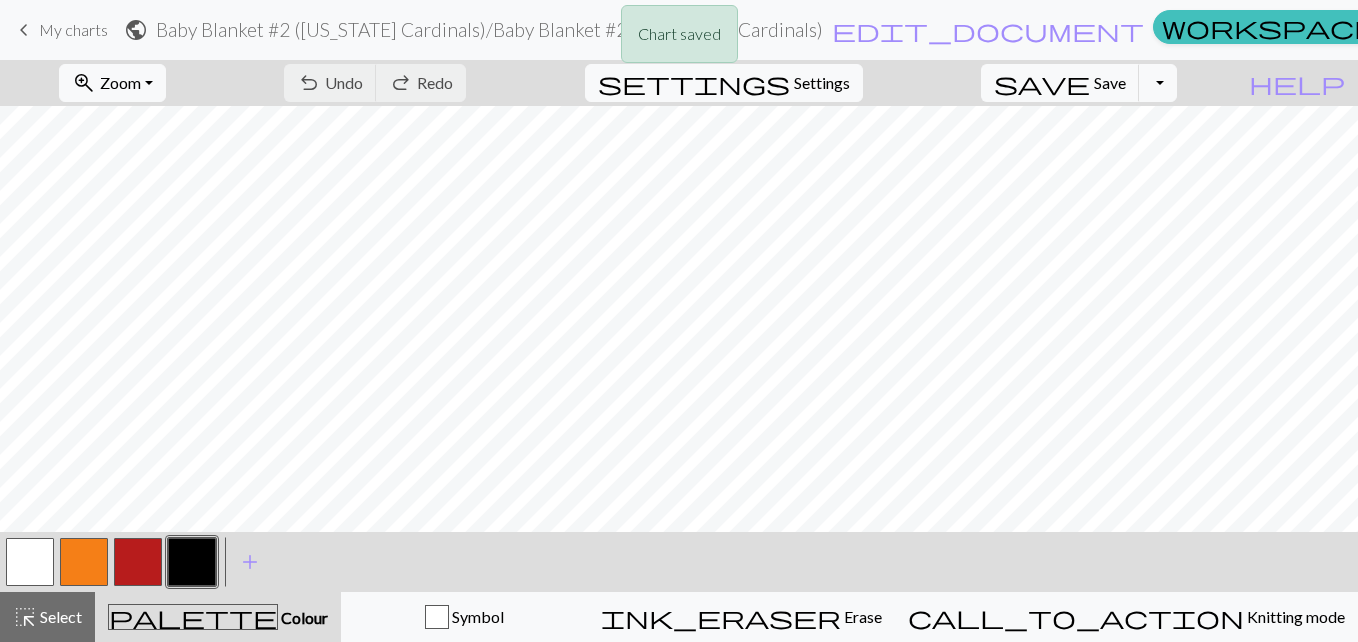 click on "Chart saved" at bounding box center [679, 39] 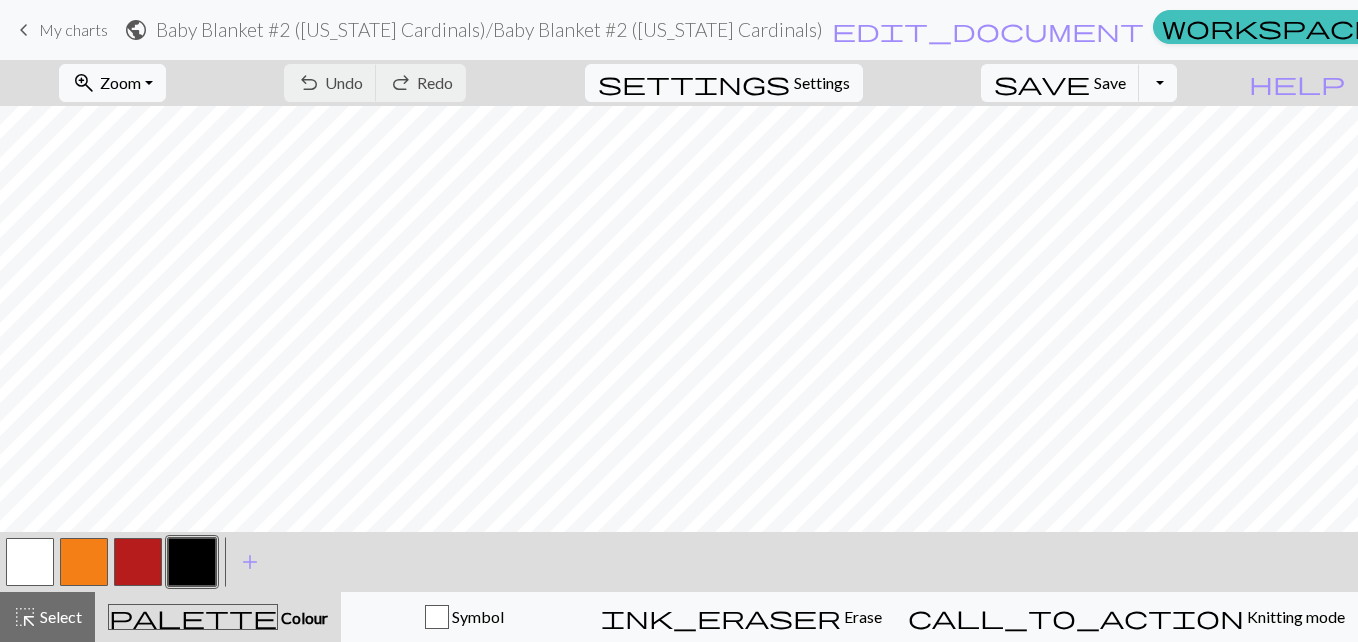 click on "keyboard_arrow_left" at bounding box center (24, 30) 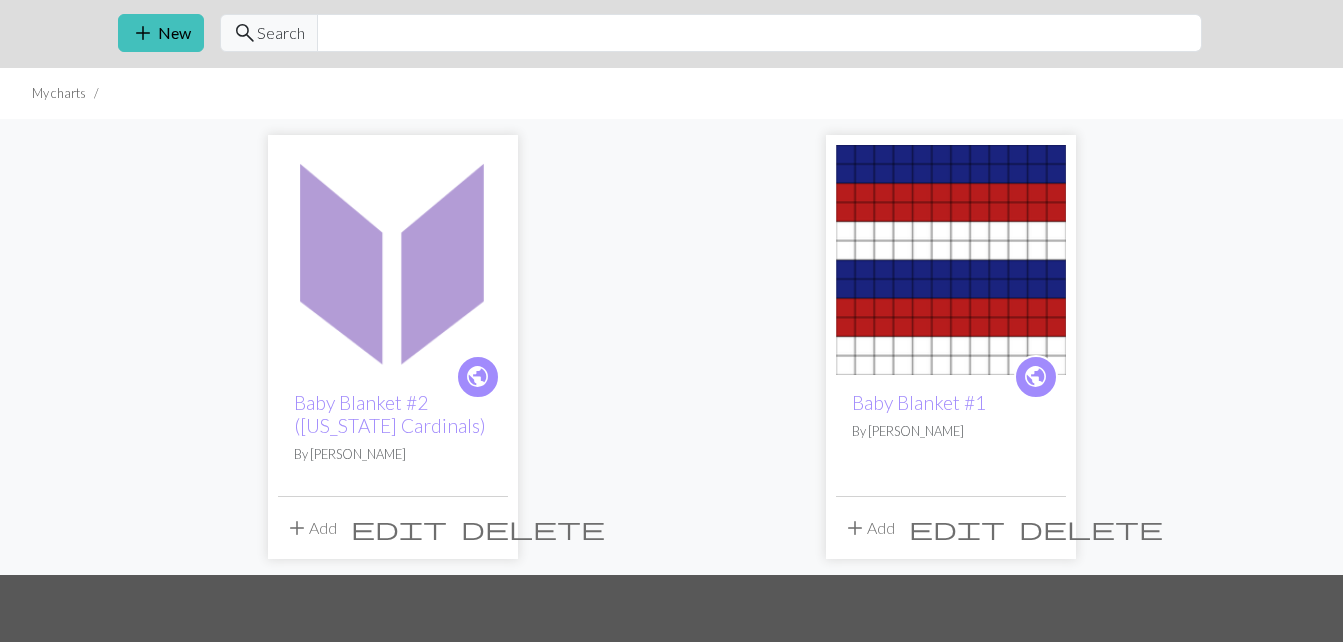 scroll, scrollTop: 108, scrollLeft: 0, axis: vertical 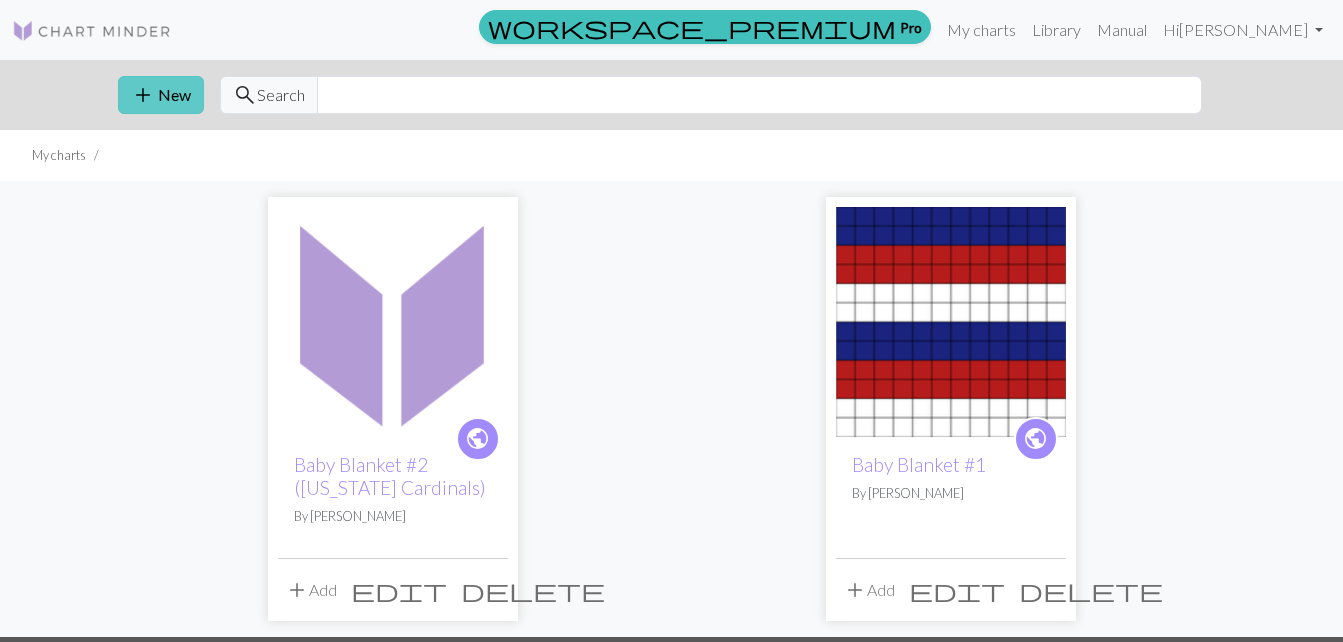 click on "add" at bounding box center [143, 95] 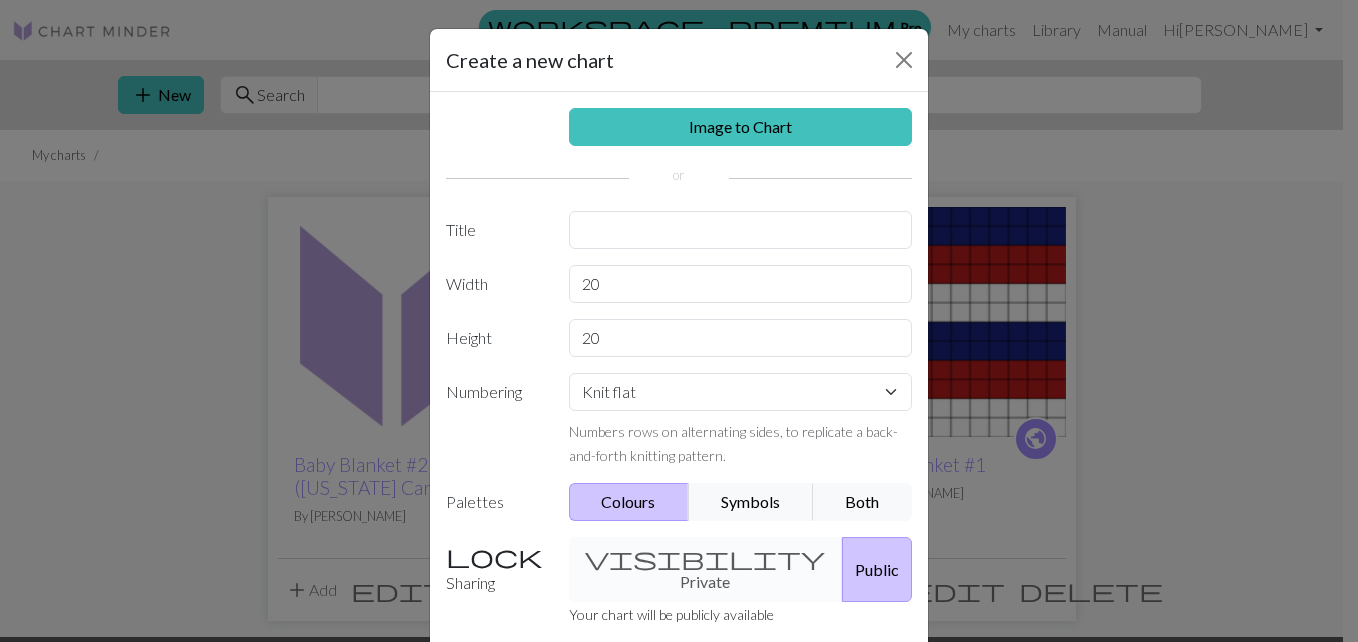 click on "Image to Chart Title Width 20 Height 20 Numbering Knit flat Knit in the round Lace knitting Cross stitch Numbers rows on alternating sides, to replicate a back-and-forth knitting pattern. Palettes Colours Symbols Both Sharing visibility  Private Public Your chart will be publicly available workspace_premium Become a Pro user   to  create private charts" at bounding box center (679, 415) 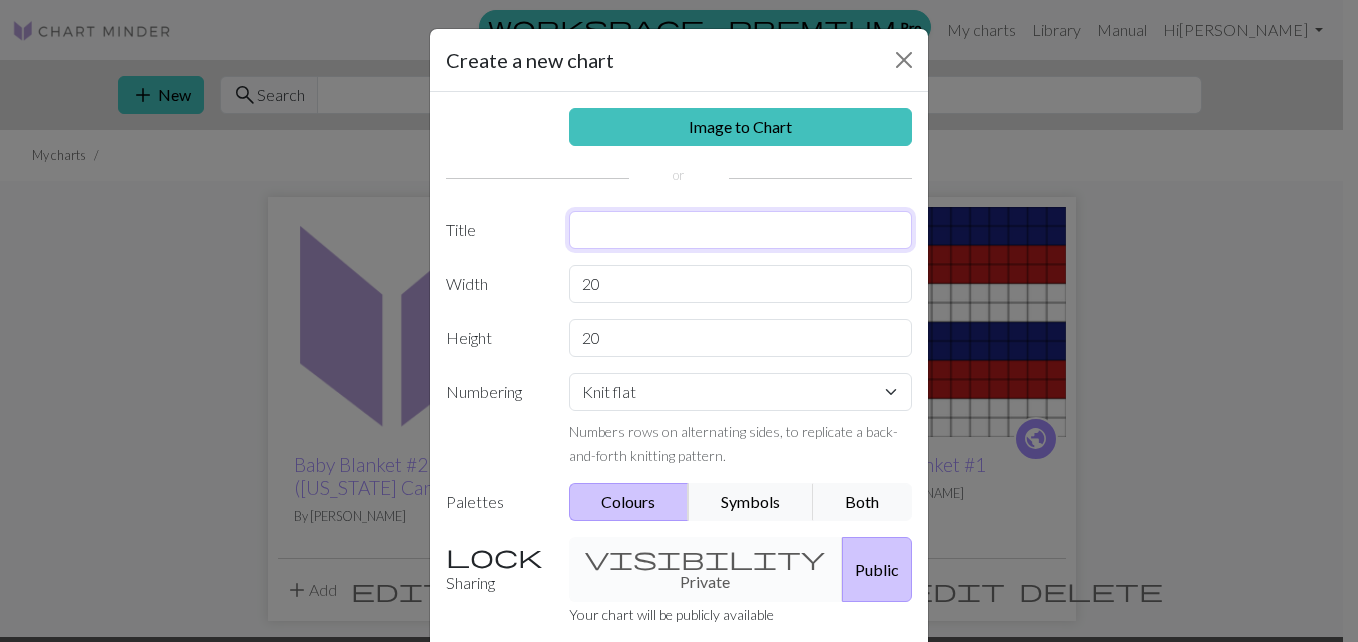 click at bounding box center [741, 230] 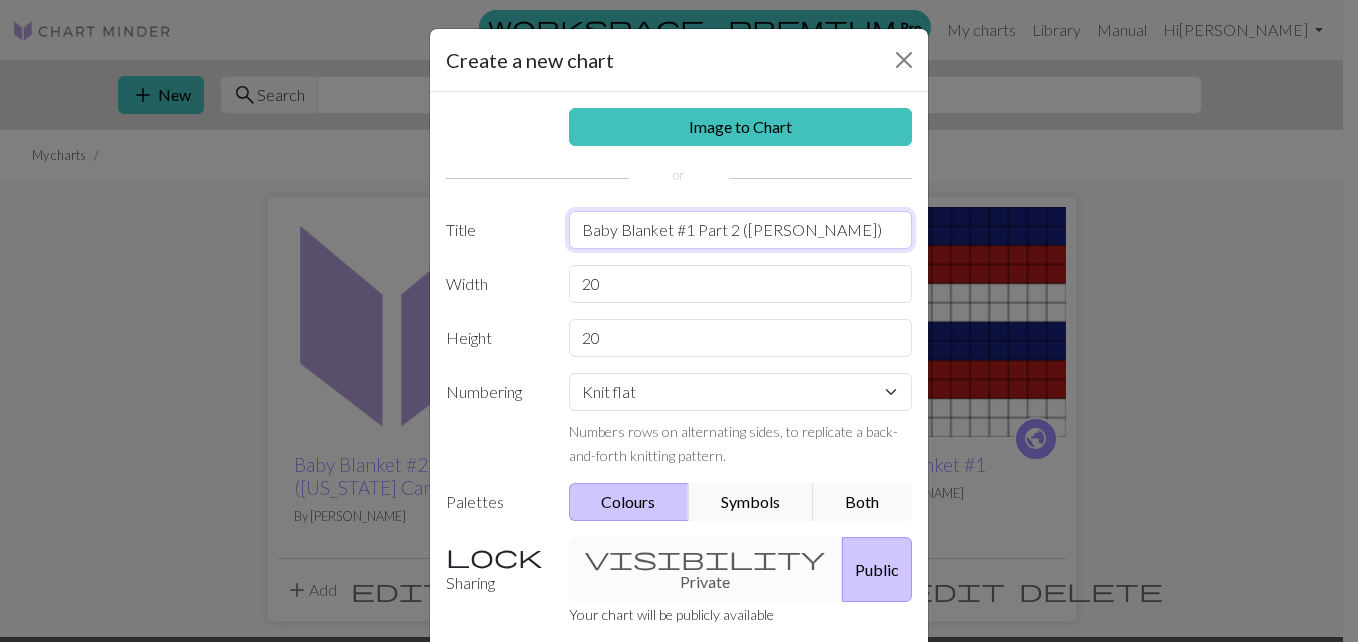 type on "Baby Blanket #1 Part 2 (Huston Texans)" 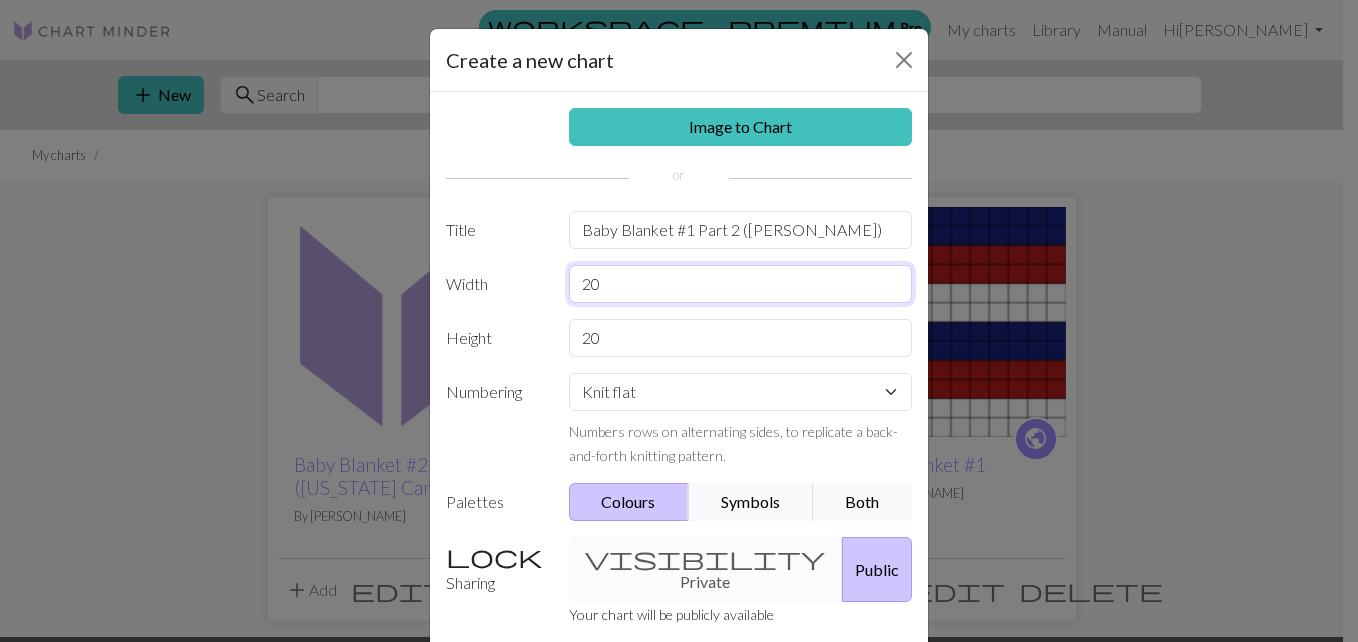 click on "20" at bounding box center [741, 284] 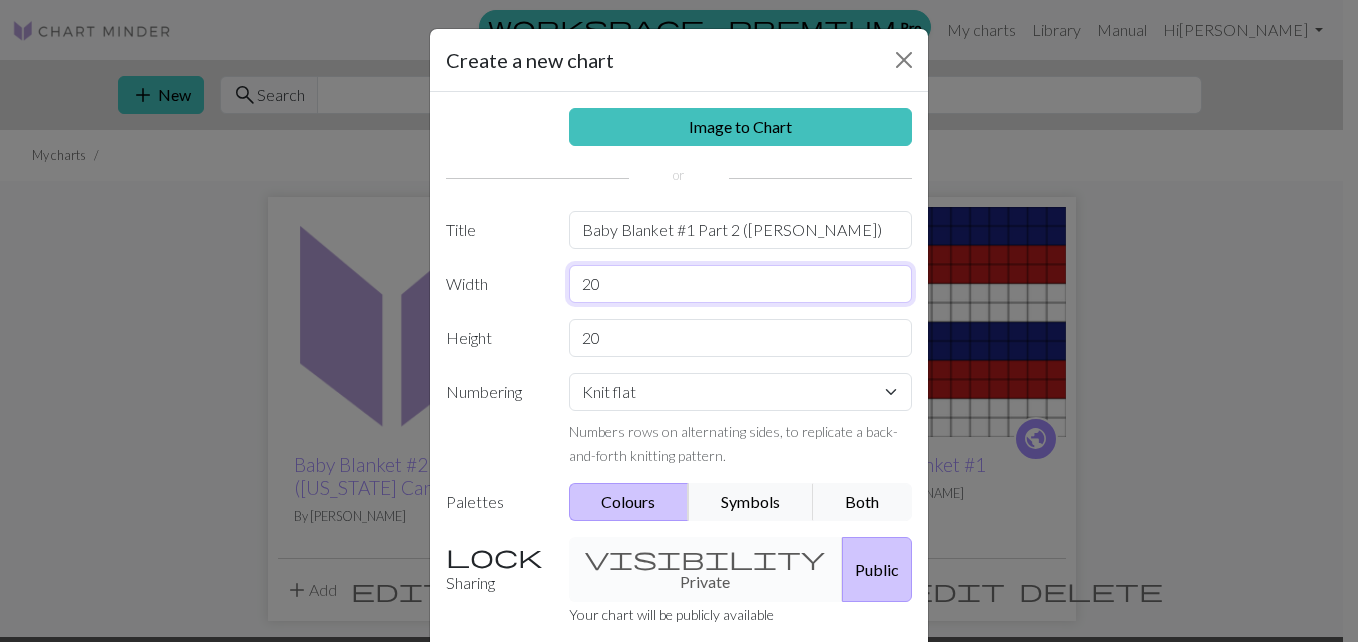type on "2" 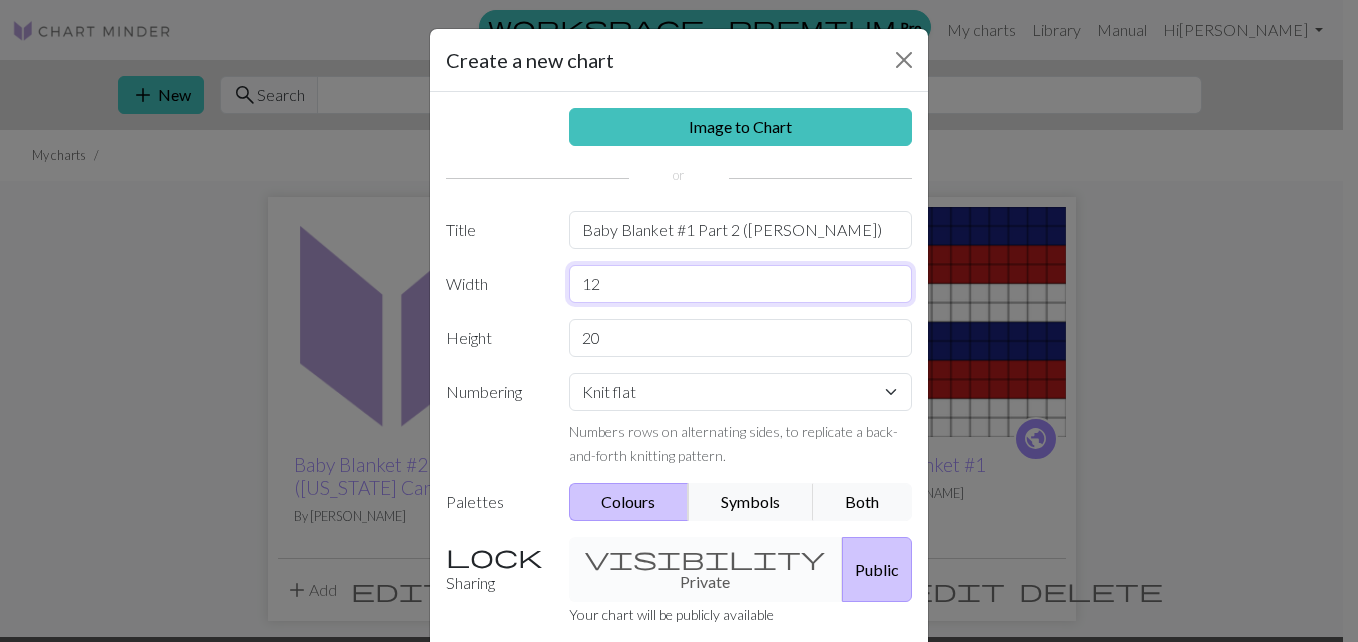 type on "12" 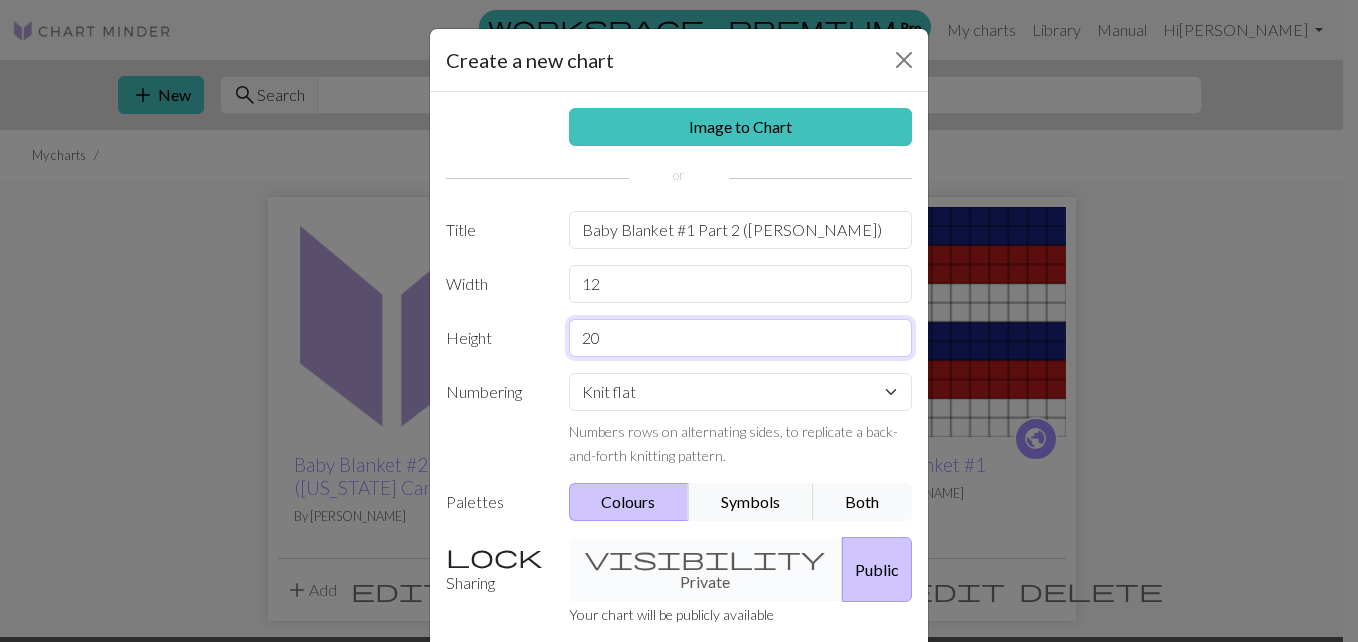 click on "20" at bounding box center [741, 338] 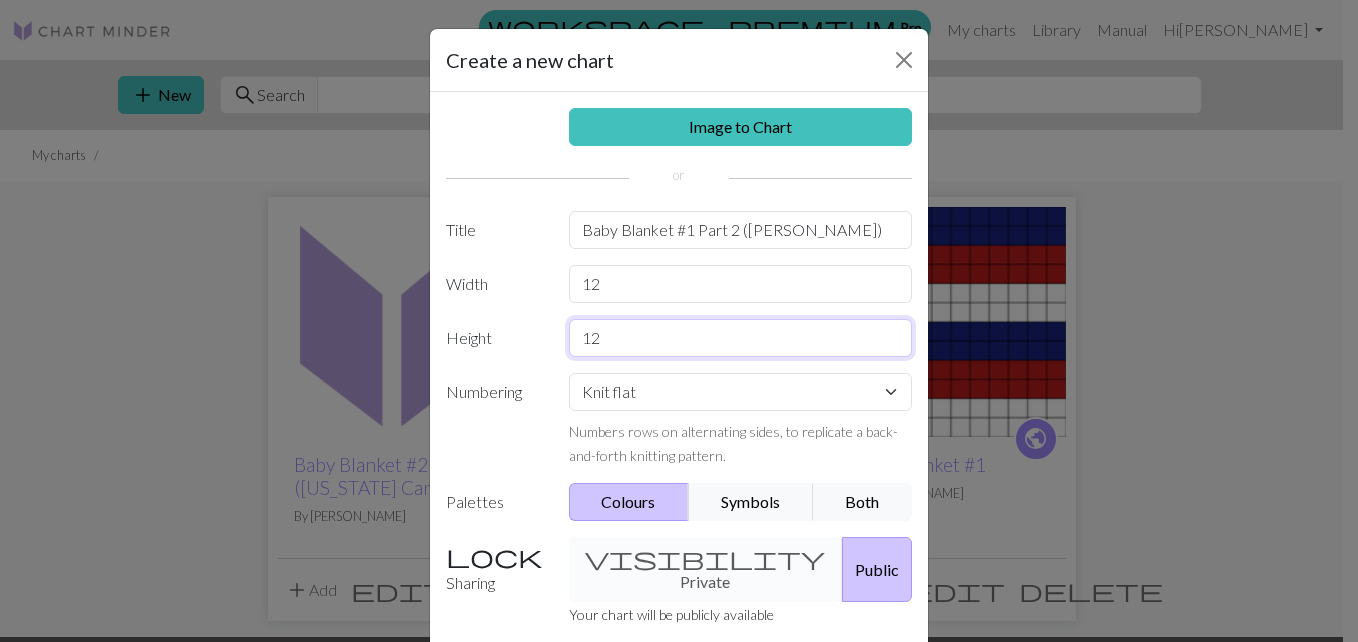 type on "12" 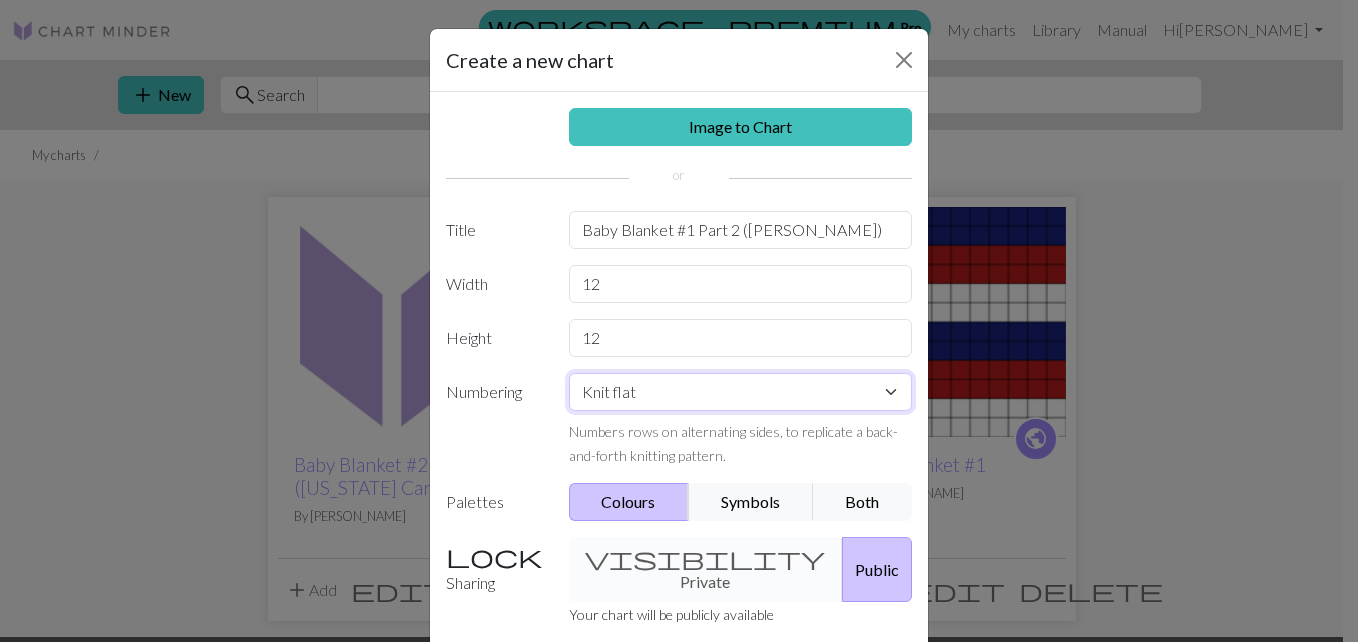 click on "Knit flat Knit in the round Lace knitting Cross stitch" at bounding box center [741, 392] 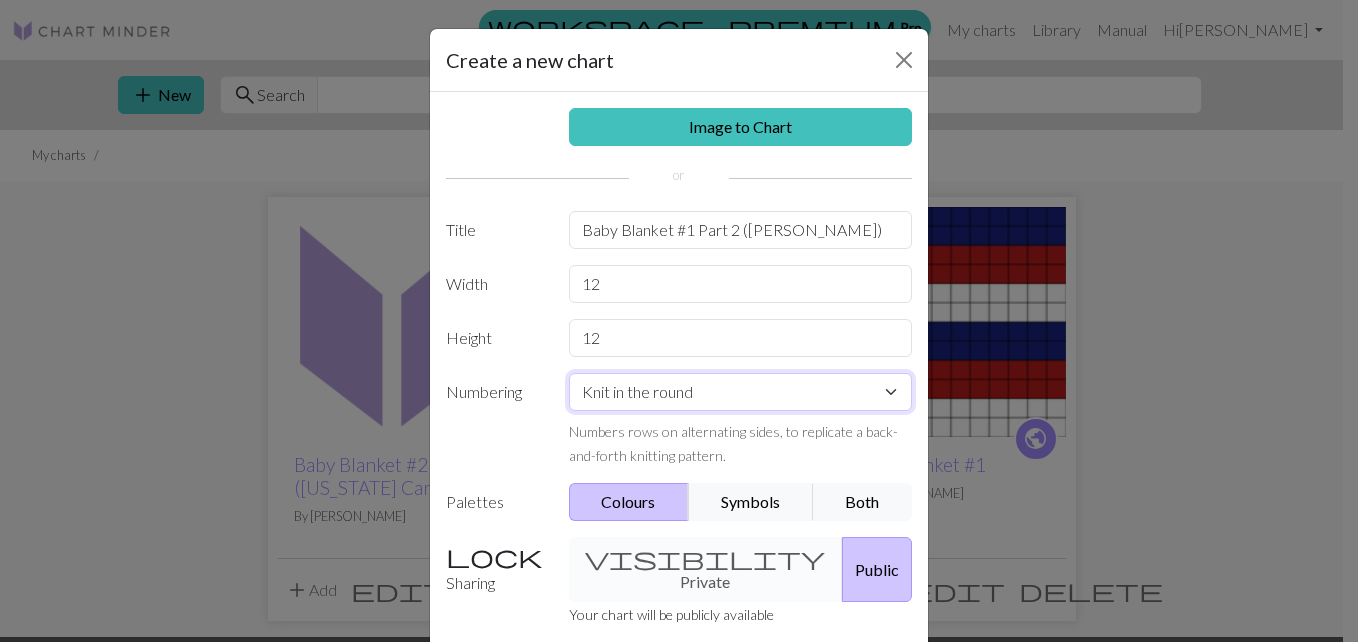 click on "Knit flat Knit in the round Lace knitting Cross stitch" at bounding box center (741, 392) 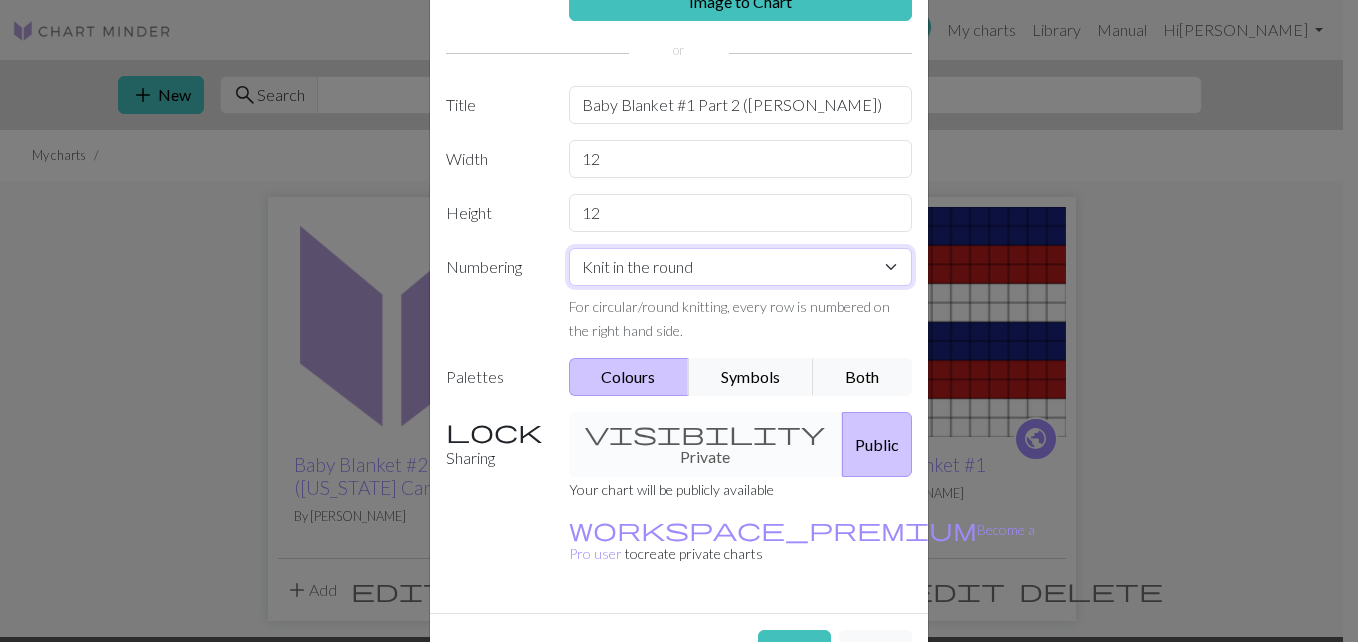 scroll, scrollTop: 148, scrollLeft: 0, axis: vertical 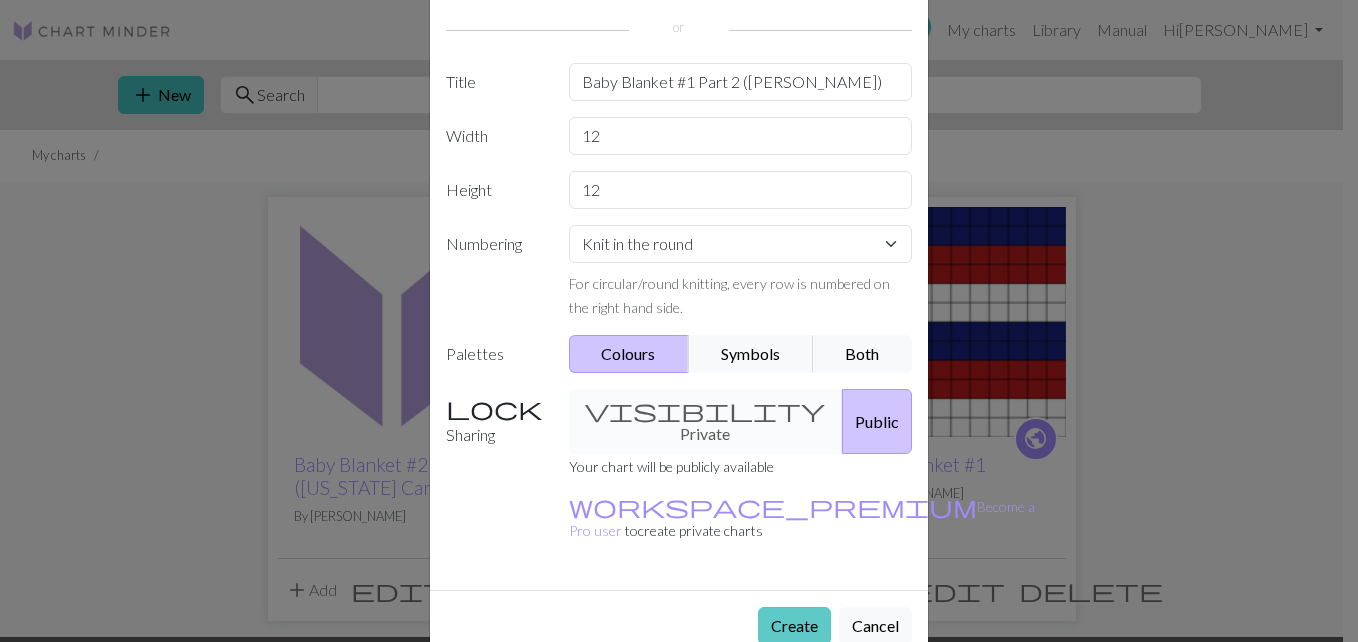 click on "Create" at bounding box center [794, 626] 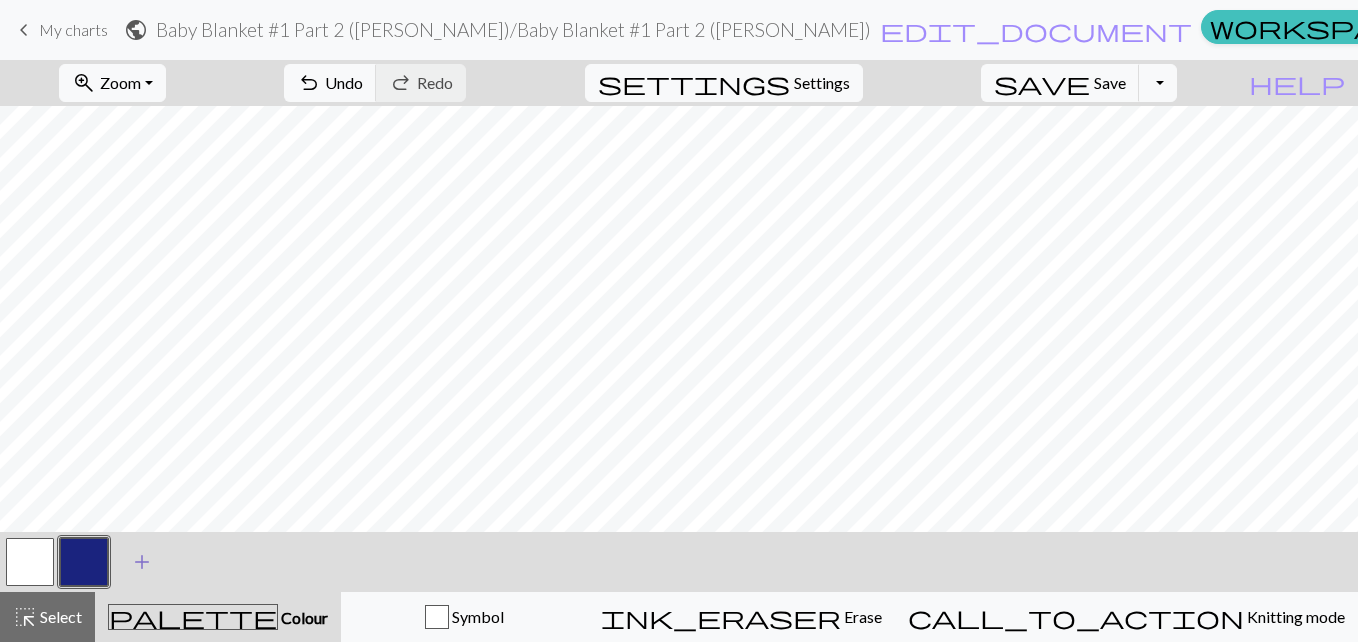click on "add" at bounding box center [142, 562] 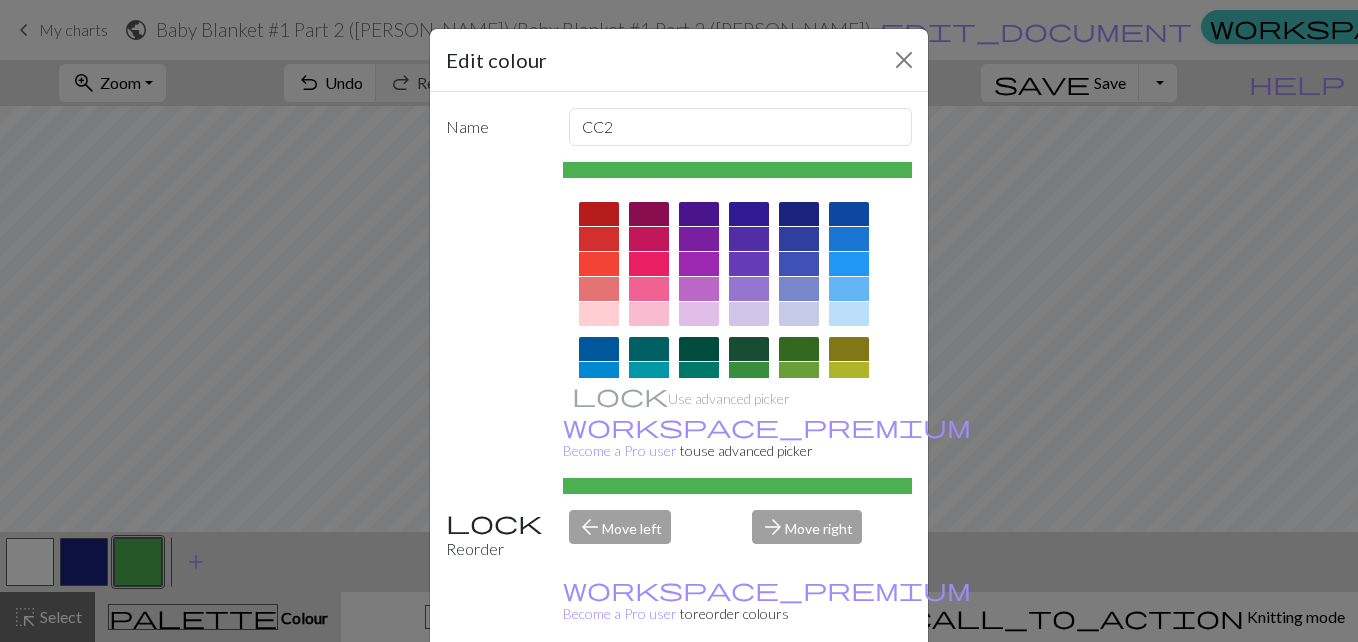 click at bounding box center (599, 269) 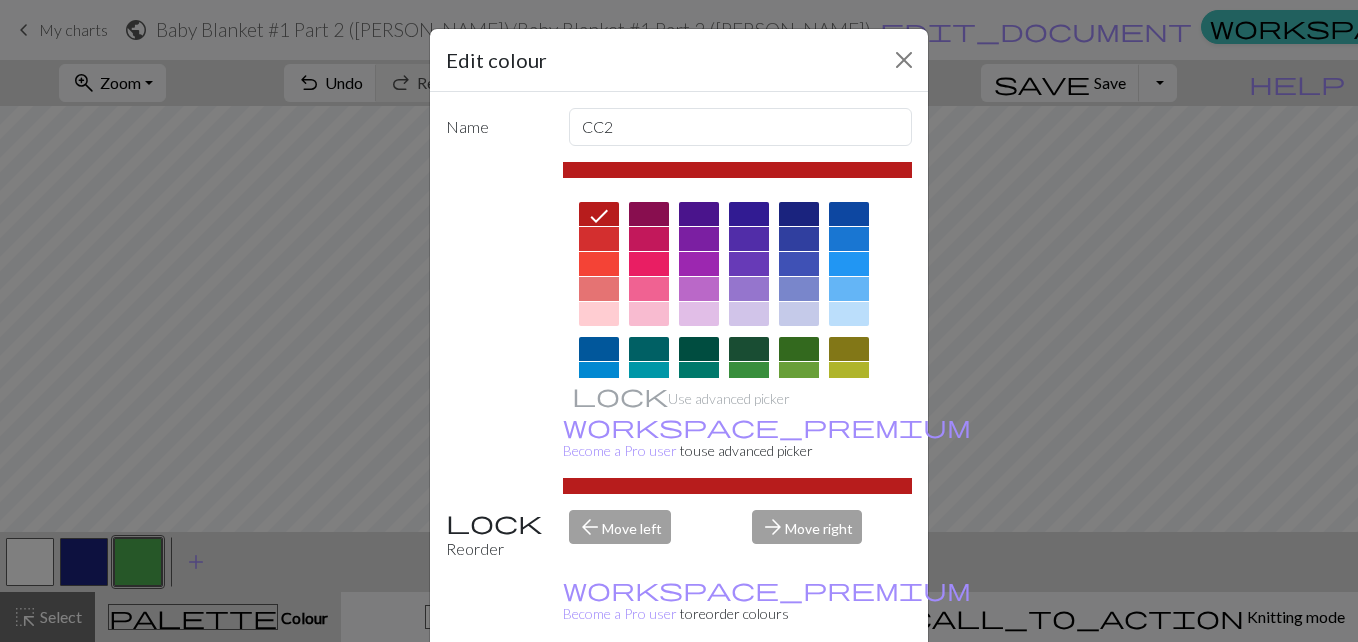 click on "Done" at bounding box center (799, 693) 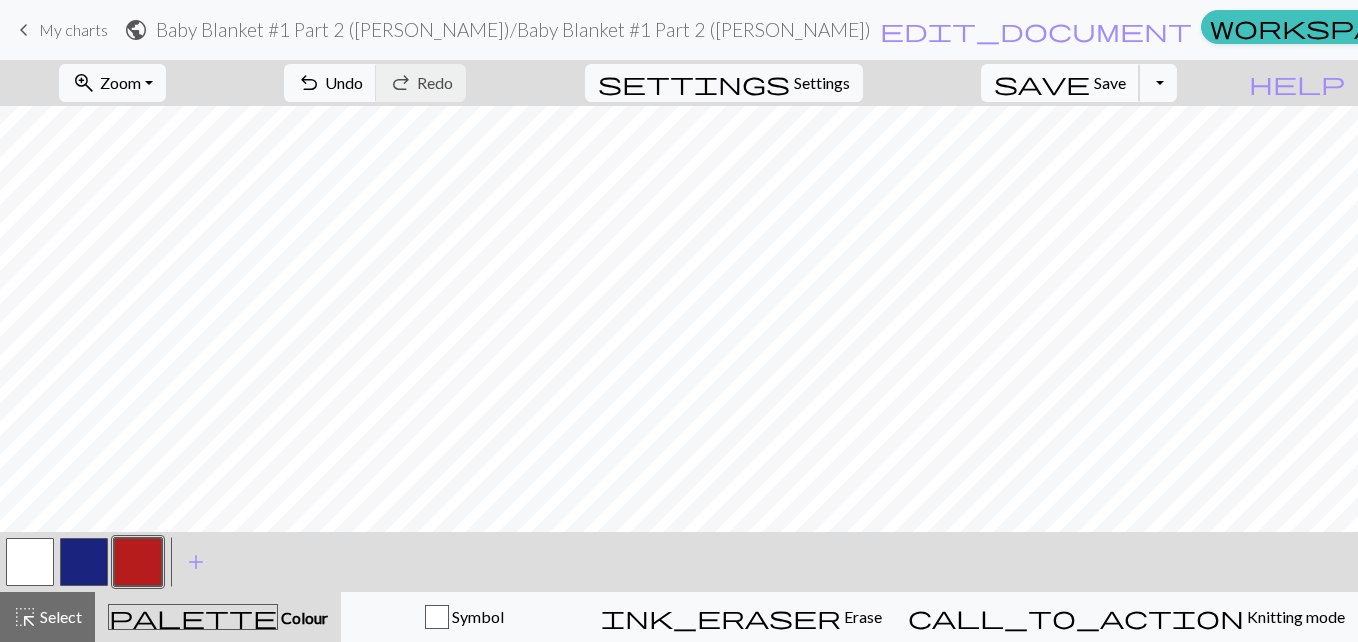 click on "save" at bounding box center (1042, 83) 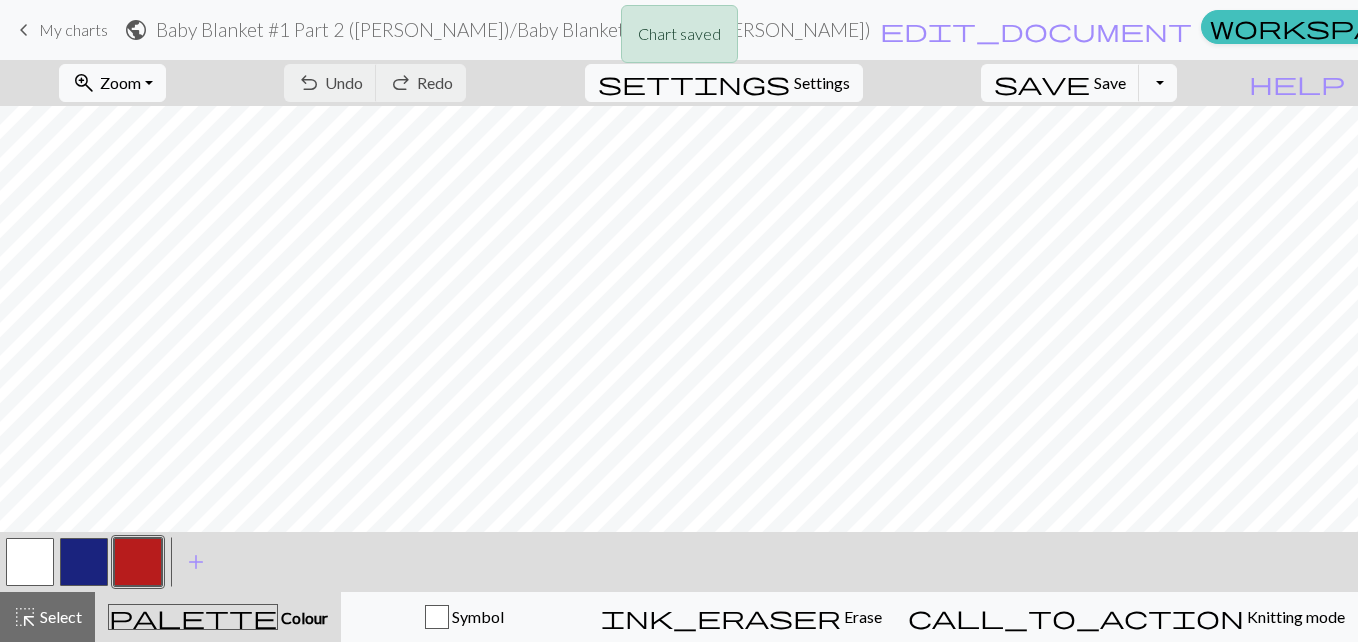 drag, startPoint x: 24, startPoint y: 39, endPoint x: 18, endPoint y: 29, distance: 11.661903 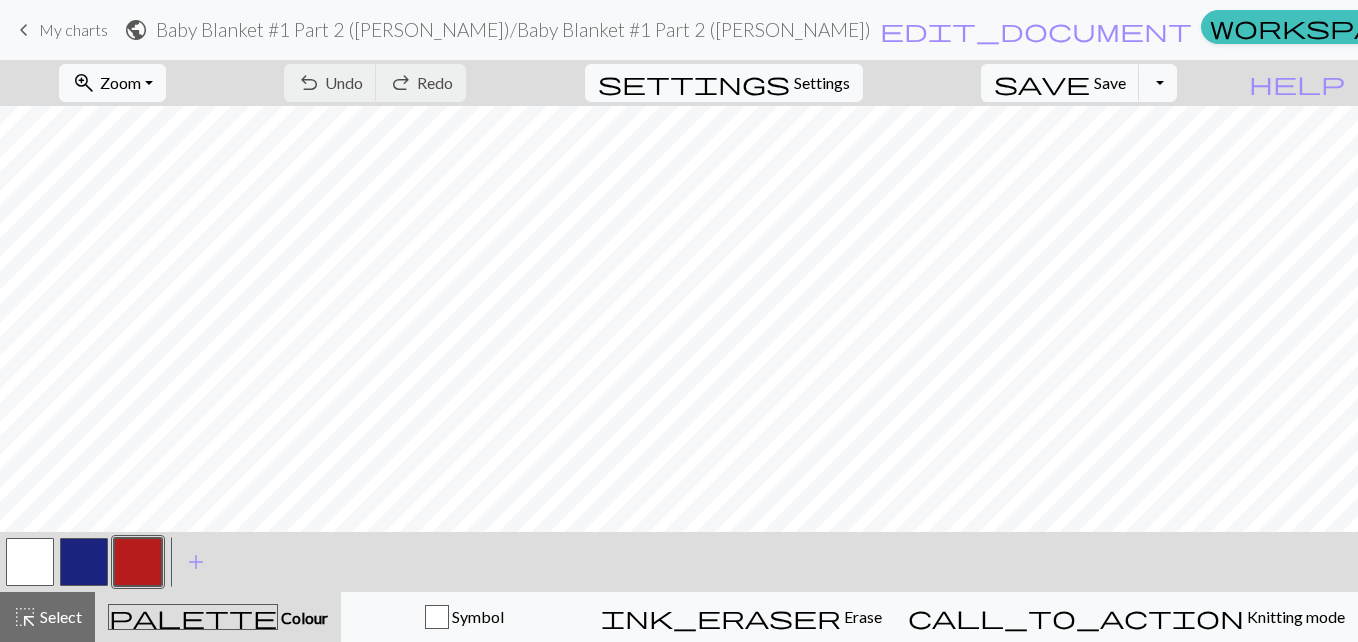 click on "keyboard_arrow_left" at bounding box center (24, 30) 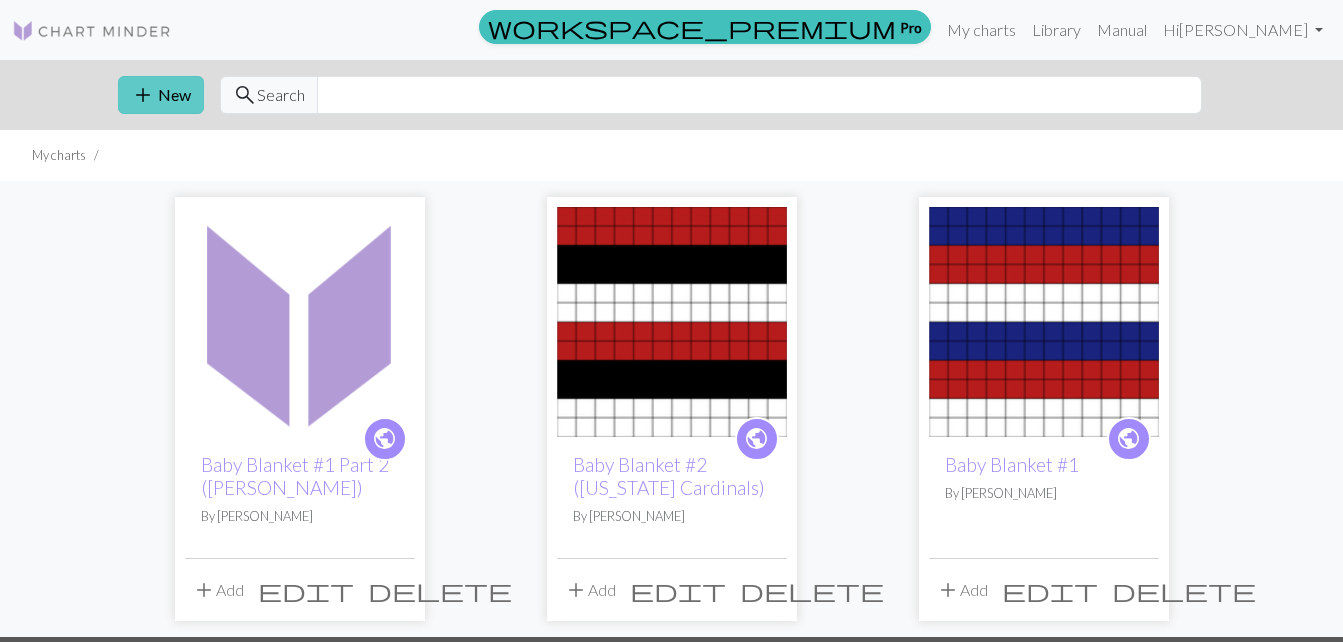 click on "add   New" at bounding box center [161, 95] 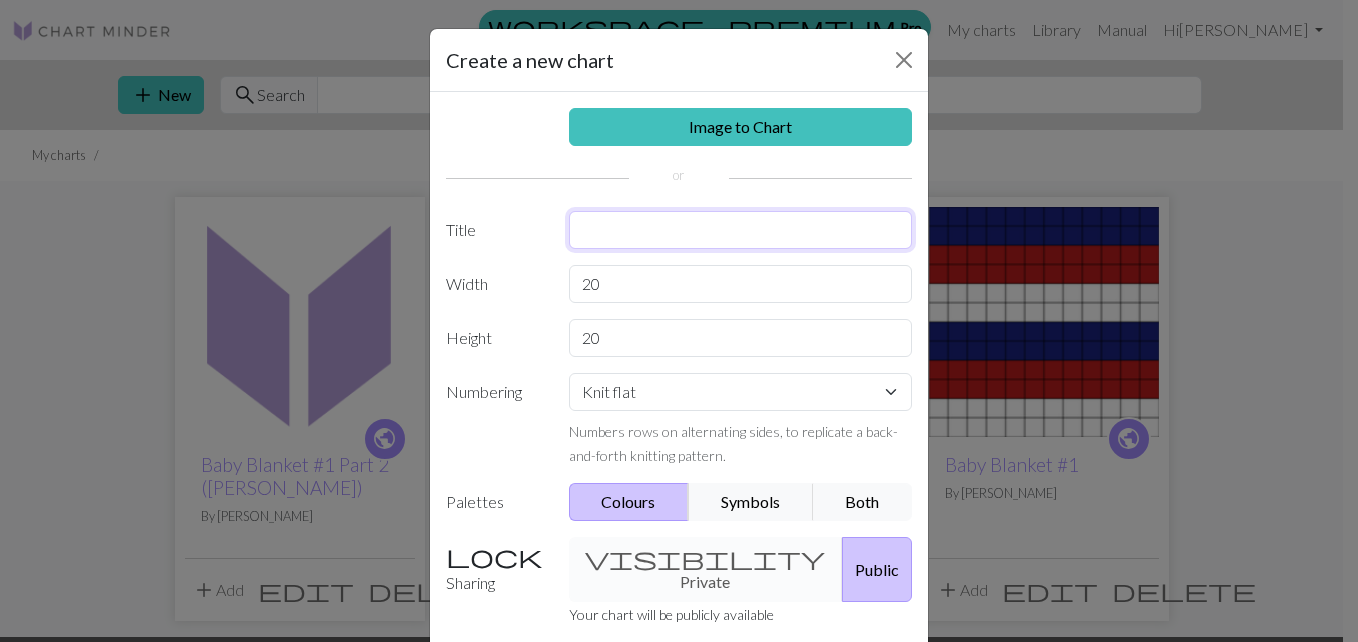 click at bounding box center (741, 230) 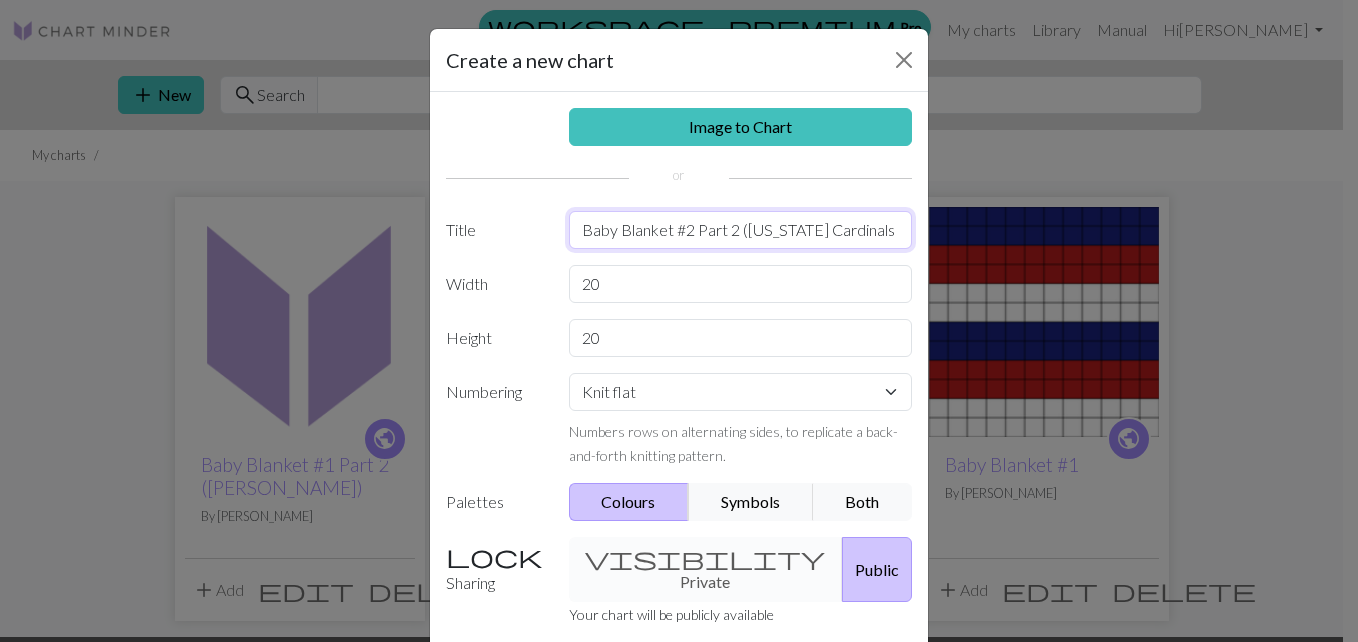 type on "Baby Blanket #2 Part 2 (Arizona Cardinals" 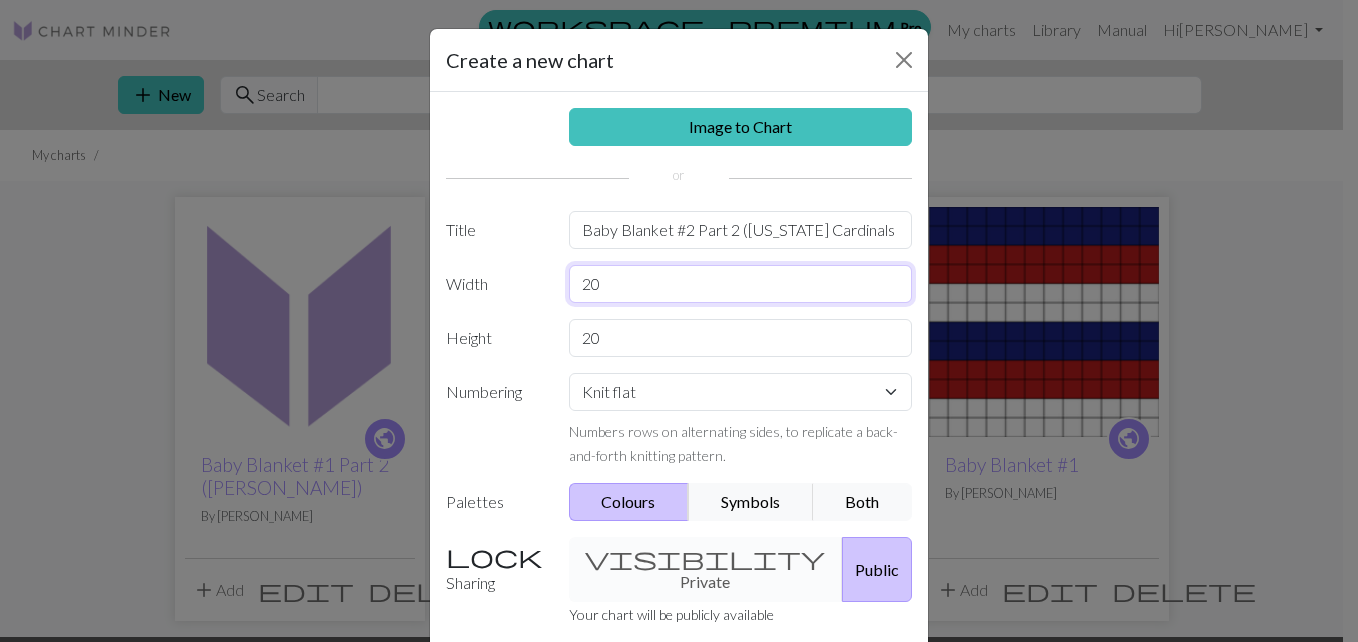 click on "20" at bounding box center [741, 284] 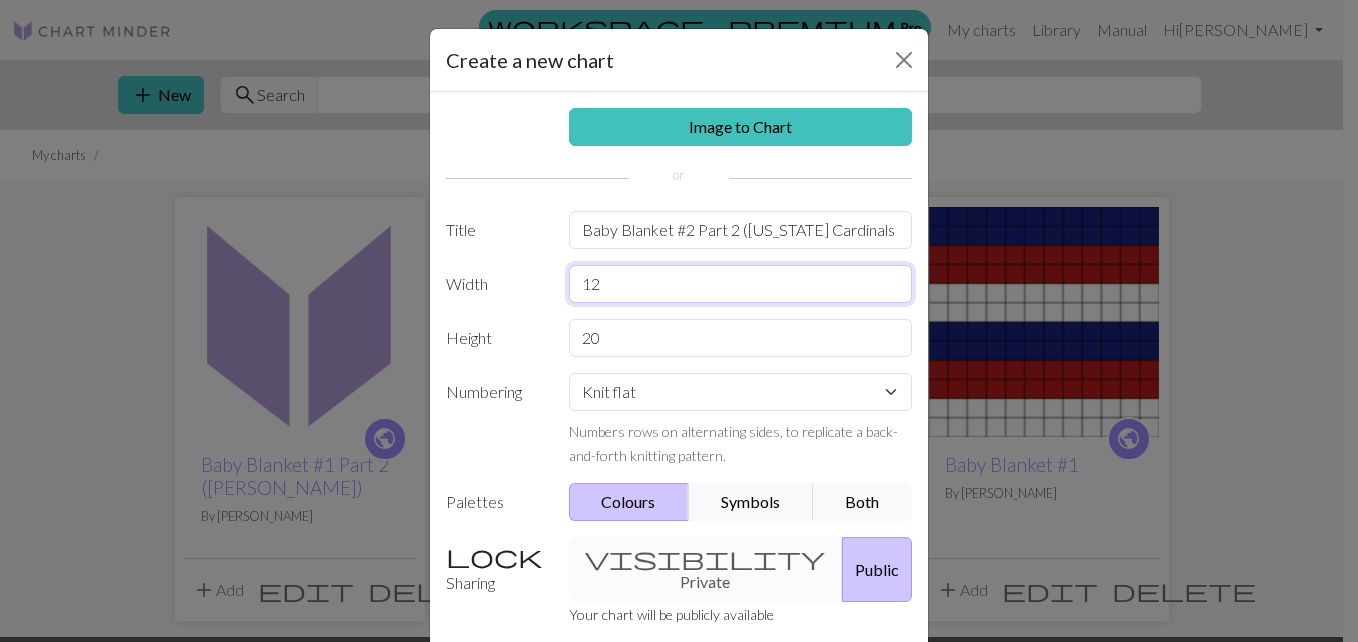 type on "12" 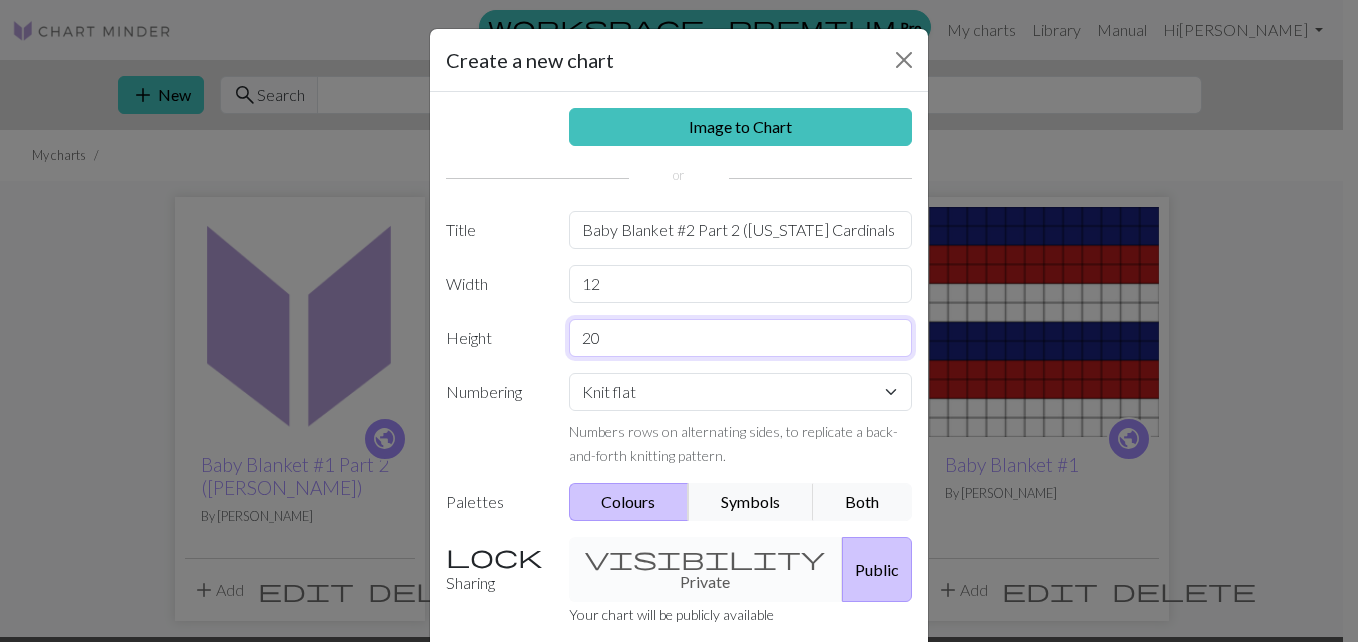 click on "20" at bounding box center [741, 338] 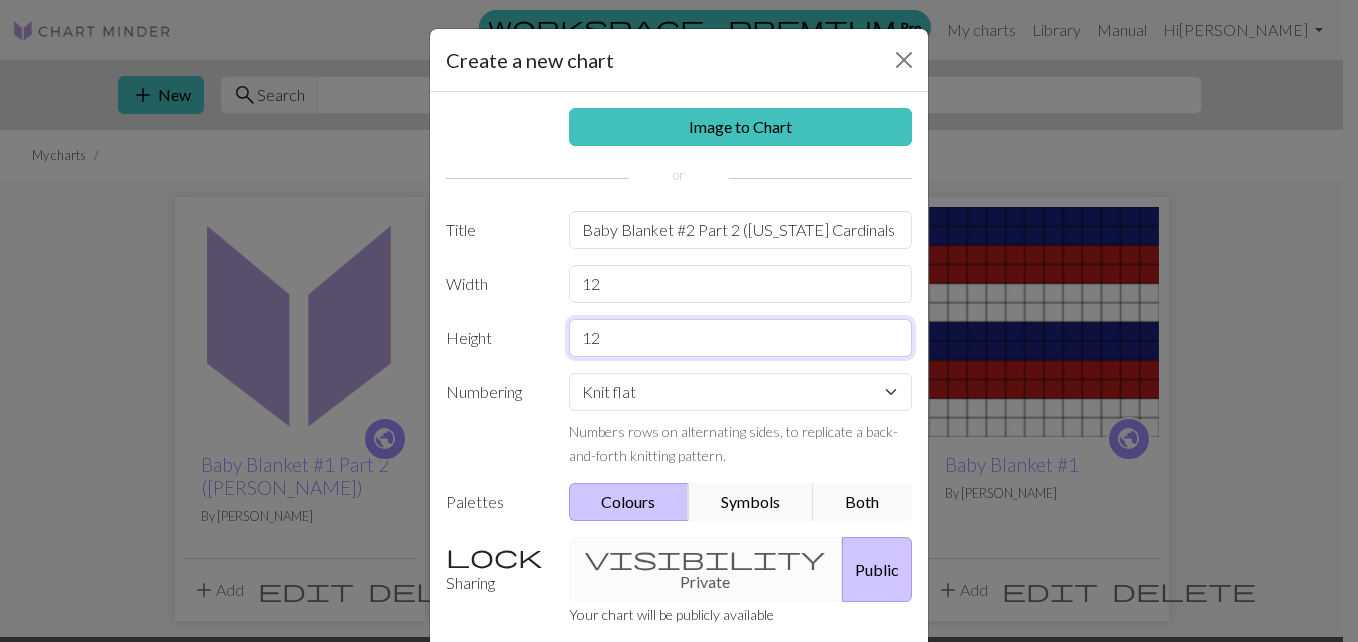 type on "12" 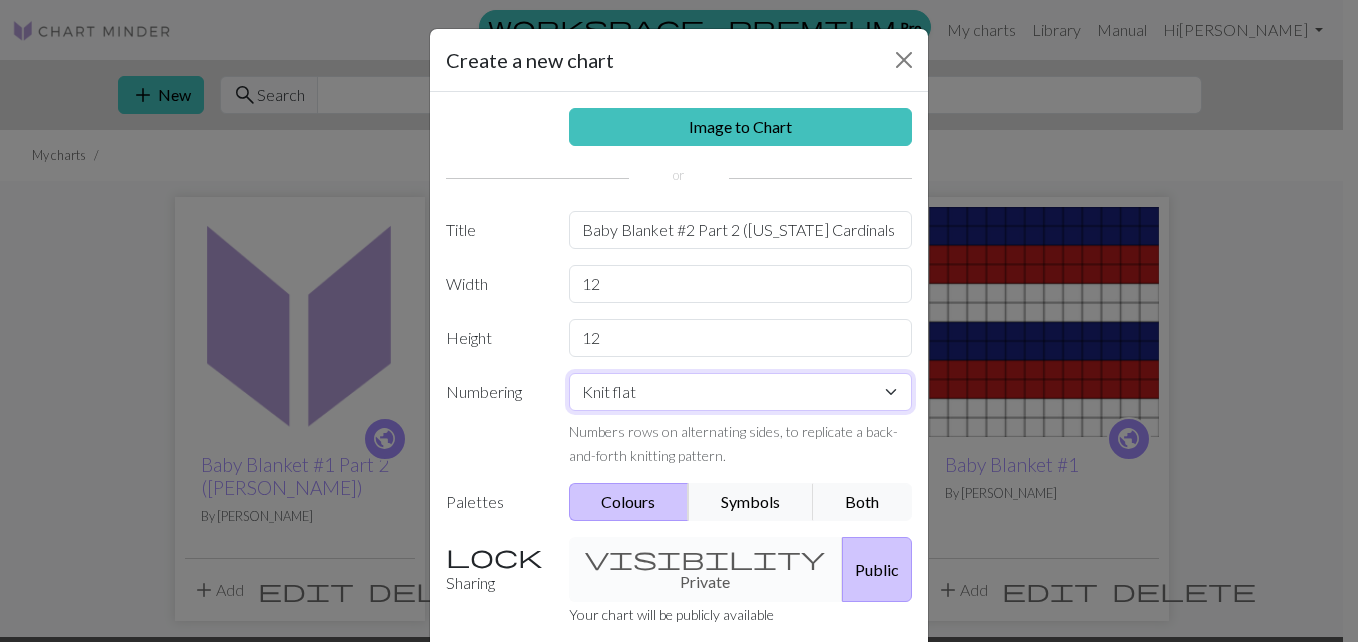 click on "Knit flat Knit in the round Lace knitting Cross stitch" at bounding box center (741, 392) 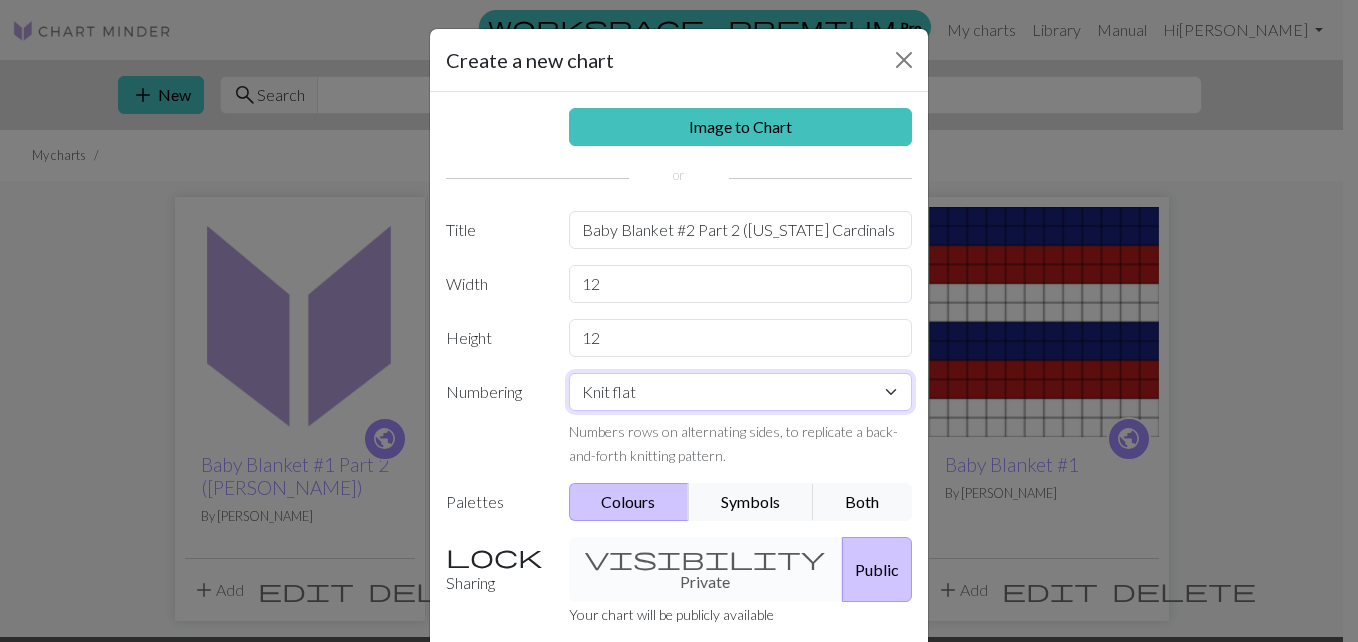select on "round" 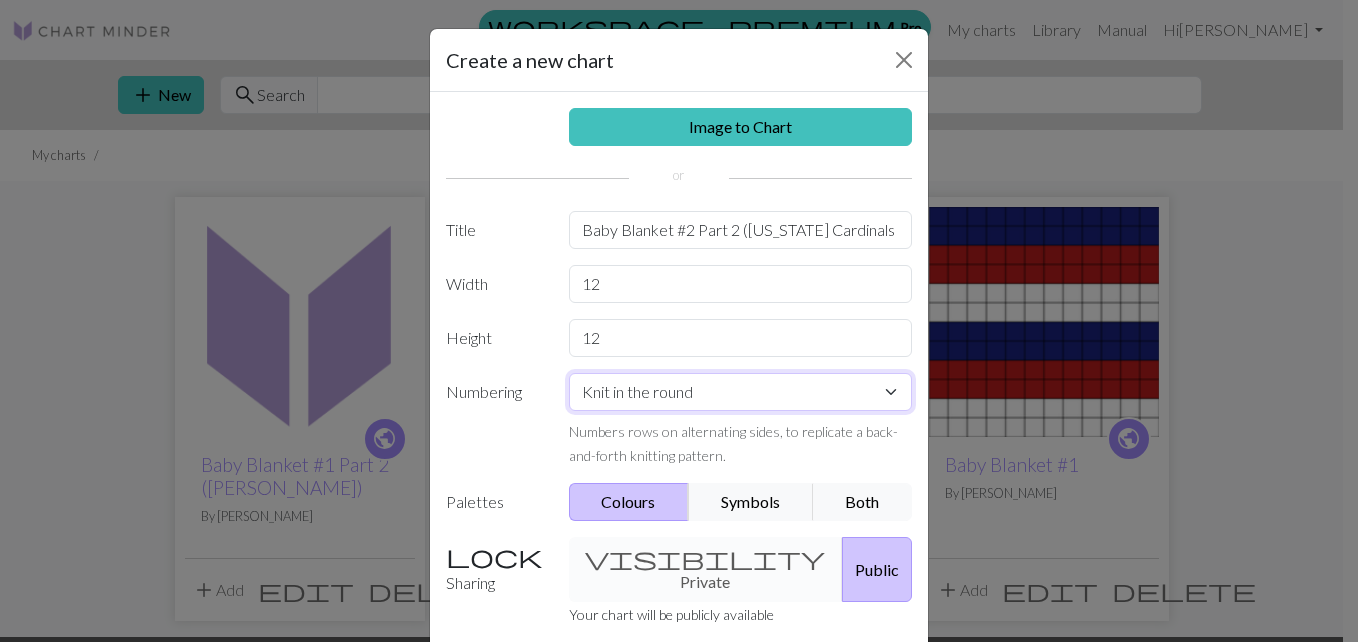 click on "Knit flat Knit in the round Lace knitting Cross stitch" at bounding box center (741, 392) 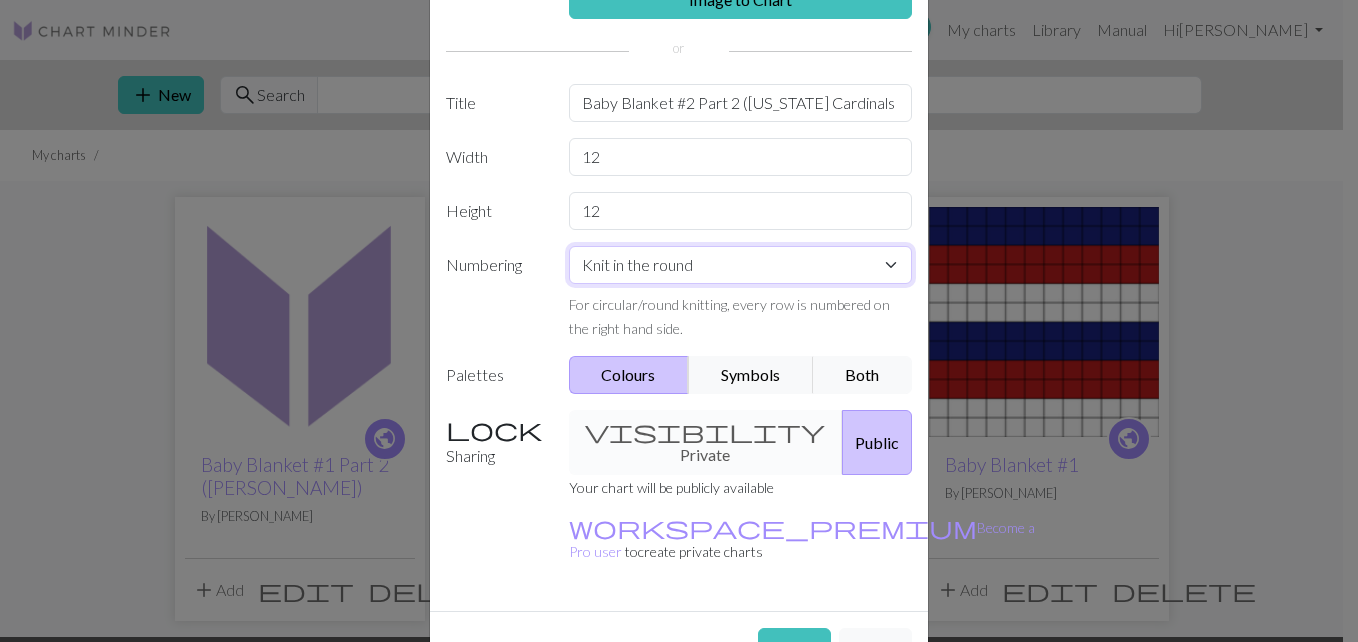 scroll, scrollTop: 148, scrollLeft: 0, axis: vertical 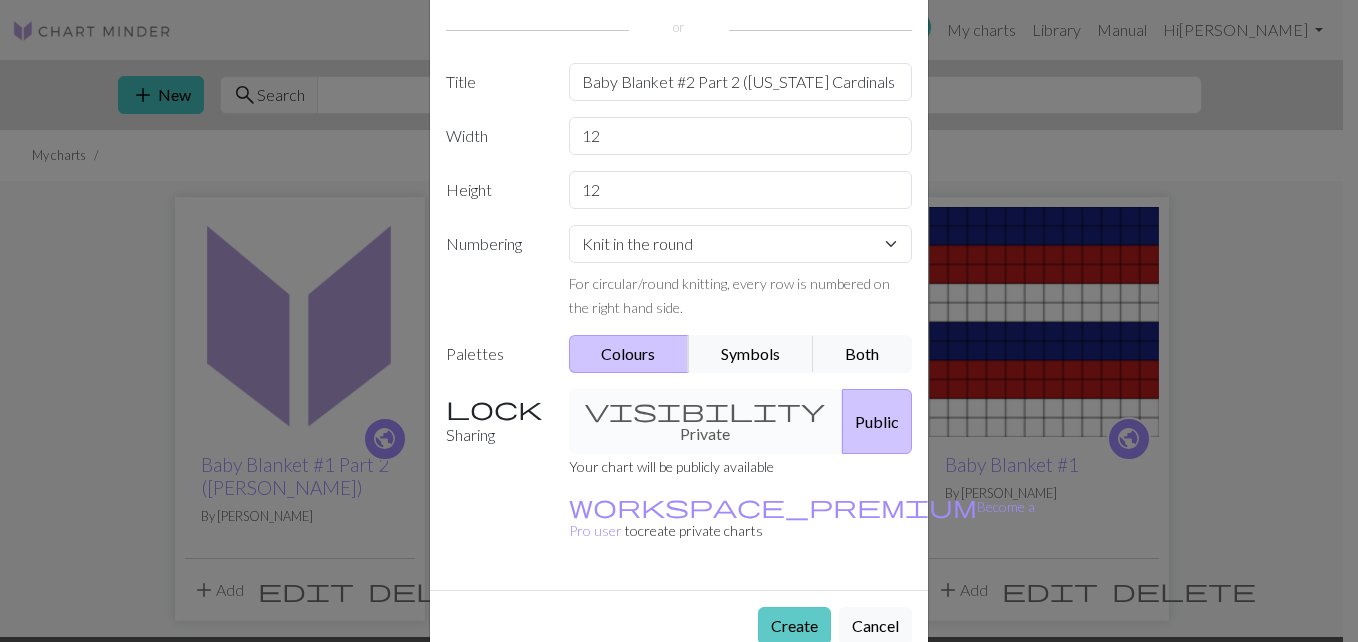 click on "Create" at bounding box center (794, 626) 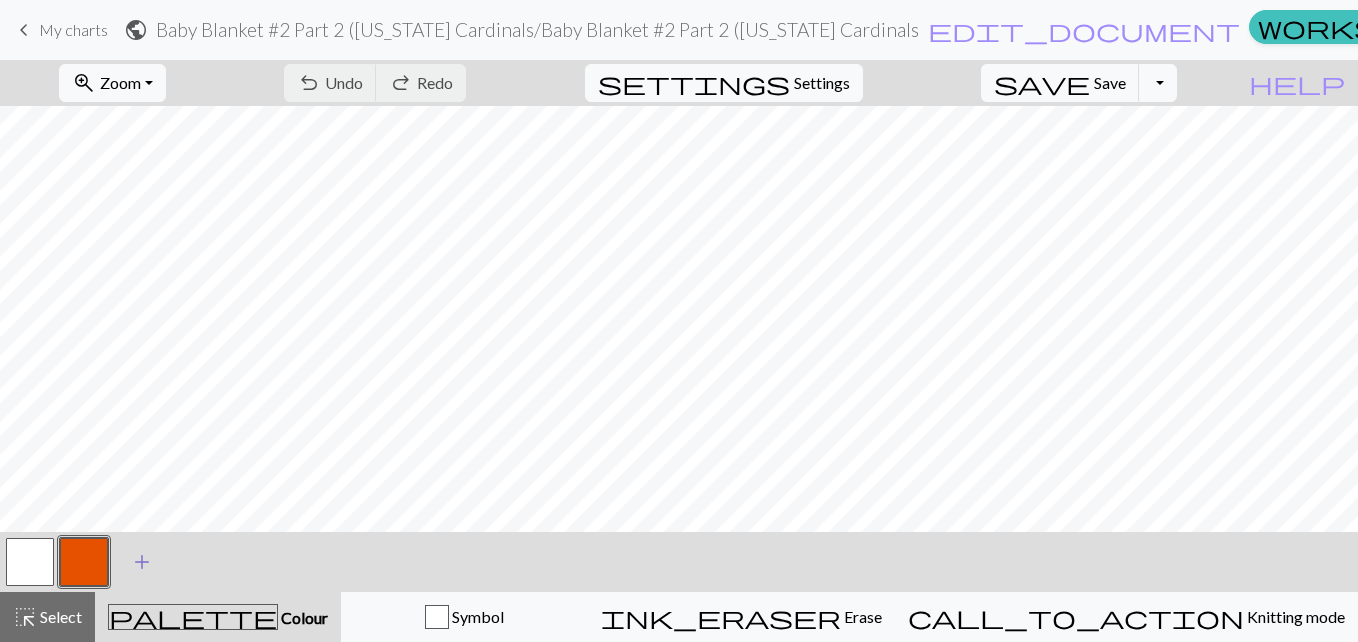 click on "add" at bounding box center (142, 562) 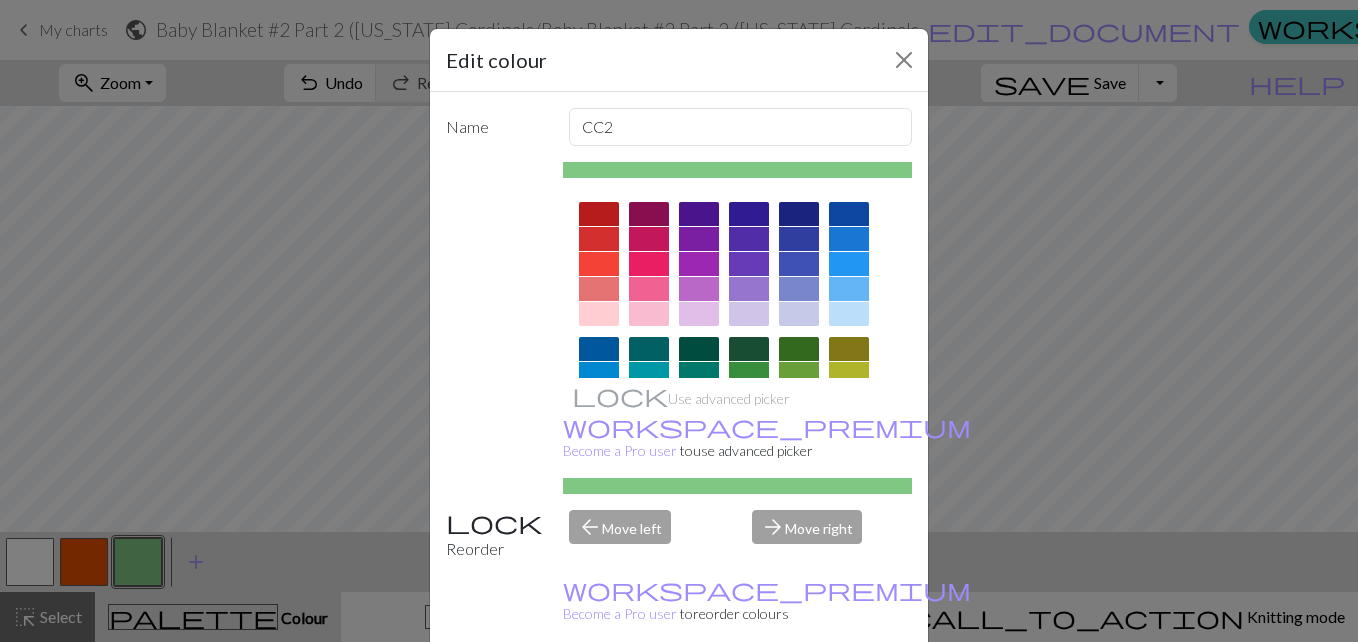 click at bounding box center [599, 214] 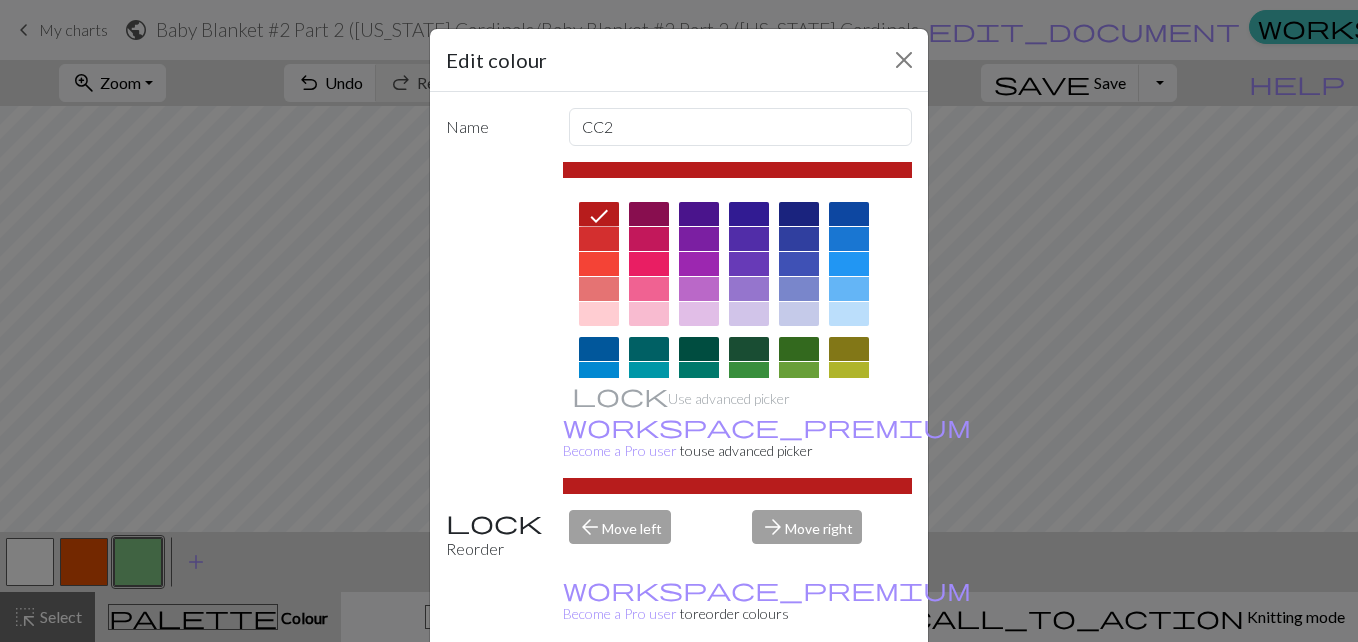 click on "Done" at bounding box center (799, 693) 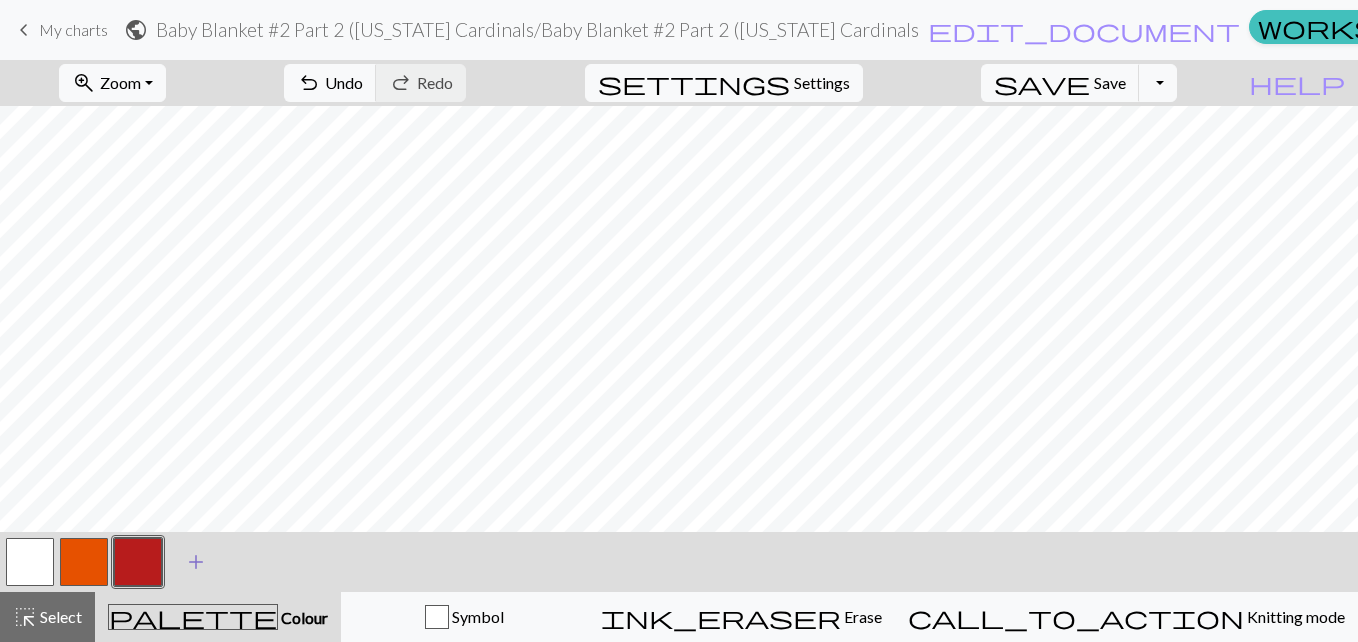 click on "add" at bounding box center [196, 562] 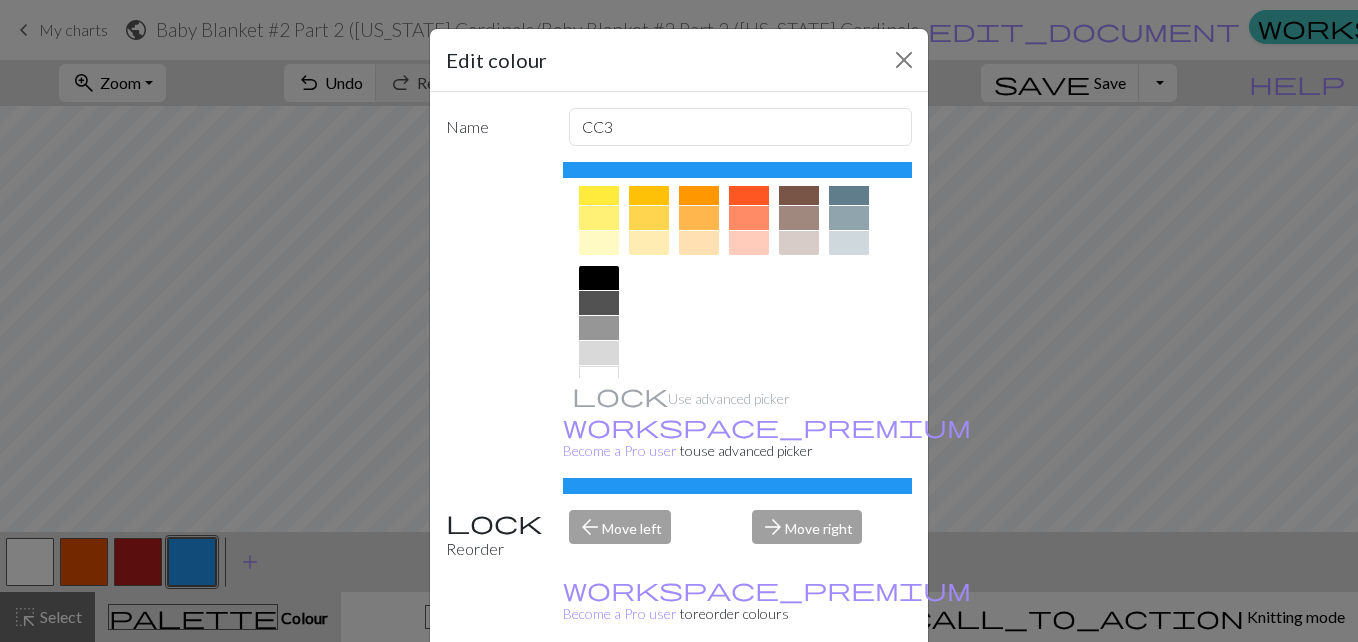 scroll, scrollTop: 376, scrollLeft: 0, axis: vertical 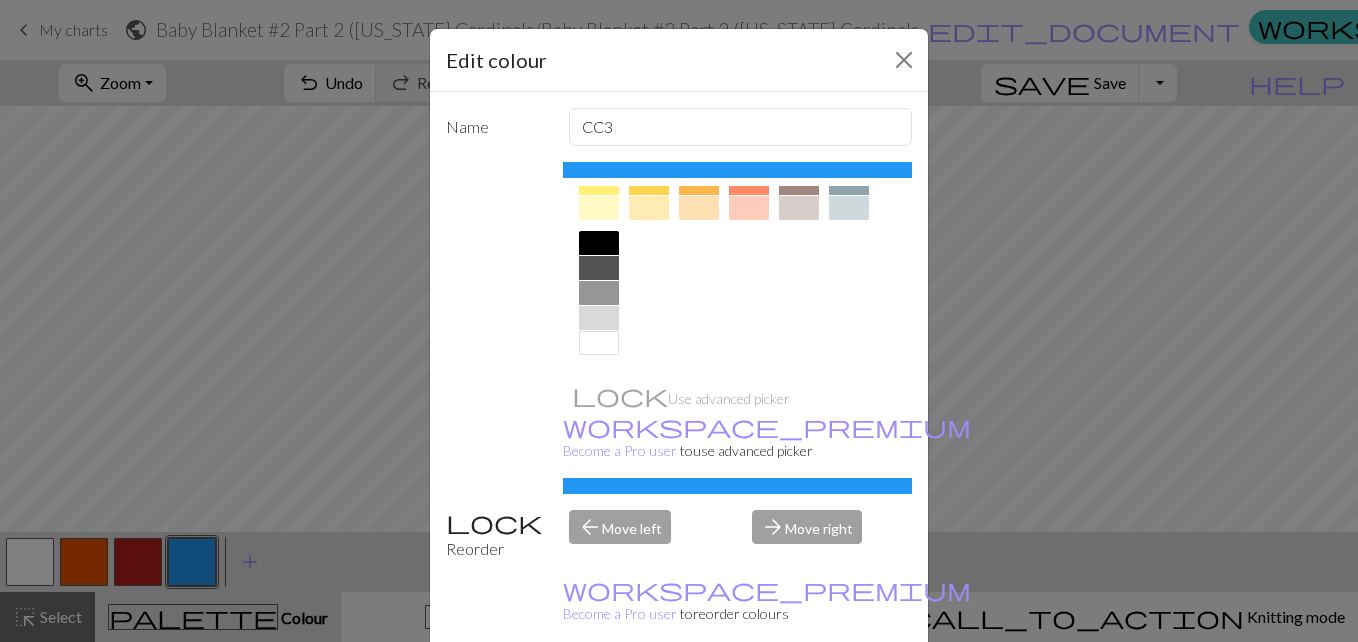 click at bounding box center (599, 243) 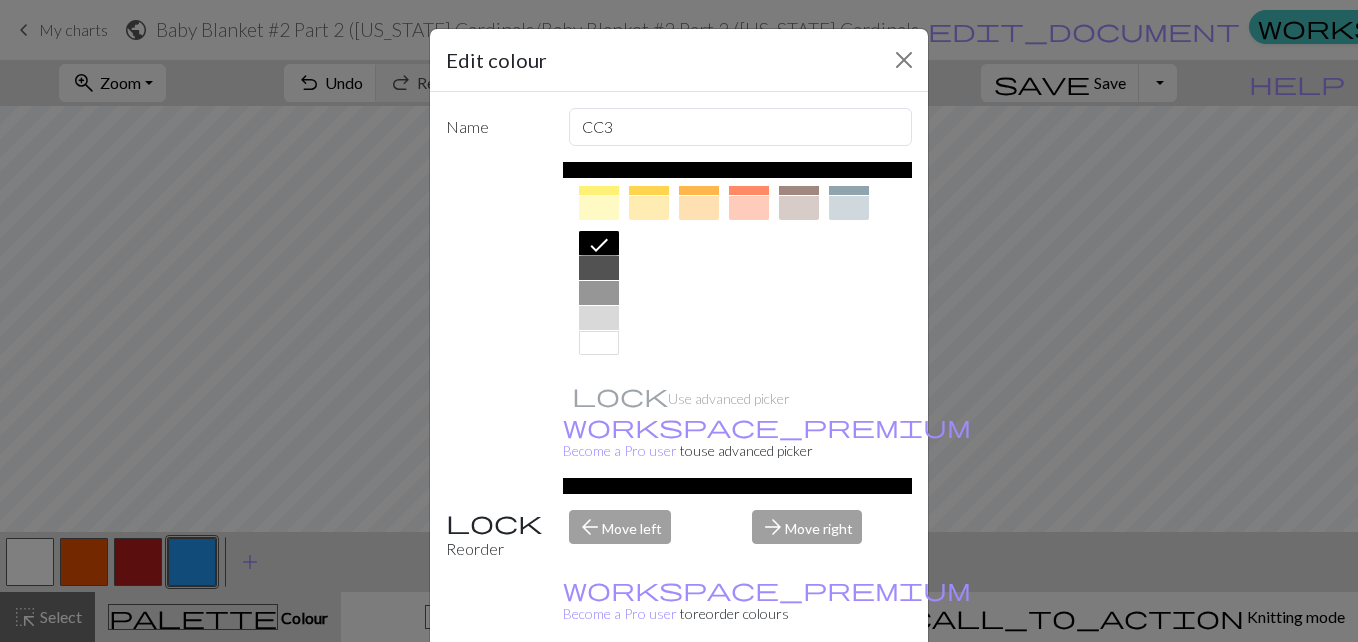click on "Done" at bounding box center [799, 693] 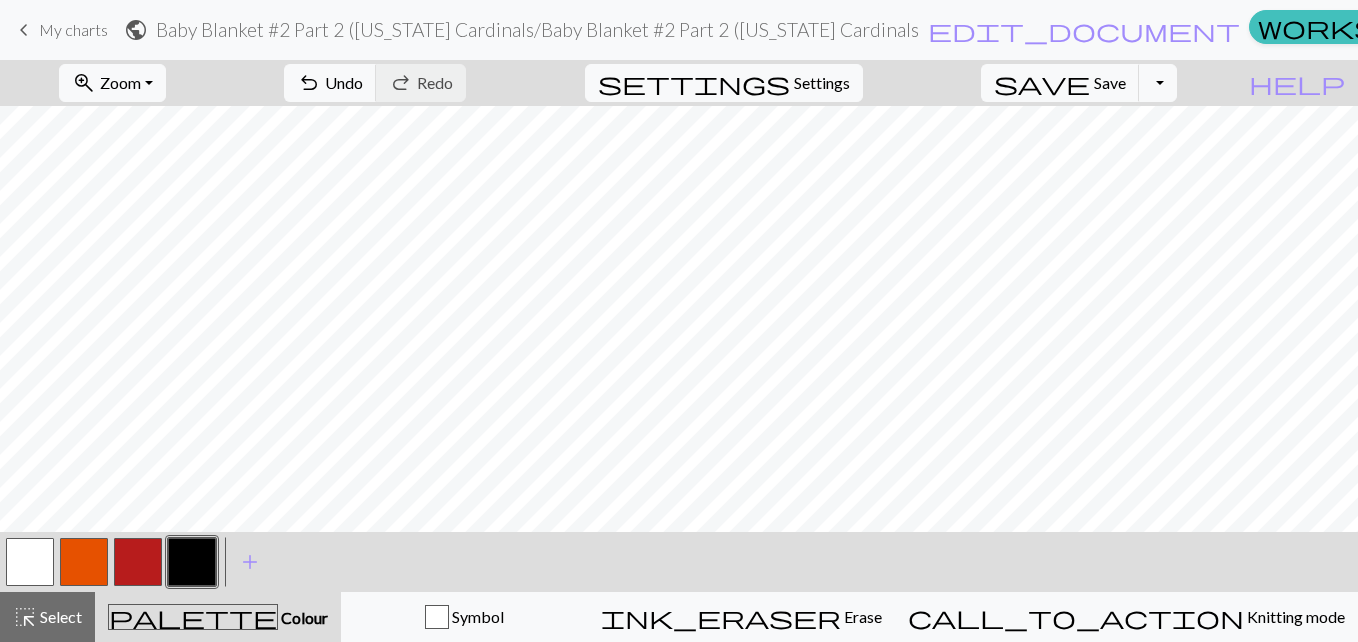 click at bounding box center [138, 562] 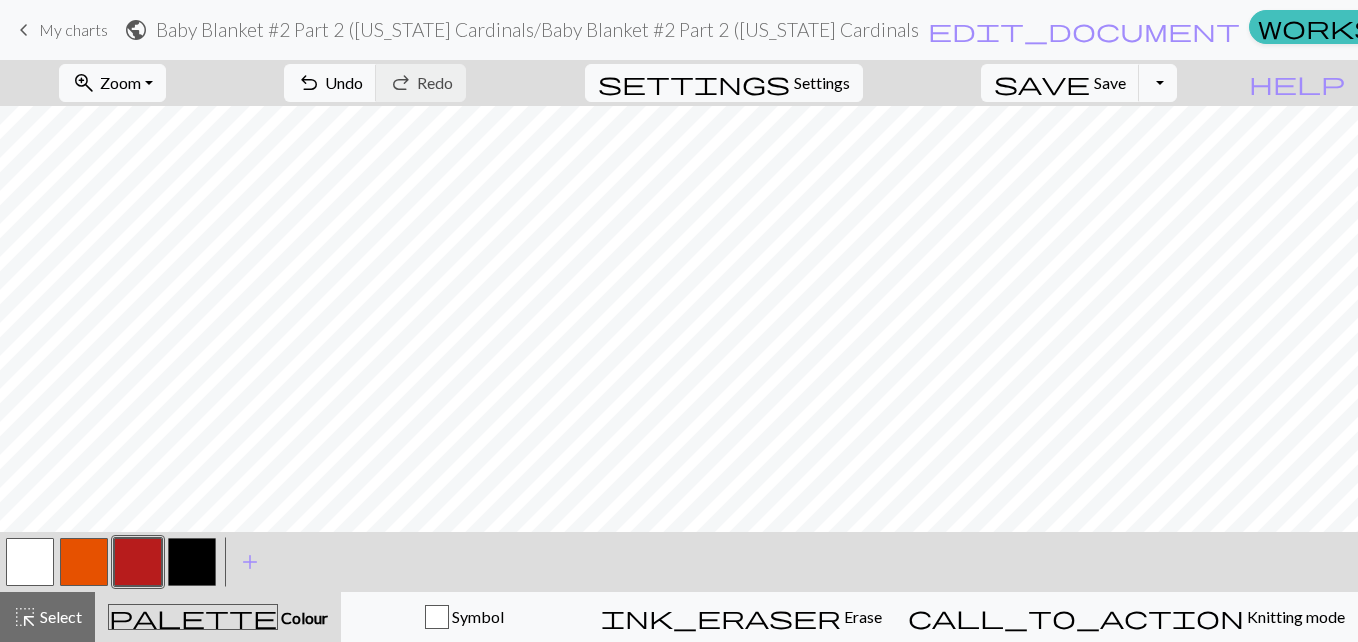 click on "< >" at bounding box center (111, 562) 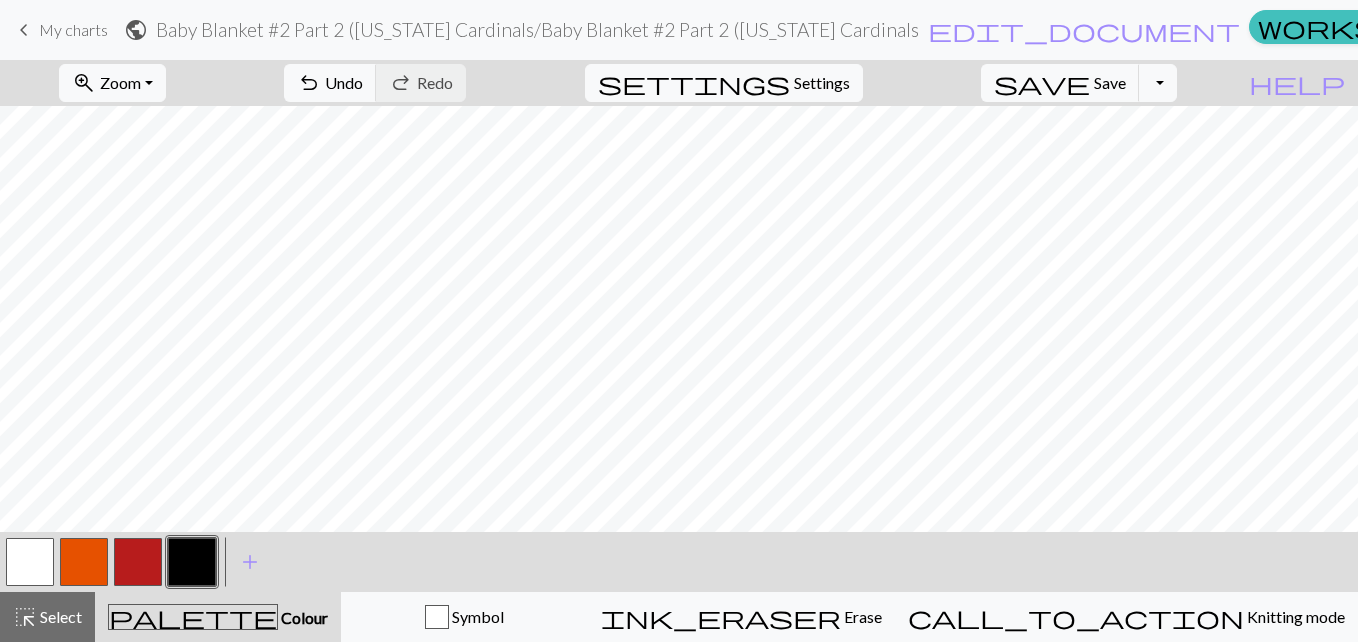 click at bounding box center (192, 562) 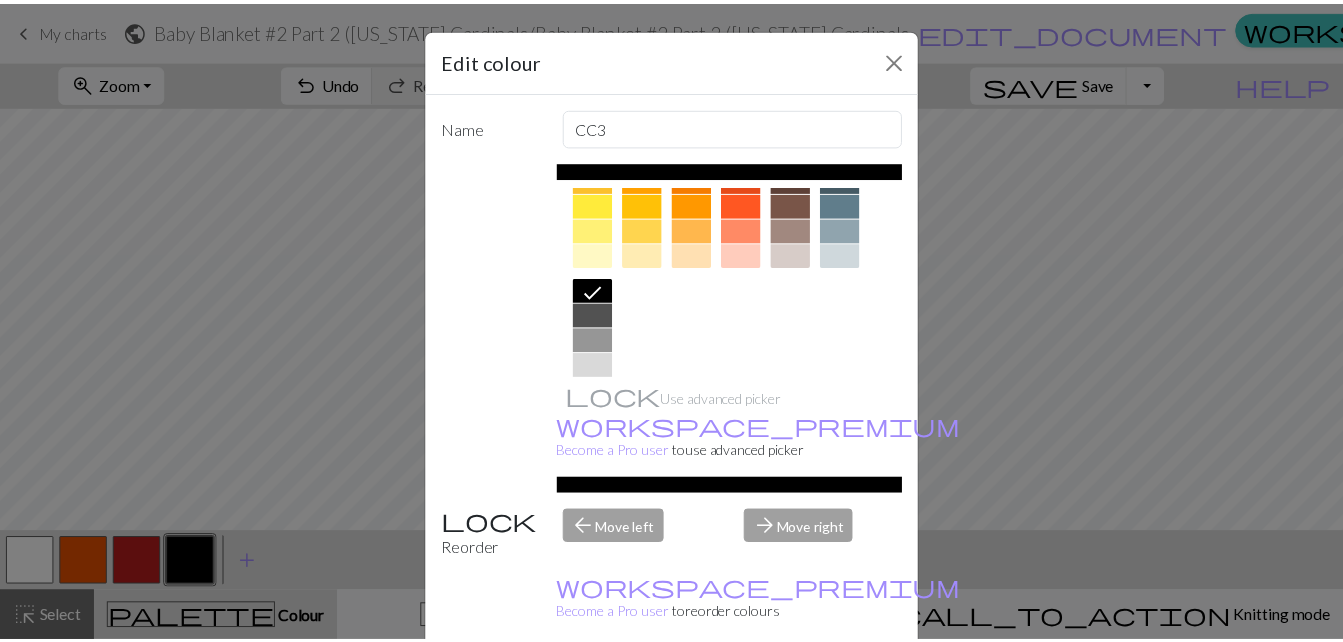 scroll, scrollTop: 376, scrollLeft: 0, axis: vertical 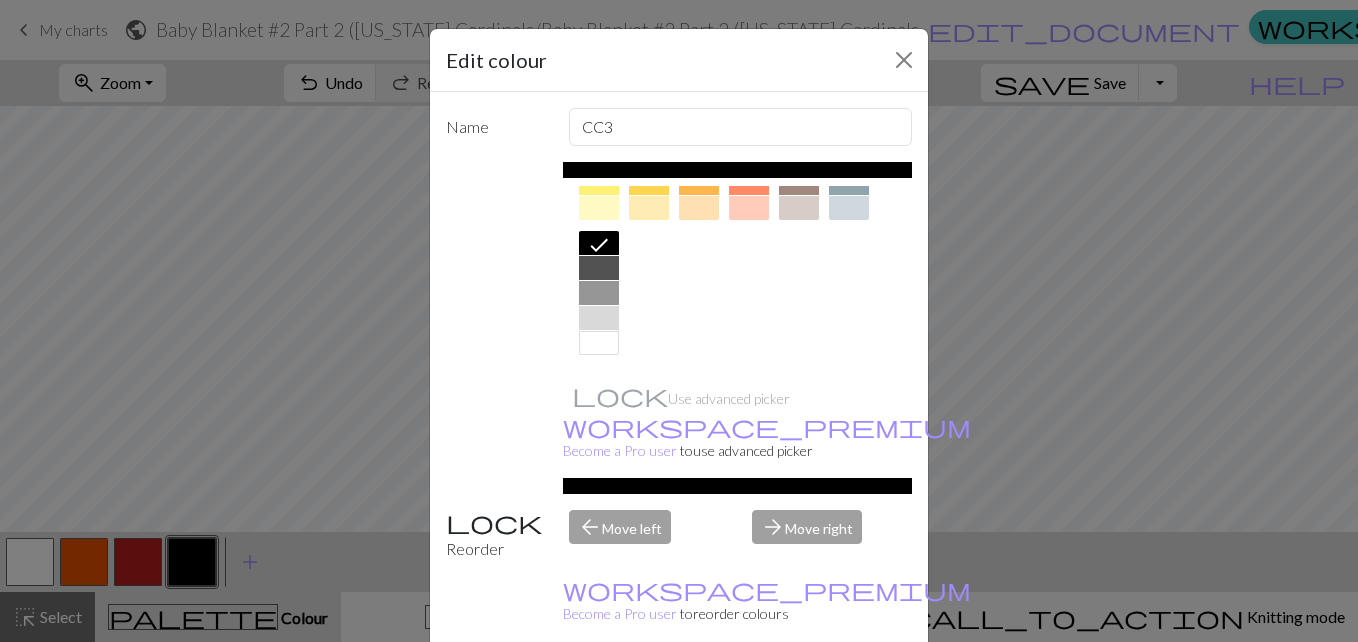 click 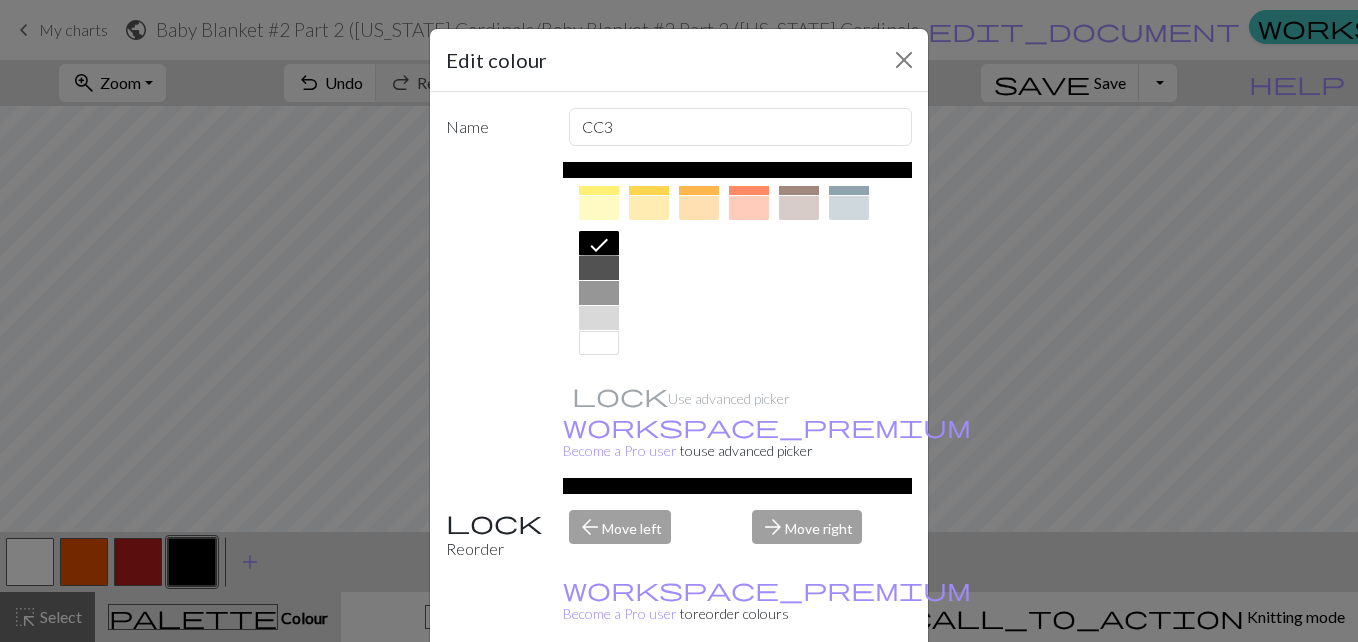 click on "Done" at bounding box center (799, 693) 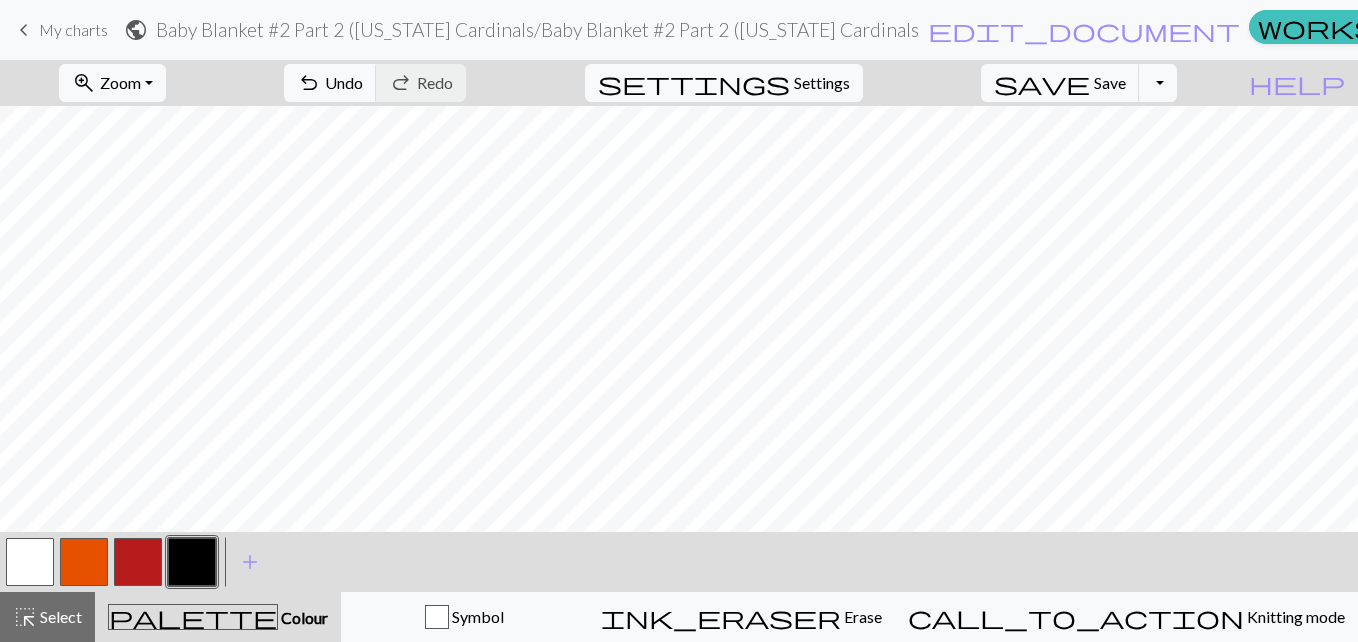 click at bounding box center (30, 562) 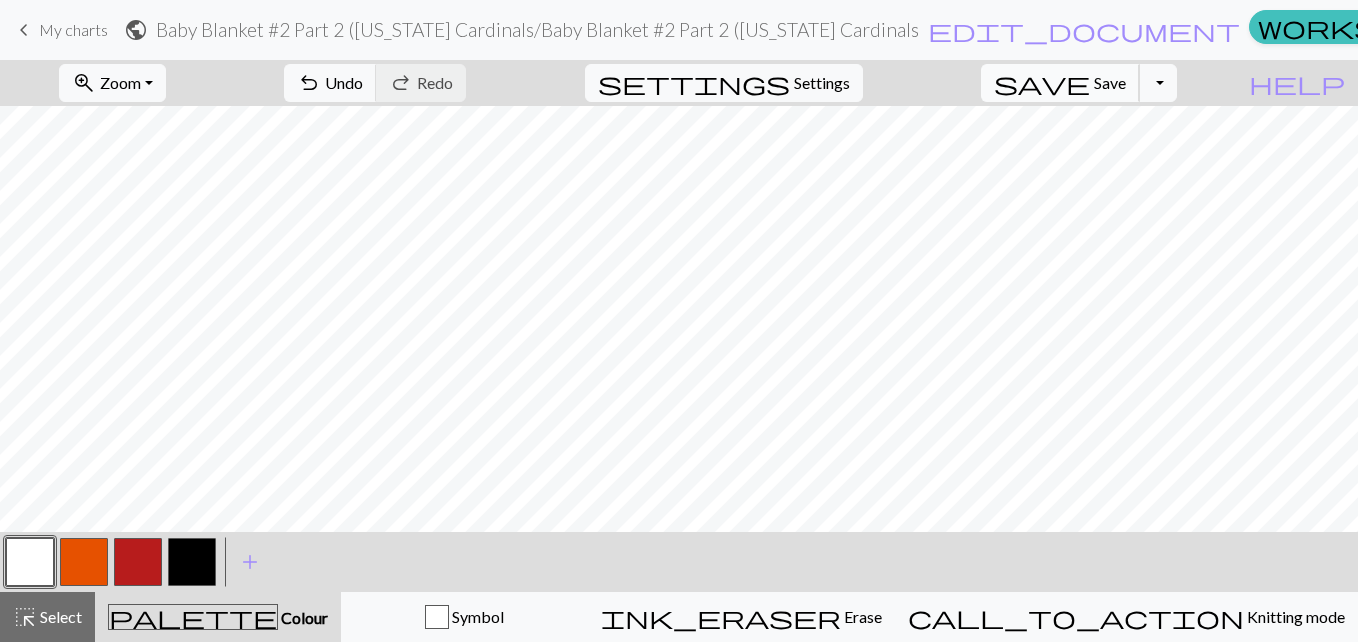 click on "save" at bounding box center (1042, 83) 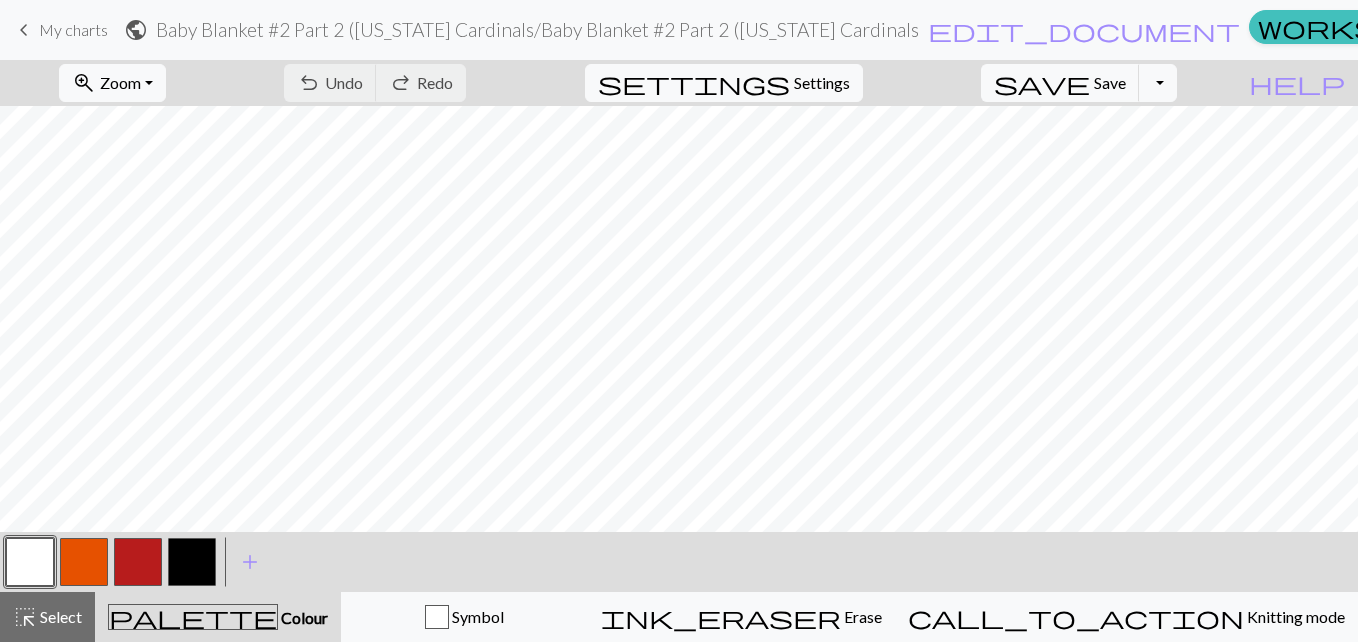 click on "keyboard_arrow_left" at bounding box center [24, 30] 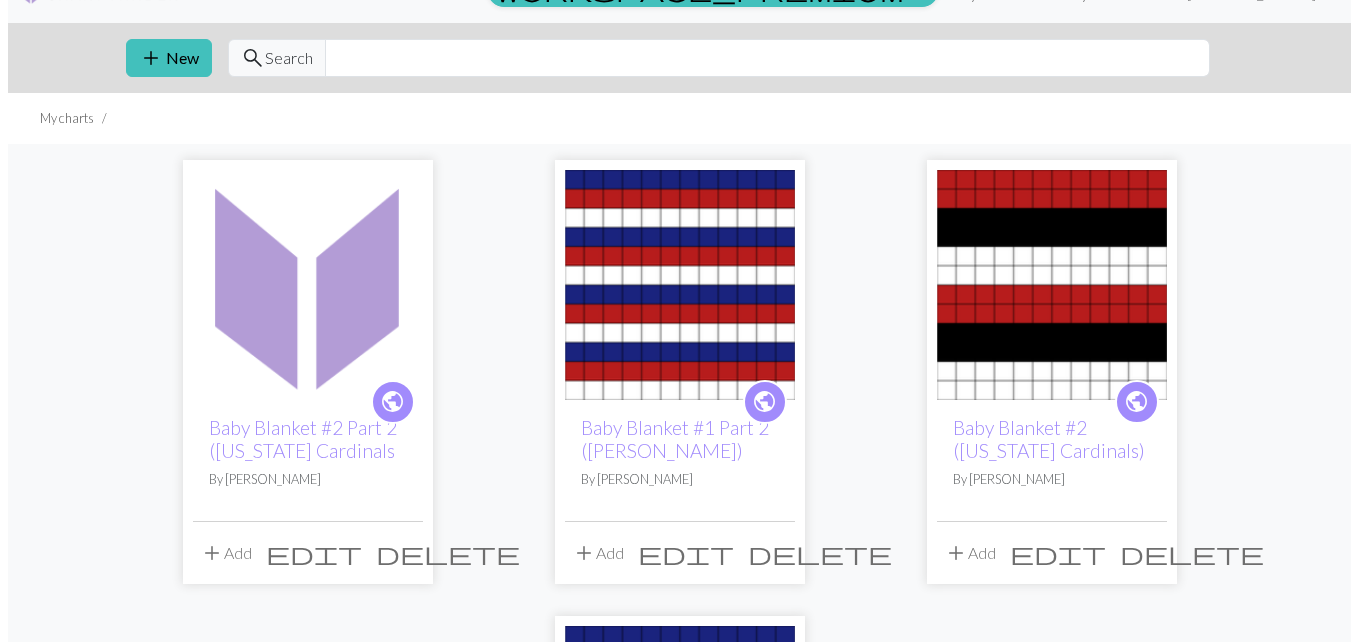 scroll, scrollTop: 0, scrollLeft: 0, axis: both 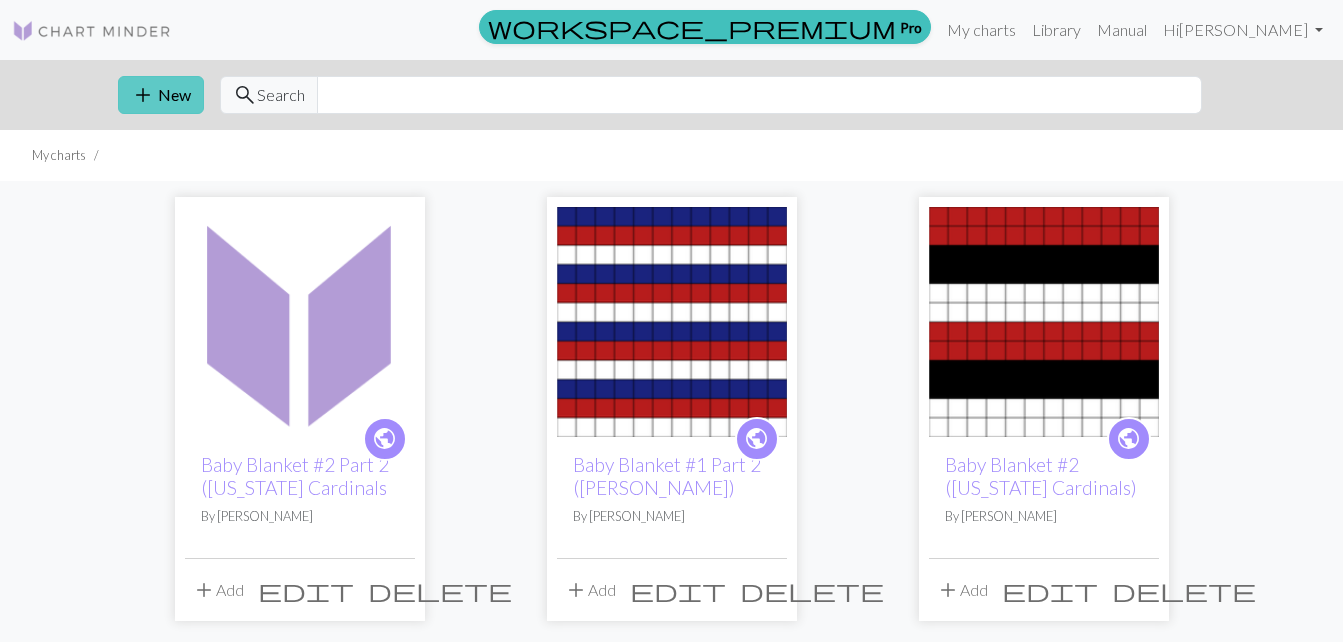 click on "add" at bounding box center (143, 95) 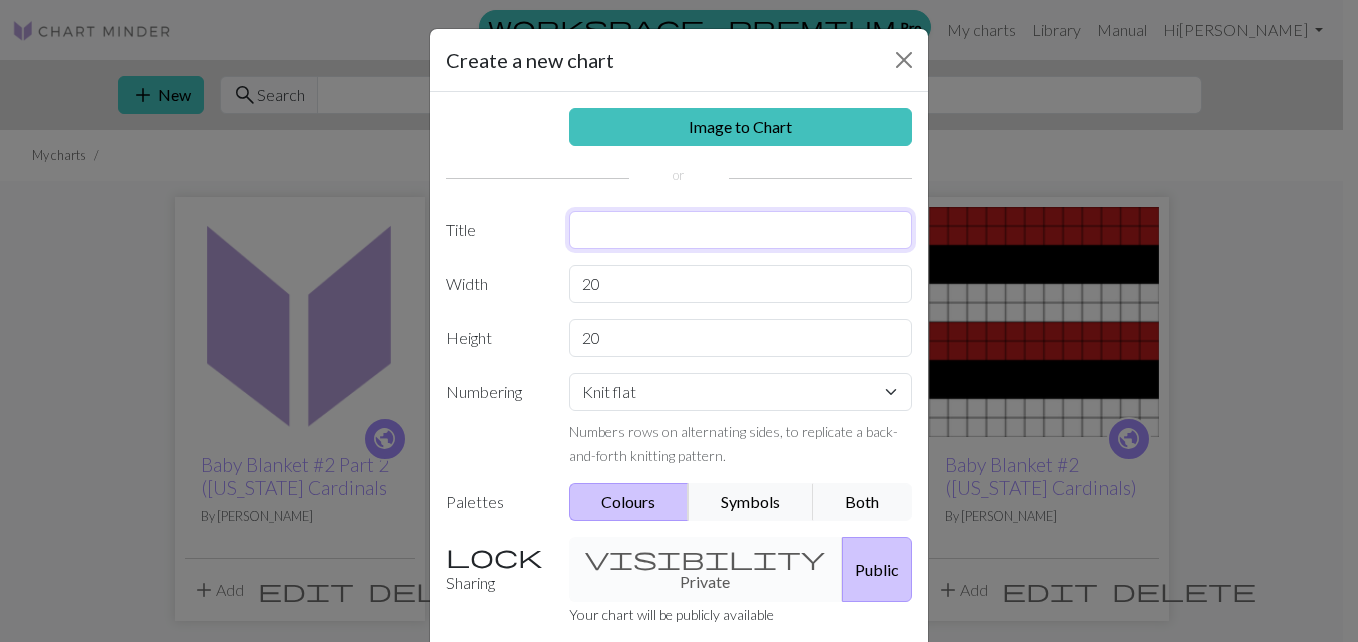 click at bounding box center (741, 230) 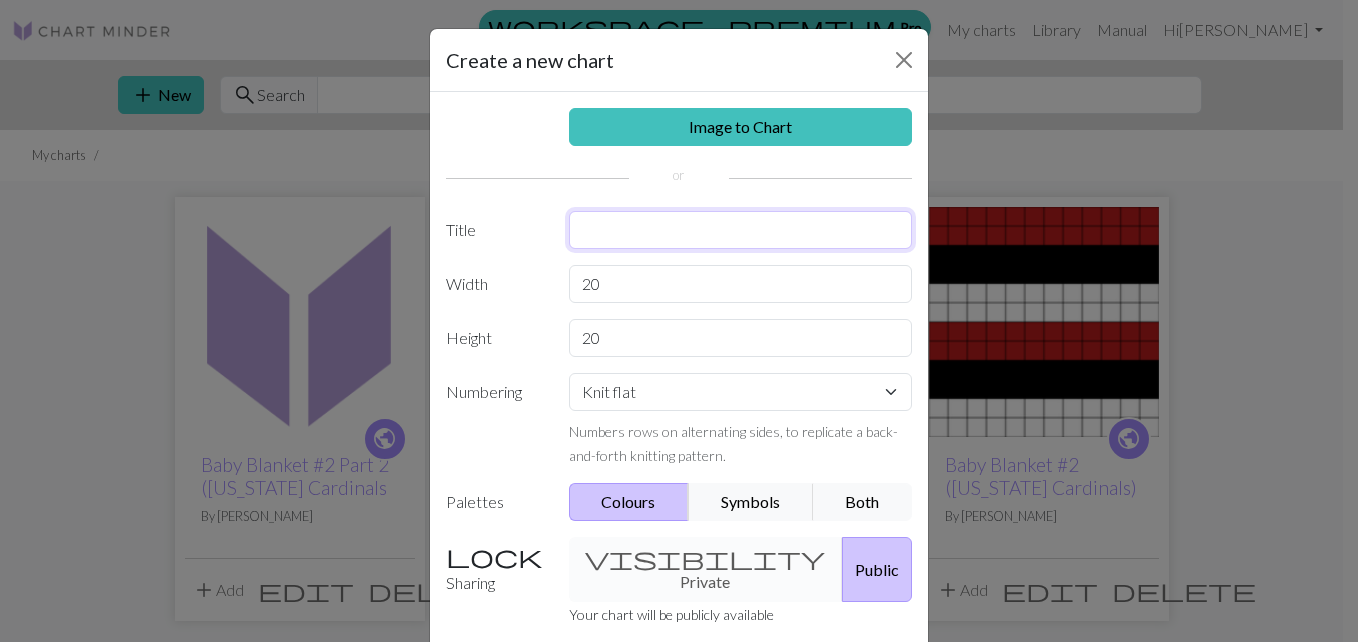 click at bounding box center (741, 230) 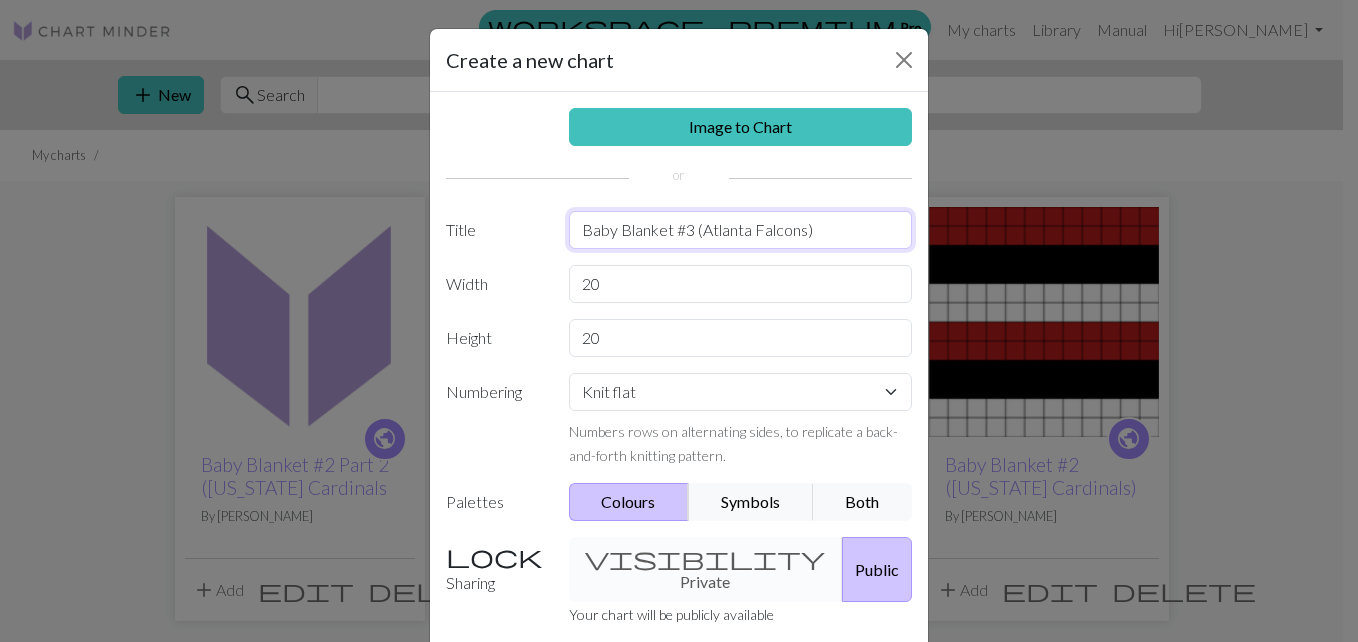type on "Baby Blanket #3 (Atlanta Falcons)" 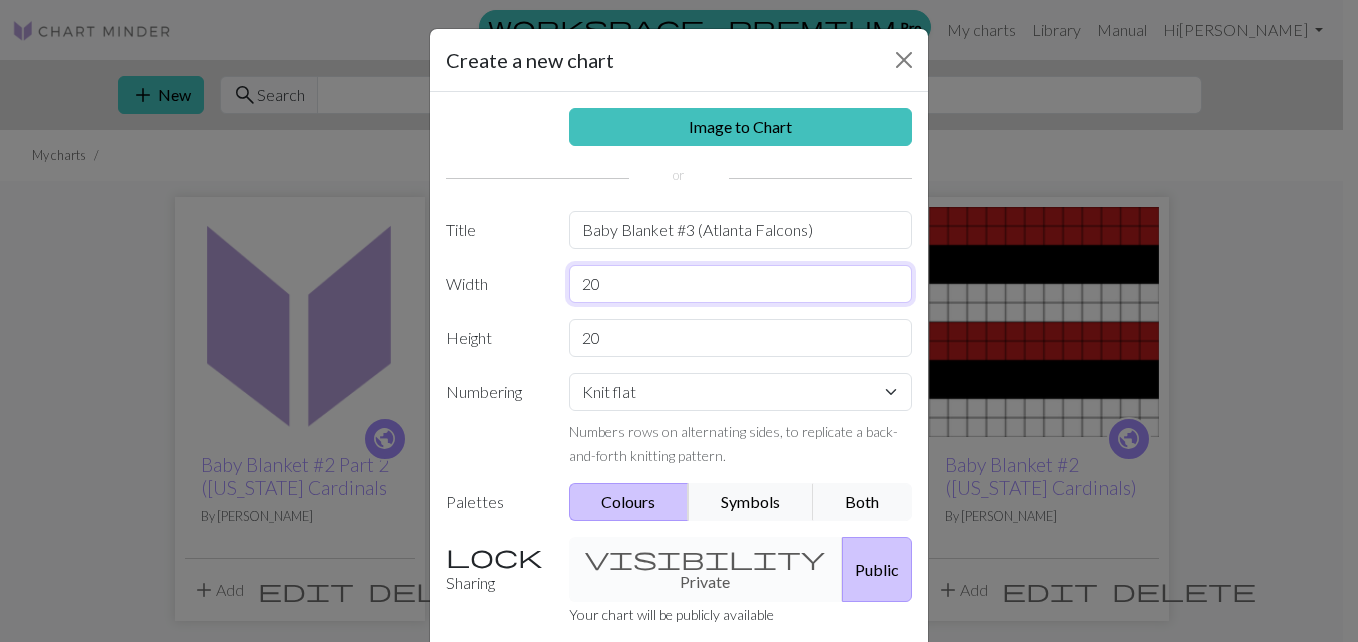 click on "20" at bounding box center (741, 284) 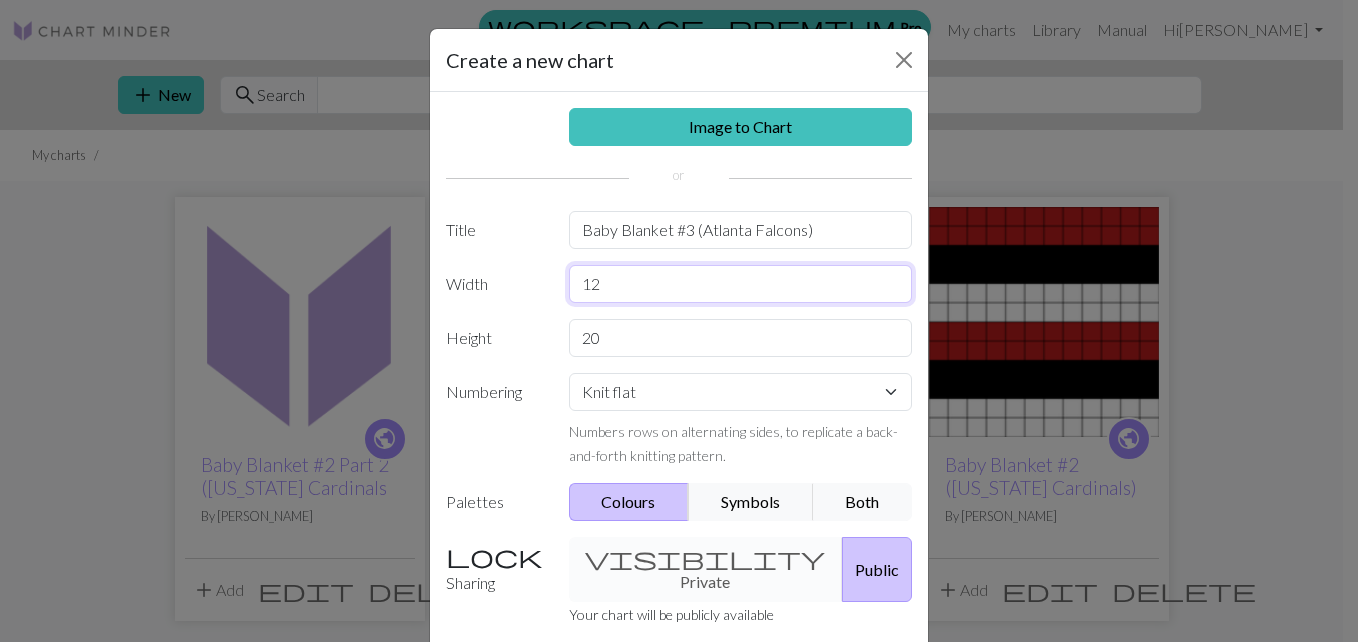 type on "12" 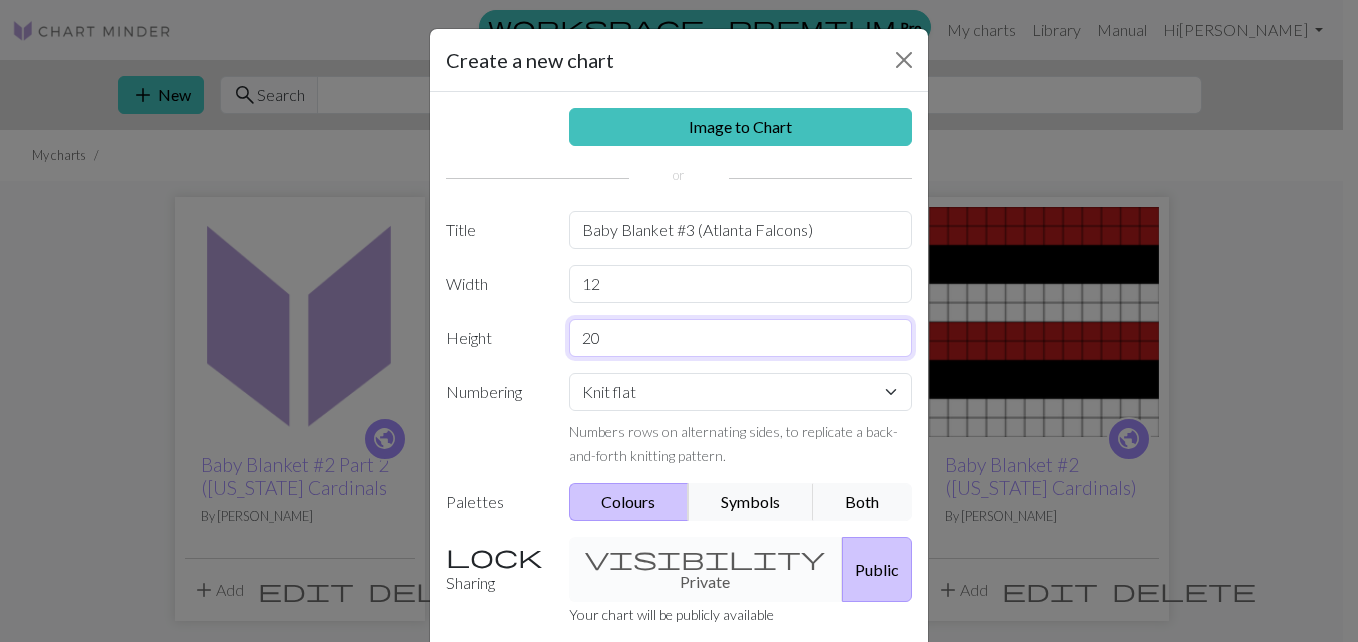 click on "20" at bounding box center (741, 338) 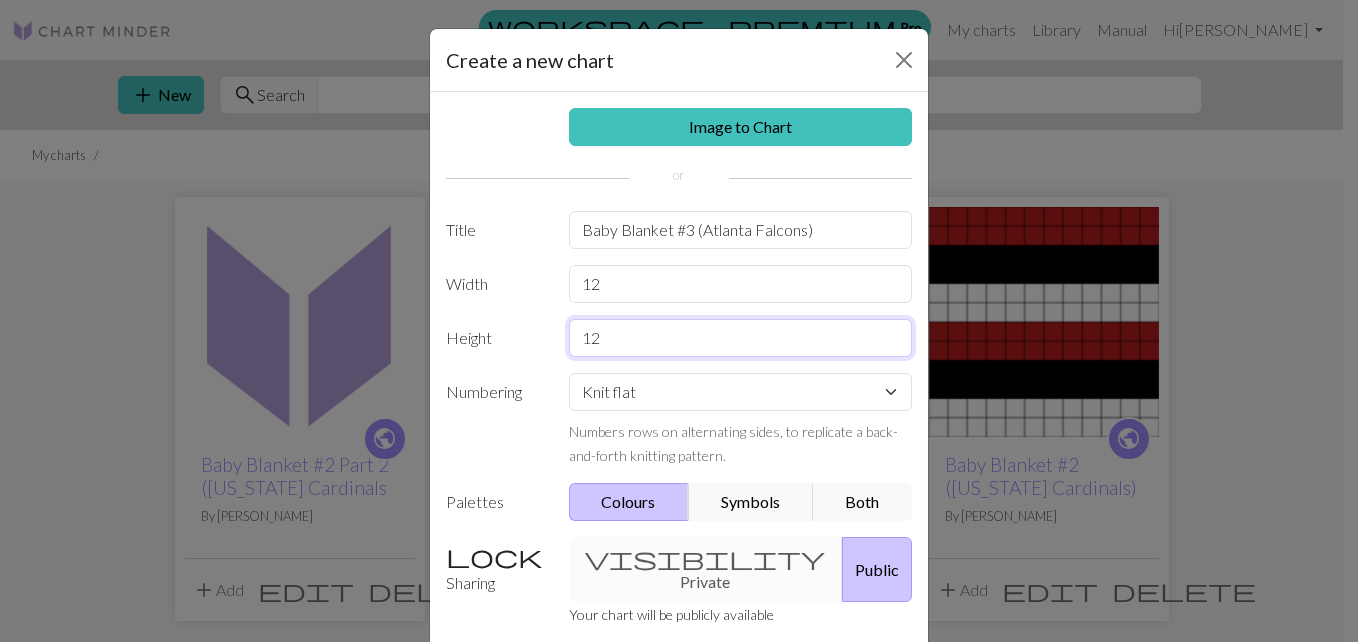 type on "12" 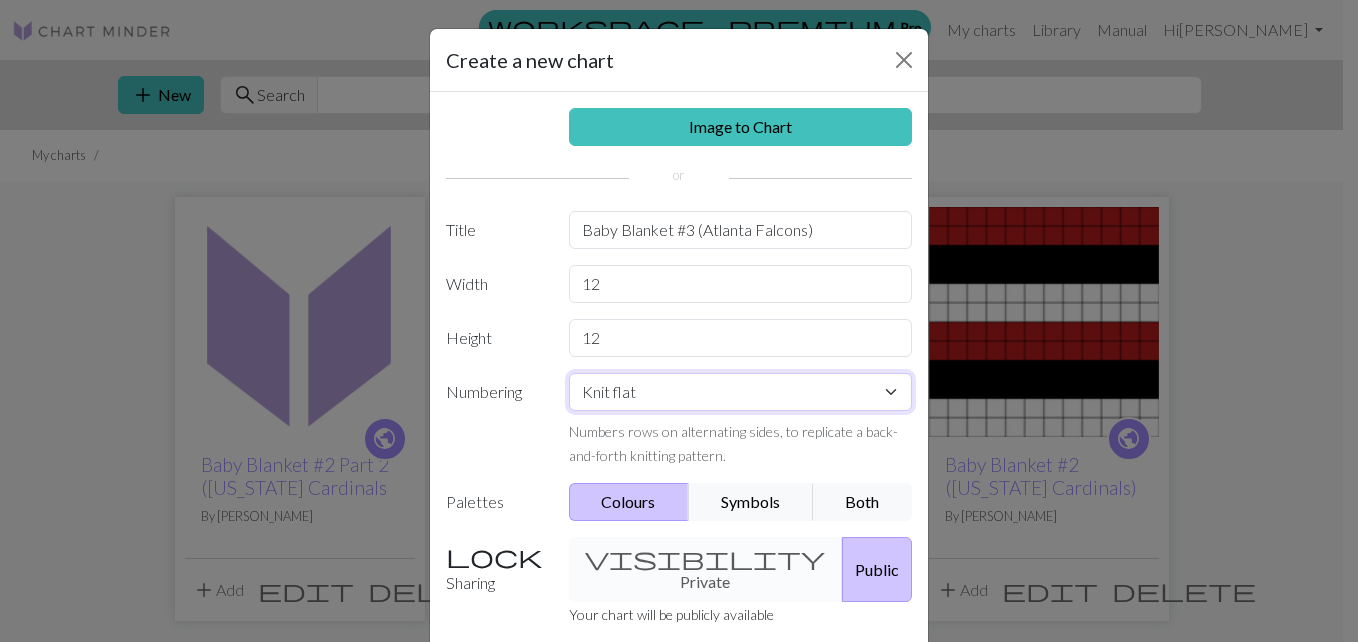 click on "Knit flat Knit in the round Lace knitting Cross stitch" at bounding box center [741, 392] 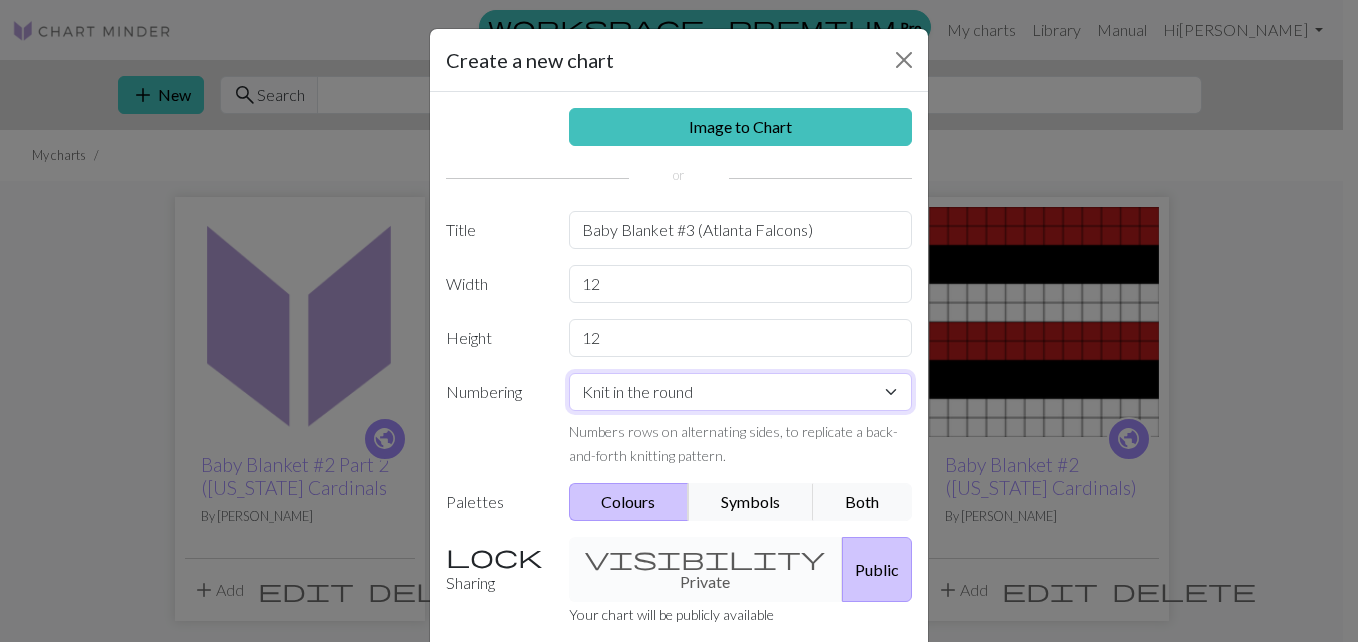 click on "Knit flat Knit in the round Lace knitting Cross stitch" at bounding box center [741, 392] 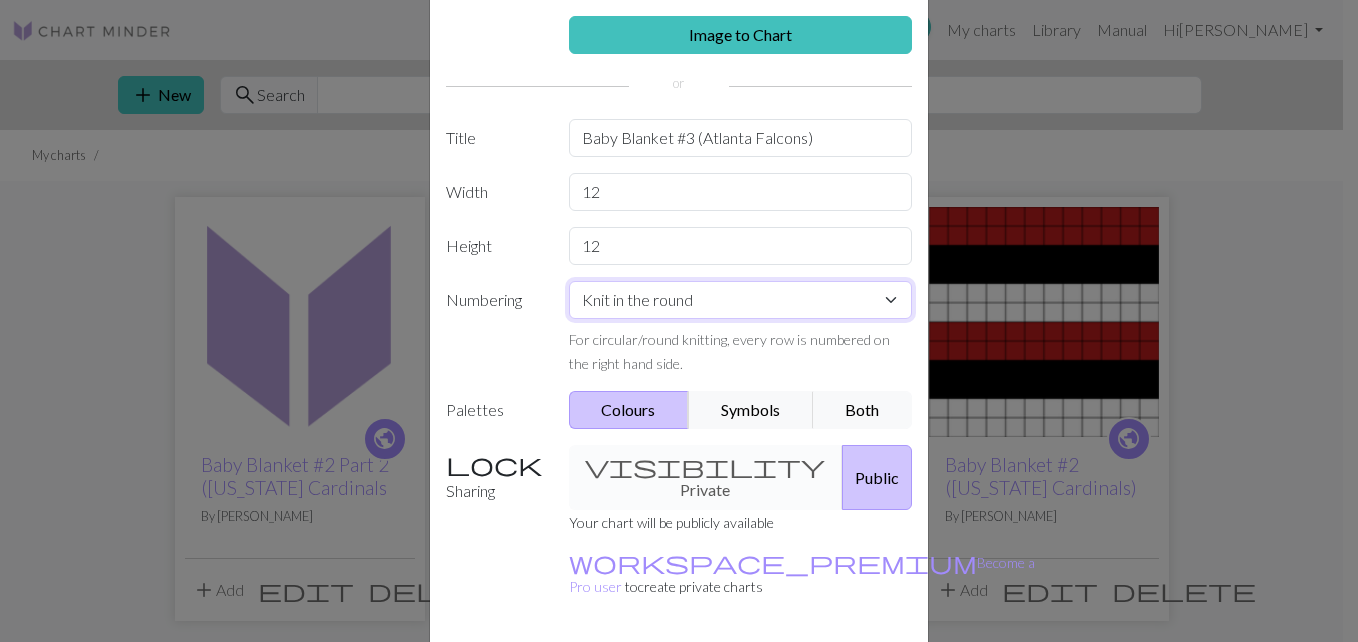 scroll, scrollTop: 148, scrollLeft: 0, axis: vertical 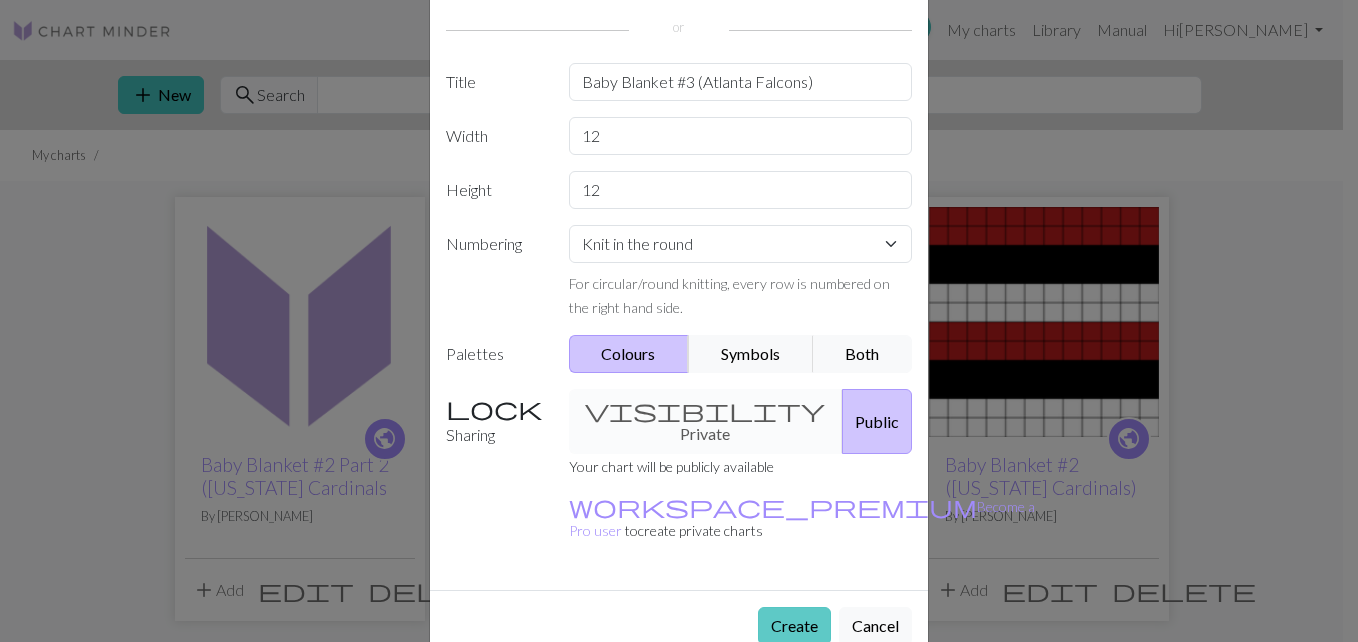 click on "Create" at bounding box center (794, 626) 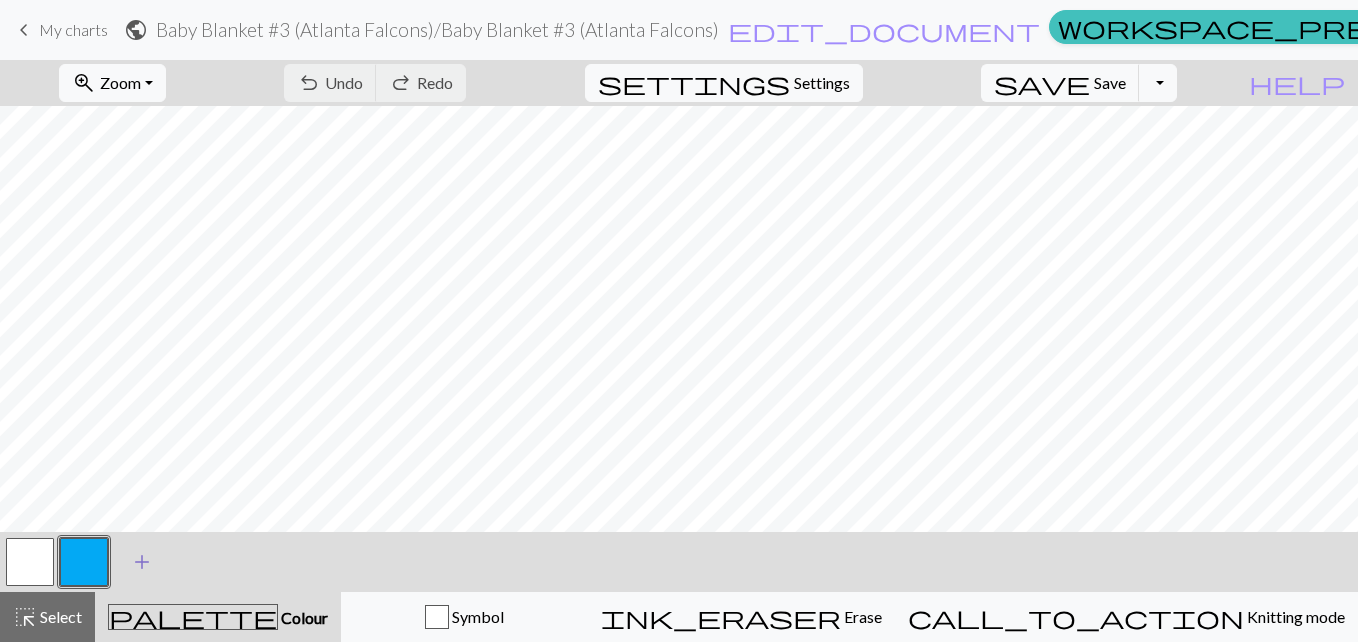 click on "add" at bounding box center (142, 562) 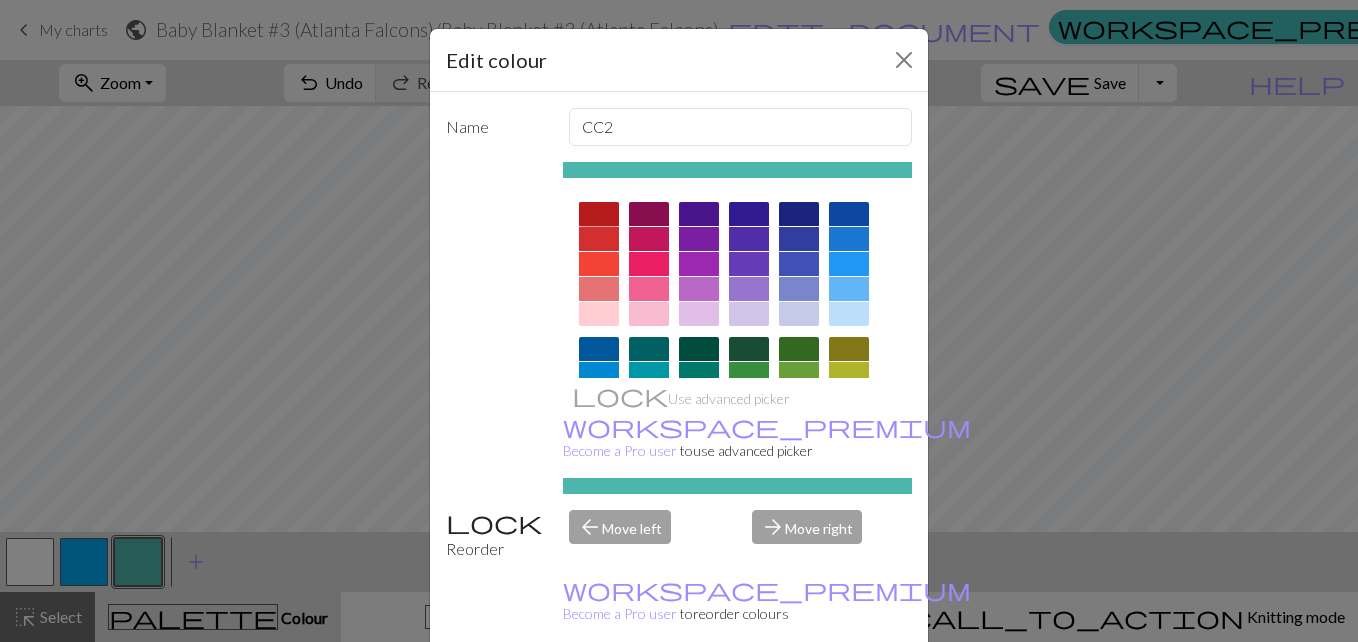 click at bounding box center (599, 214) 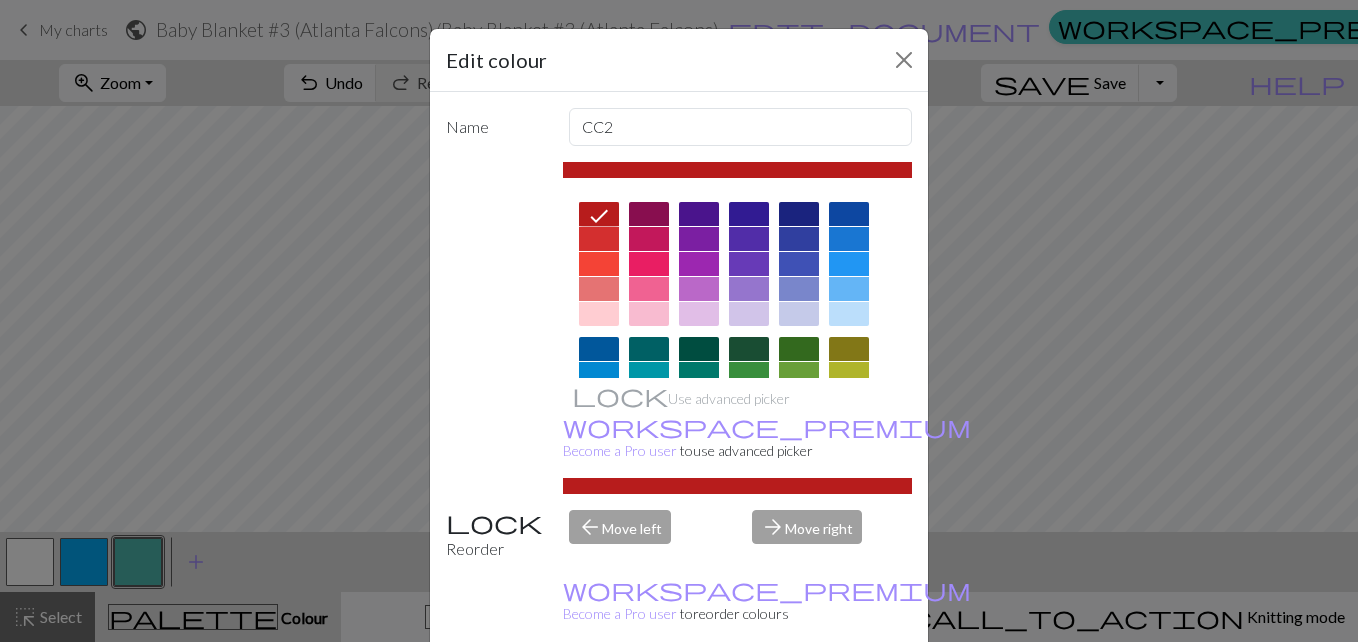 click on "Done" at bounding box center [799, 693] 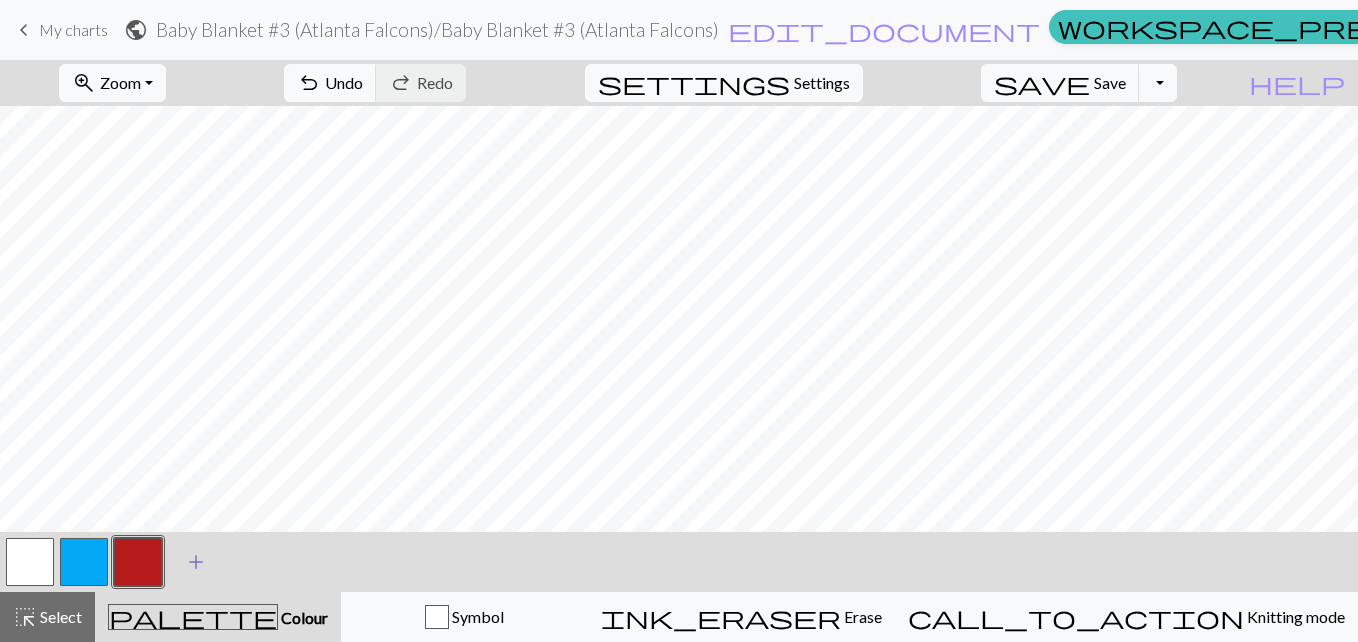 click on "add" at bounding box center (196, 562) 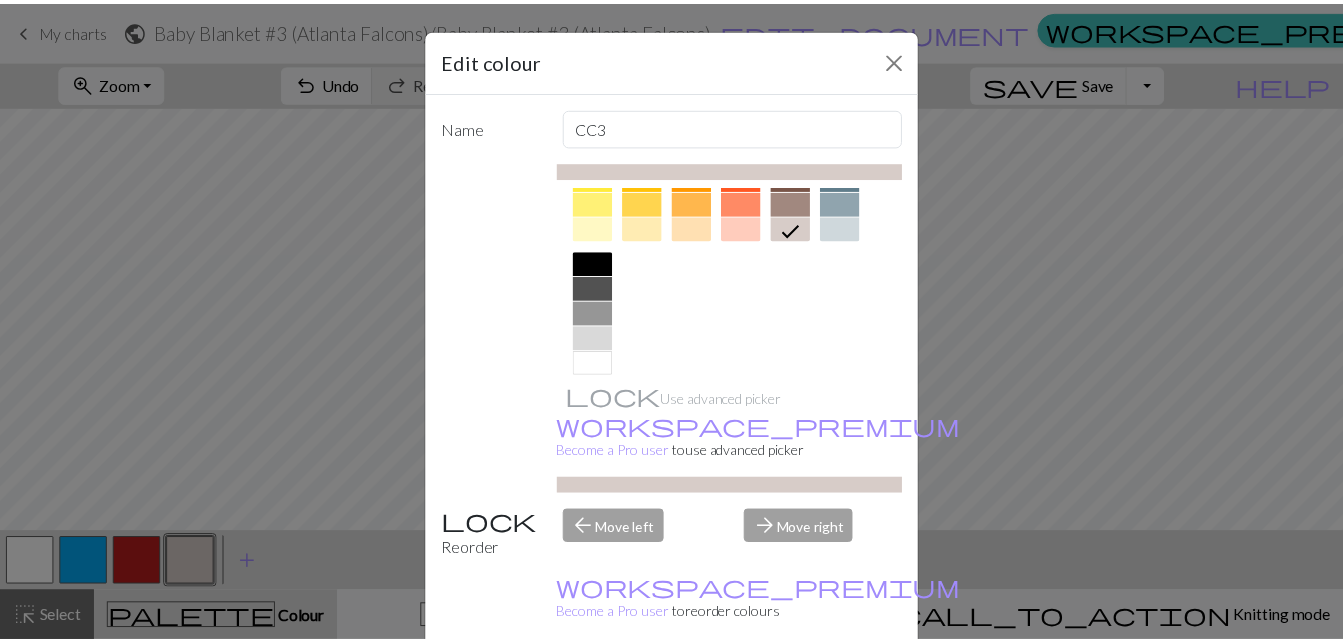 scroll, scrollTop: 376, scrollLeft: 0, axis: vertical 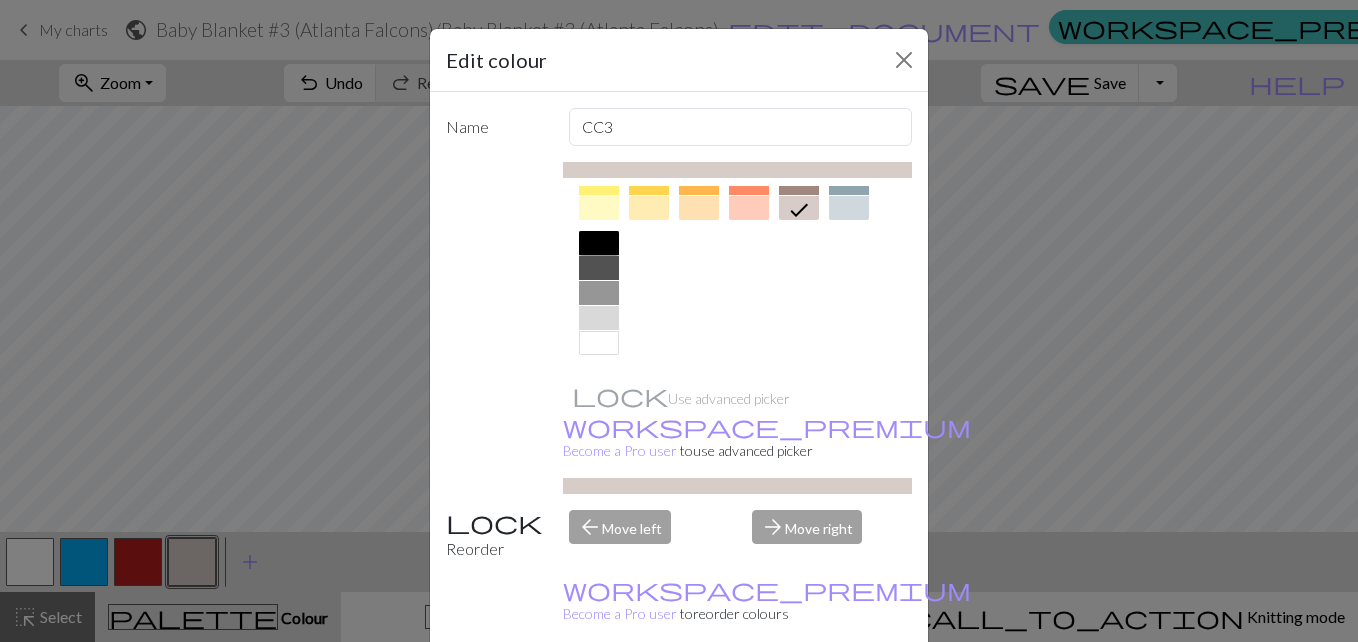 click at bounding box center (599, 243) 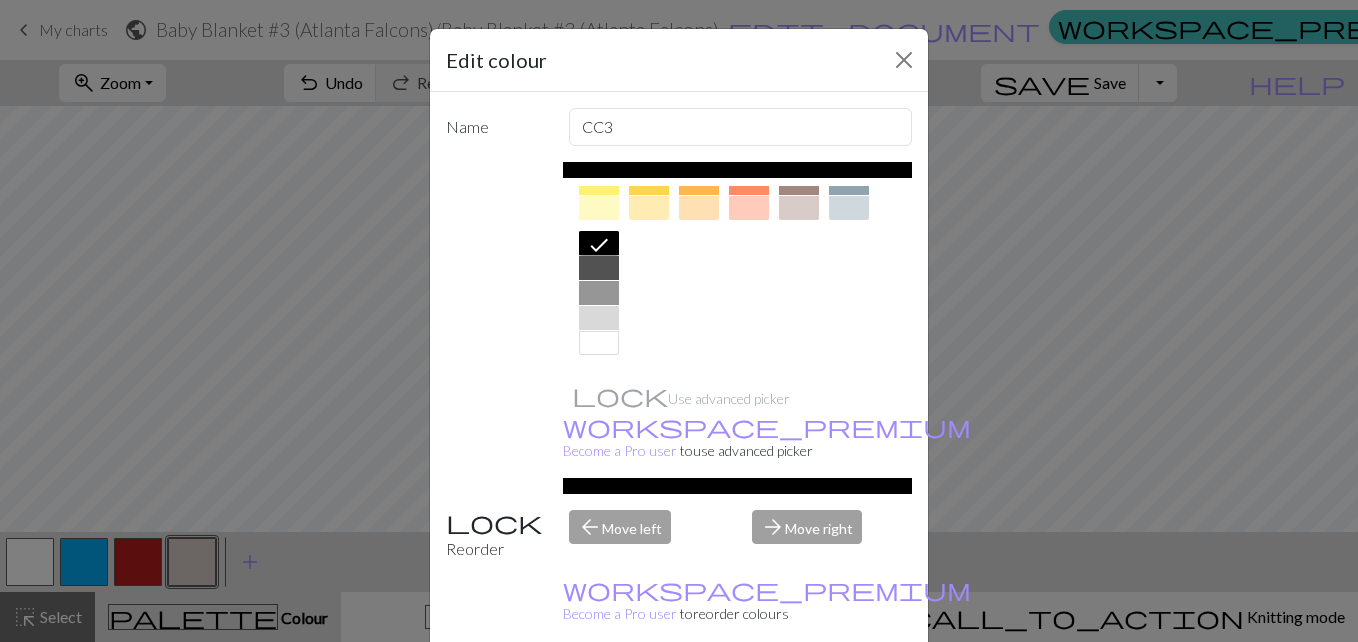 click on "Done" at bounding box center (799, 693) 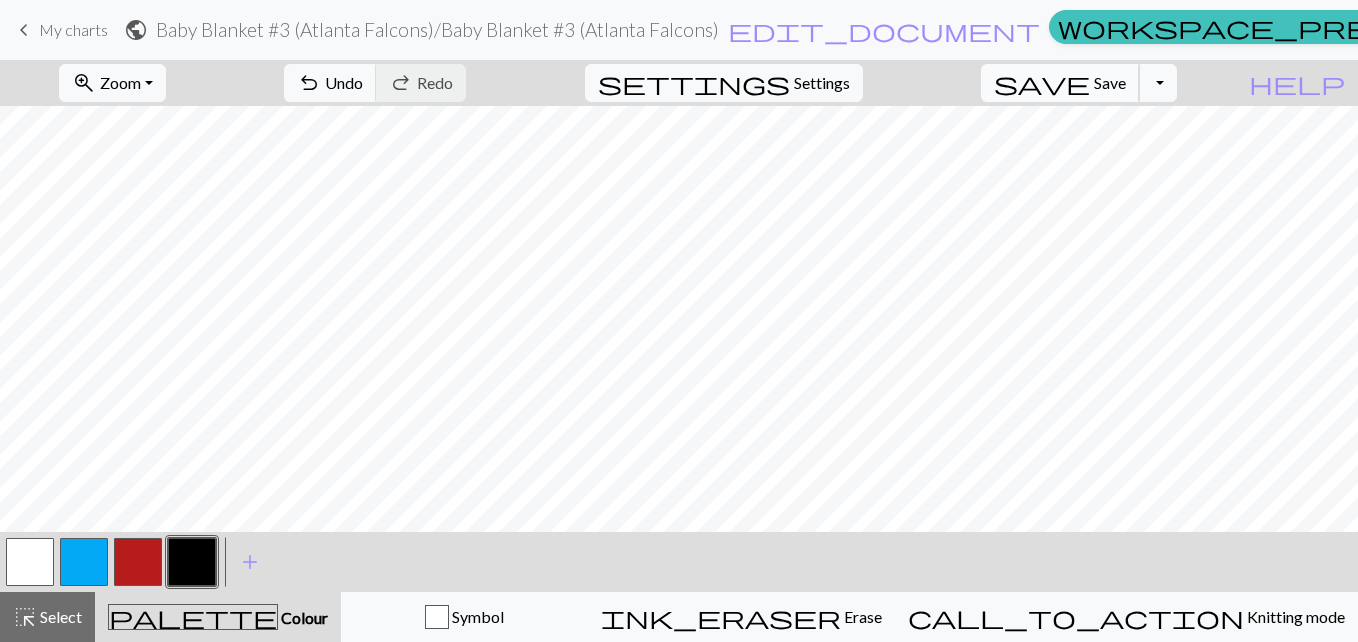 click on "save" at bounding box center (1042, 83) 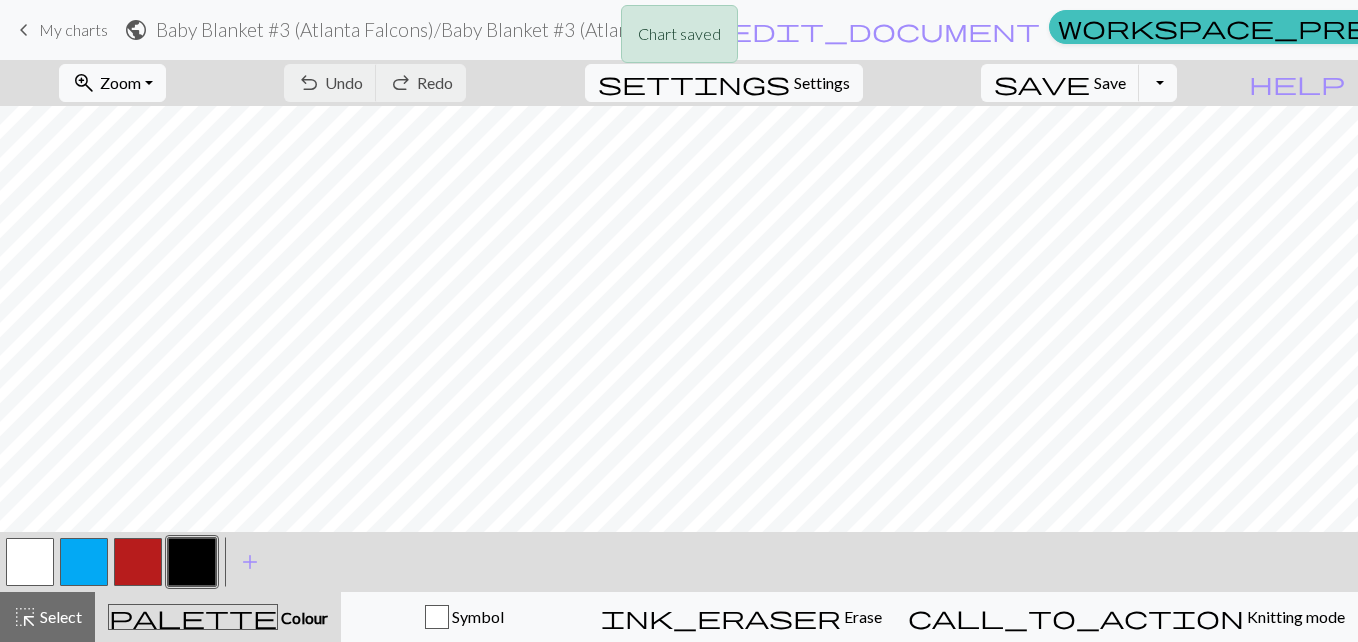 click on "Chart saved" at bounding box center [679, 39] 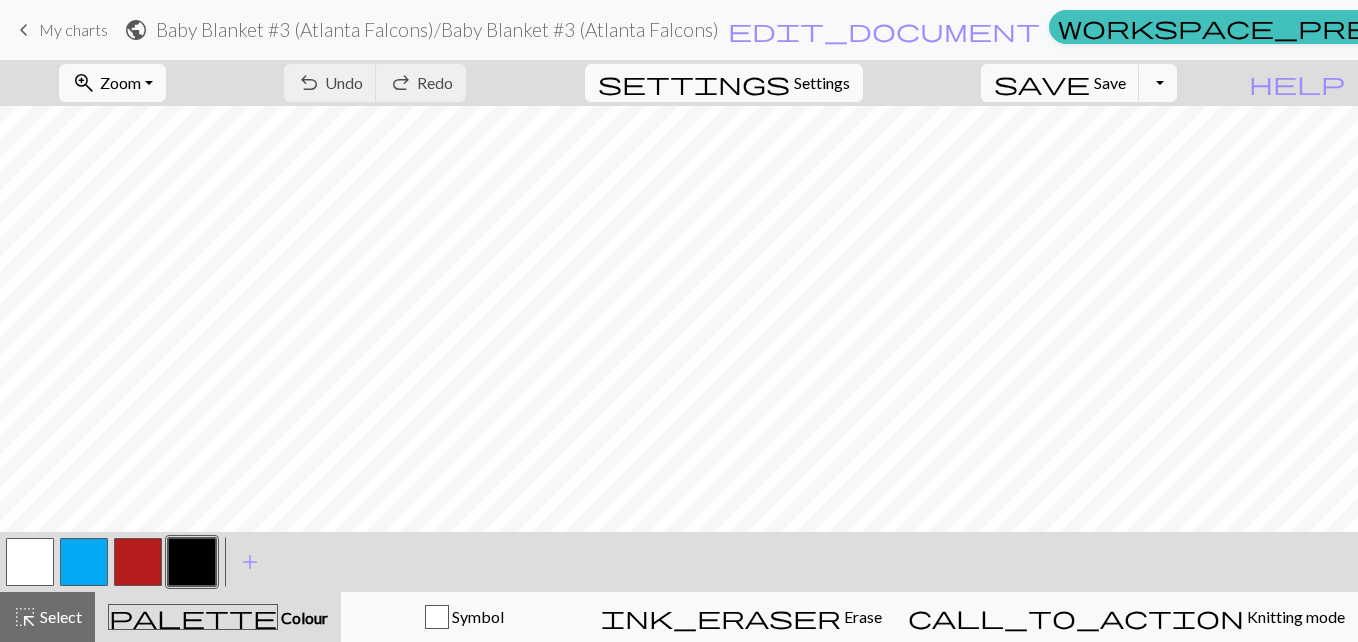 click on "keyboard_arrow_left   My charts" at bounding box center [60, 30] 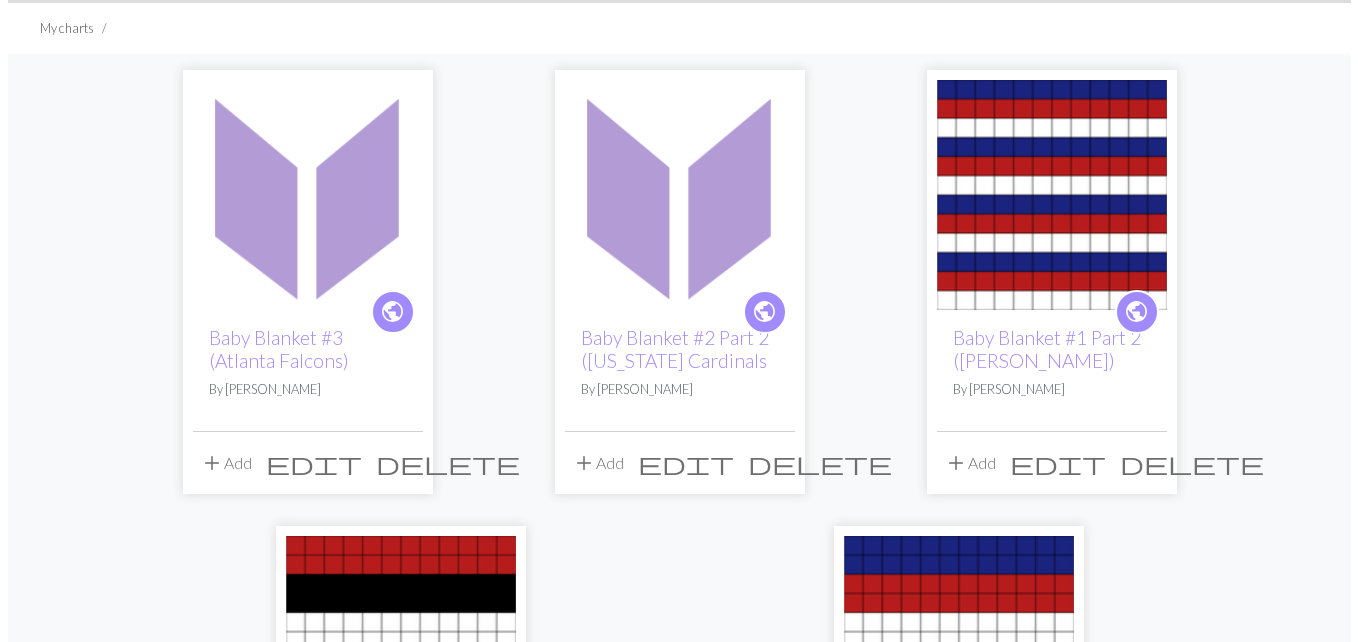 scroll, scrollTop: 0, scrollLeft: 0, axis: both 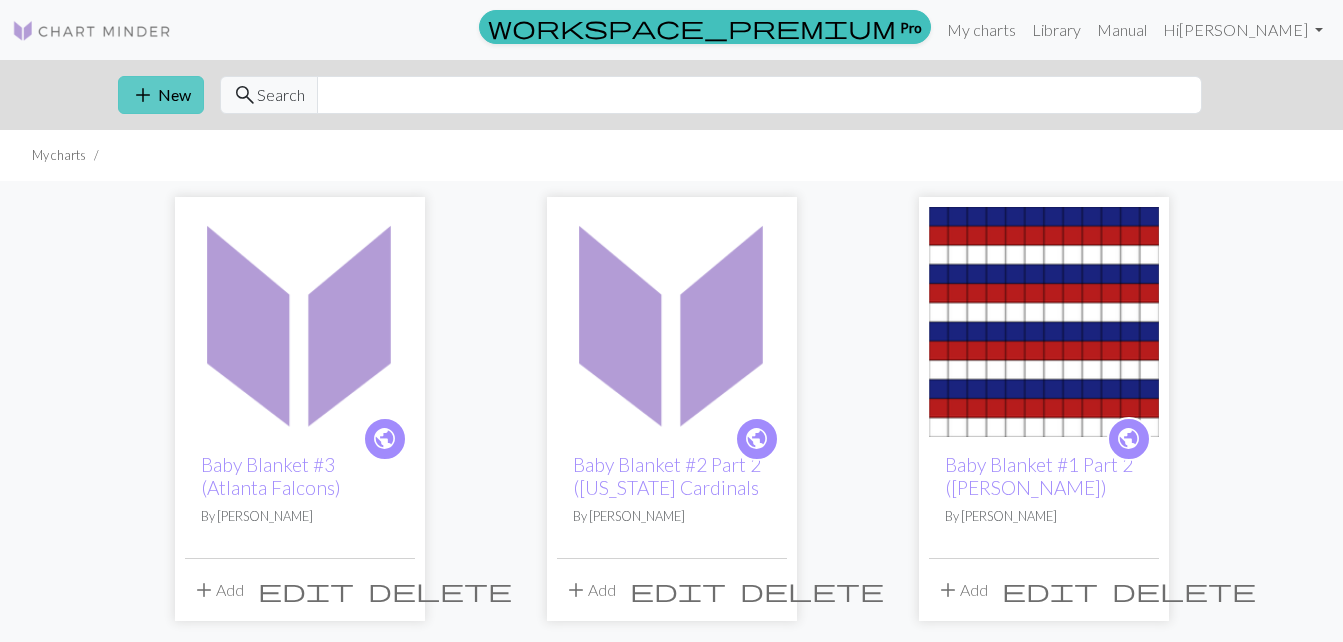 click on "add   New" at bounding box center (161, 95) 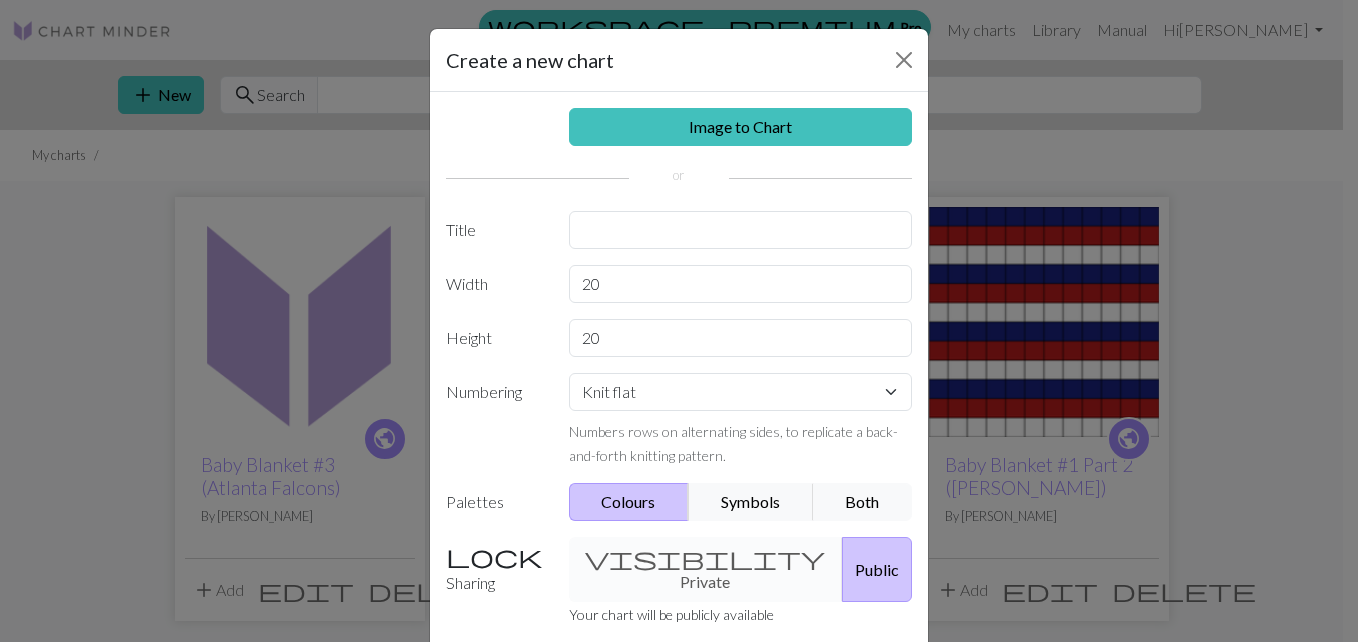 click on "Image to Chart Title Width 20 Height 20 Numbering Knit flat Knit in the round Lace knitting Cross stitch Numbers rows on alternating sides, to replicate a back-and-forth knitting pattern. Palettes Colours Symbols Both Sharing visibility  Private Public Your chart will be publicly available workspace_premium Become a Pro user   to  create private charts" at bounding box center (679, 415) 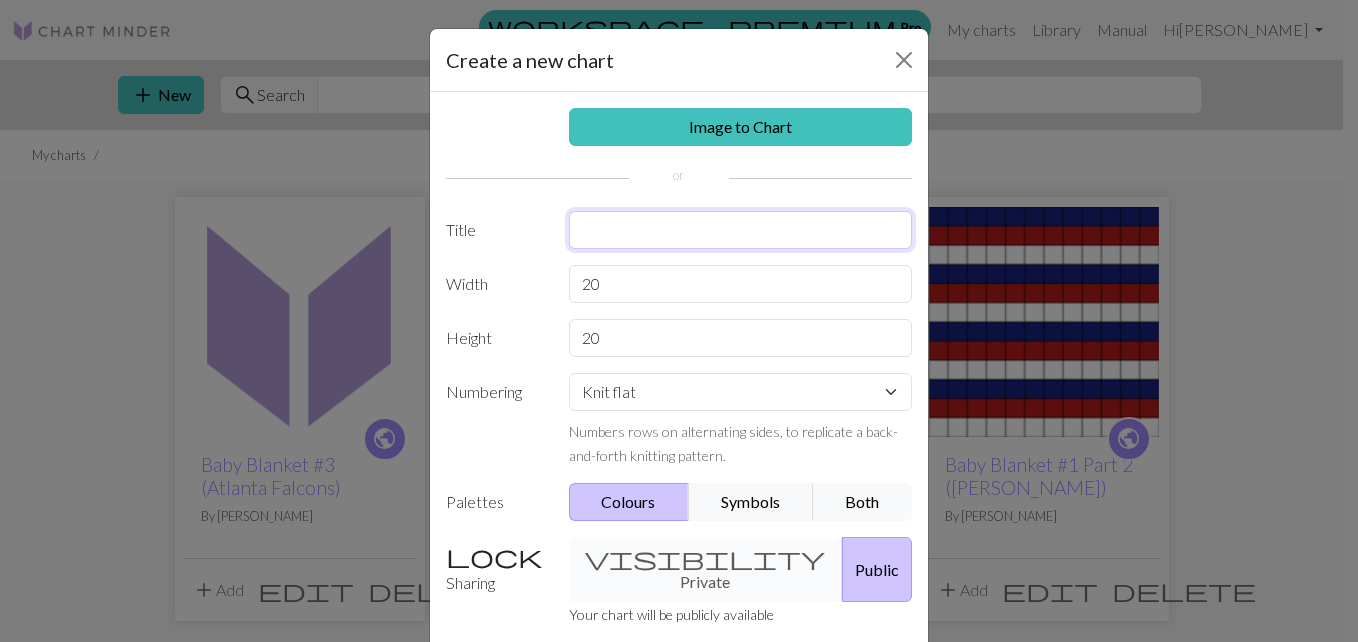 click at bounding box center (741, 230) 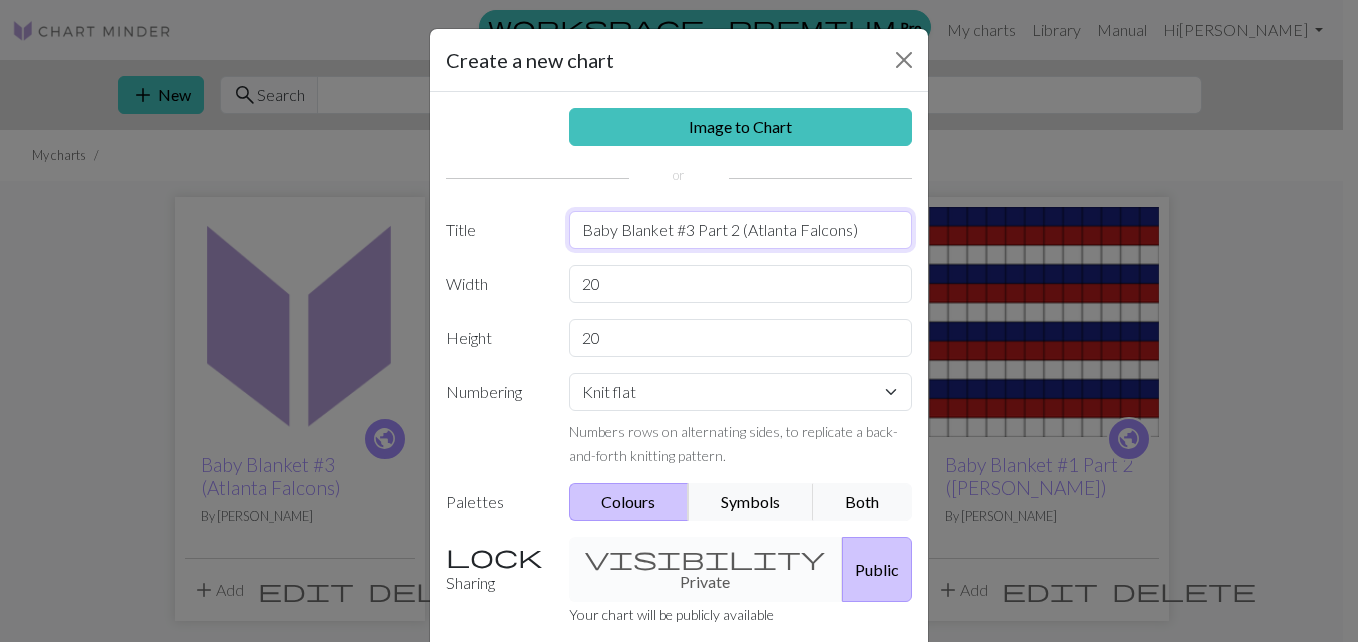 type on "Baby Blanket #3 Part 2 (Atlanta Falcons)" 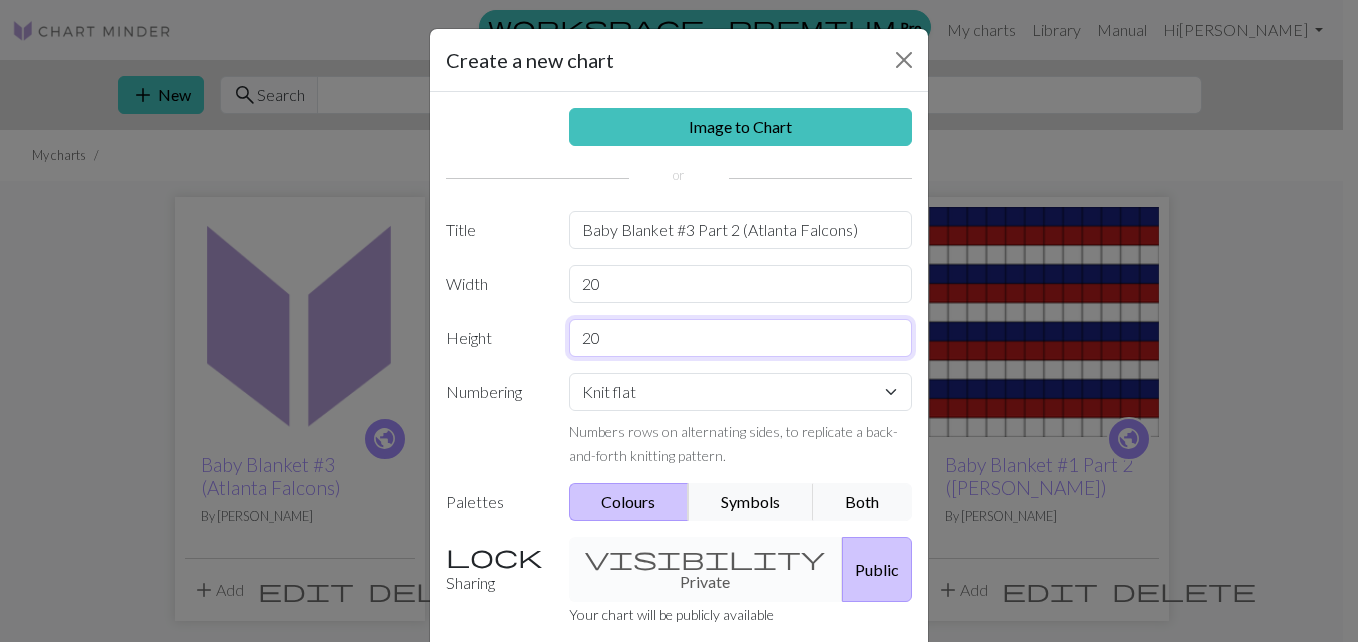 click on "20" at bounding box center [741, 338] 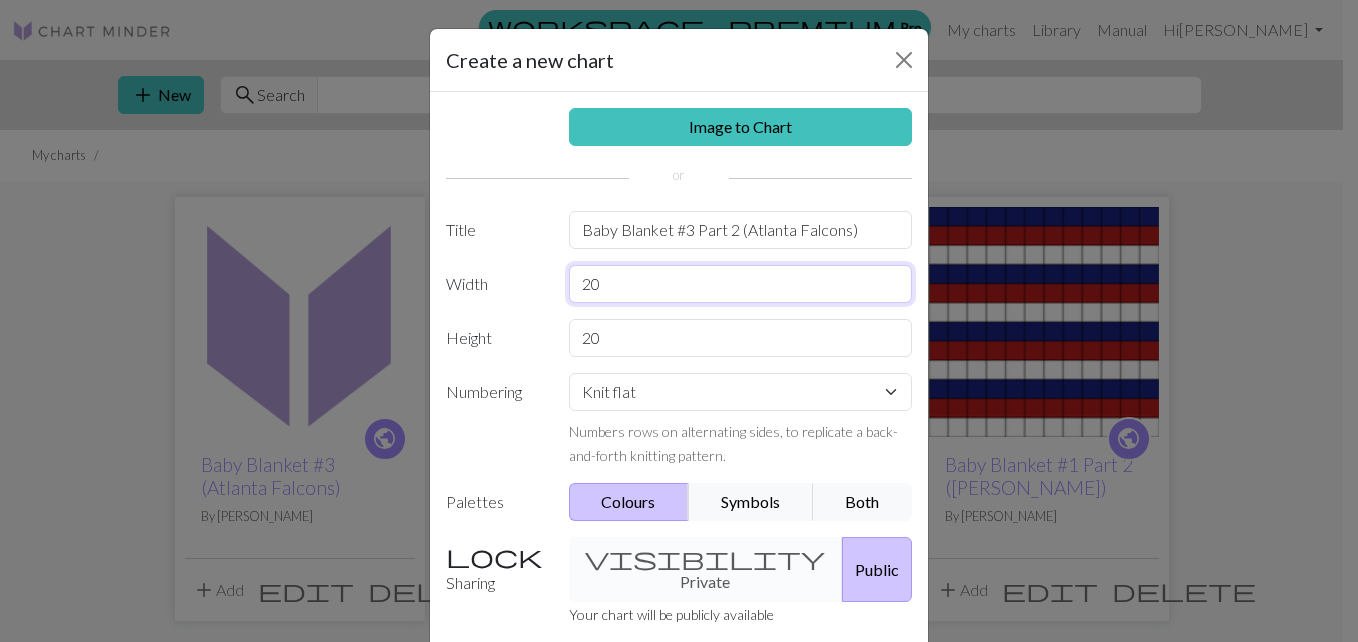 click on "20" at bounding box center (741, 284) 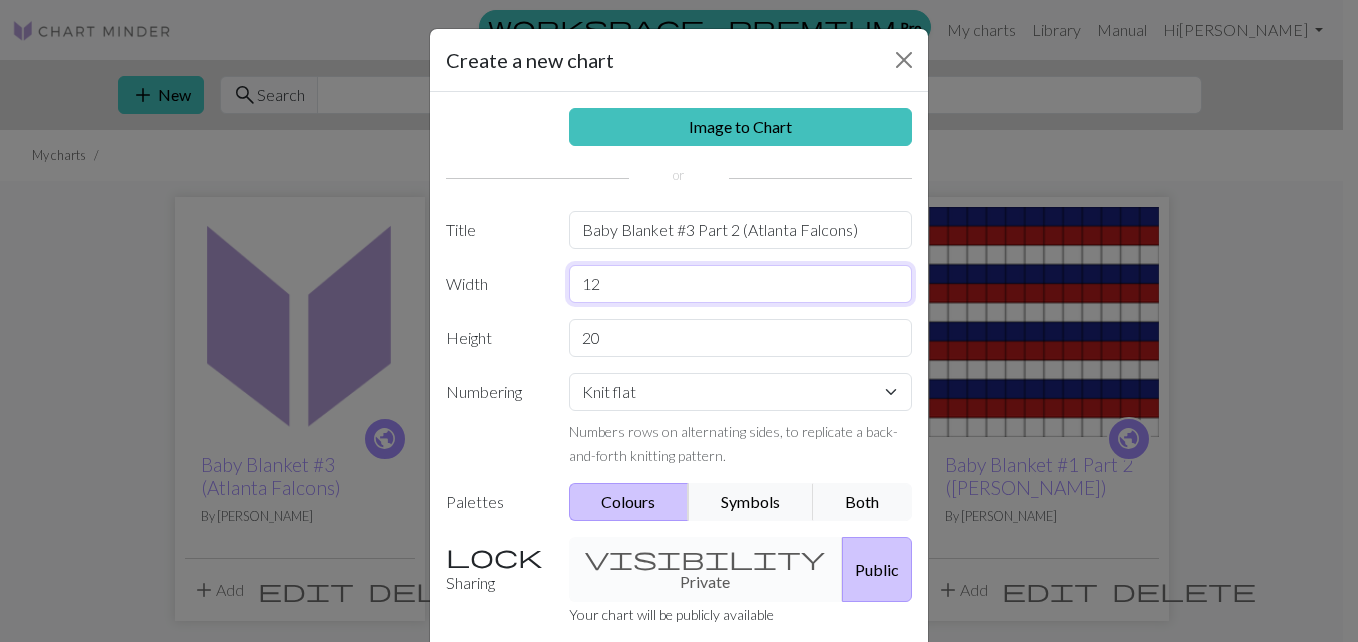 type on "12" 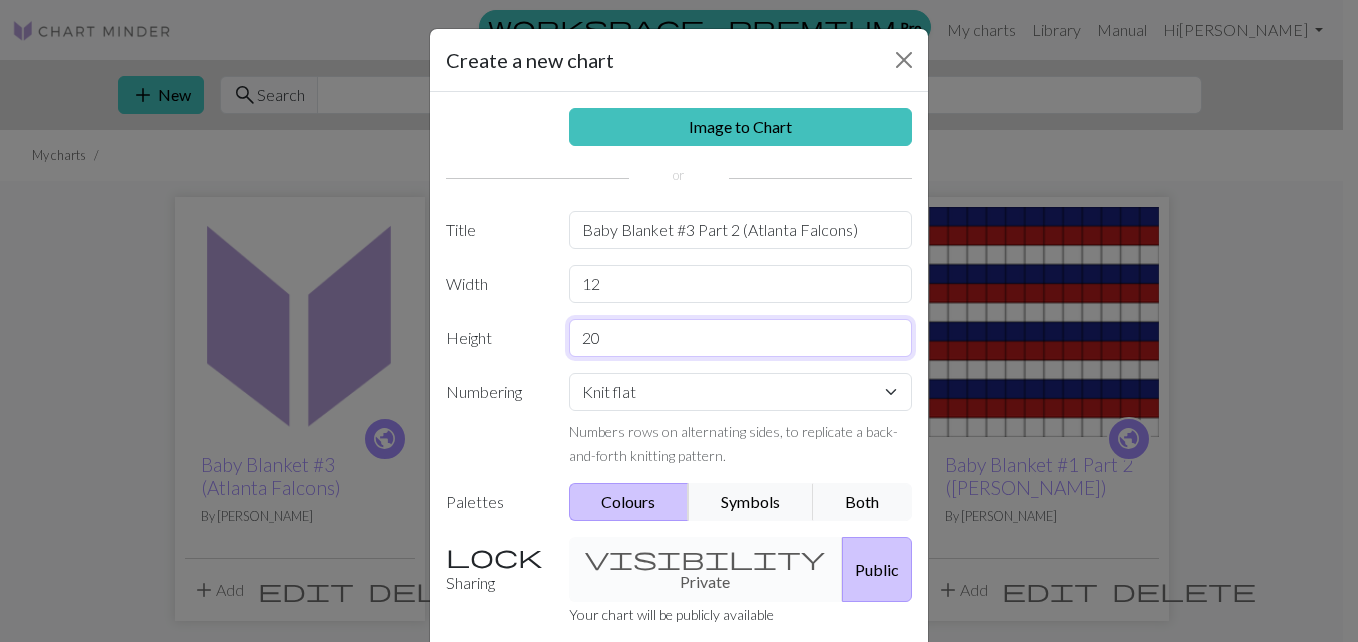 click on "20" at bounding box center (741, 338) 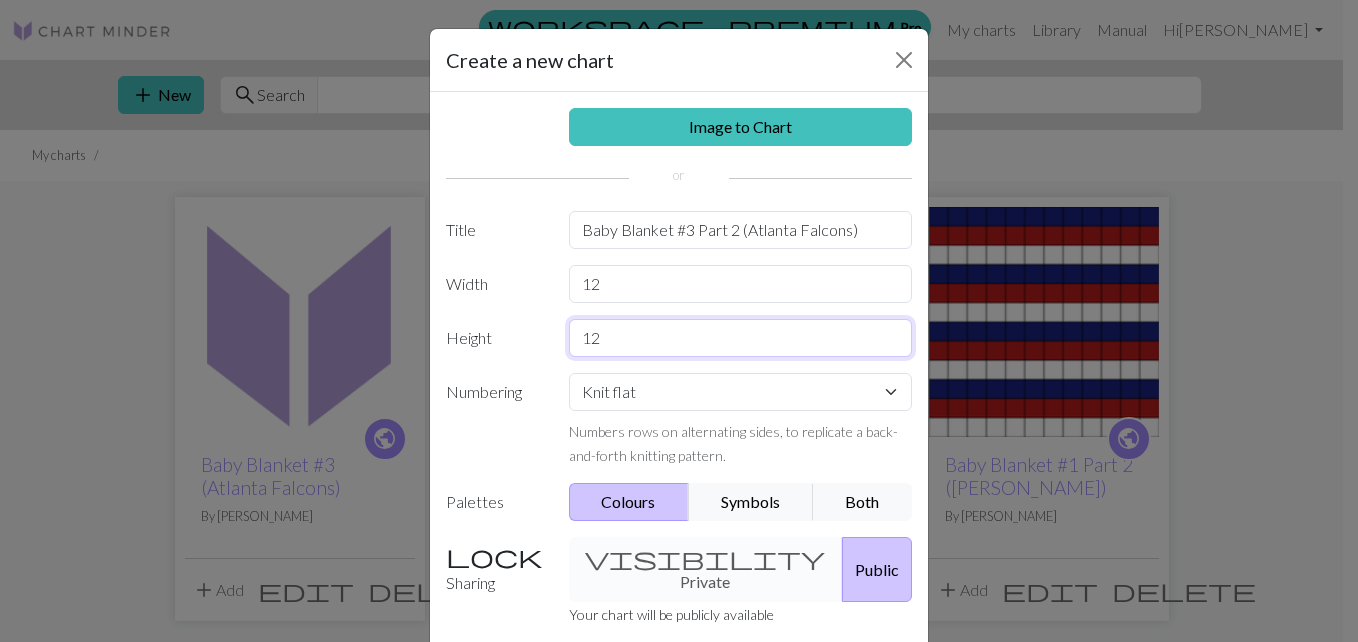 type on "12" 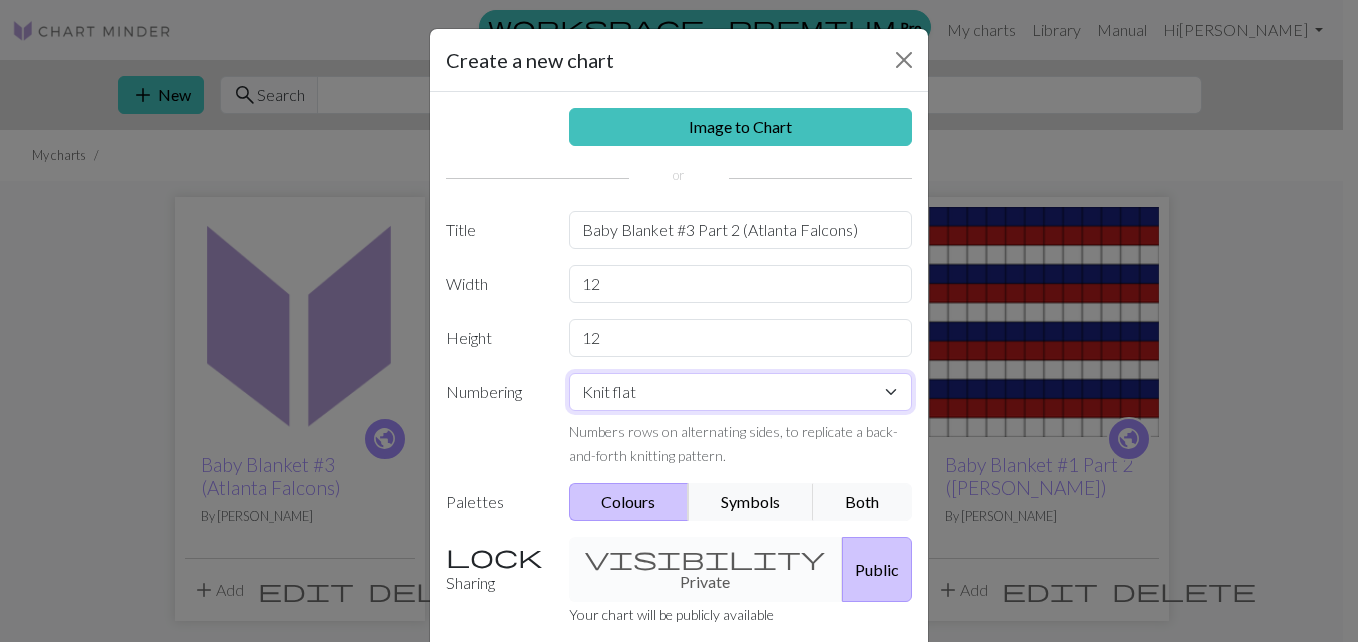 click on "Knit flat Knit in the round Lace knitting Cross stitch" at bounding box center [741, 392] 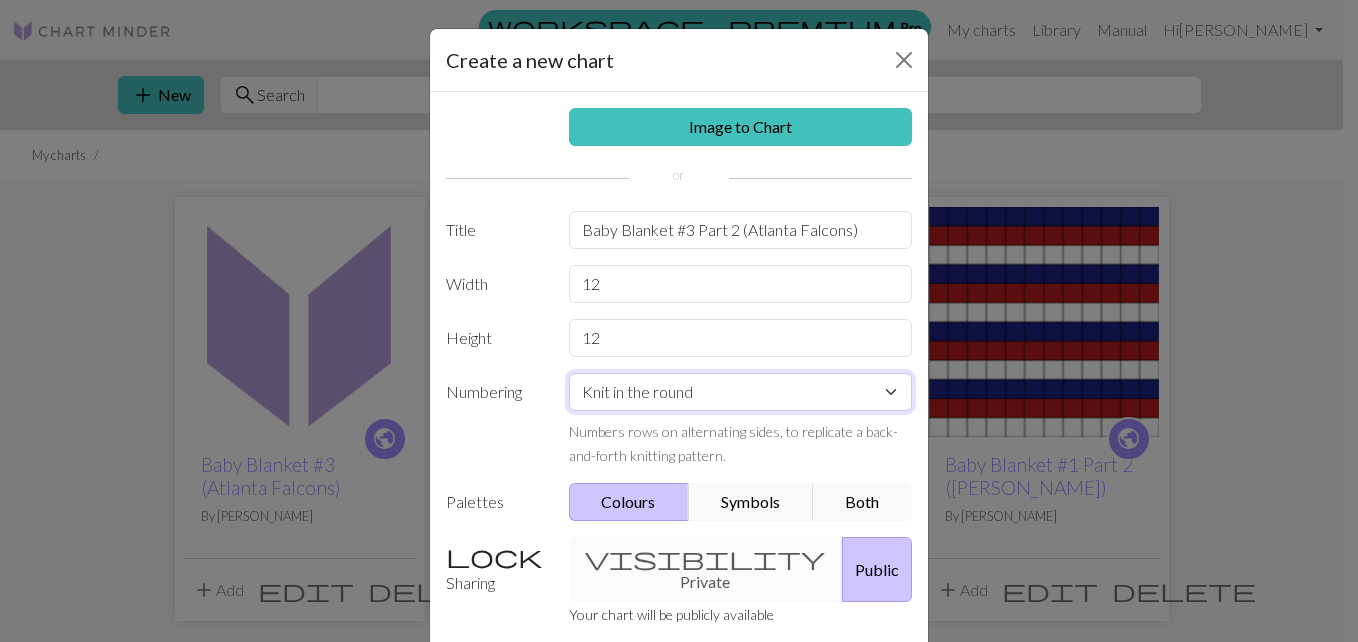 click on "Knit flat Knit in the round Lace knitting Cross stitch" at bounding box center (741, 392) 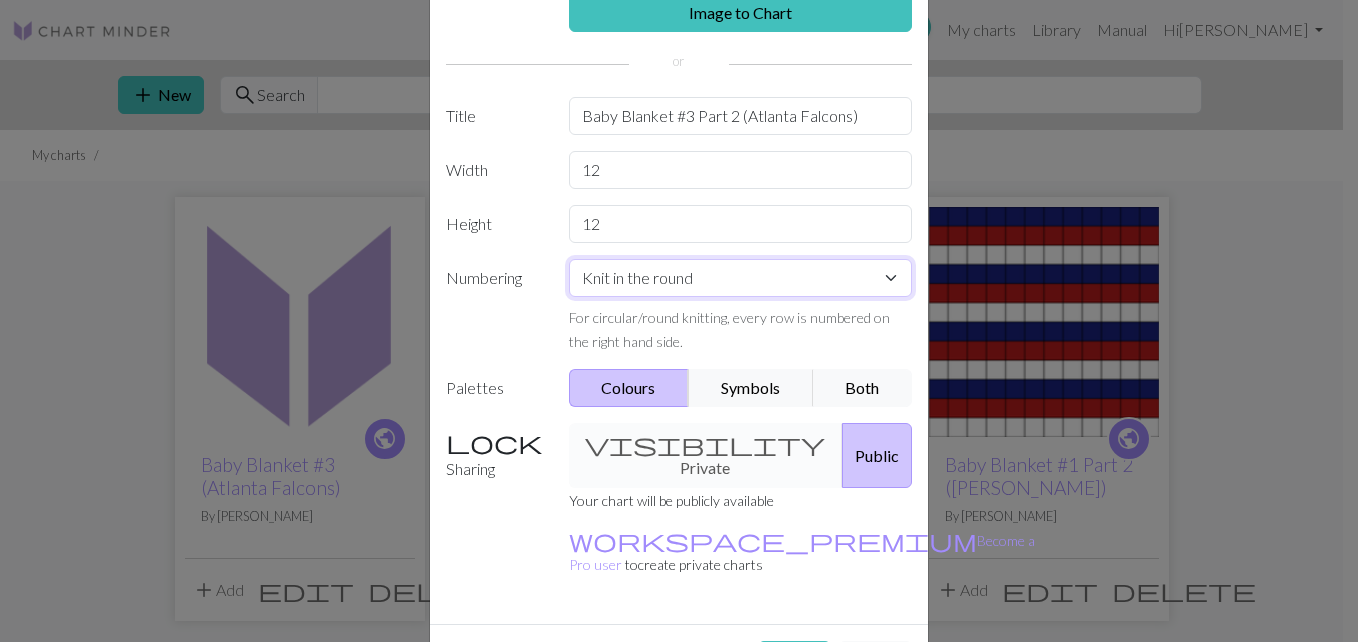 scroll, scrollTop: 148, scrollLeft: 0, axis: vertical 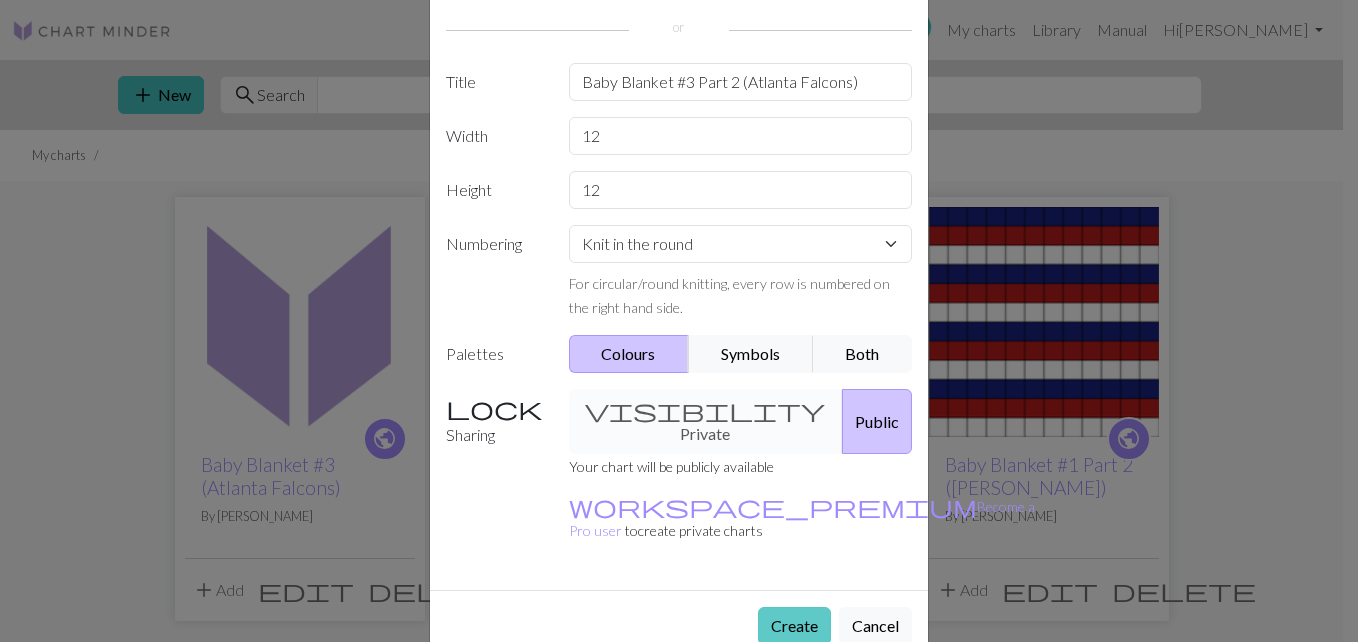 click on "Create" at bounding box center [794, 626] 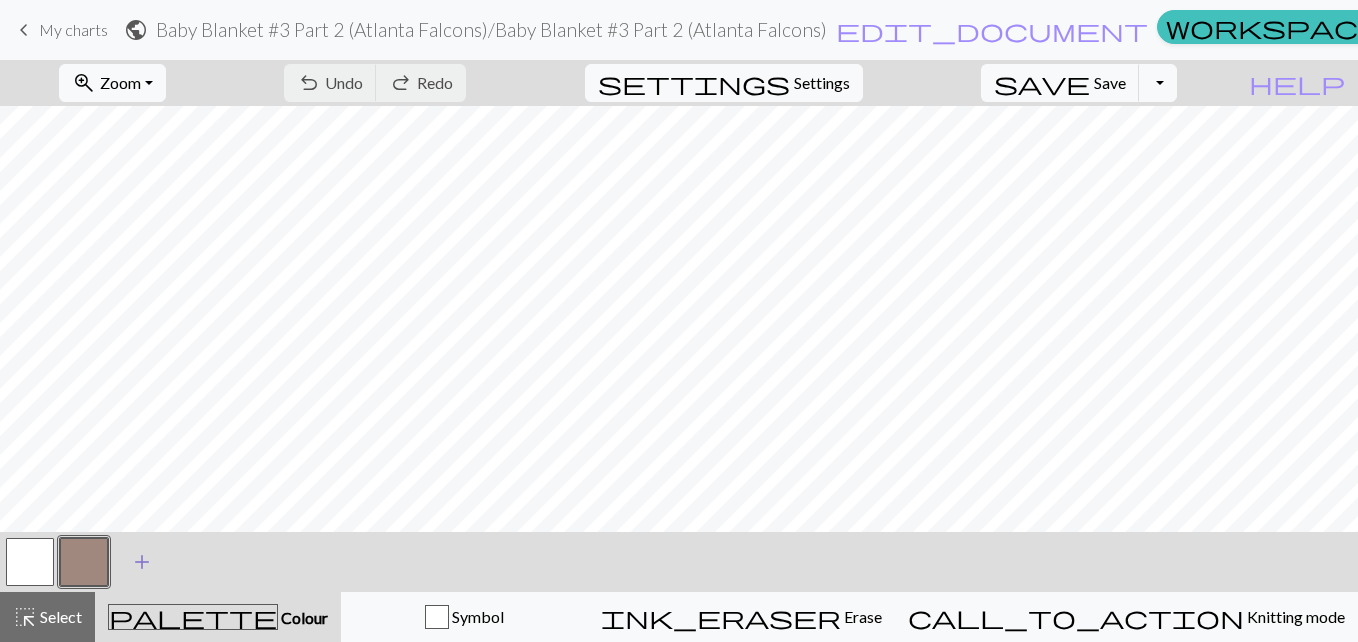 click on "add" at bounding box center [142, 562] 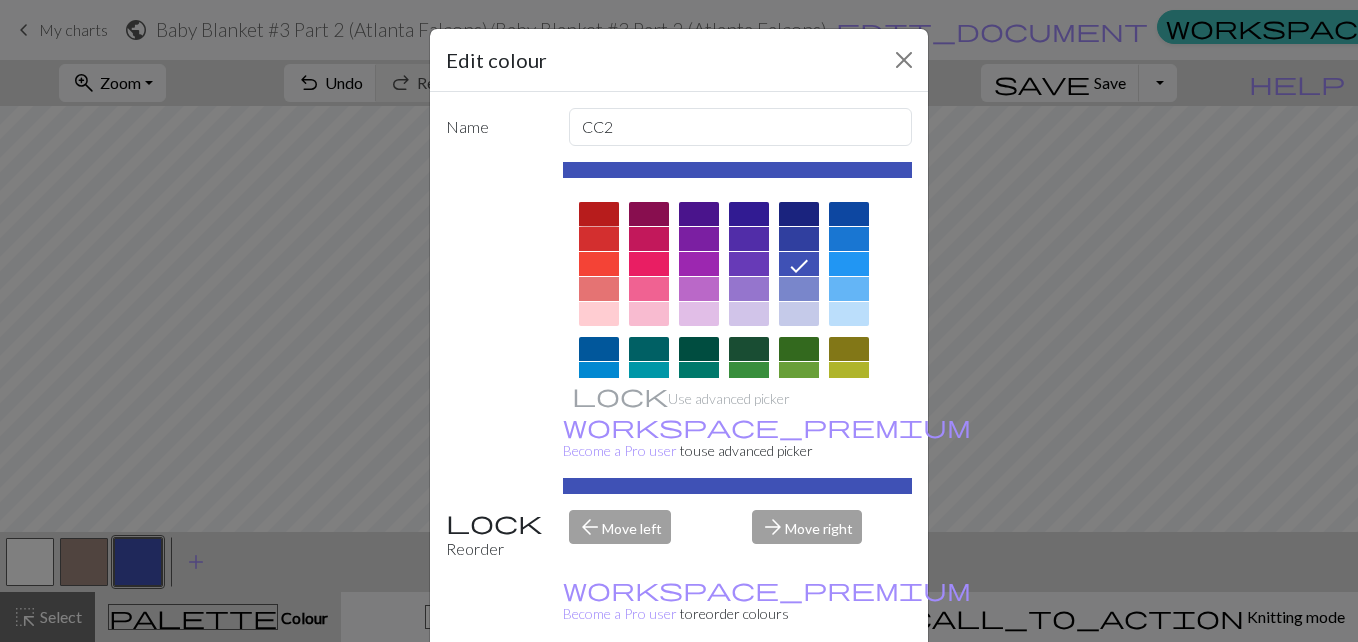 click at bounding box center (599, 214) 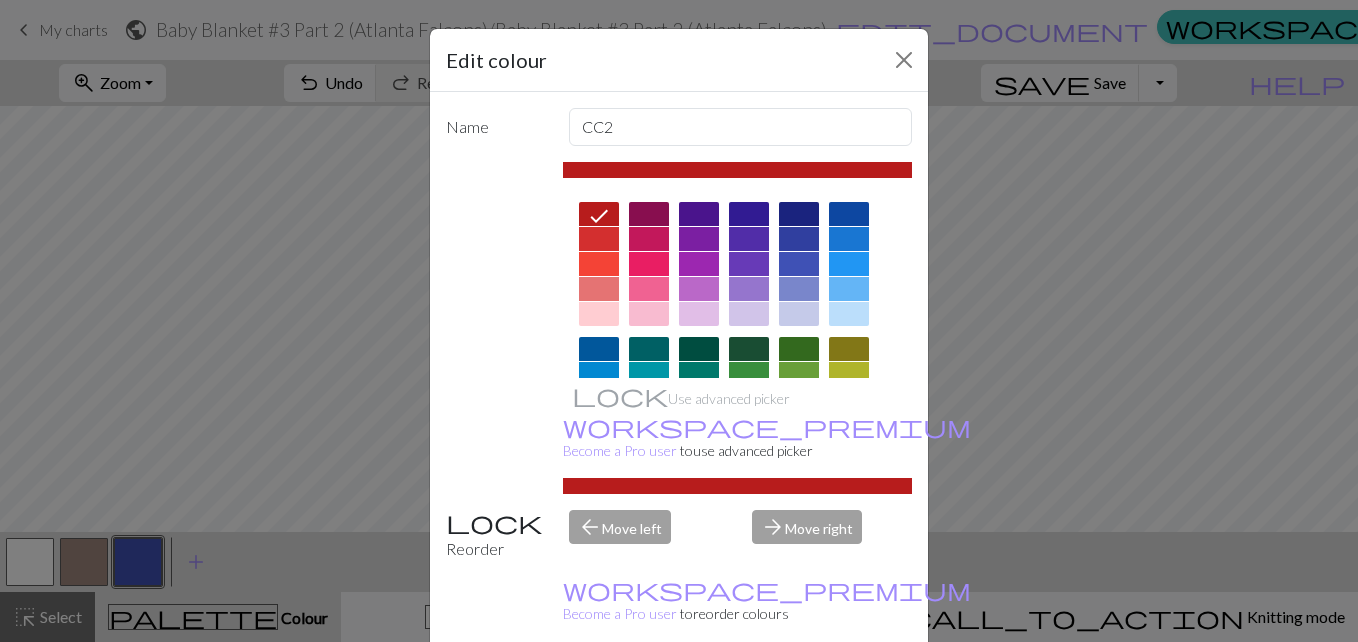 click on "Done" at bounding box center [799, 693] 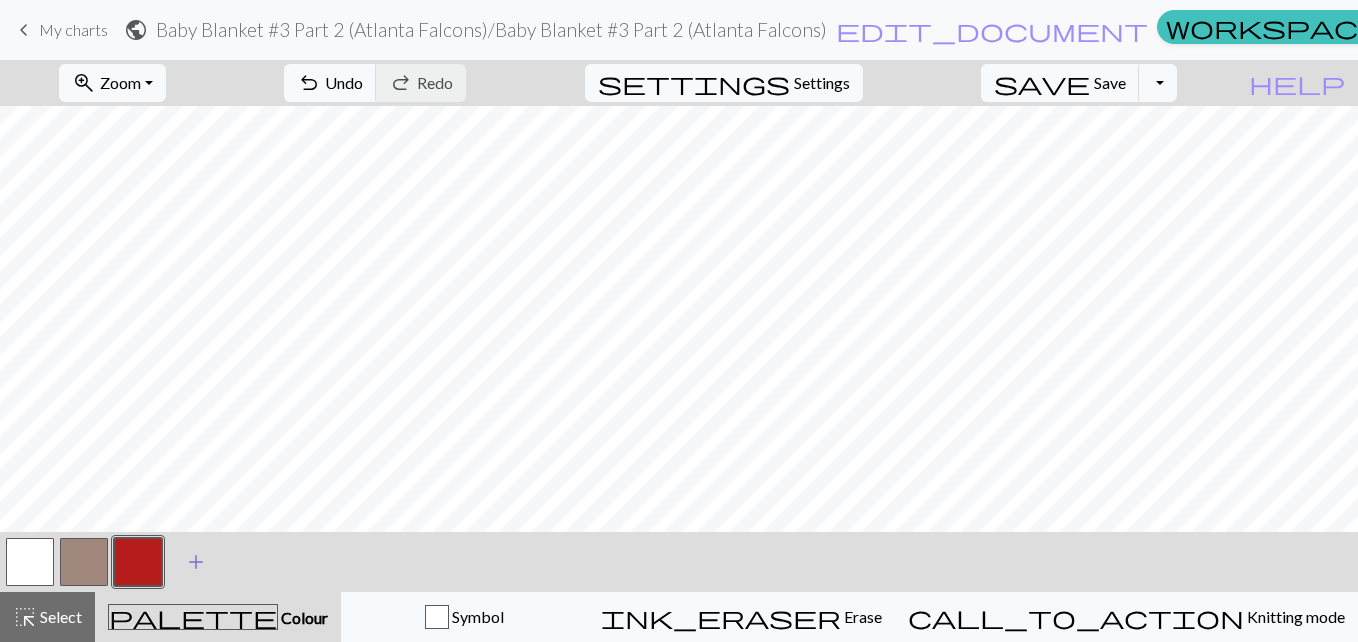 click on "add Add a  colour" at bounding box center (196, 562) 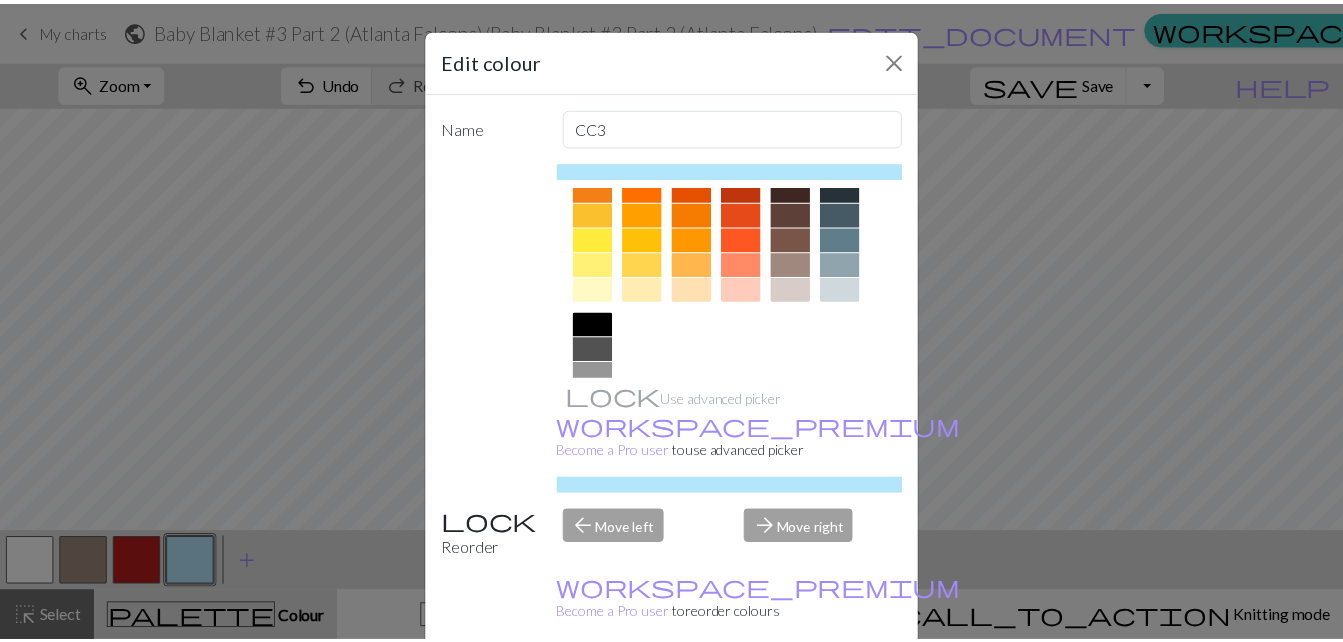 scroll, scrollTop: 376, scrollLeft: 0, axis: vertical 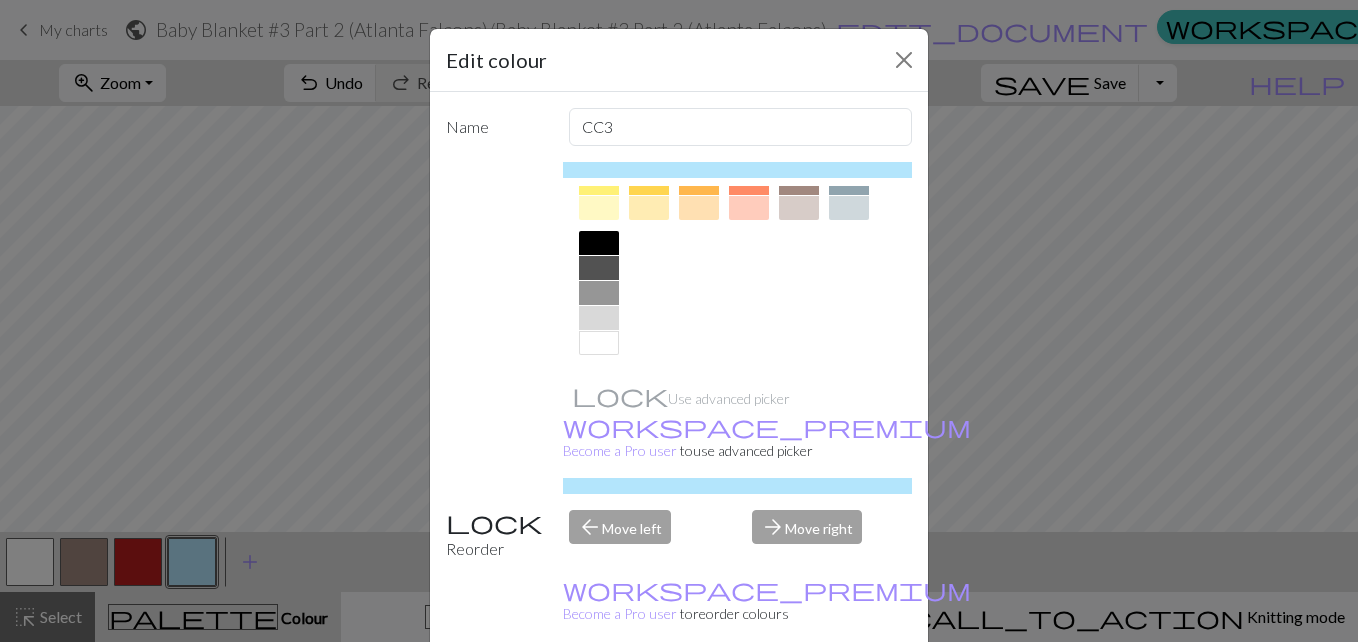 click at bounding box center [599, 243] 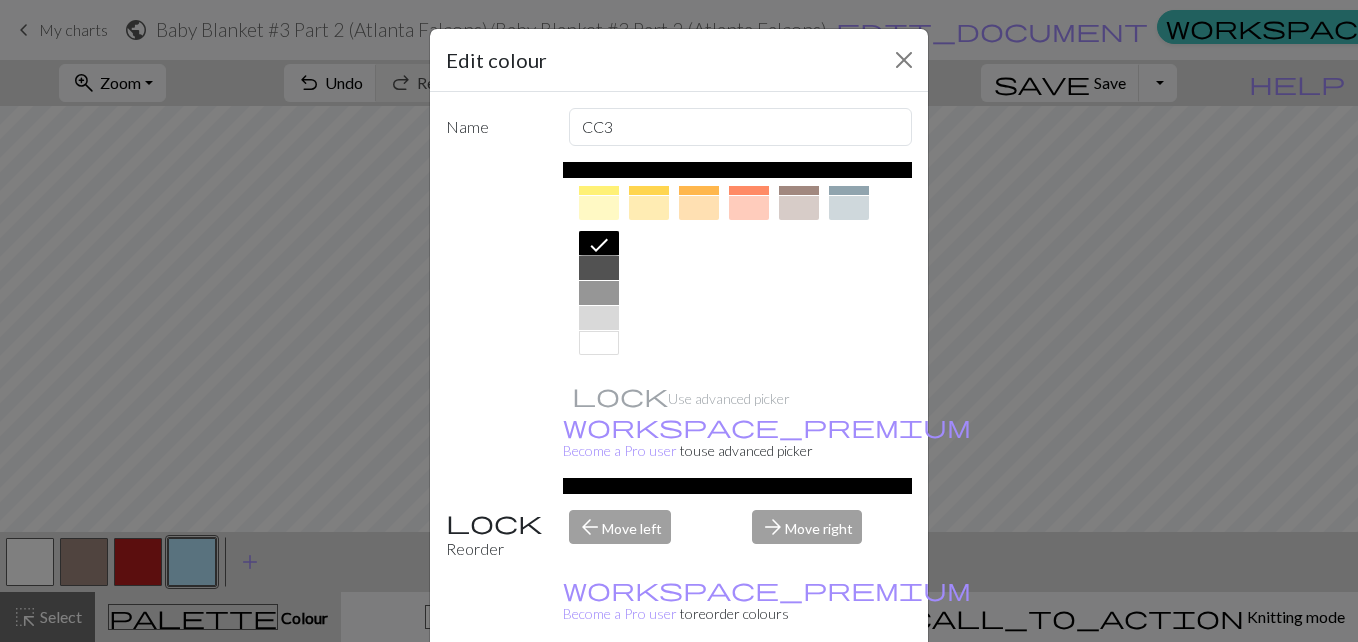 click on "Done" at bounding box center [799, 693] 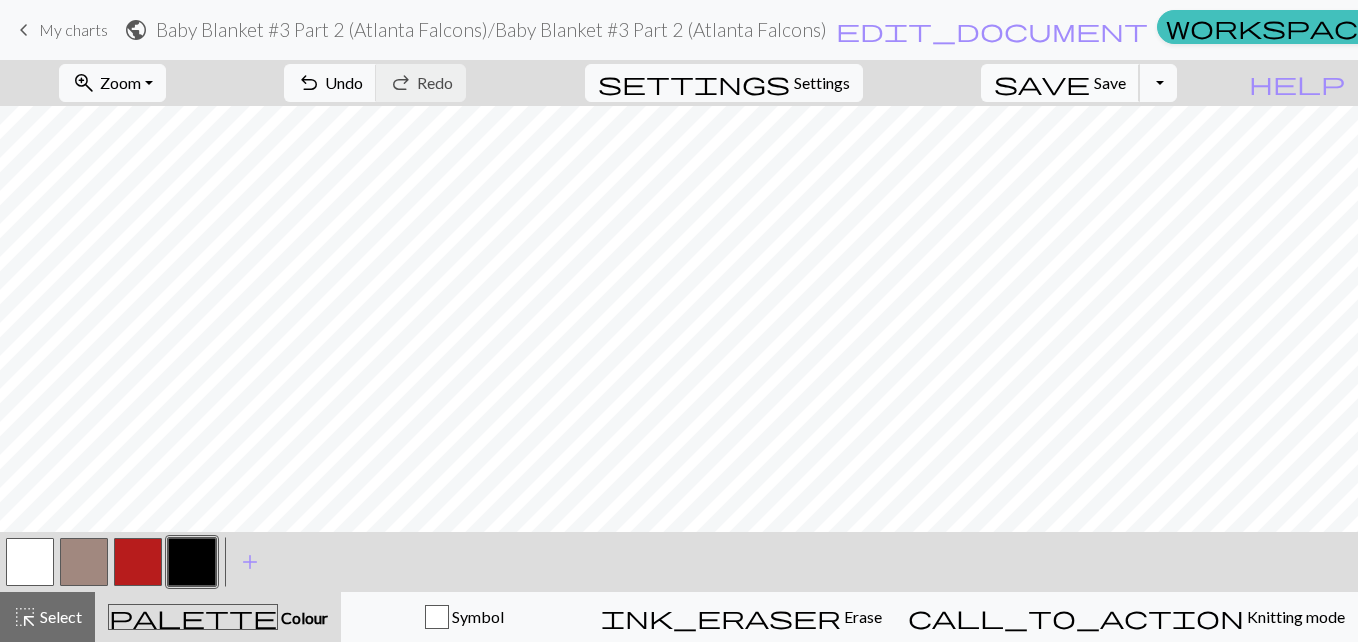 click on "Save" at bounding box center (1110, 82) 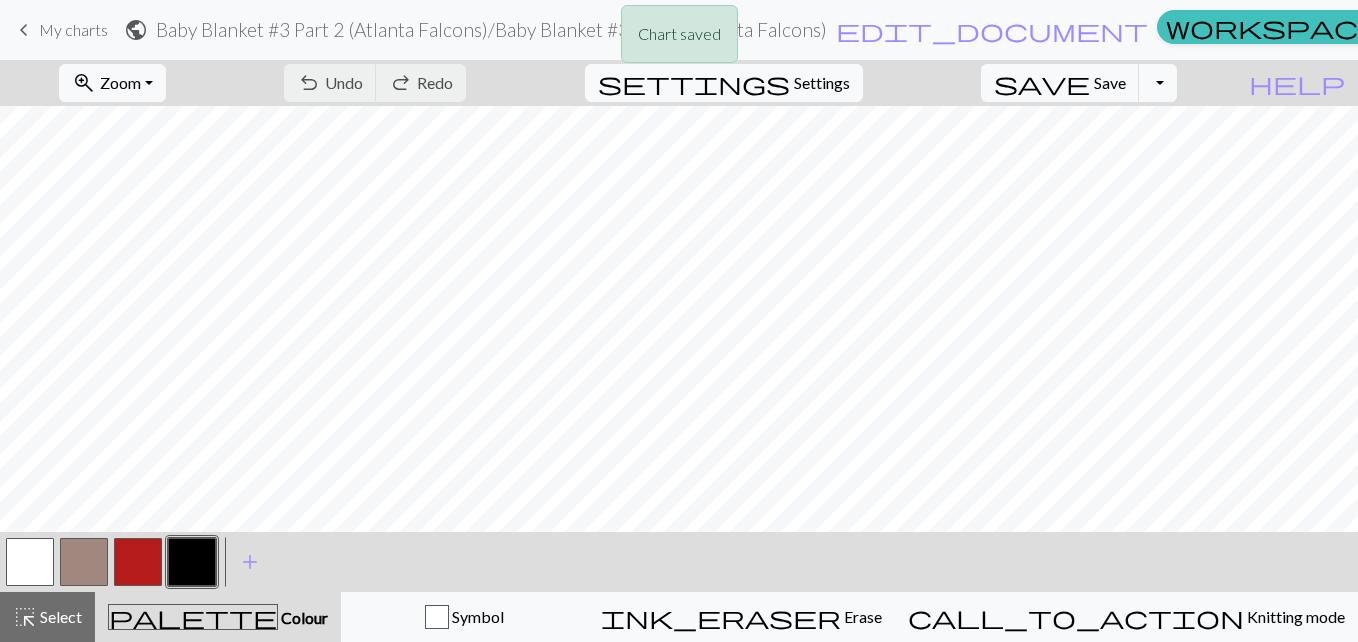 click on "Chart saved" at bounding box center (679, 39) 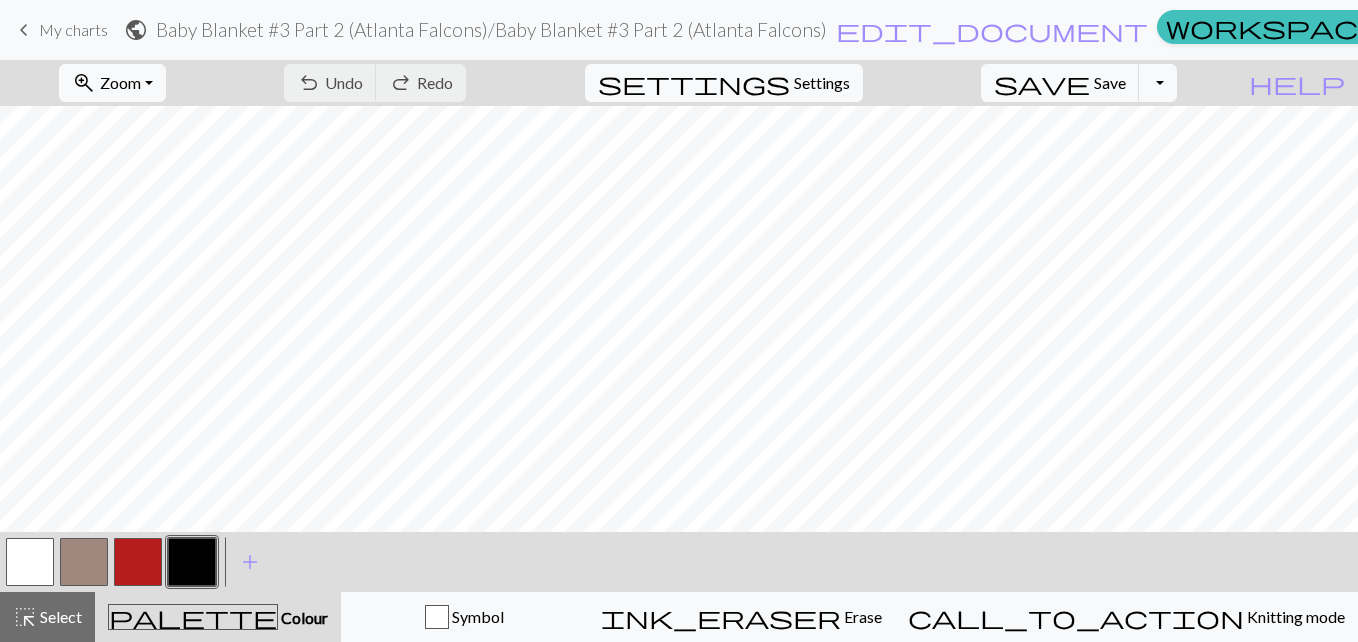 click on "keyboard_arrow_left   My charts" at bounding box center [60, 30] 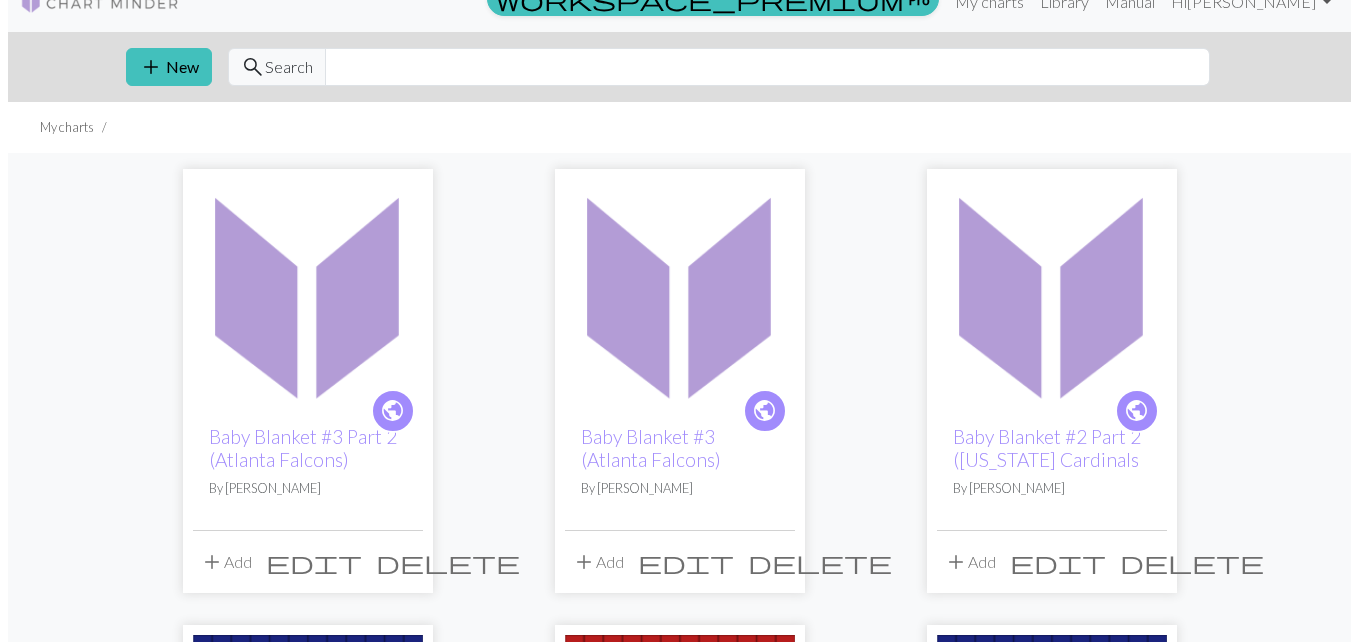 scroll, scrollTop: 0, scrollLeft: 0, axis: both 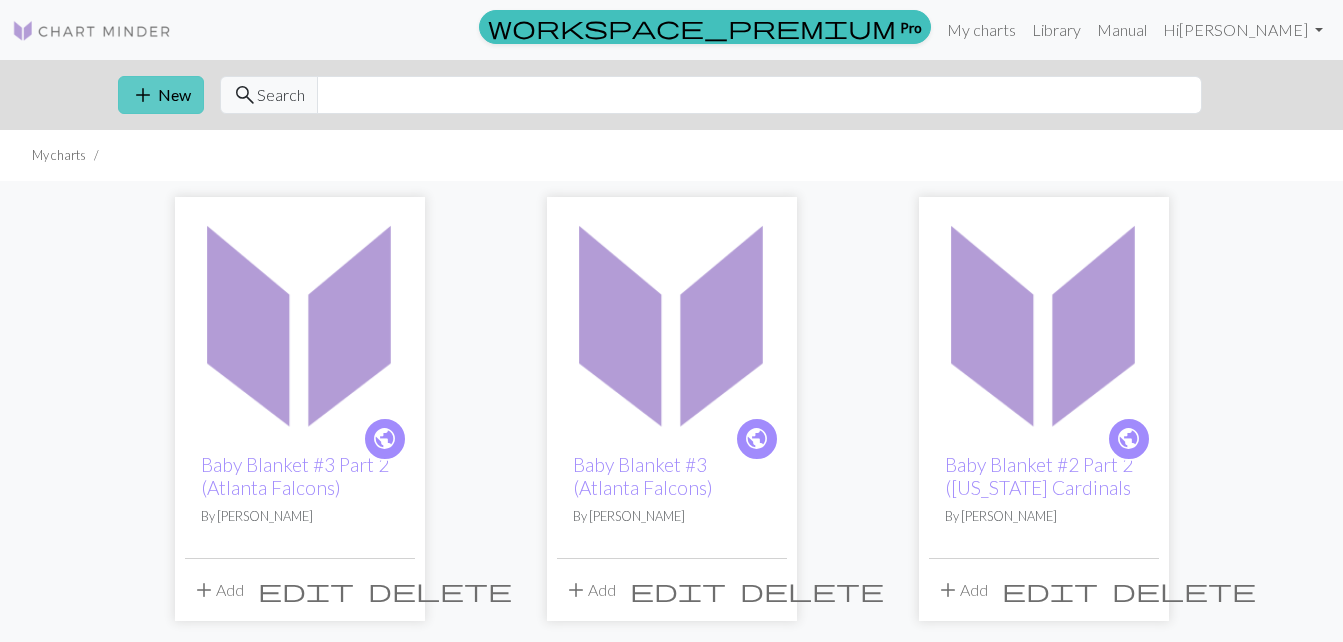 click on "add   New" at bounding box center (161, 95) 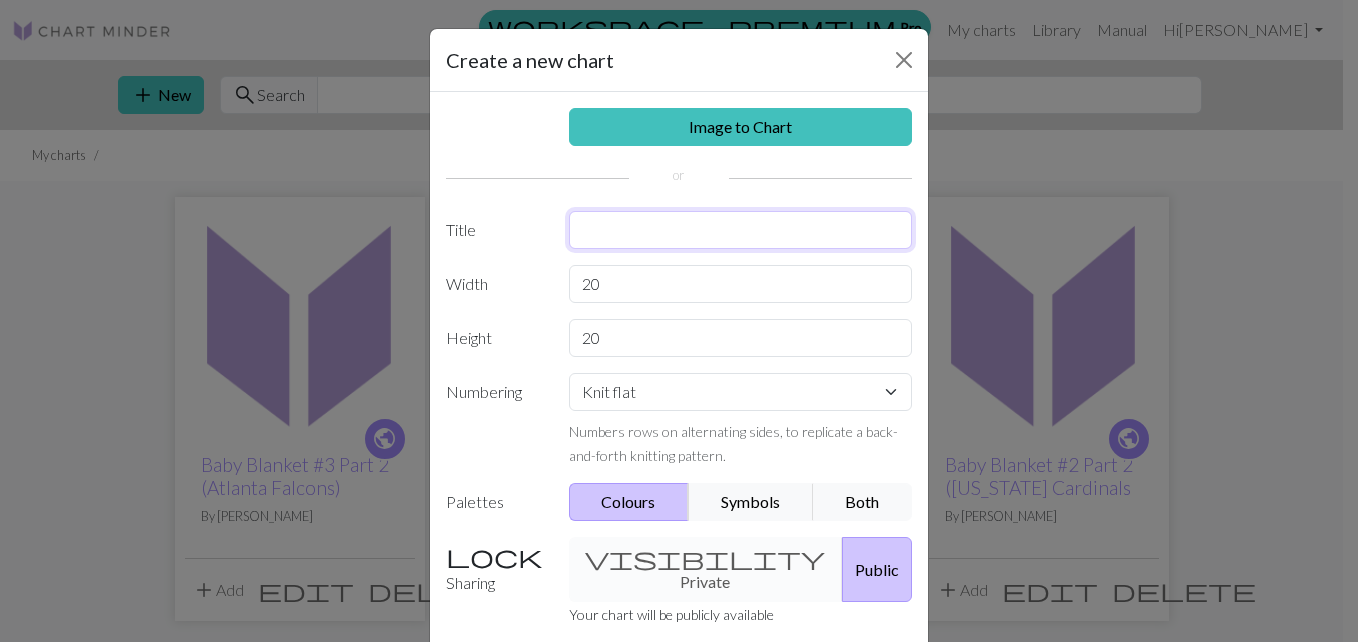 click at bounding box center [741, 230] 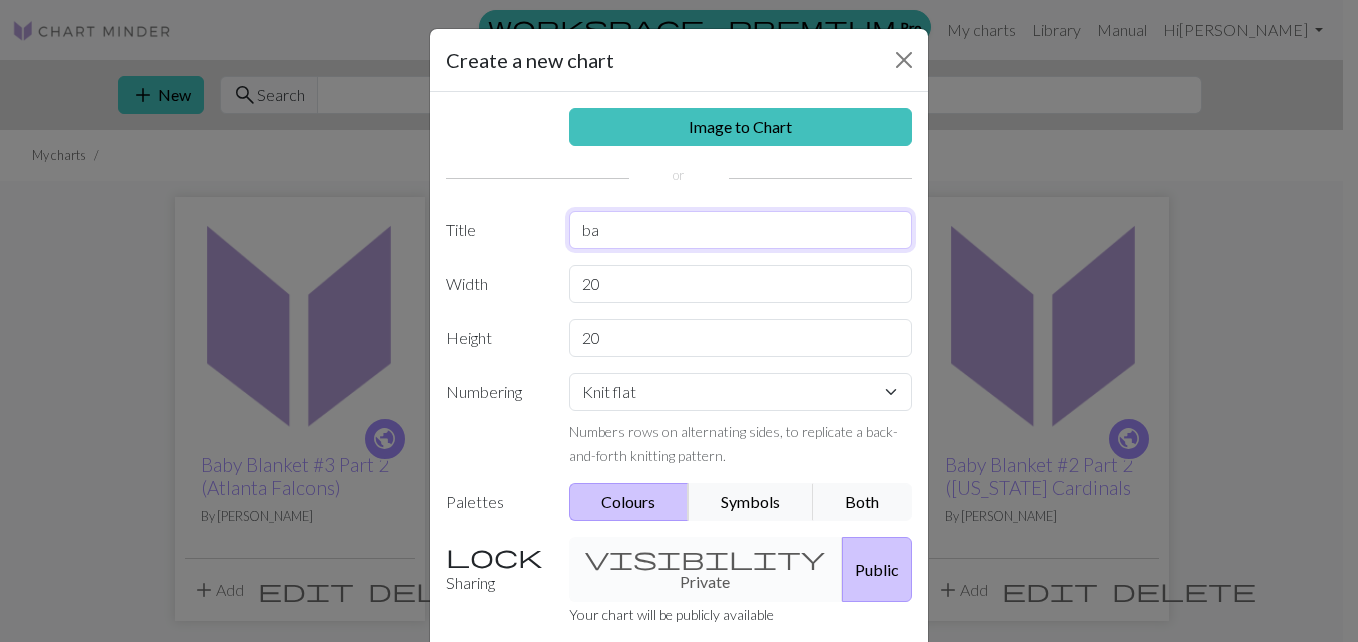 type on "b" 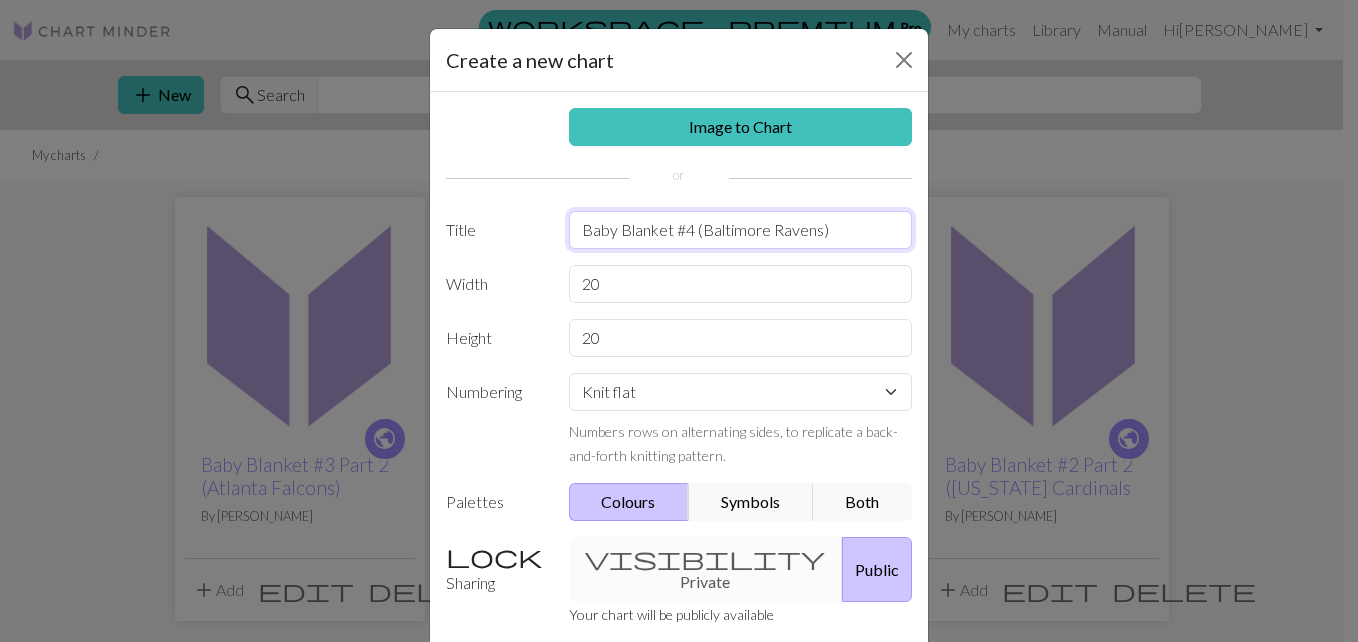 type on "Baby Blanket #4 (Baltimore Ravens)" 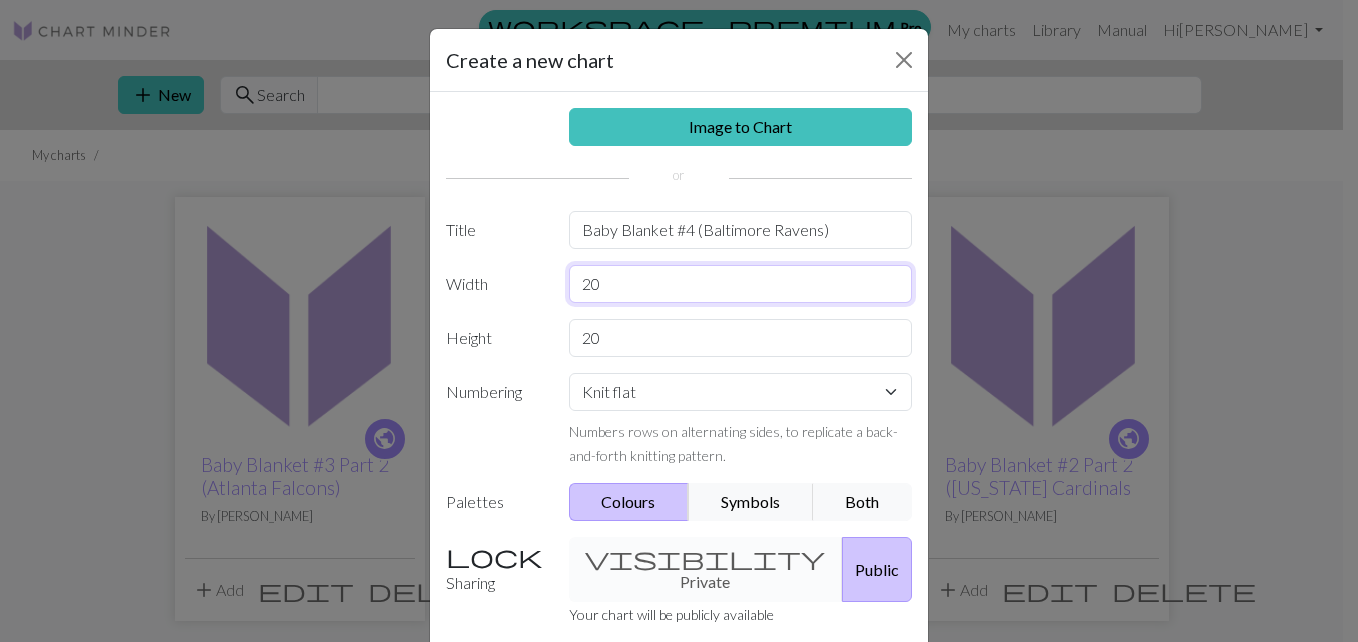 click on "20" at bounding box center [741, 284] 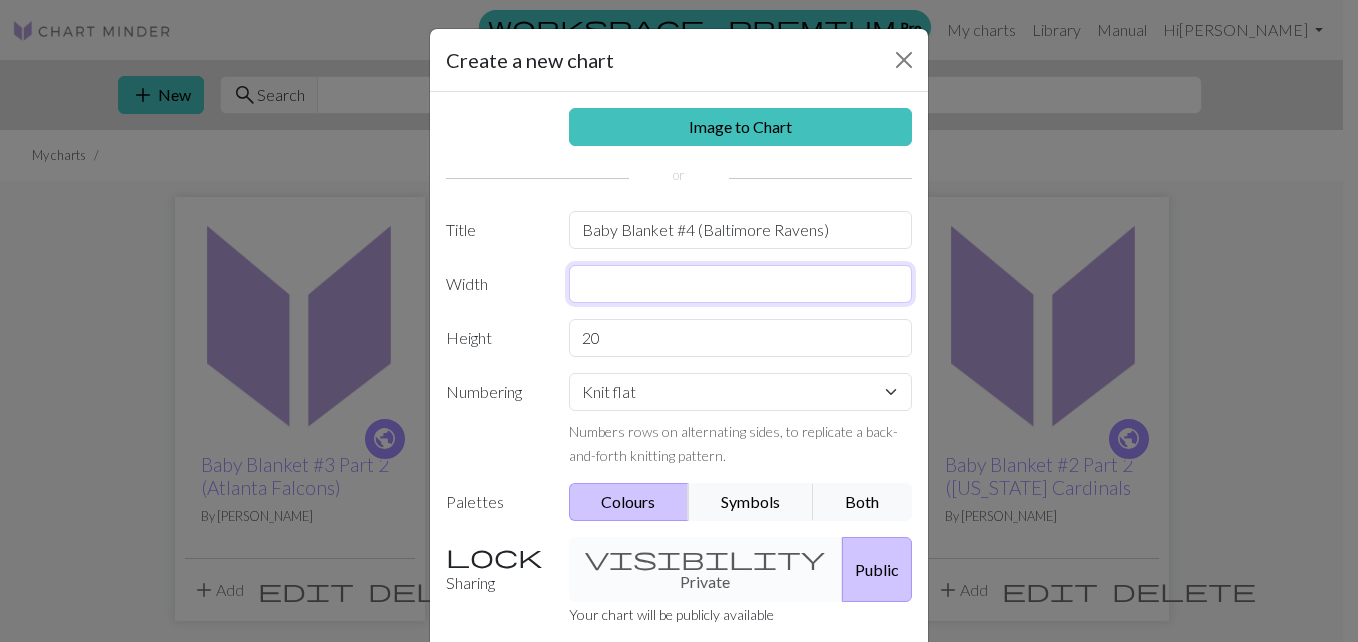 type on "1" 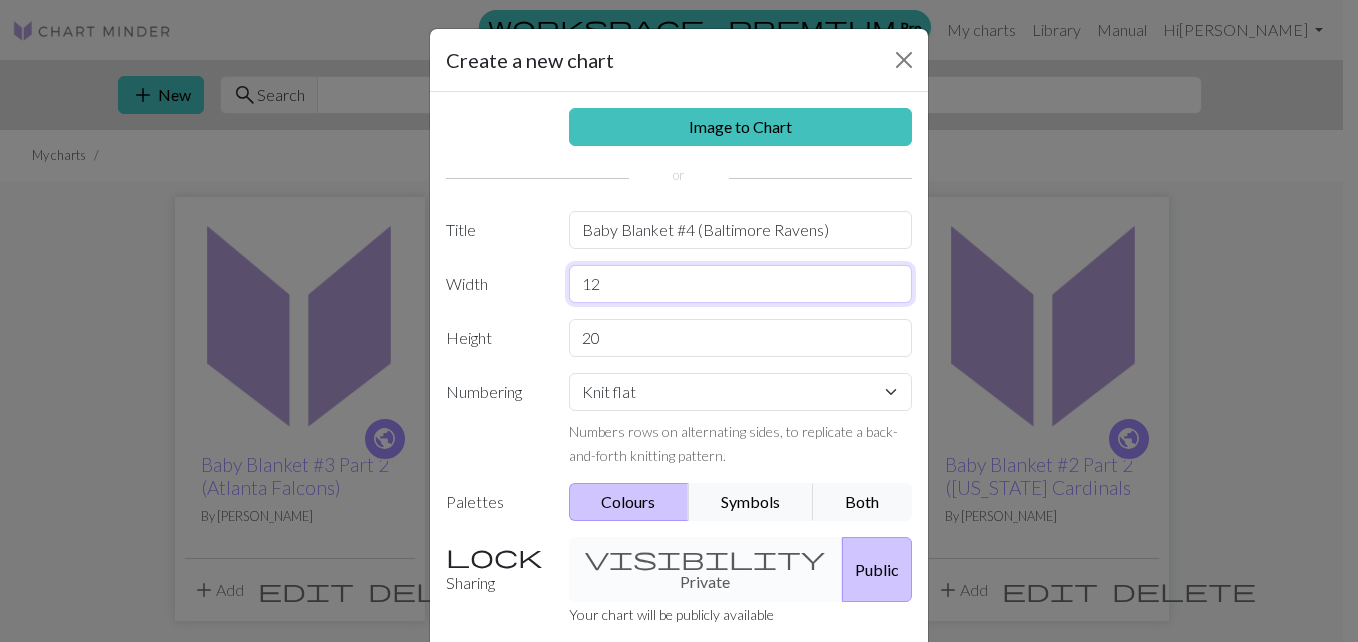 type on "12" 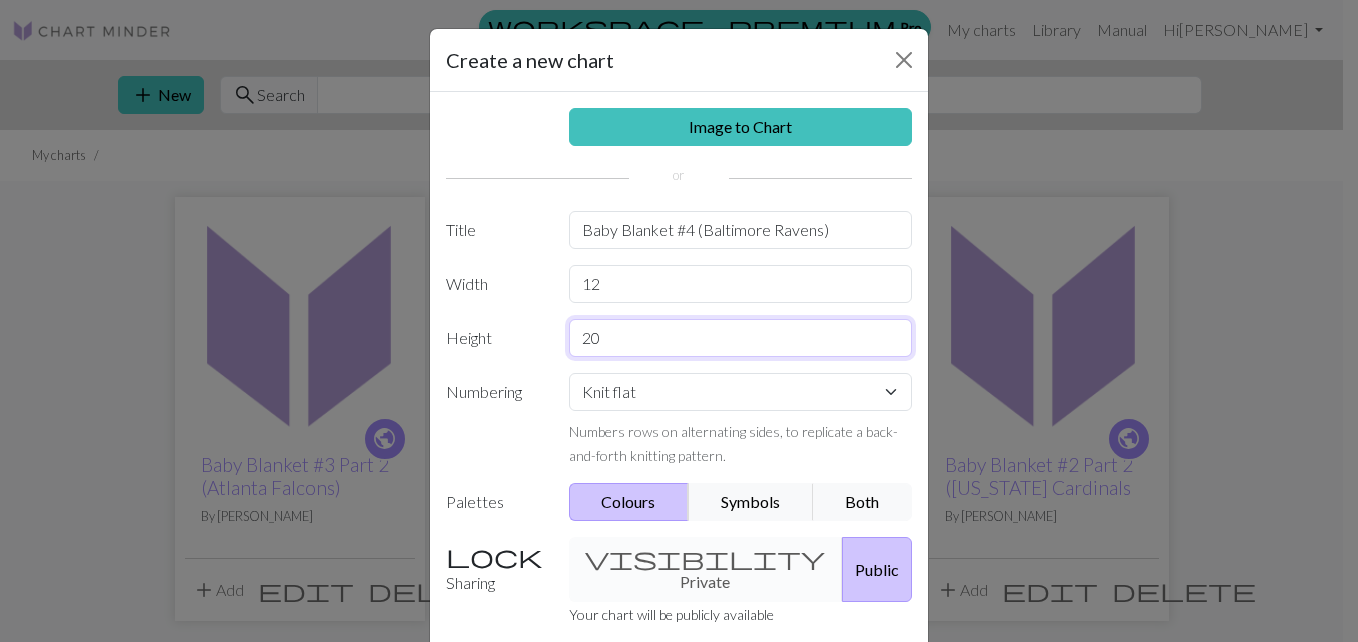 click on "20" at bounding box center [741, 338] 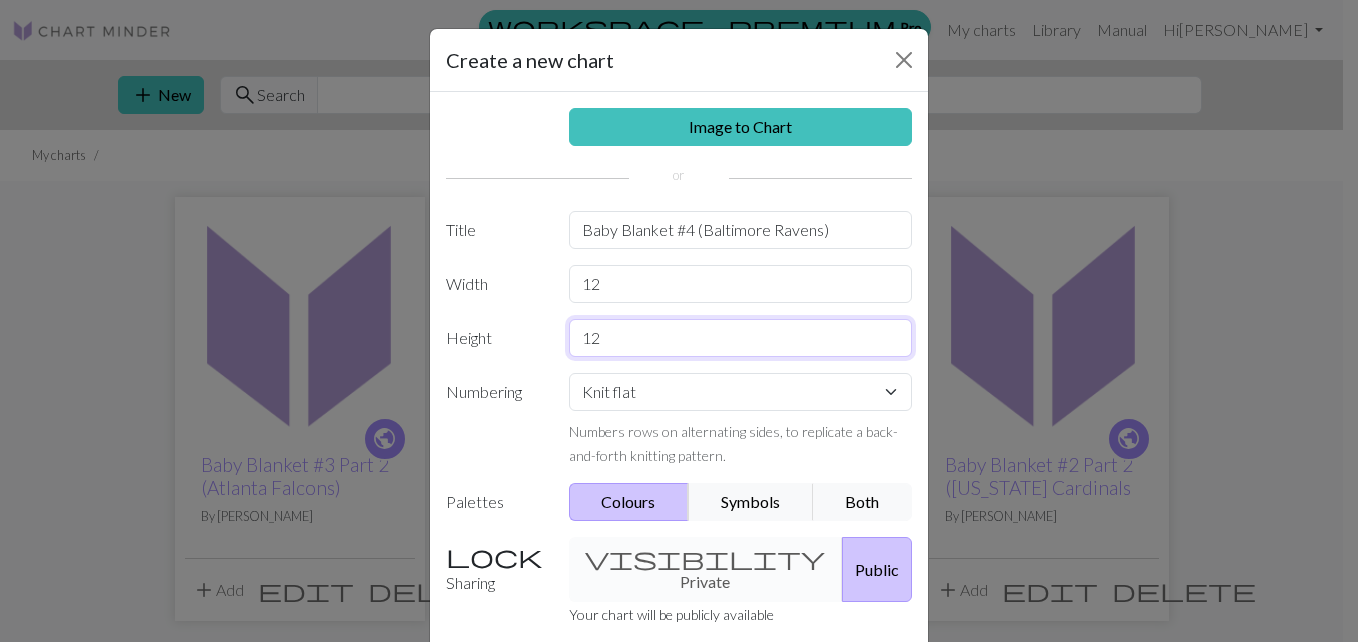 type on "12" 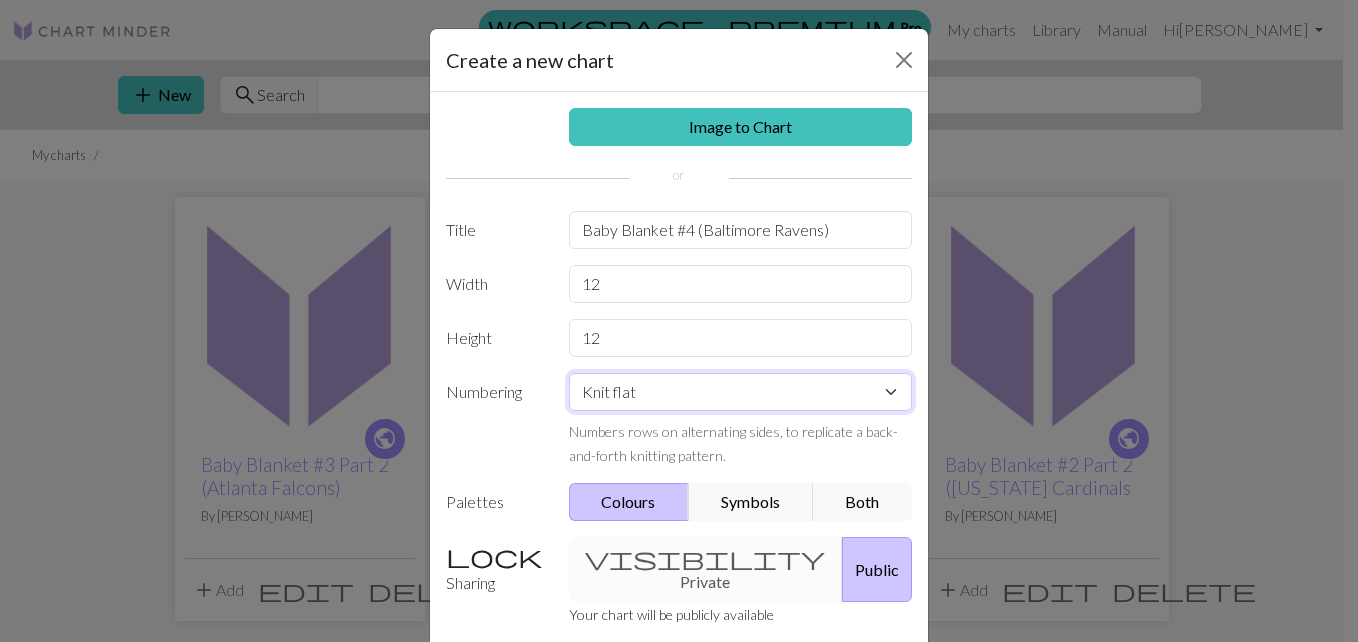 click on "Knit flat Knit in the round Lace knitting Cross stitch" at bounding box center [741, 392] 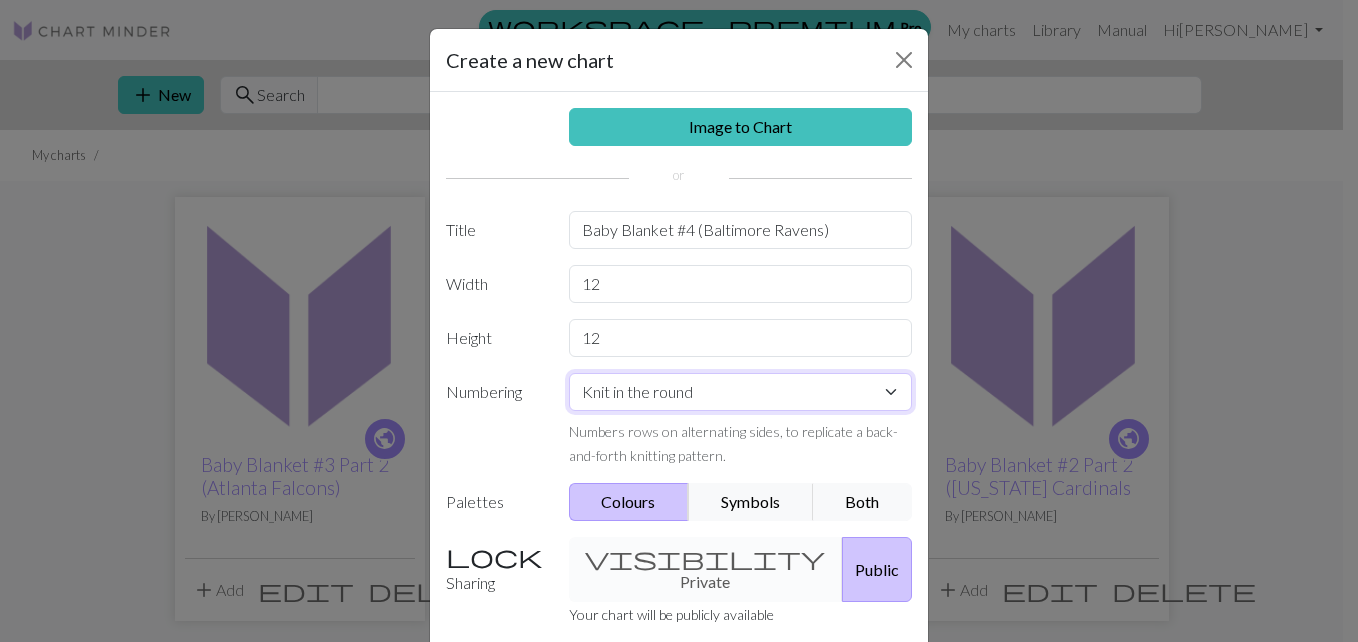 click on "Knit flat Knit in the round Lace knitting Cross stitch" at bounding box center [741, 392] 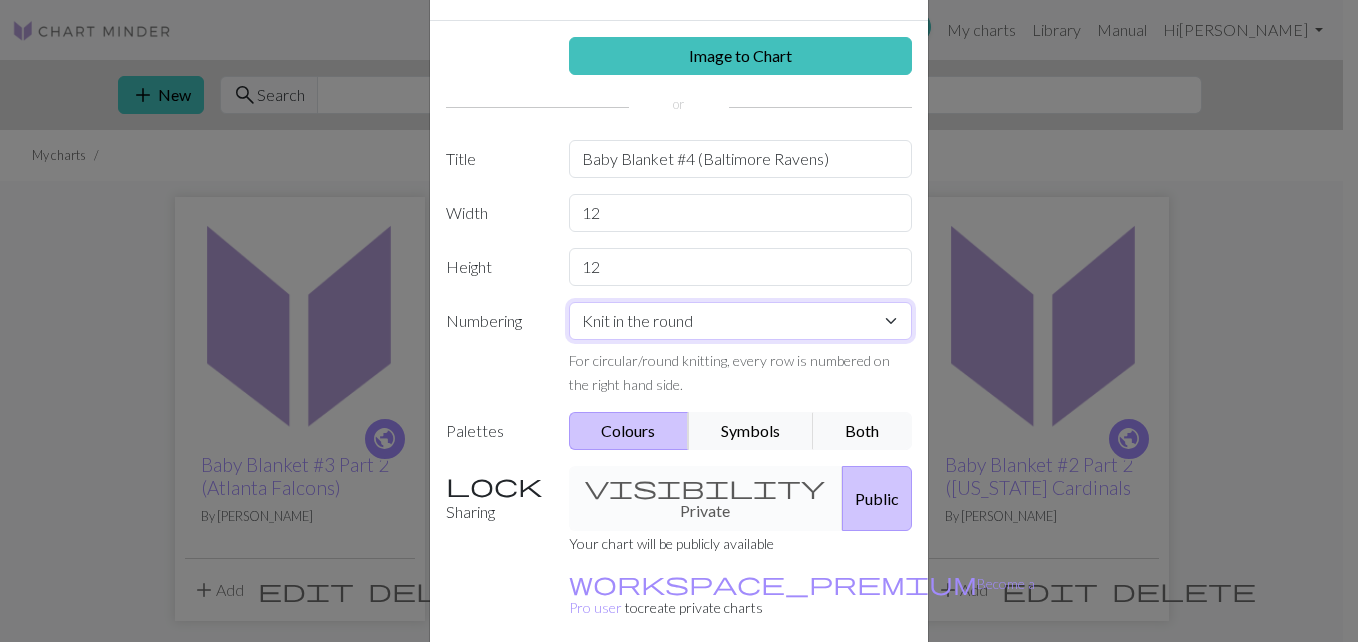 scroll, scrollTop: 148, scrollLeft: 0, axis: vertical 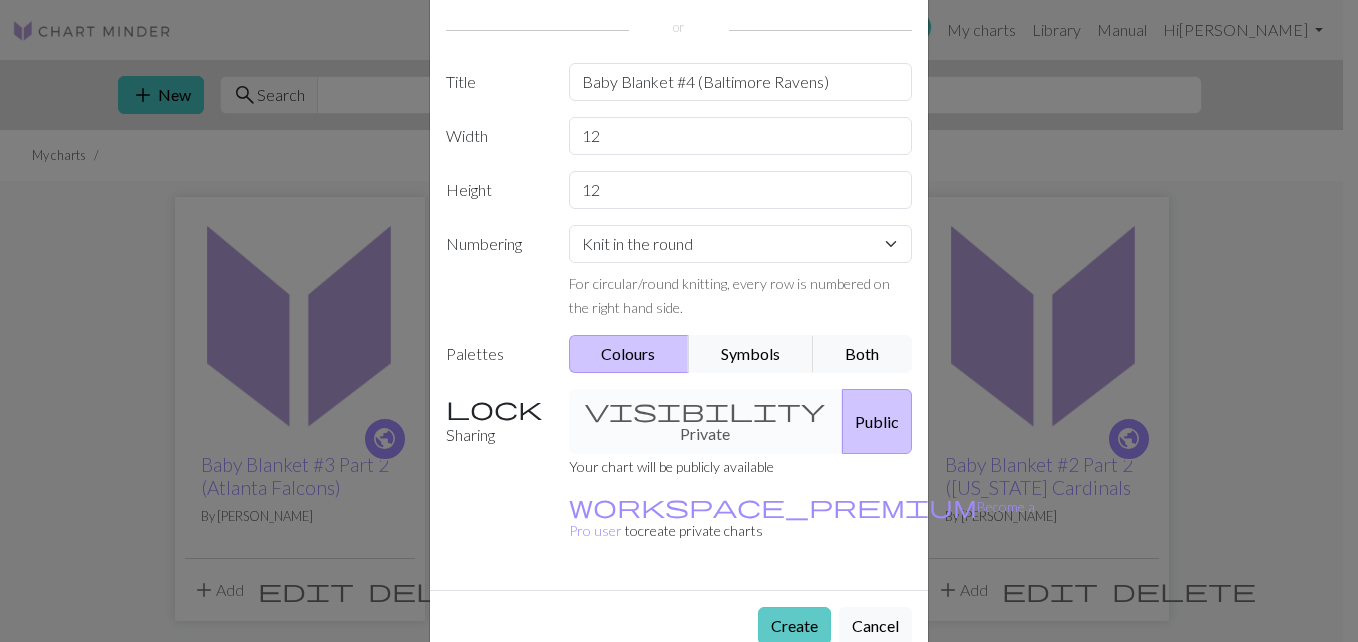 click on "Create" at bounding box center (794, 626) 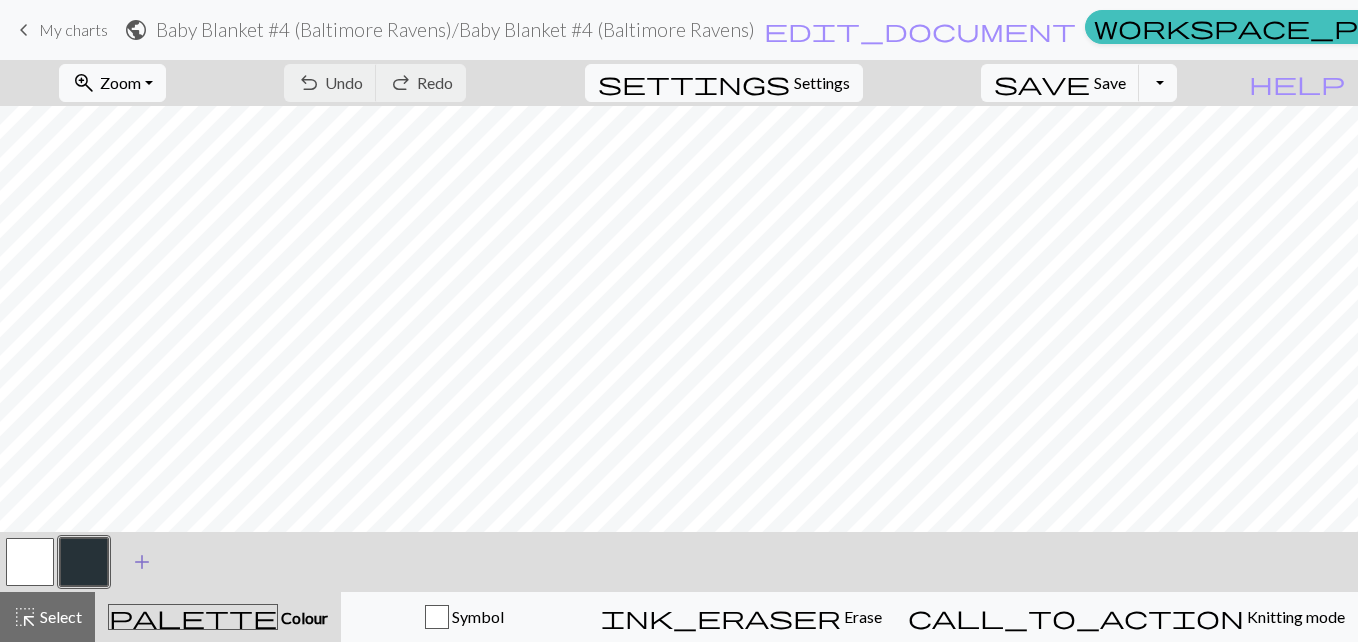 click on "add" at bounding box center (142, 562) 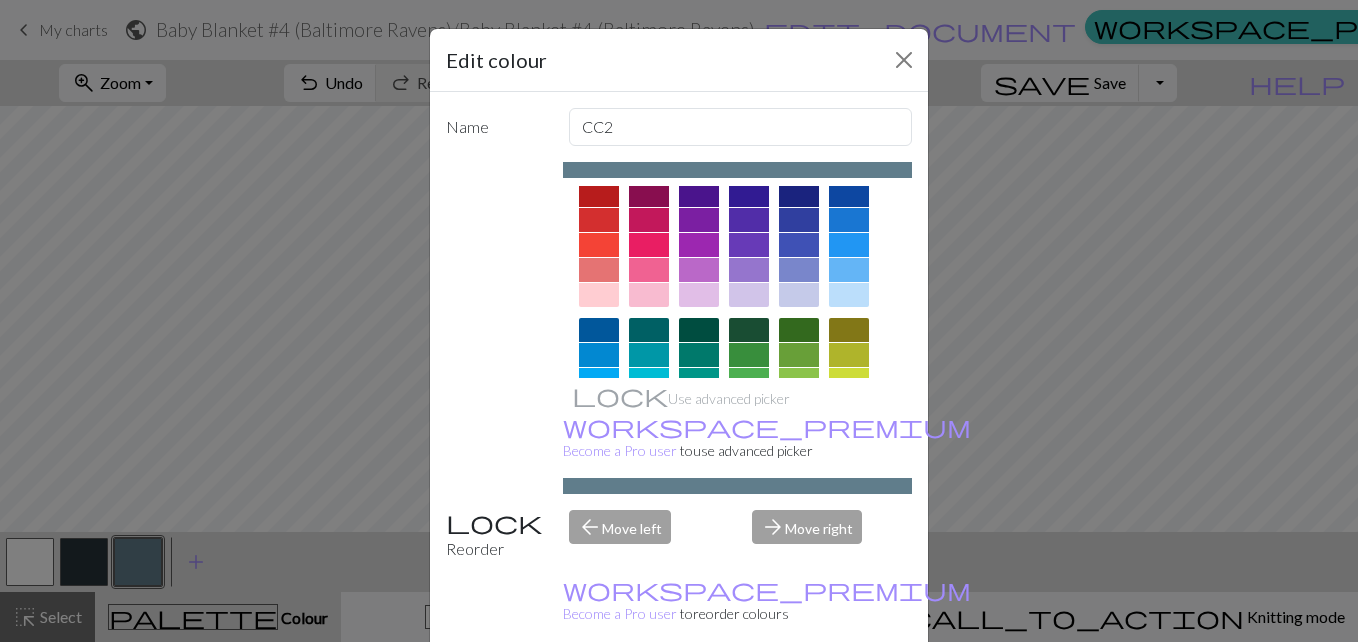 scroll, scrollTop: 0, scrollLeft: 0, axis: both 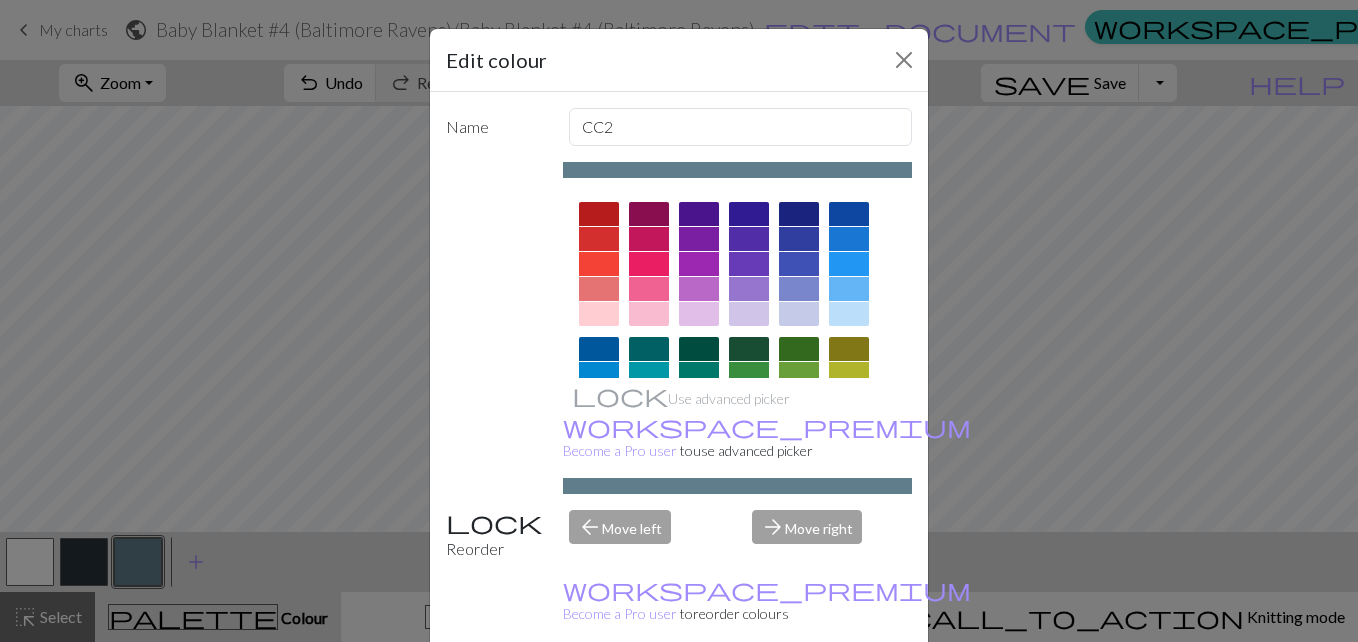 click at bounding box center [699, 214] 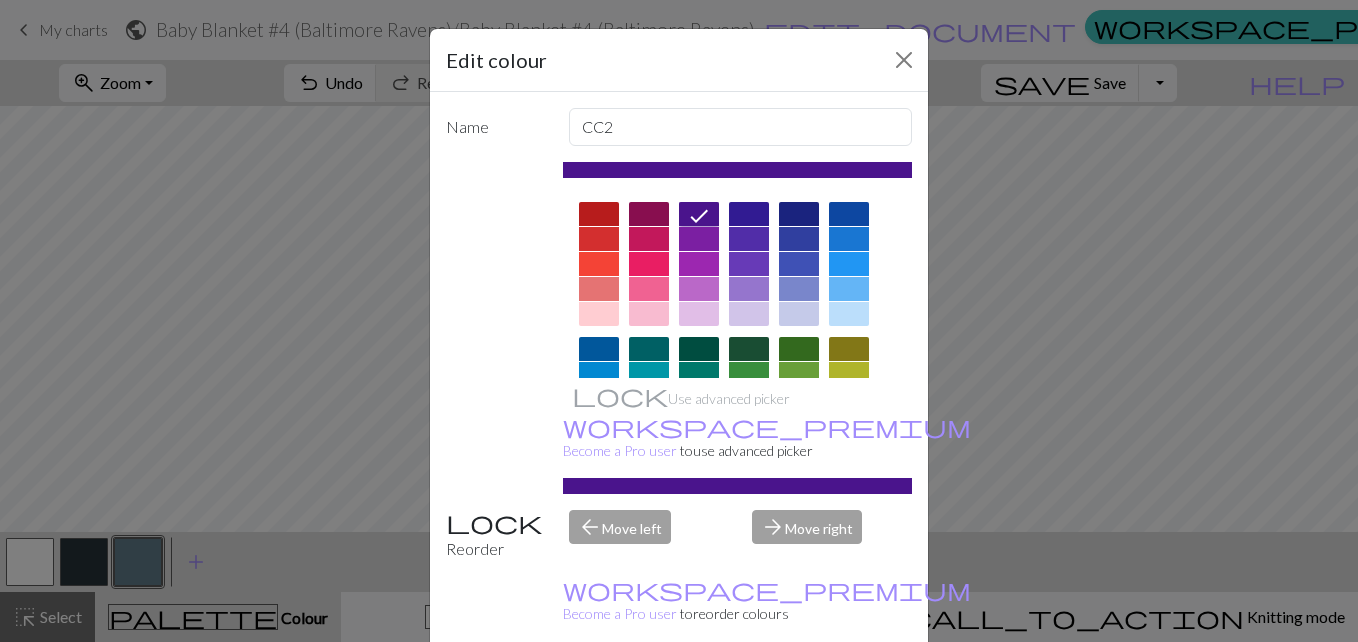 click on "Done" at bounding box center (799, 693) 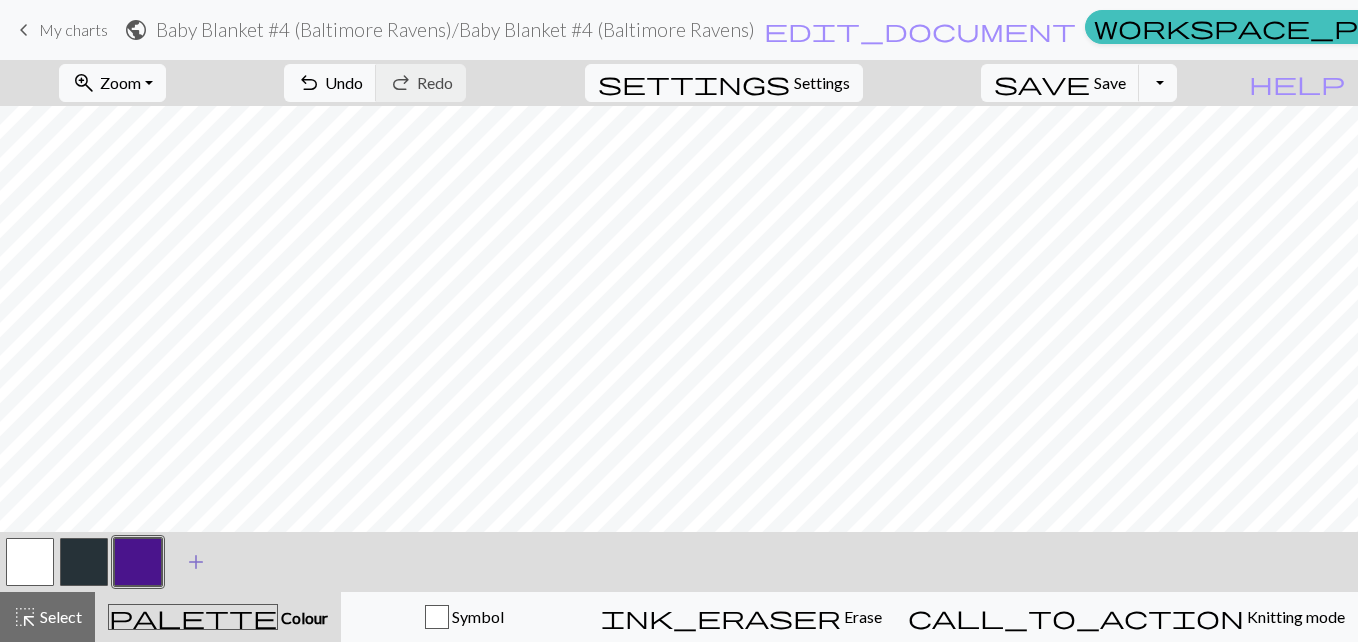 click on "add" at bounding box center [196, 562] 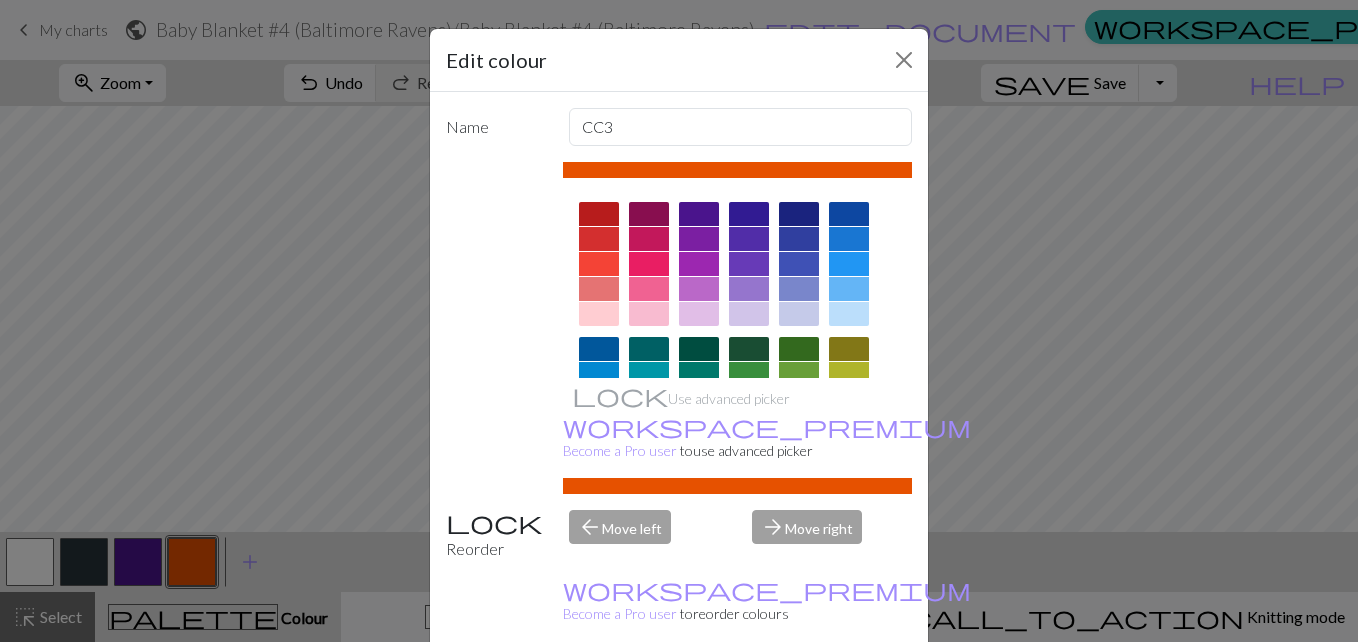 scroll, scrollTop: 376, scrollLeft: 0, axis: vertical 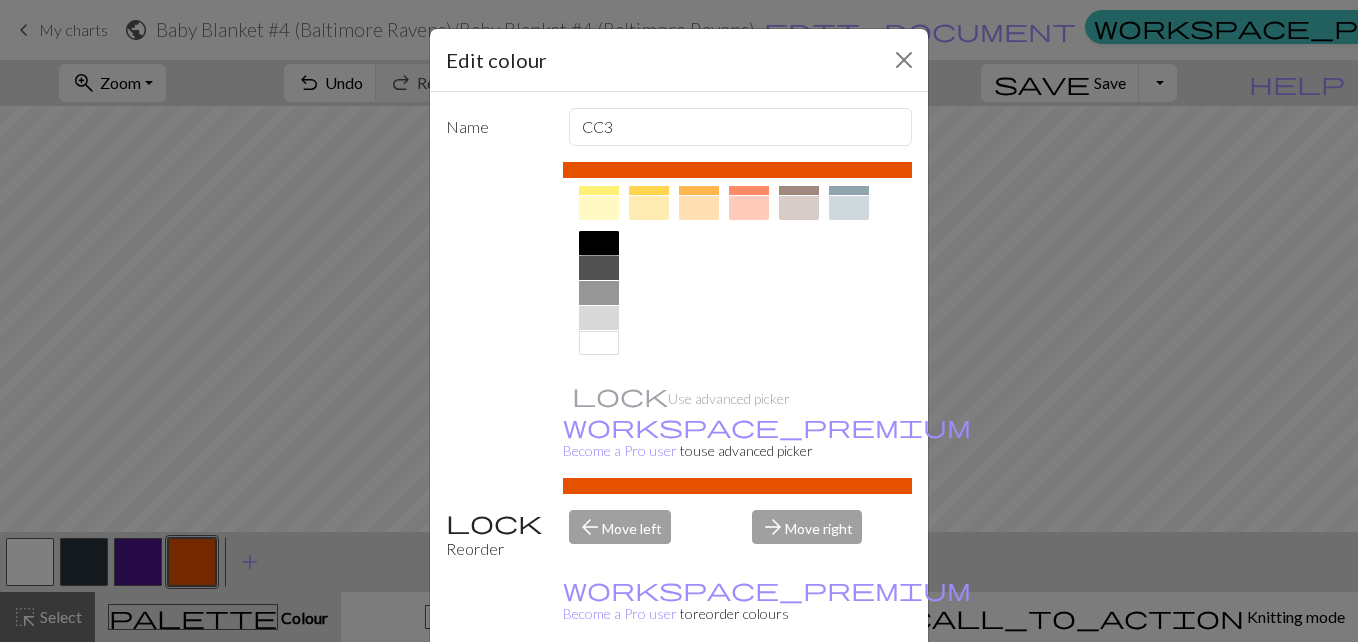 click at bounding box center [599, 243] 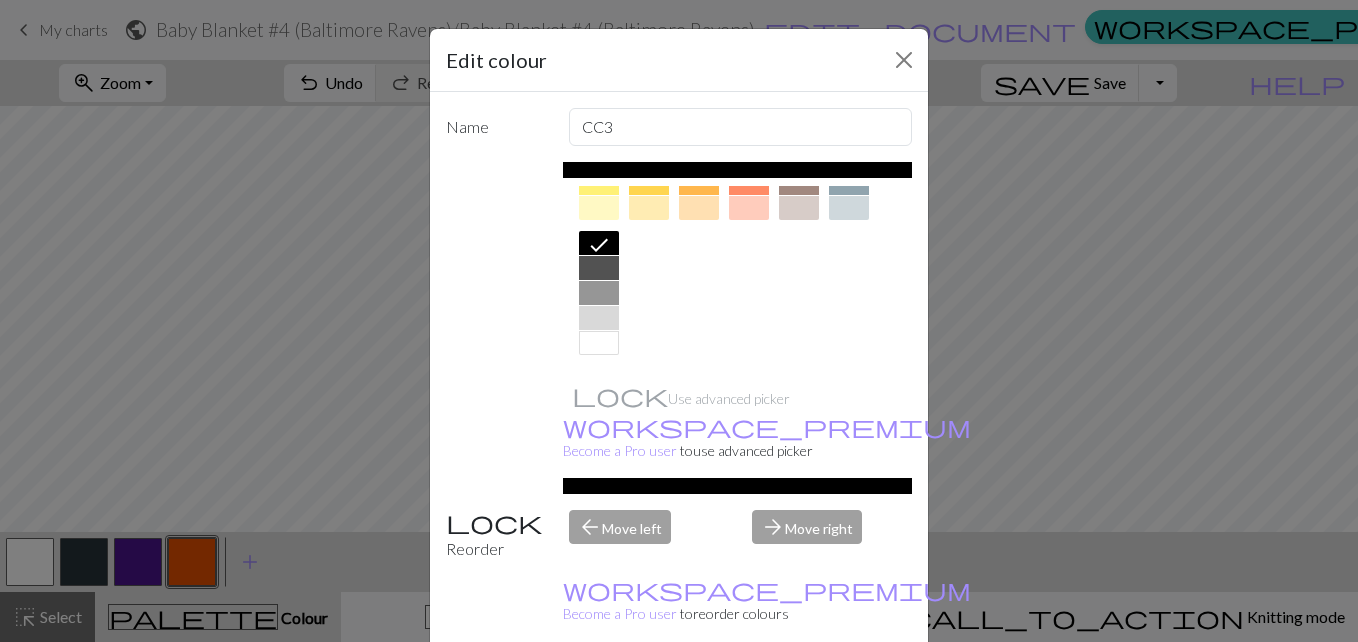click on "Done" at bounding box center [799, 693] 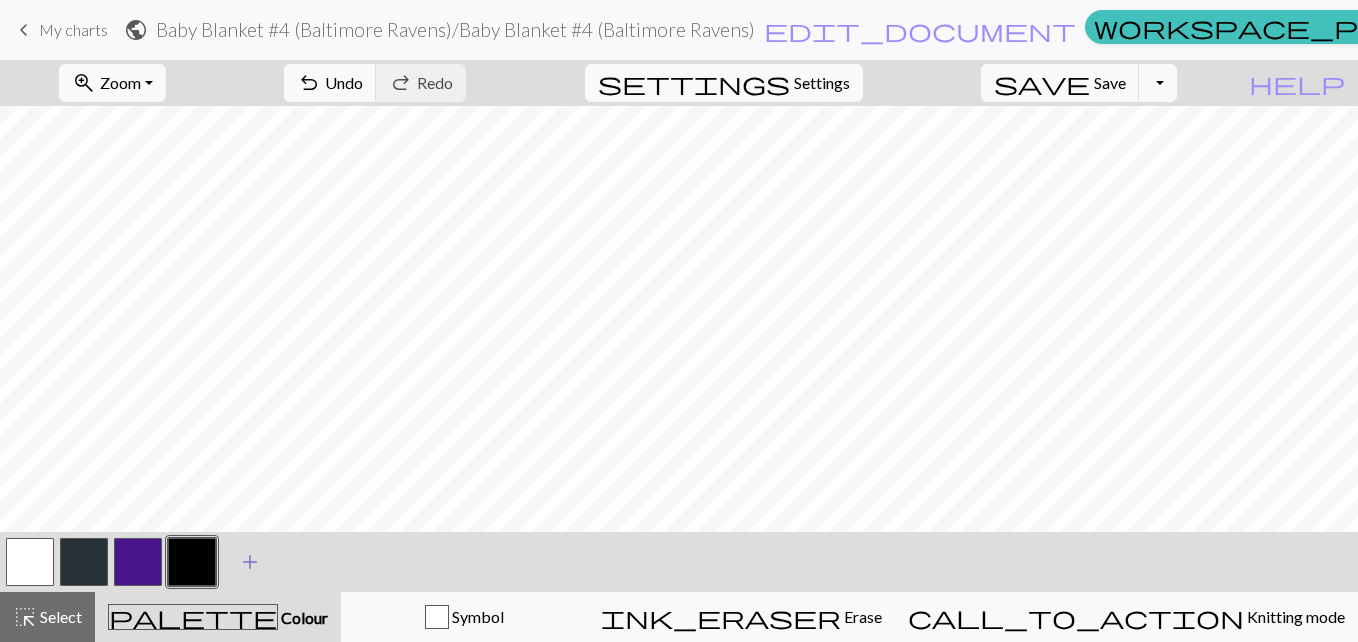 click on "add" at bounding box center [250, 562] 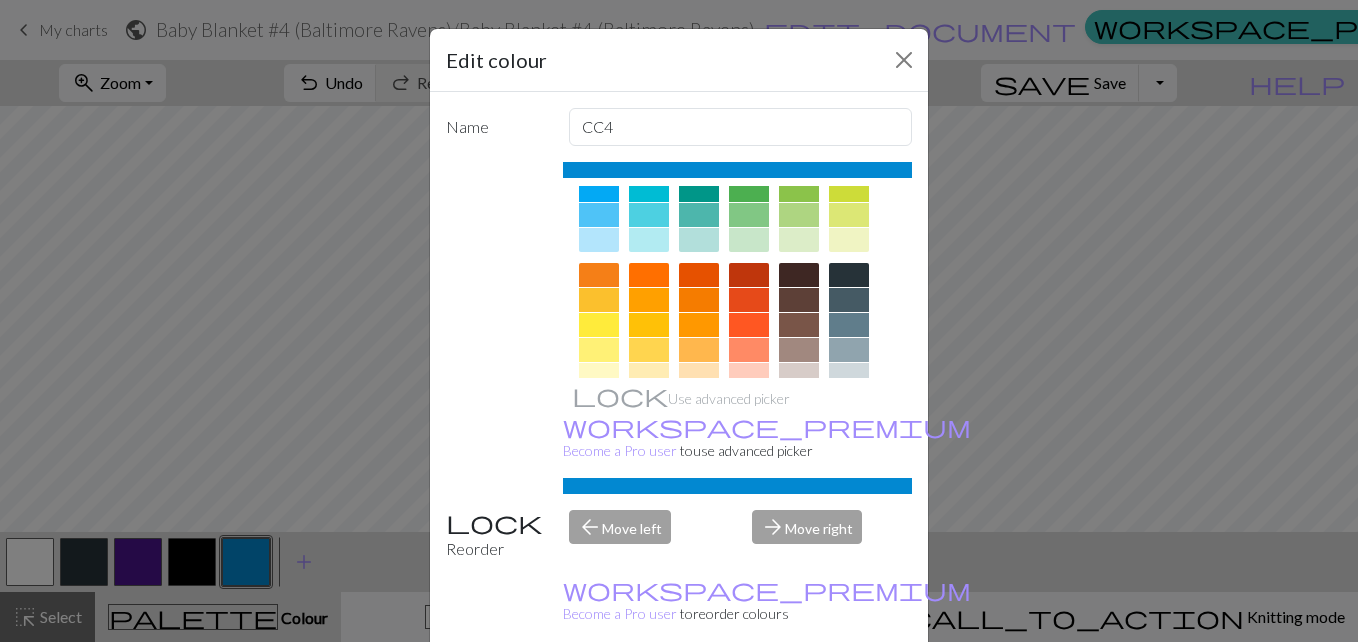 scroll, scrollTop: 217, scrollLeft: 0, axis: vertical 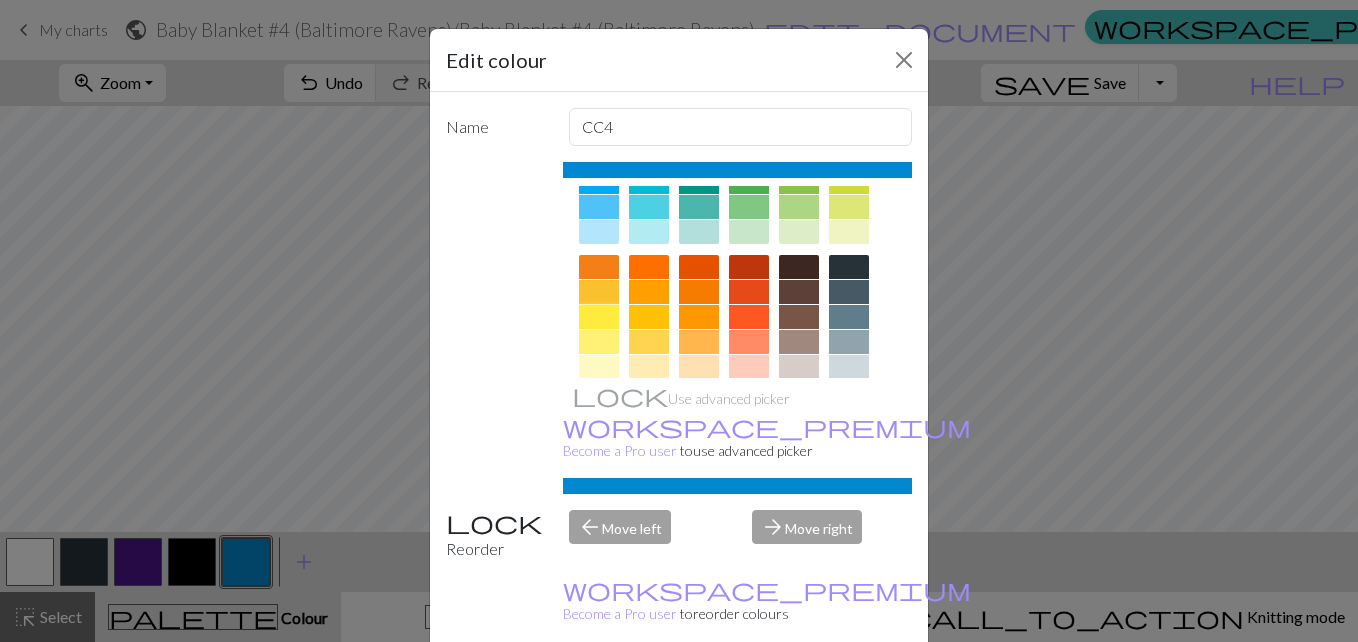click at bounding box center [599, 317] 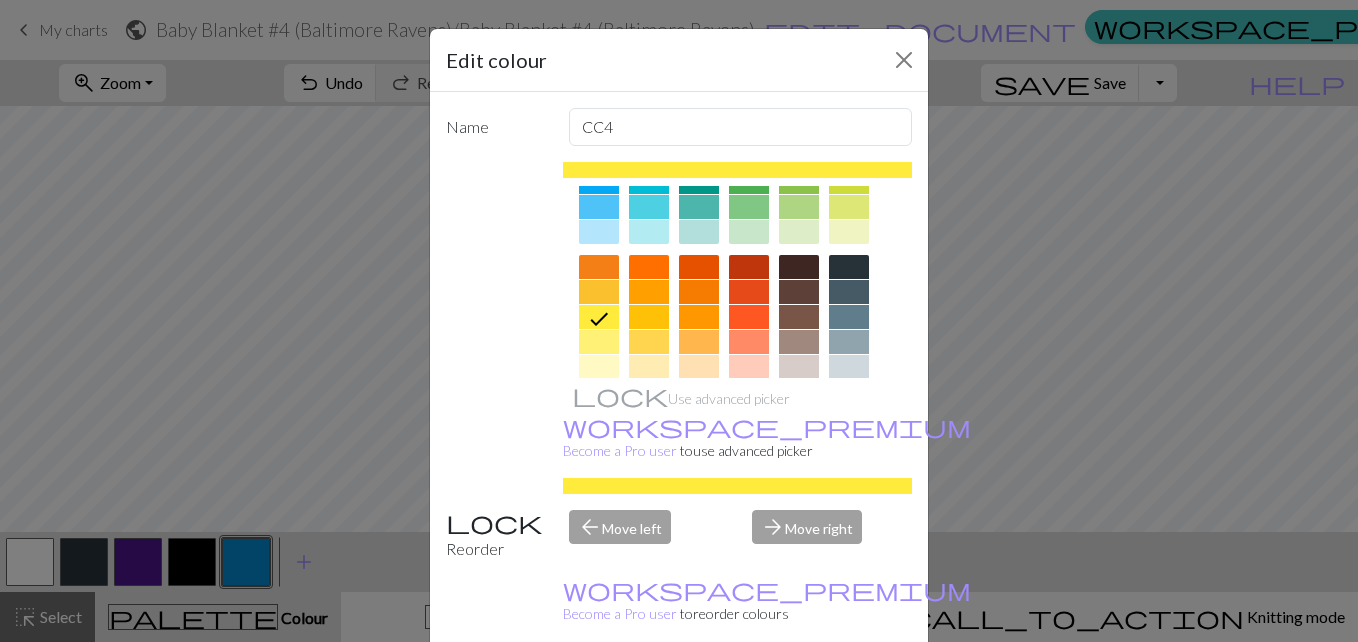 click on "Done" at bounding box center (799, 693) 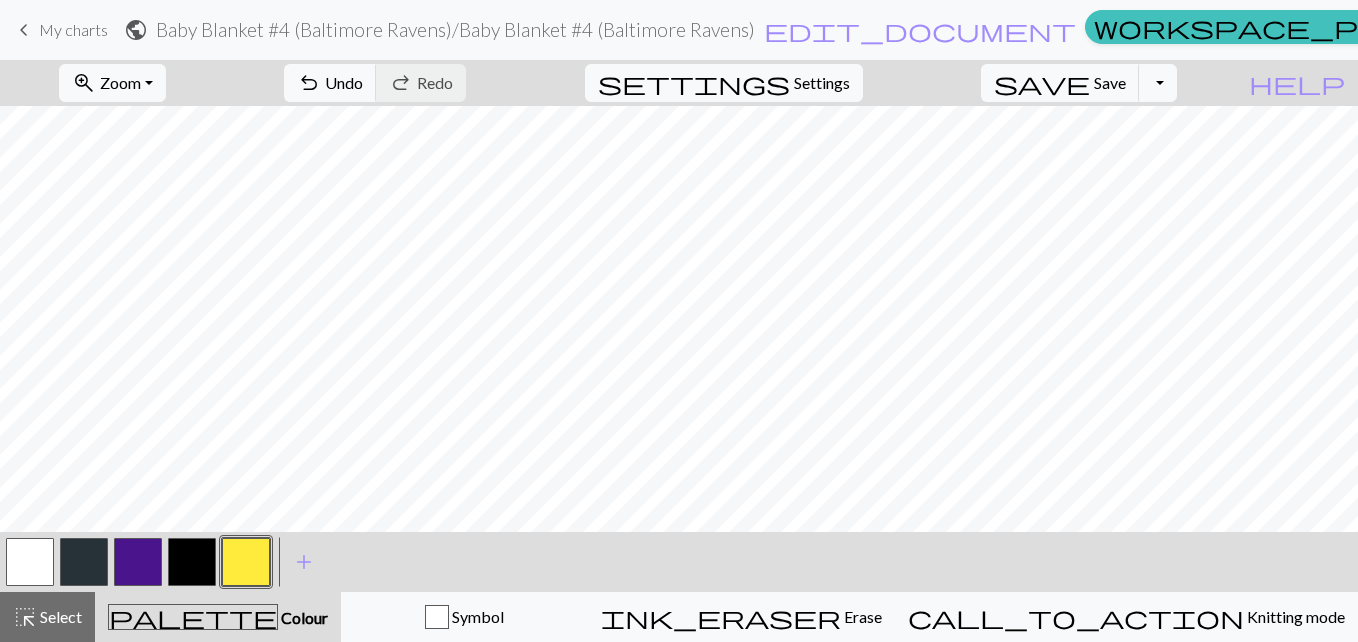 click at bounding box center (192, 562) 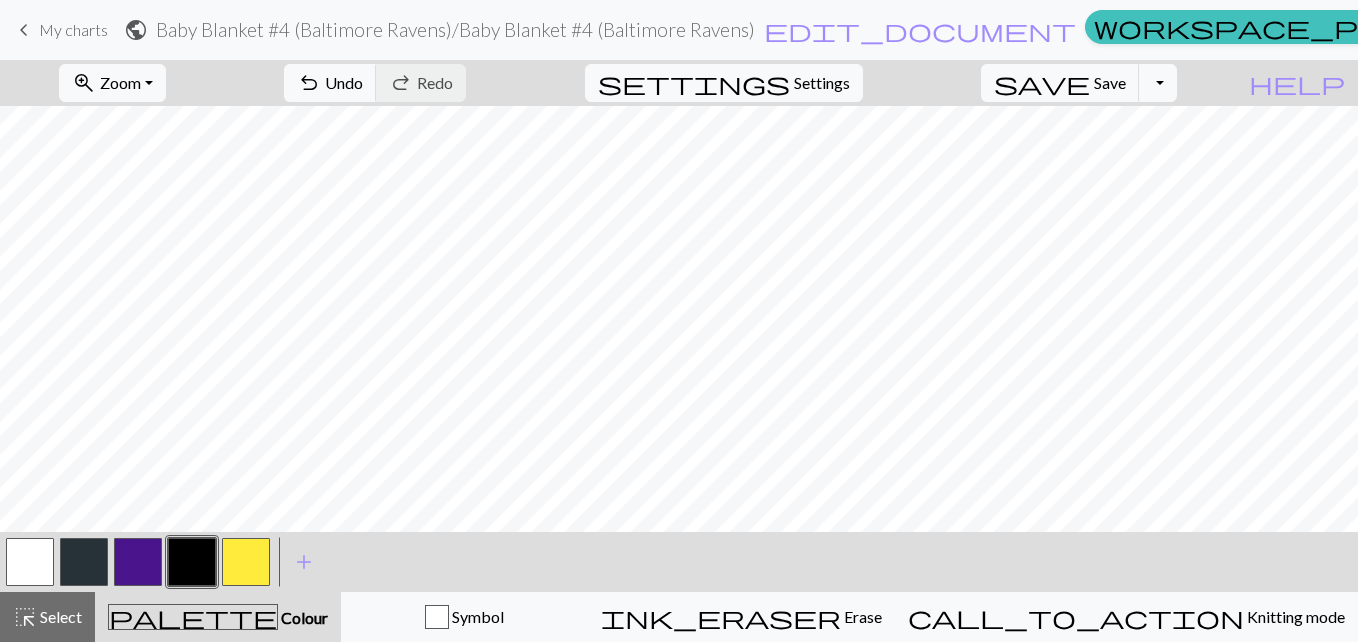 click at bounding box center [246, 562] 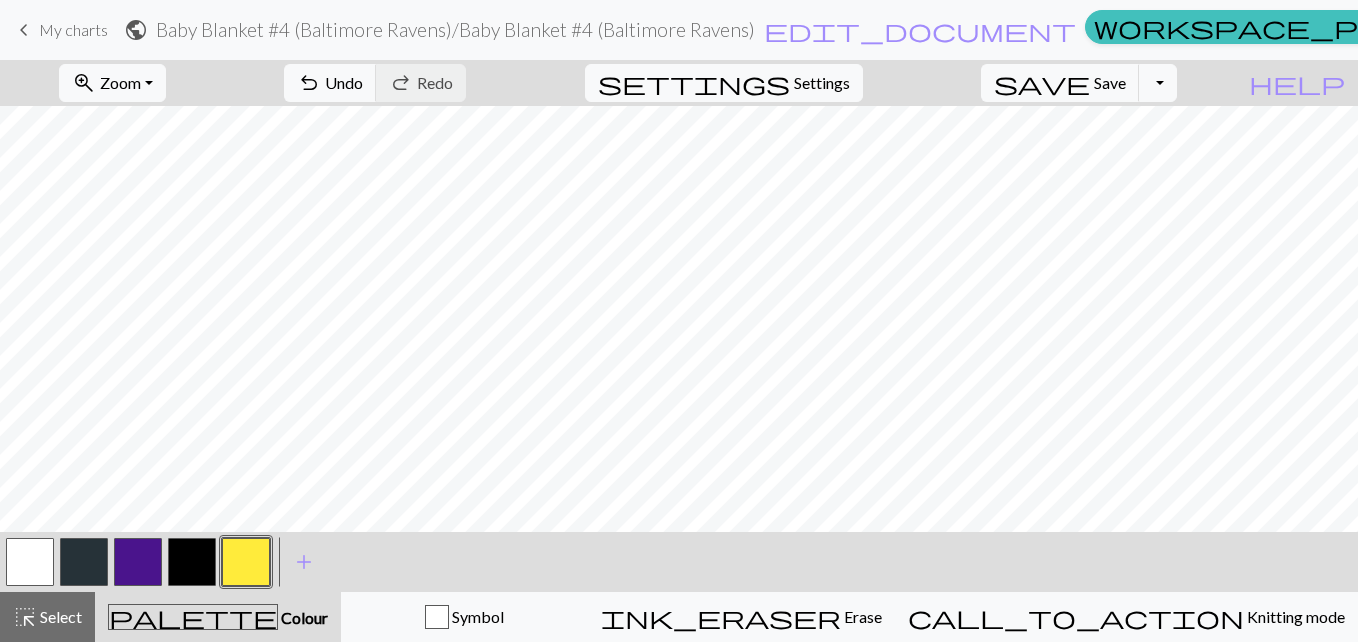 click on "Colour" at bounding box center (303, 617) 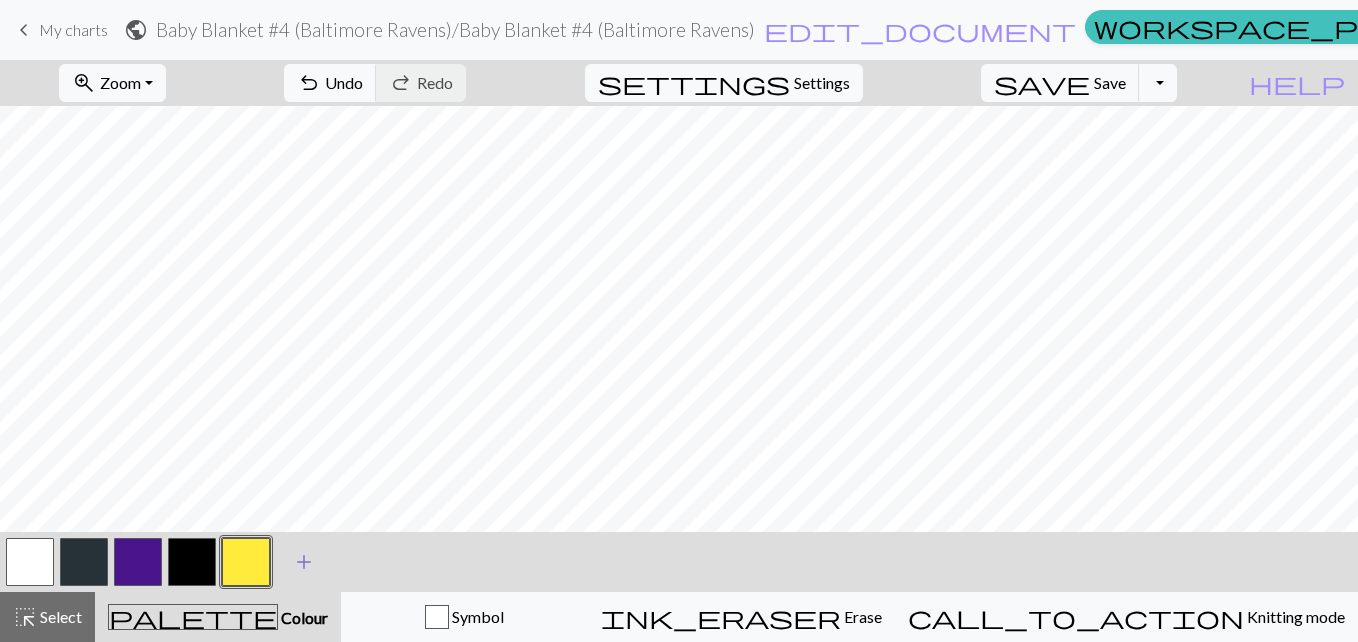 click on "add Add a  colour" at bounding box center (304, 562) 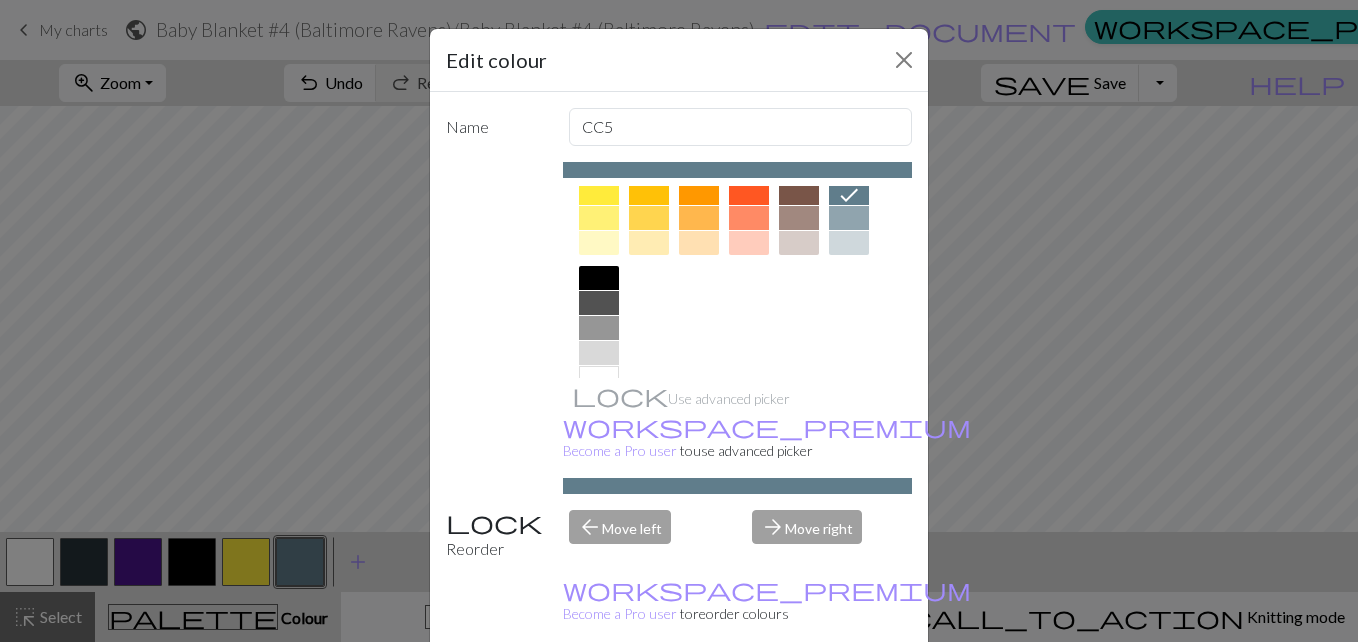 scroll, scrollTop: 272, scrollLeft: 0, axis: vertical 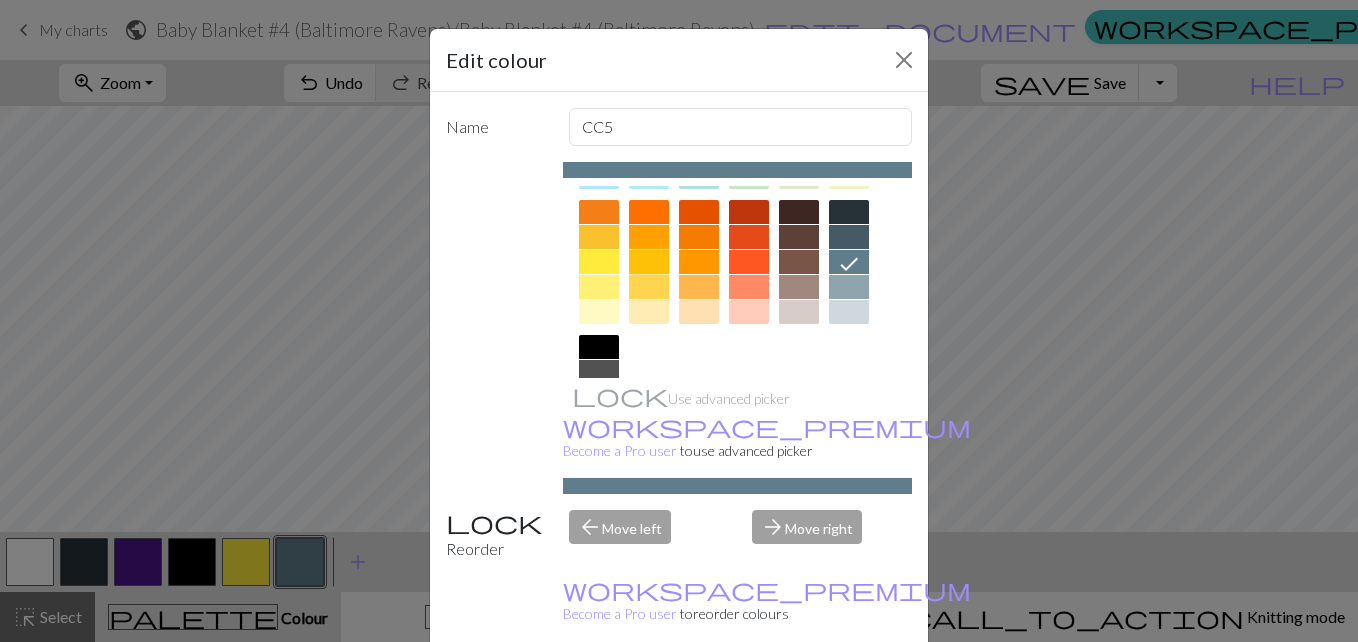click at bounding box center [649, 262] 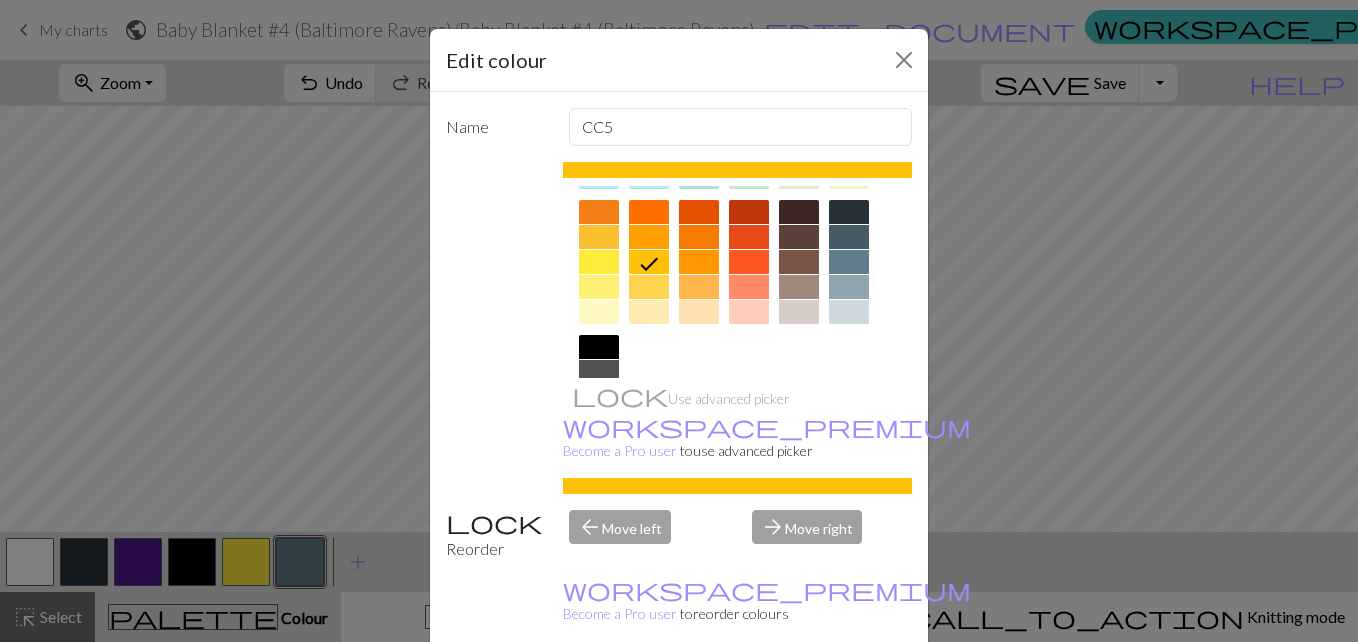 click on "Done" at bounding box center [799, 693] 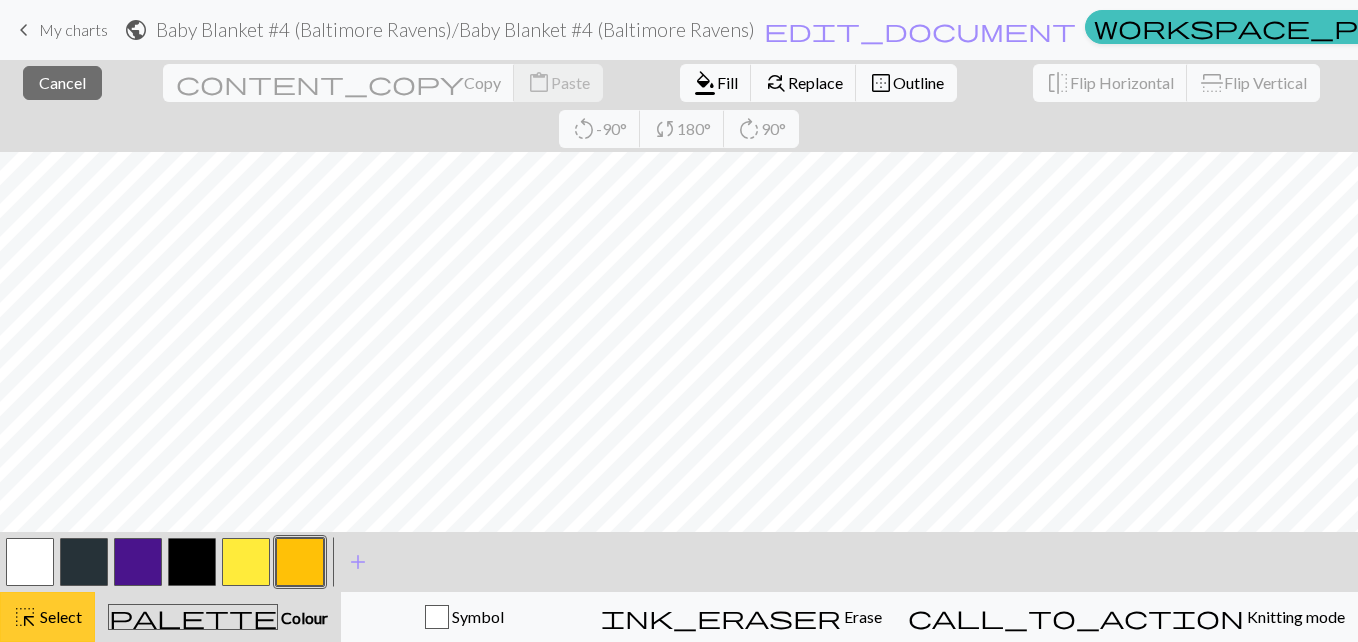click on "Select" at bounding box center [59, 616] 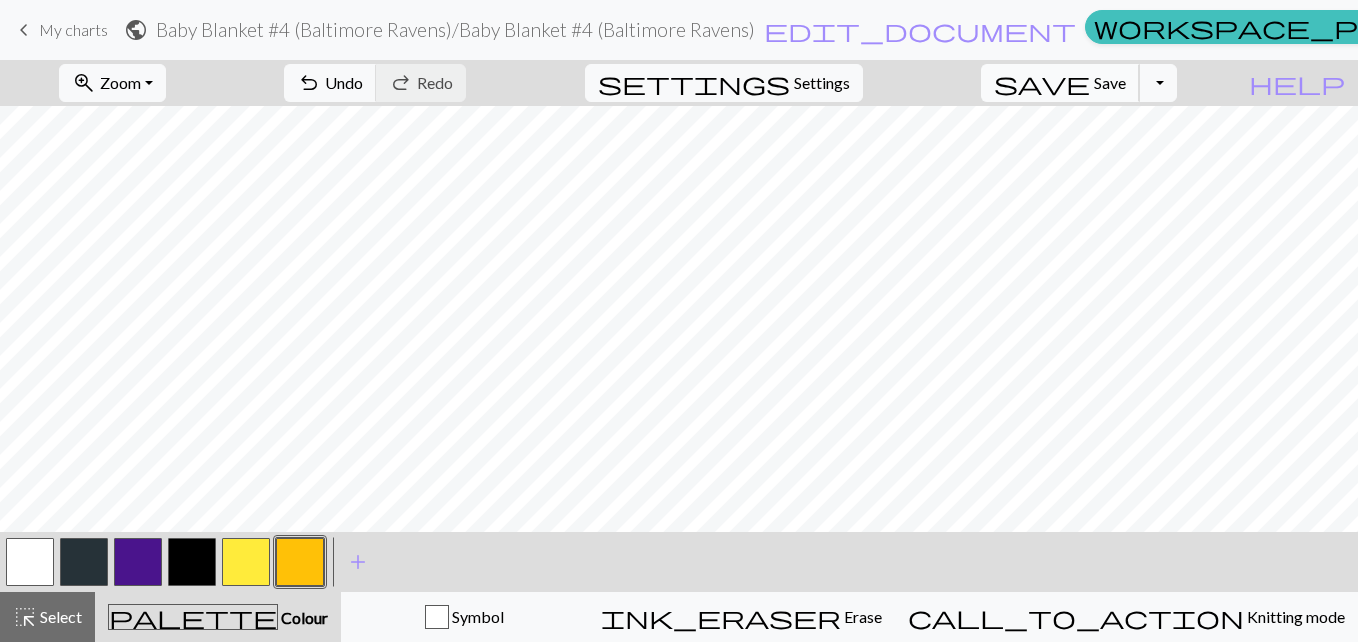 click on "save" at bounding box center (1042, 83) 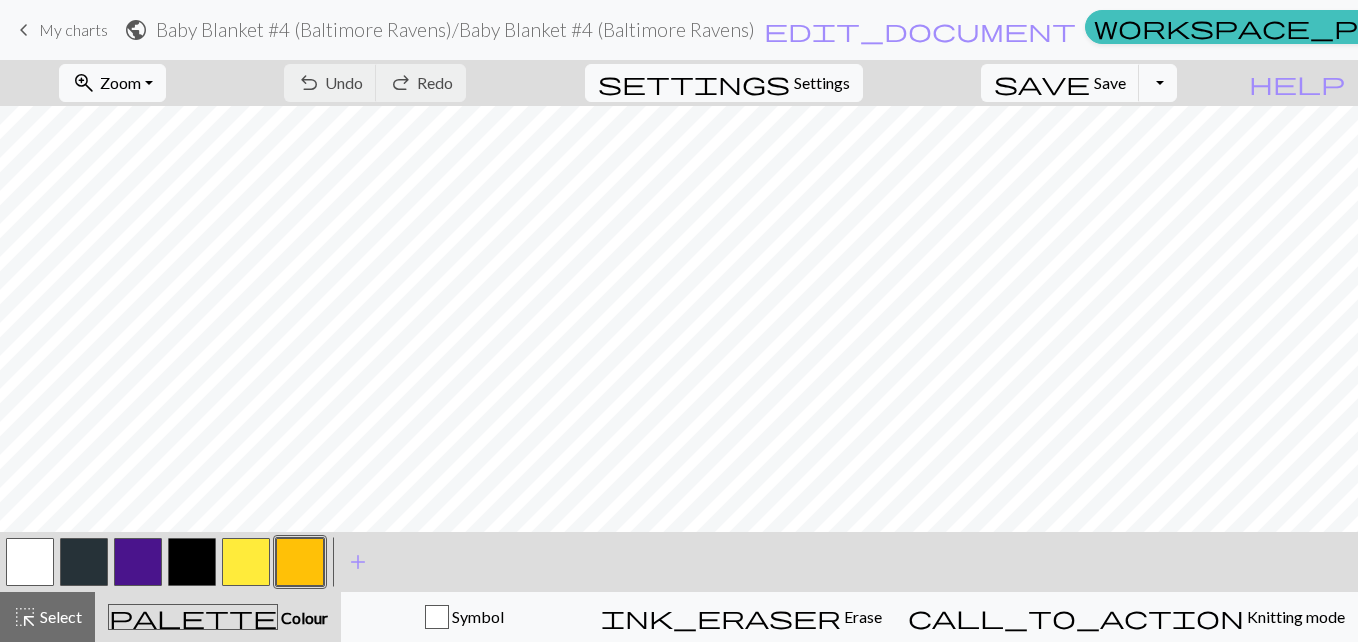 click on "Chart saved" at bounding box center (679, 39) 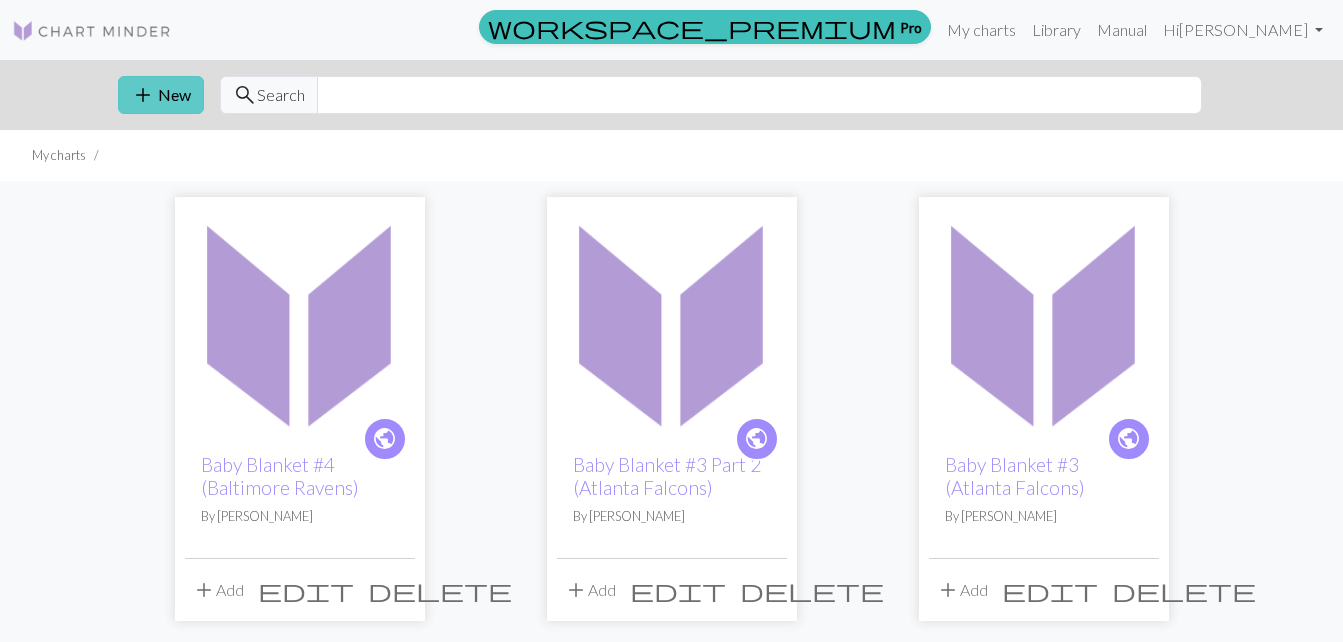 click on "add   New" at bounding box center (161, 95) 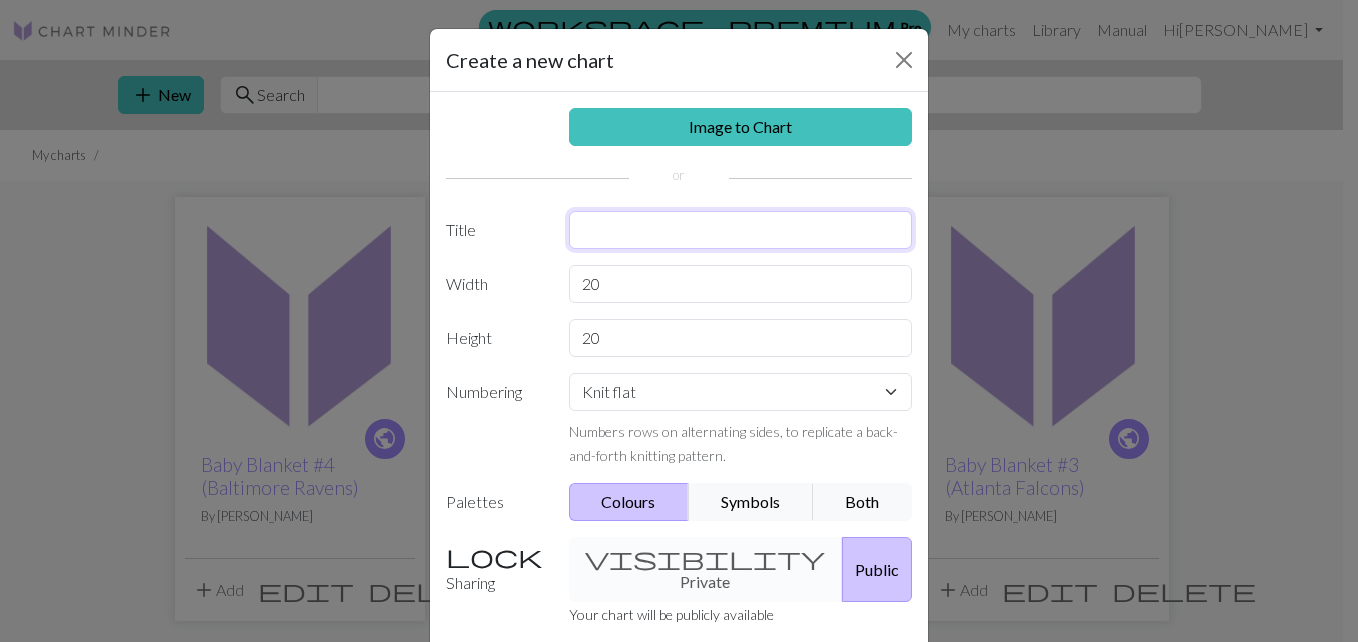 click at bounding box center (741, 230) 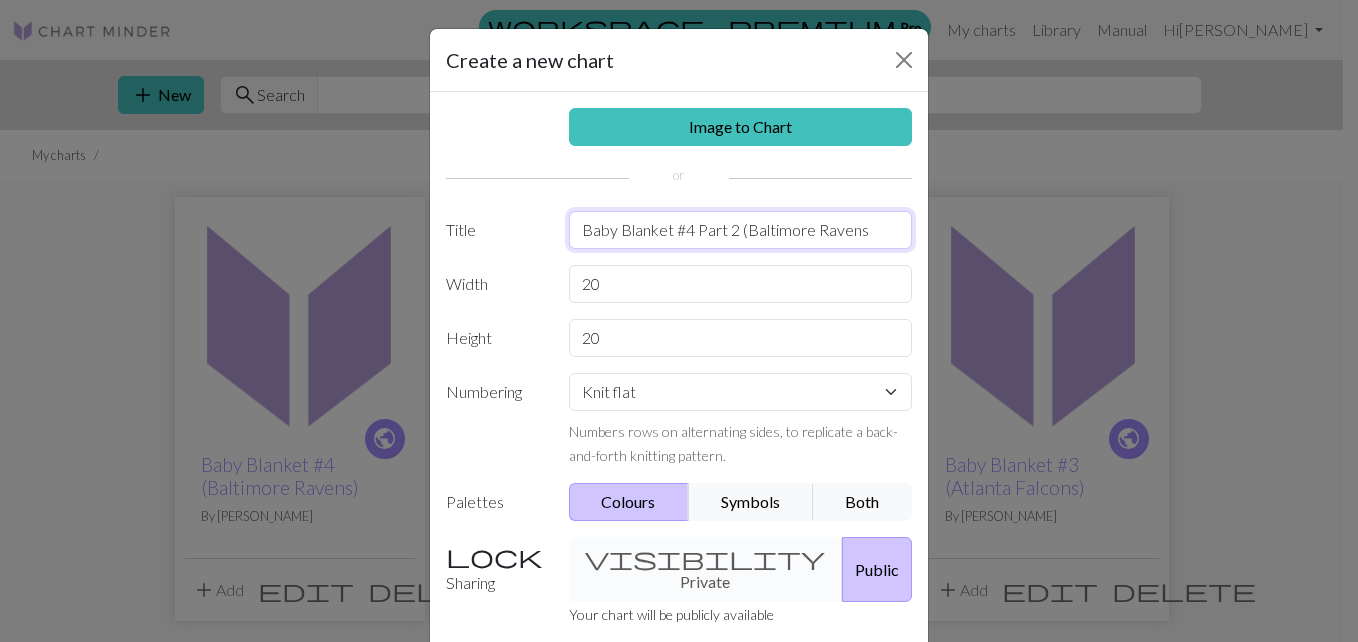 click on "Baby Blanket #4 Part 2 (Baltimore Ravens" at bounding box center (741, 230) 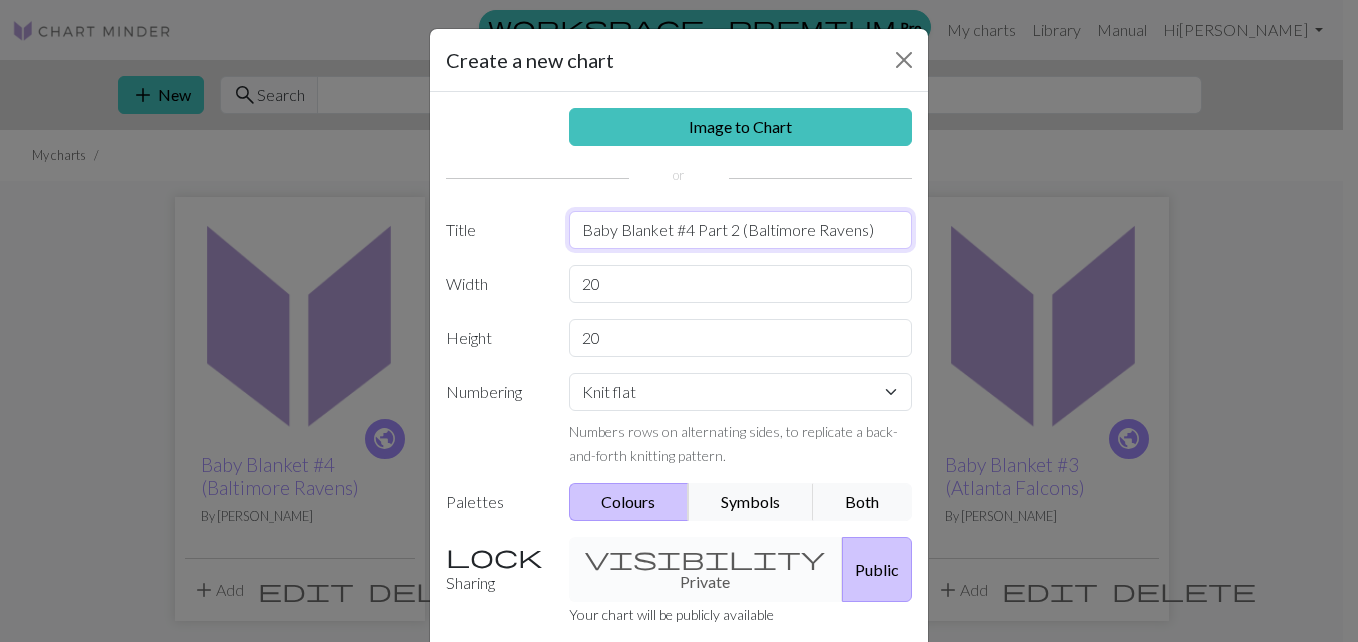type on "Baby Blanket #4 Part 2 (Baltimore Ravens)" 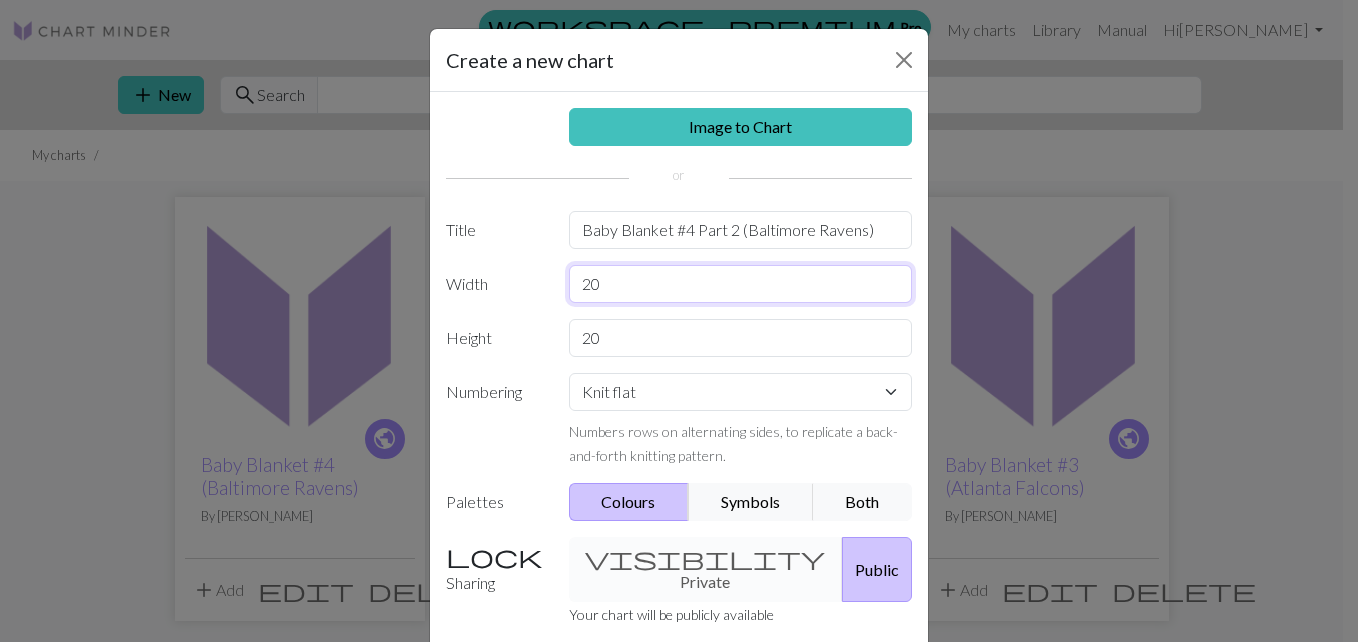click on "20" at bounding box center [741, 284] 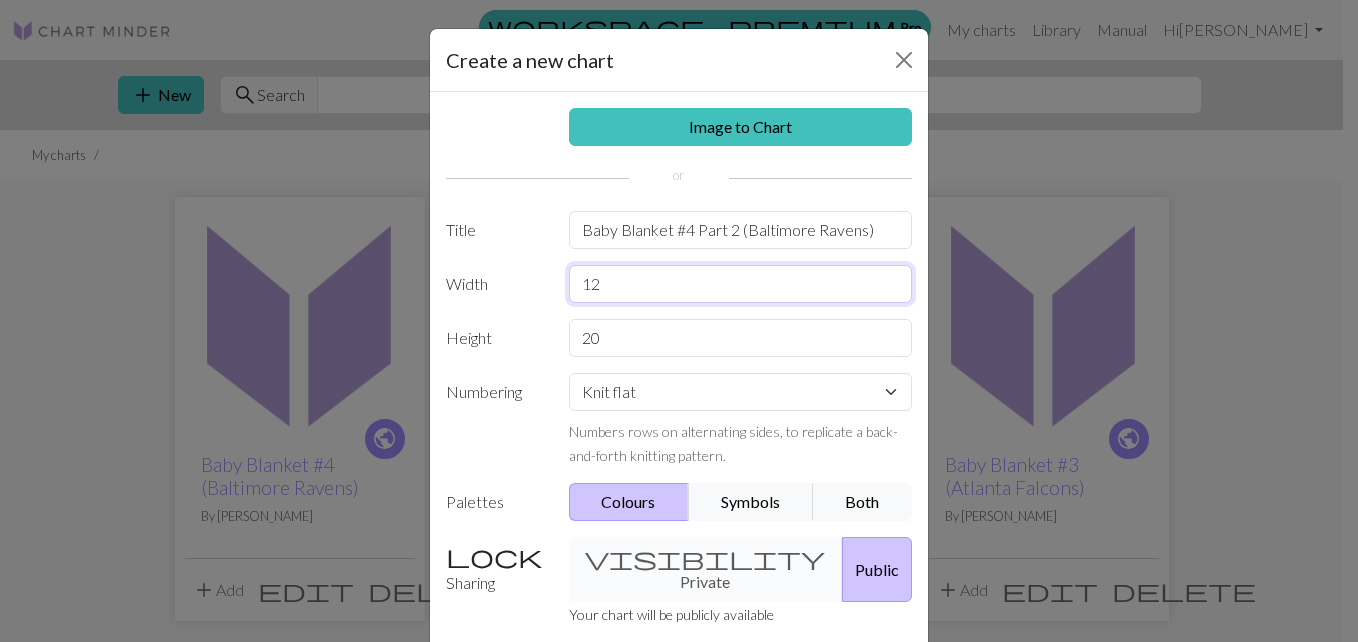 type on "12" 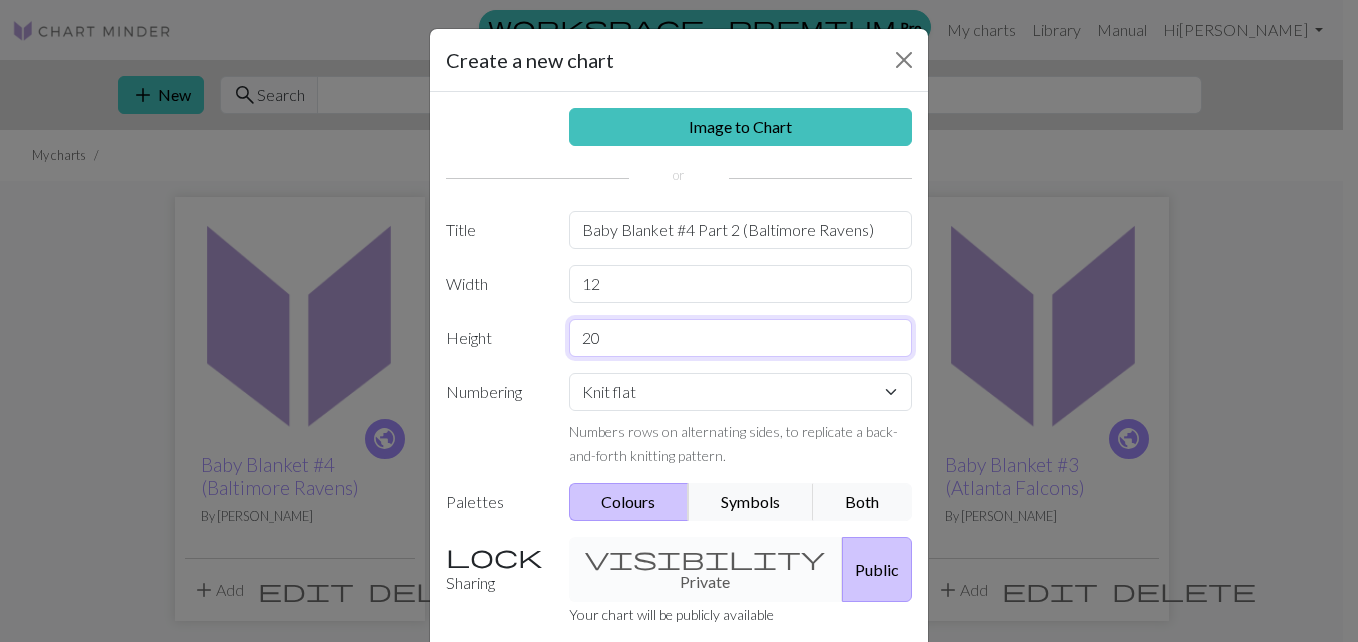 click on "20" at bounding box center [741, 338] 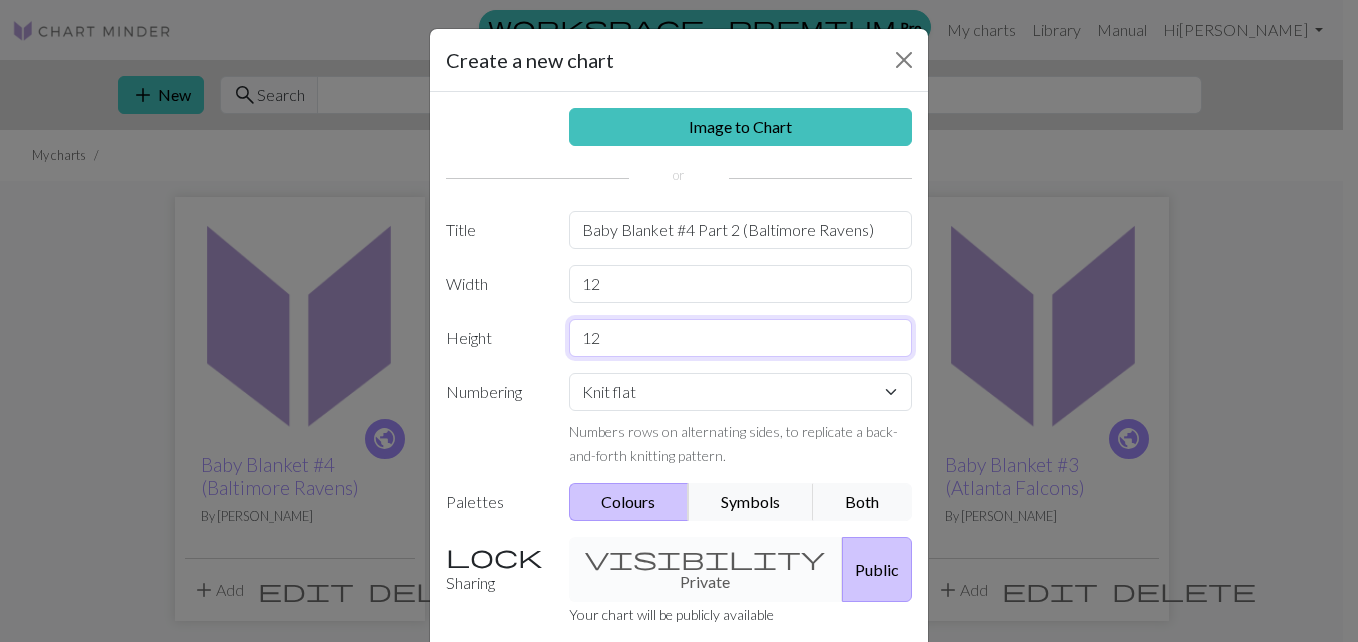 type on "12" 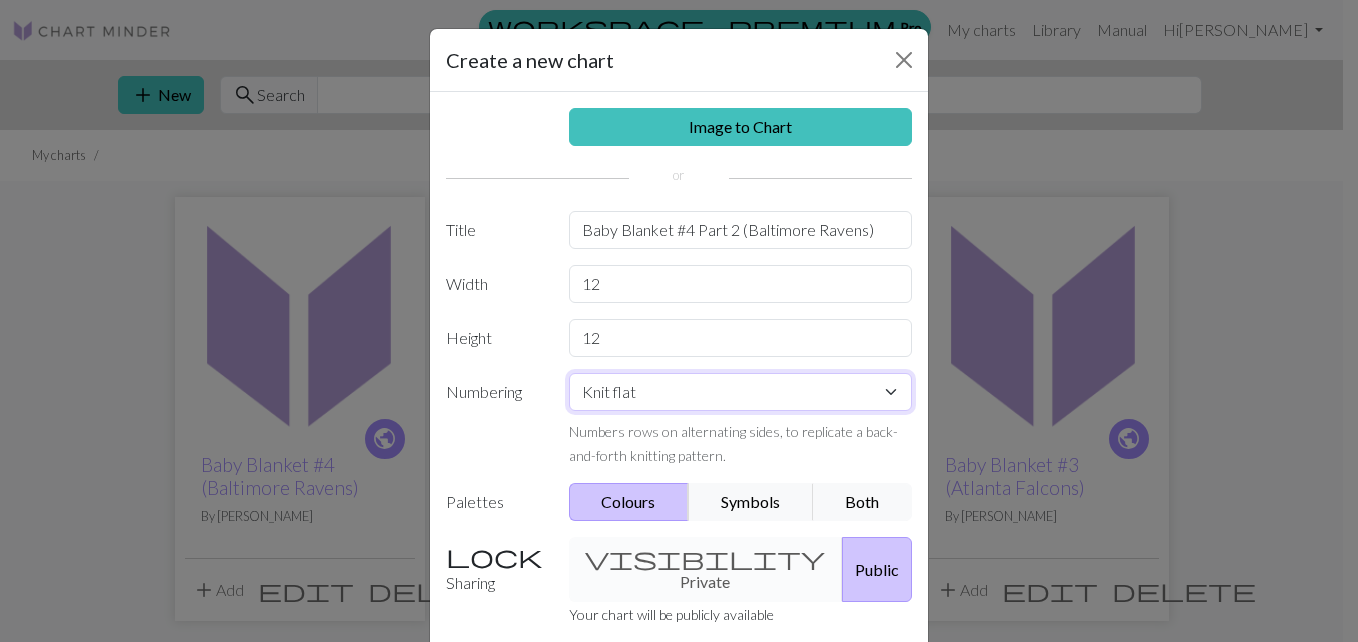 click on "Knit flat Knit in the round Lace knitting Cross stitch" at bounding box center [741, 392] 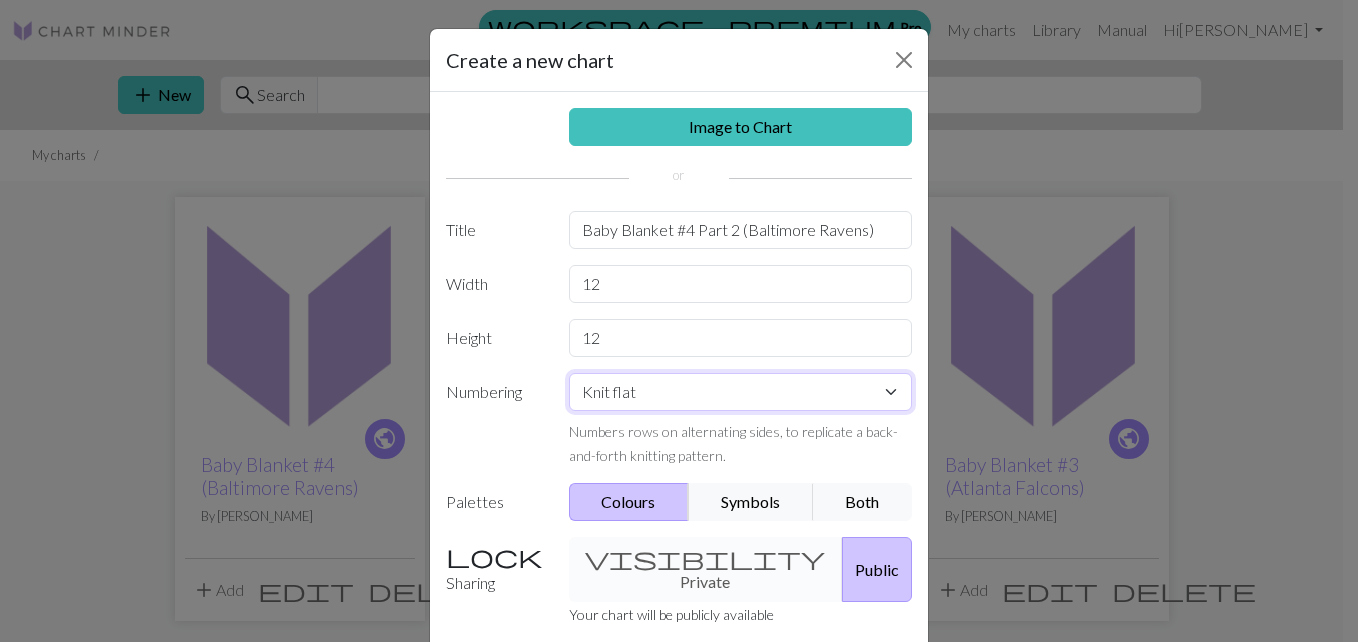 select on "round" 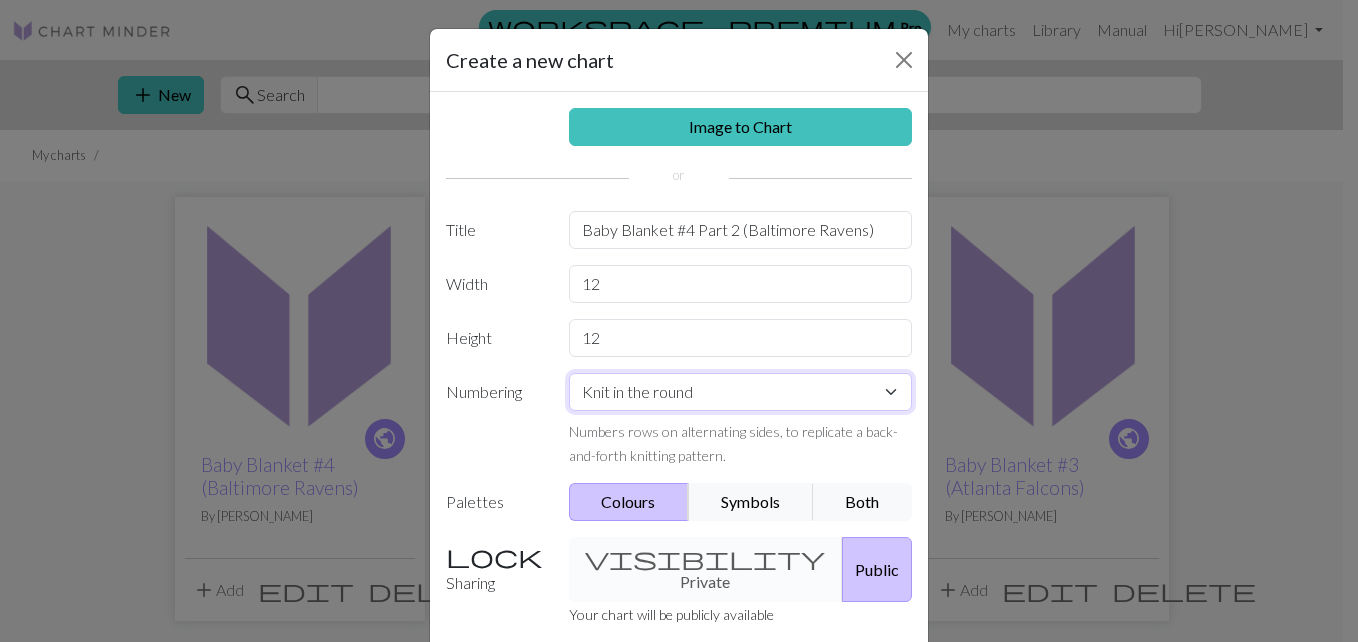 click on "Knit flat Knit in the round Lace knitting Cross stitch" at bounding box center [741, 392] 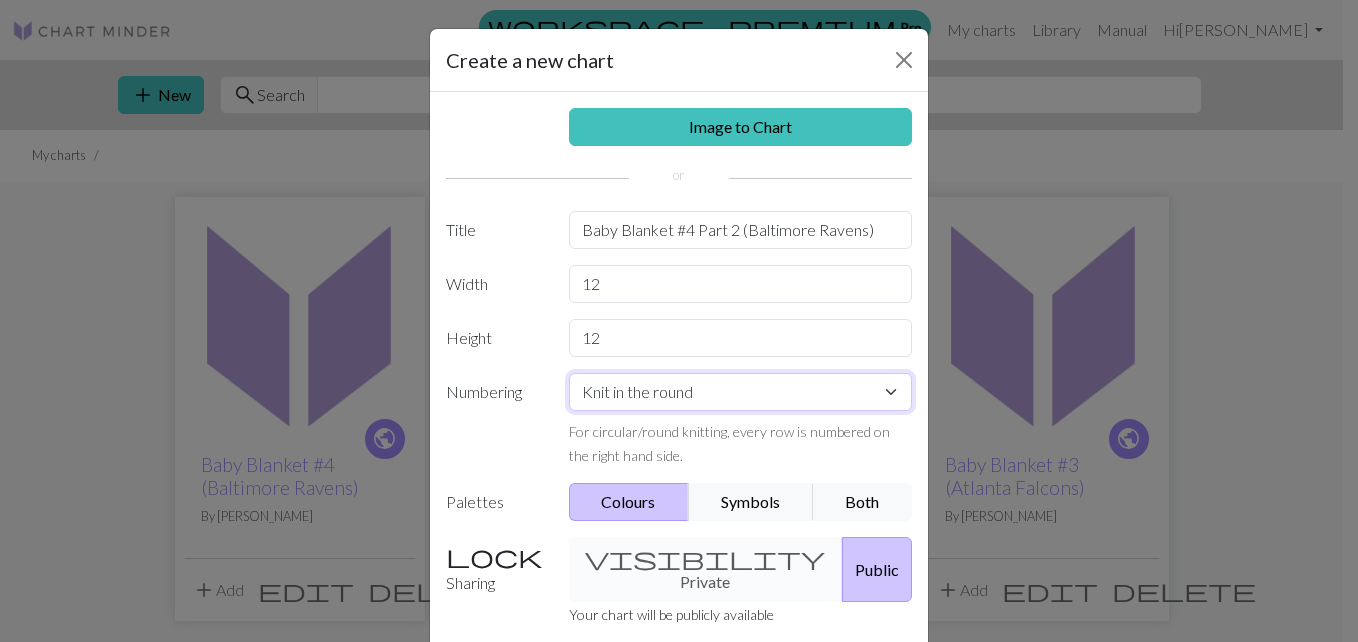 scroll, scrollTop: 148, scrollLeft: 0, axis: vertical 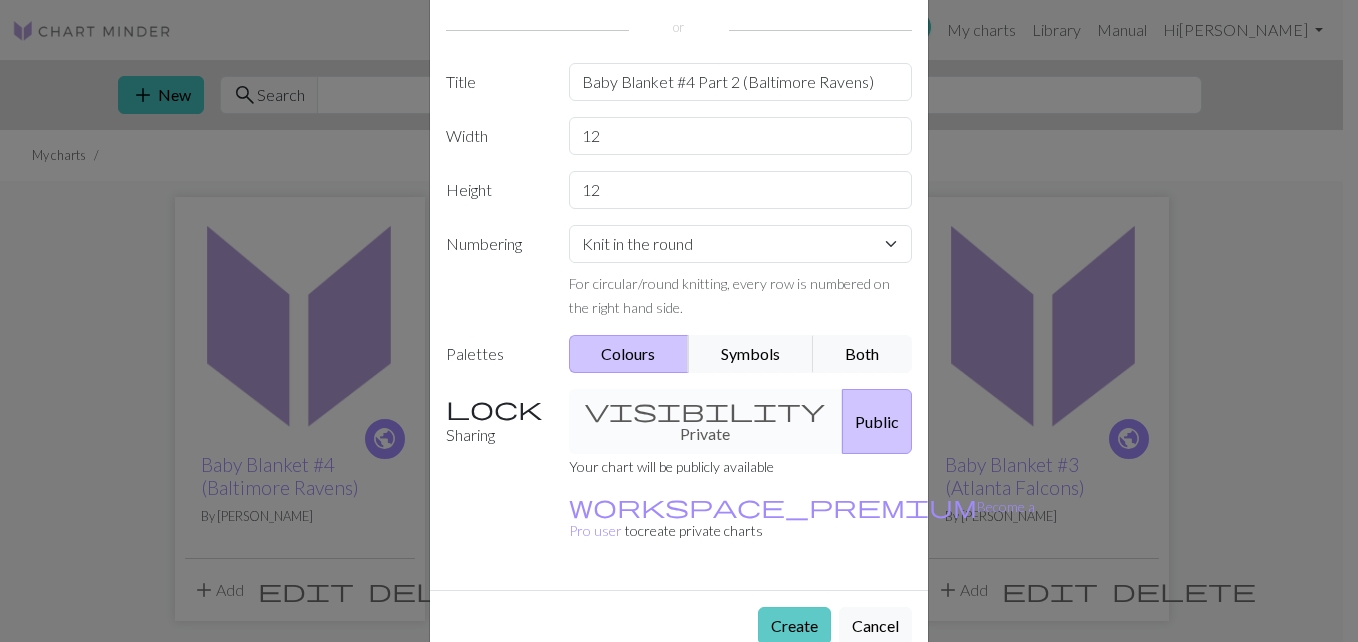 click on "Create" at bounding box center (794, 626) 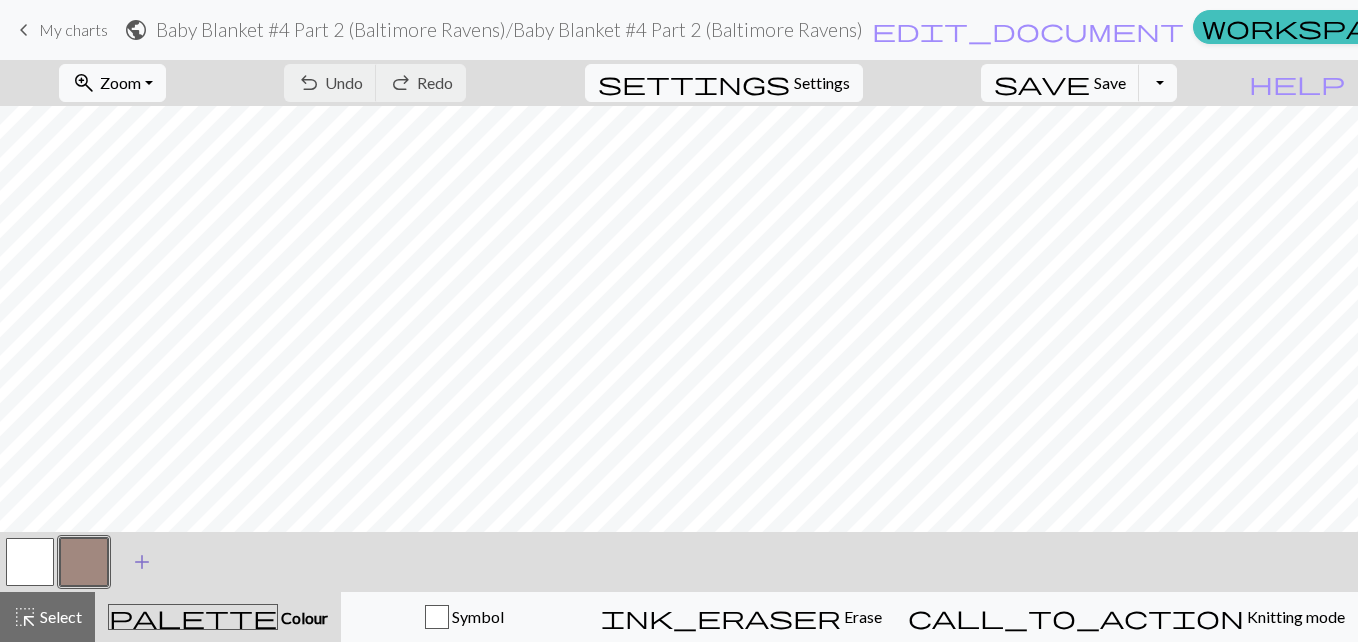 click on "add" at bounding box center (142, 562) 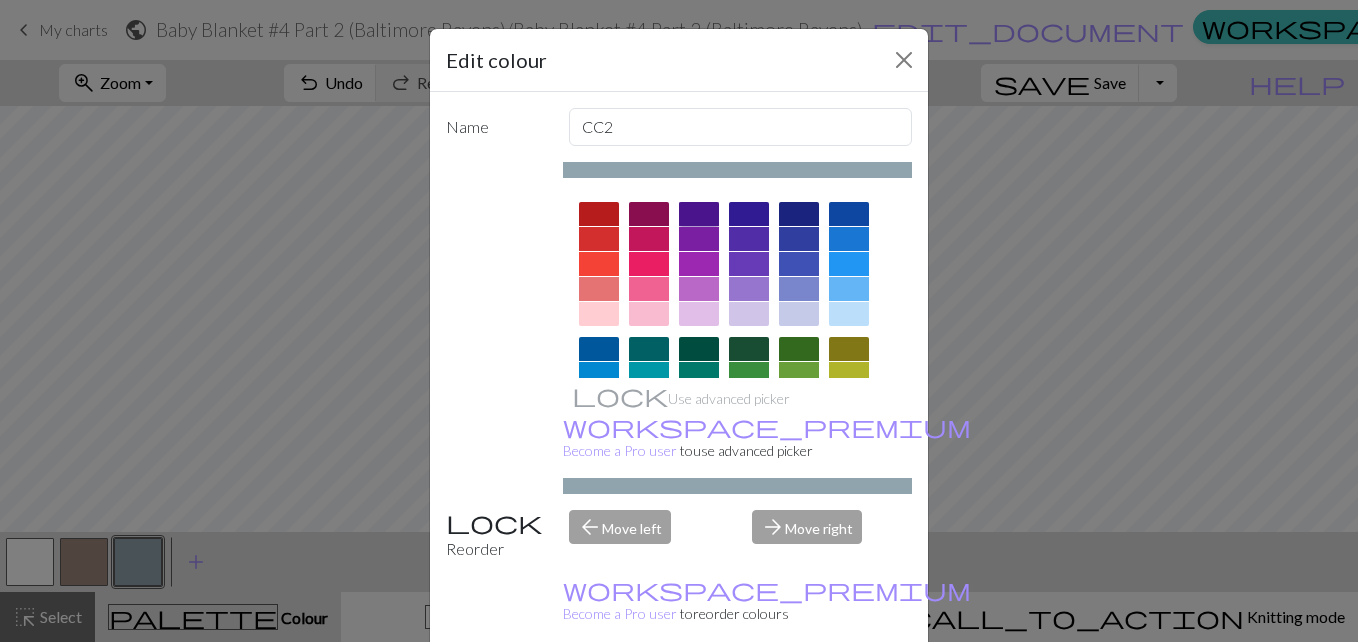 click at bounding box center (699, 214) 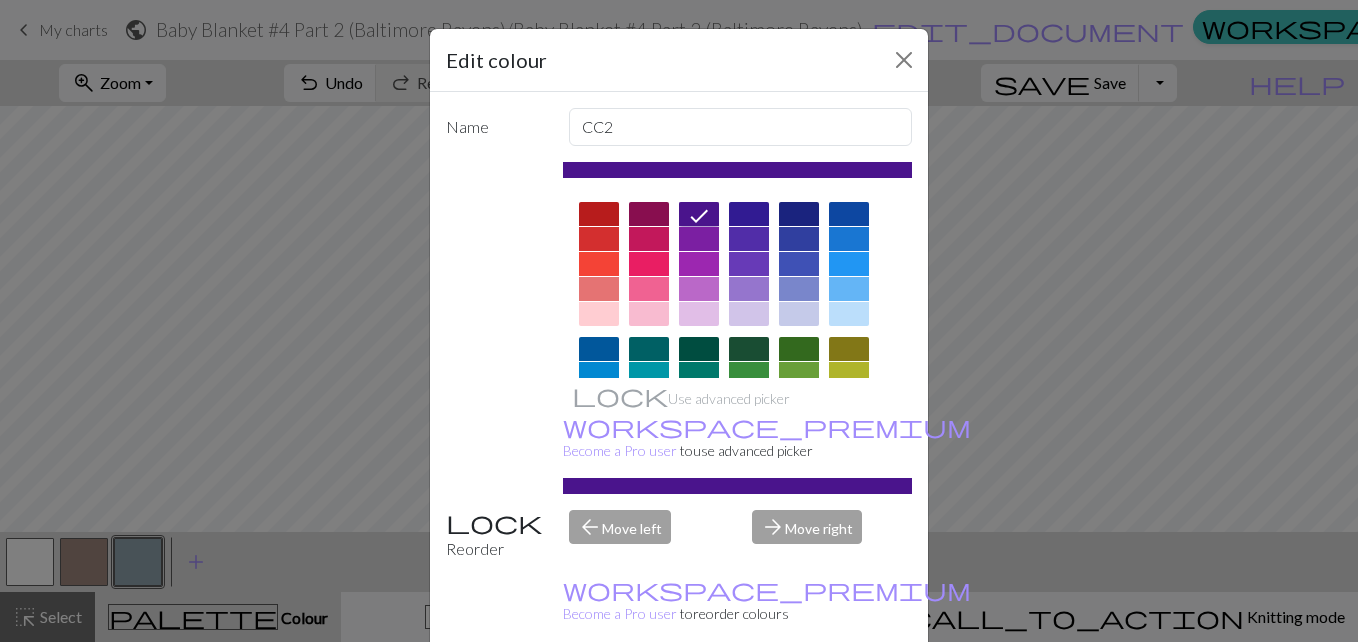 click on "Done" at bounding box center [799, 693] 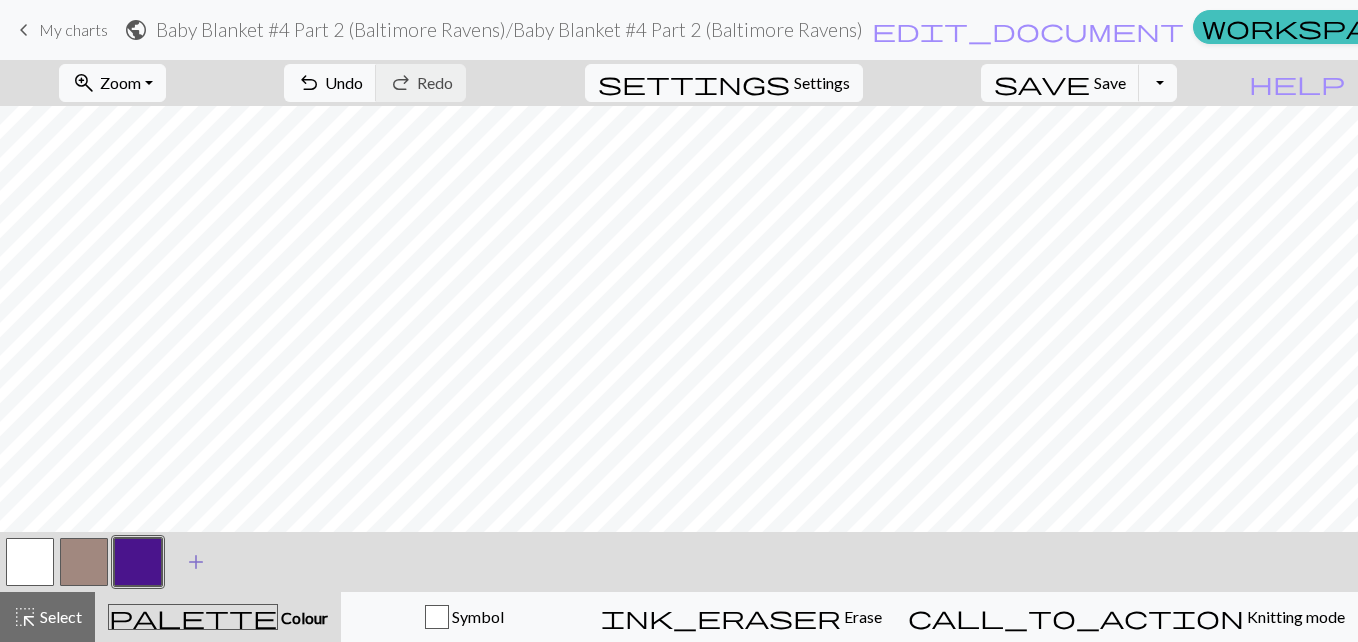 click on "add" at bounding box center (196, 562) 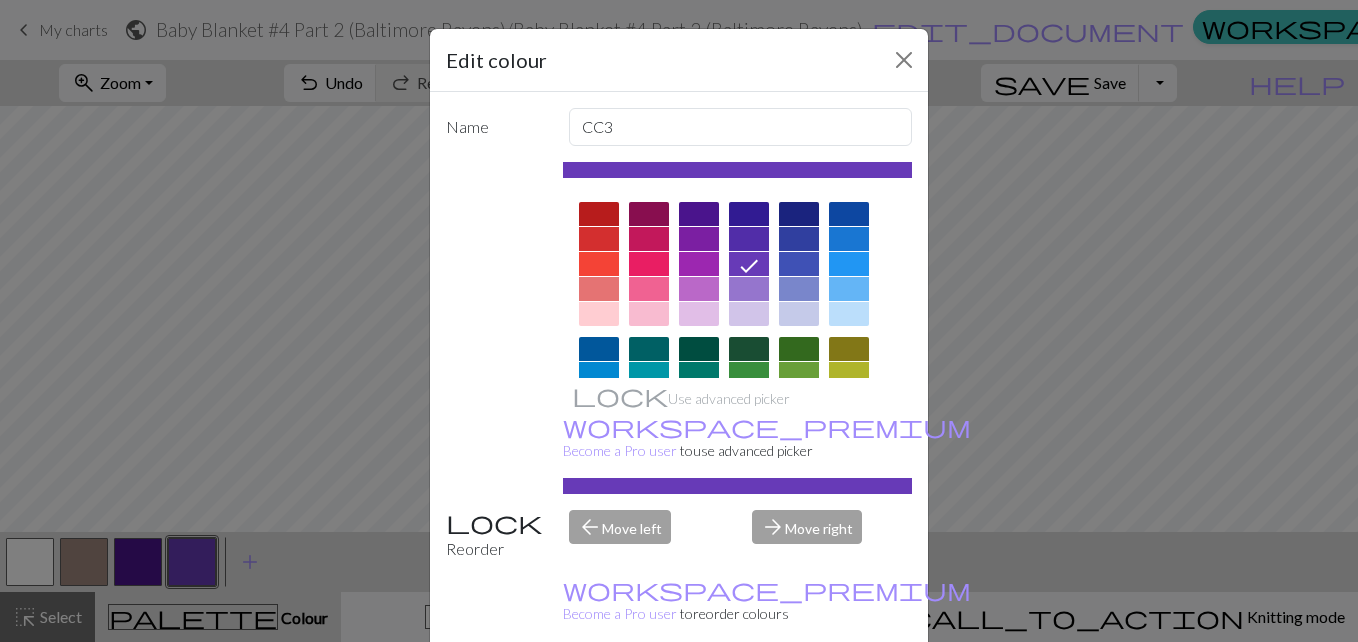 drag, startPoint x: 905, startPoint y: 240, endPoint x: 906, endPoint y: 316, distance: 76.00658 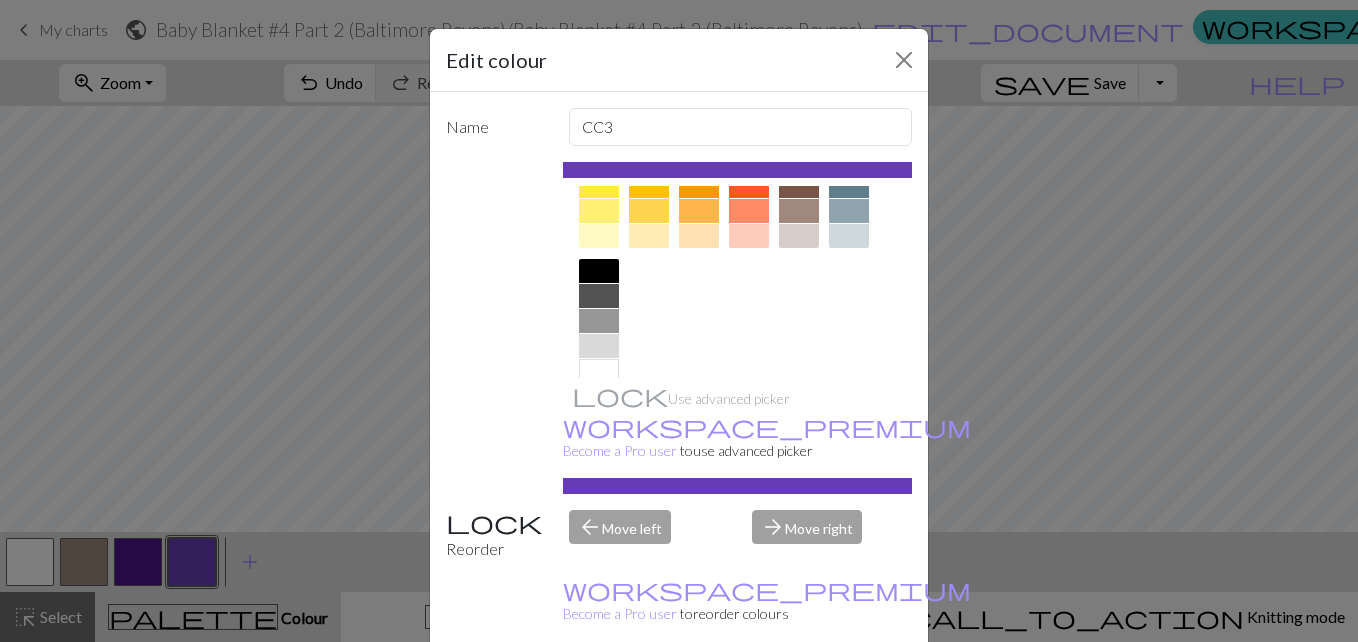 scroll, scrollTop: 279, scrollLeft: 0, axis: vertical 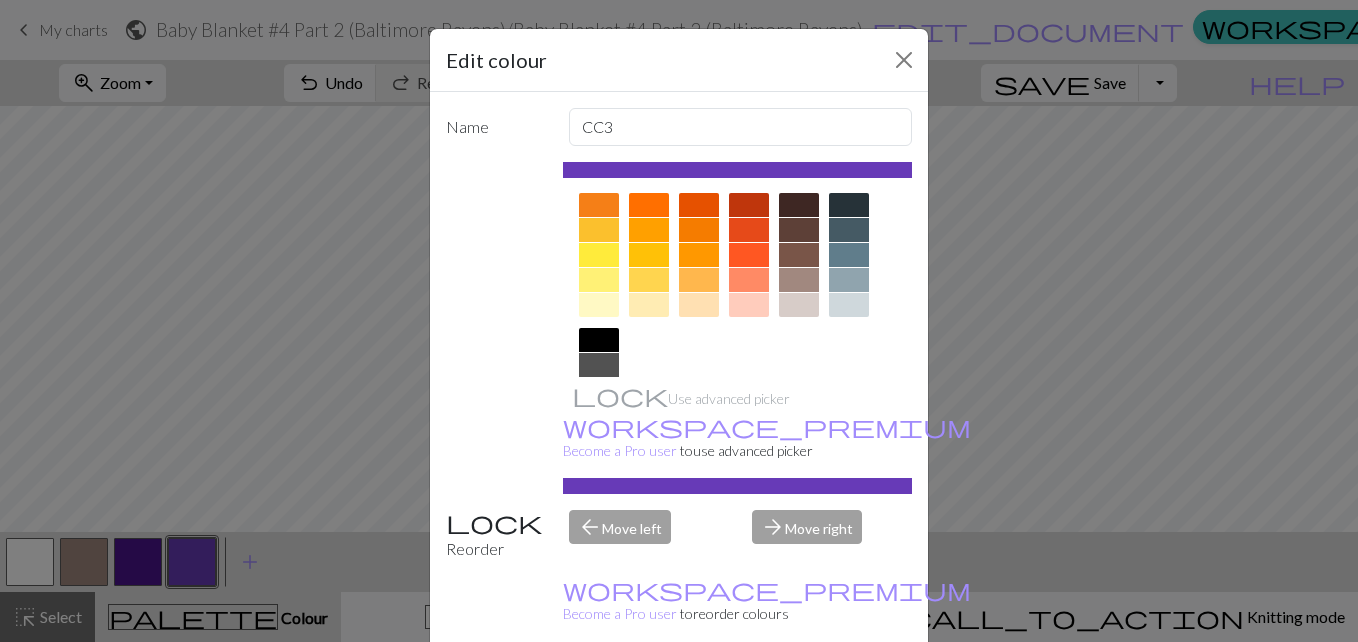 click at bounding box center [599, 340] 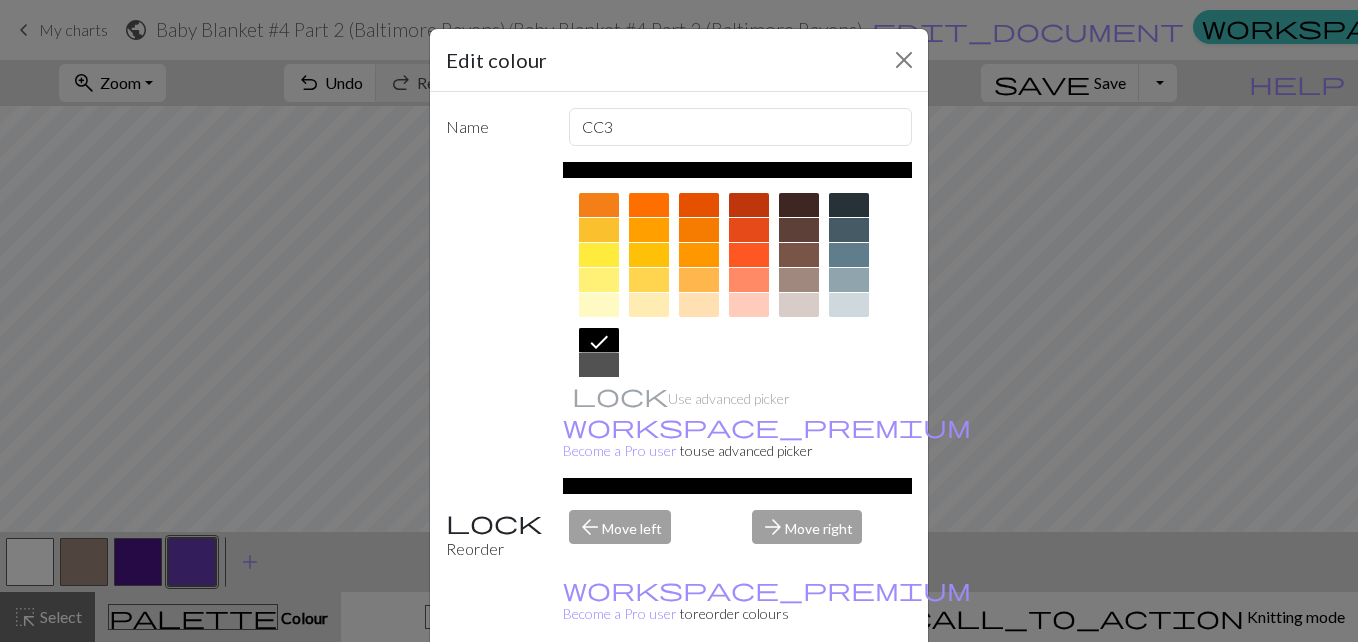 click on "Done" at bounding box center (799, 693) 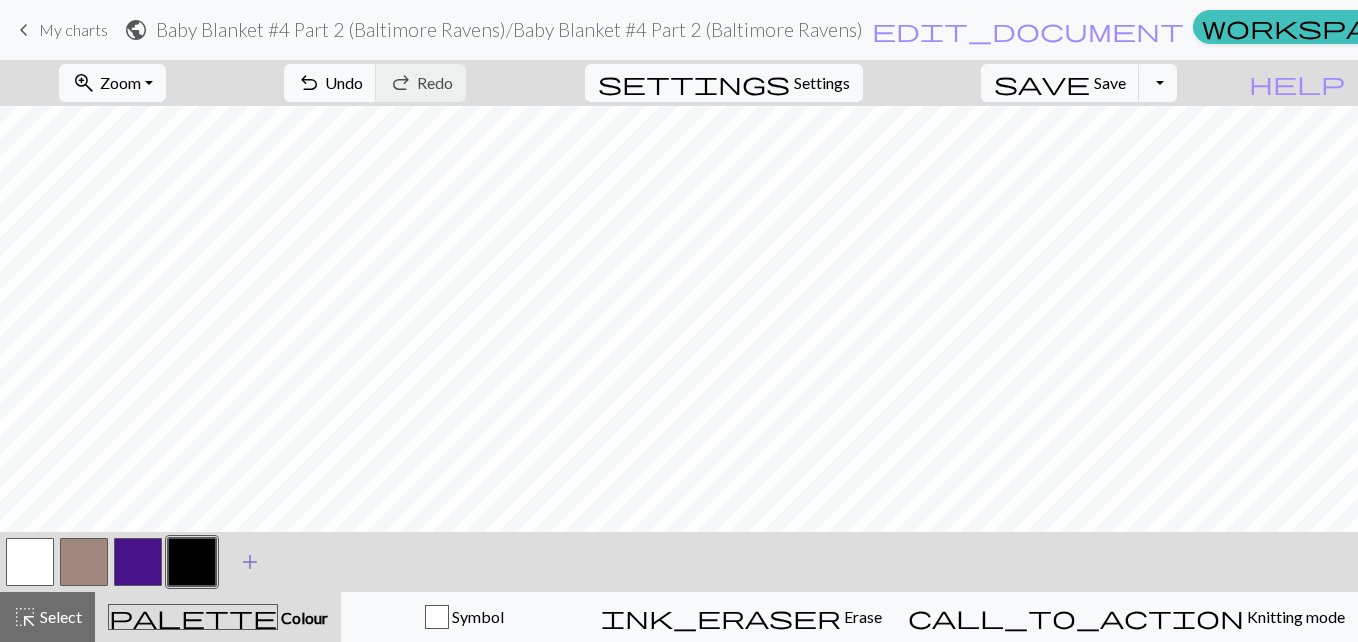 click on "add" at bounding box center (250, 562) 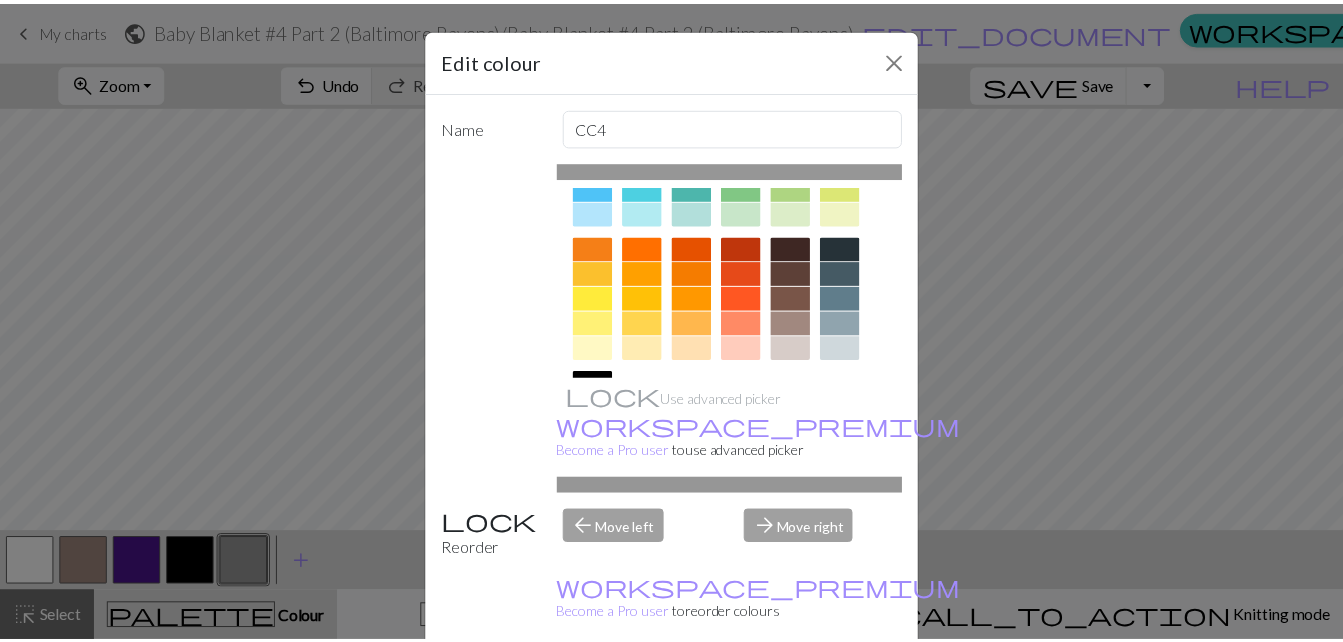 scroll, scrollTop: 245, scrollLeft: 0, axis: vertical 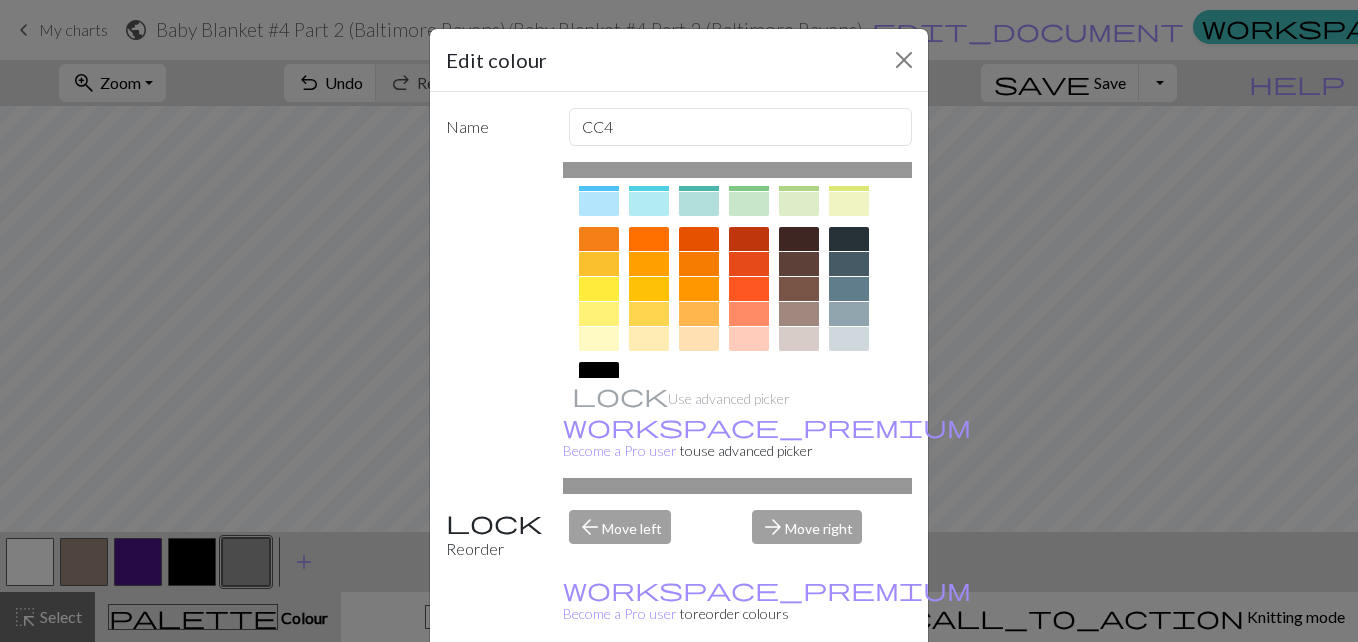 click at bounding box center (649, 289) 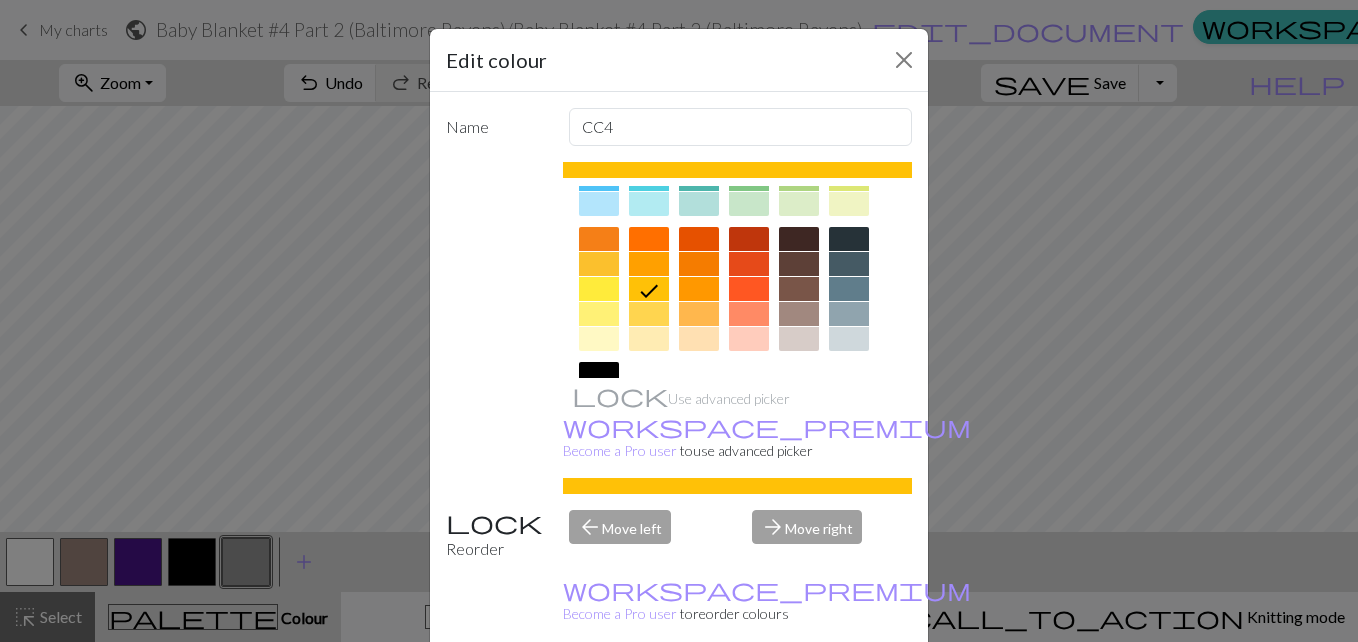 click on "arrow_forward Move right" at bounding box center [832, 535] 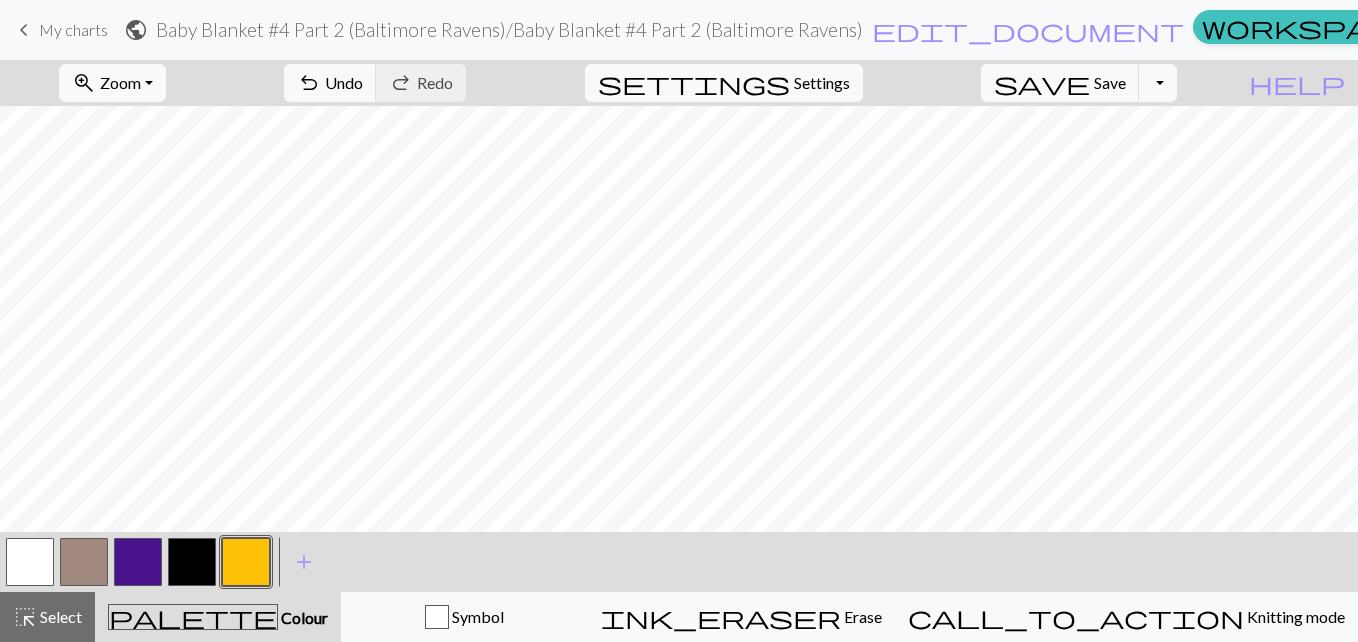 click at bounding box center [192, 562] 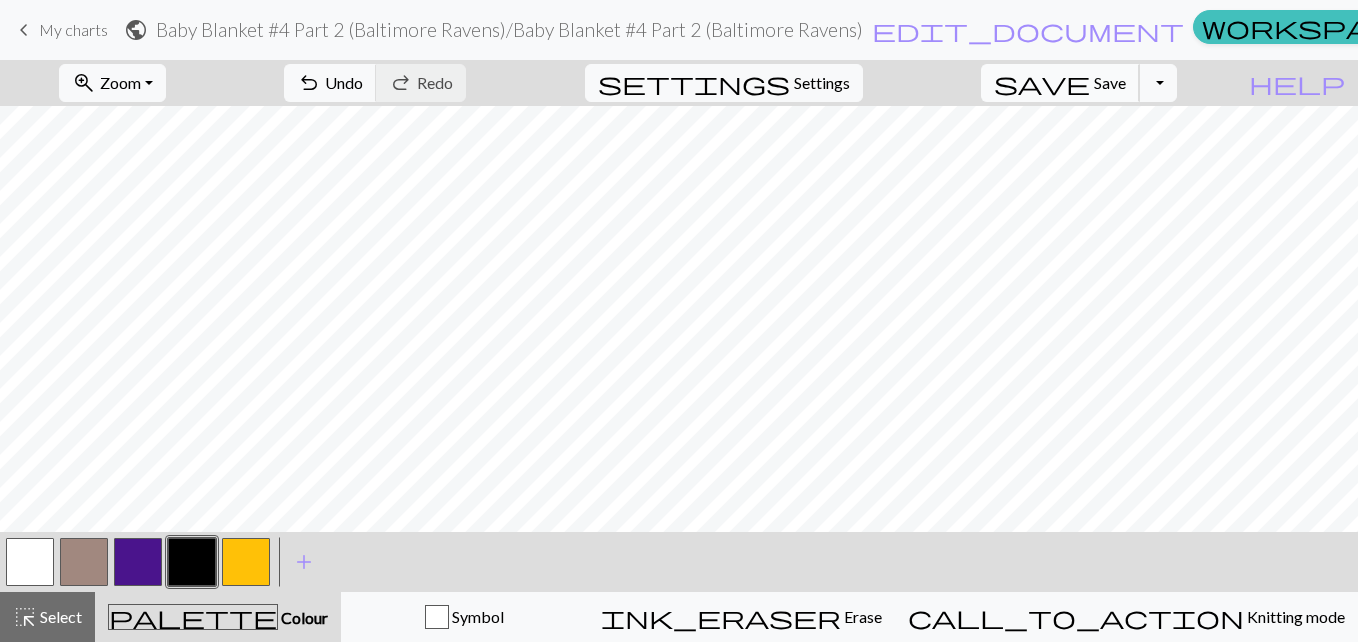 click on "save Save Save" at bounding box center (1060, 83) 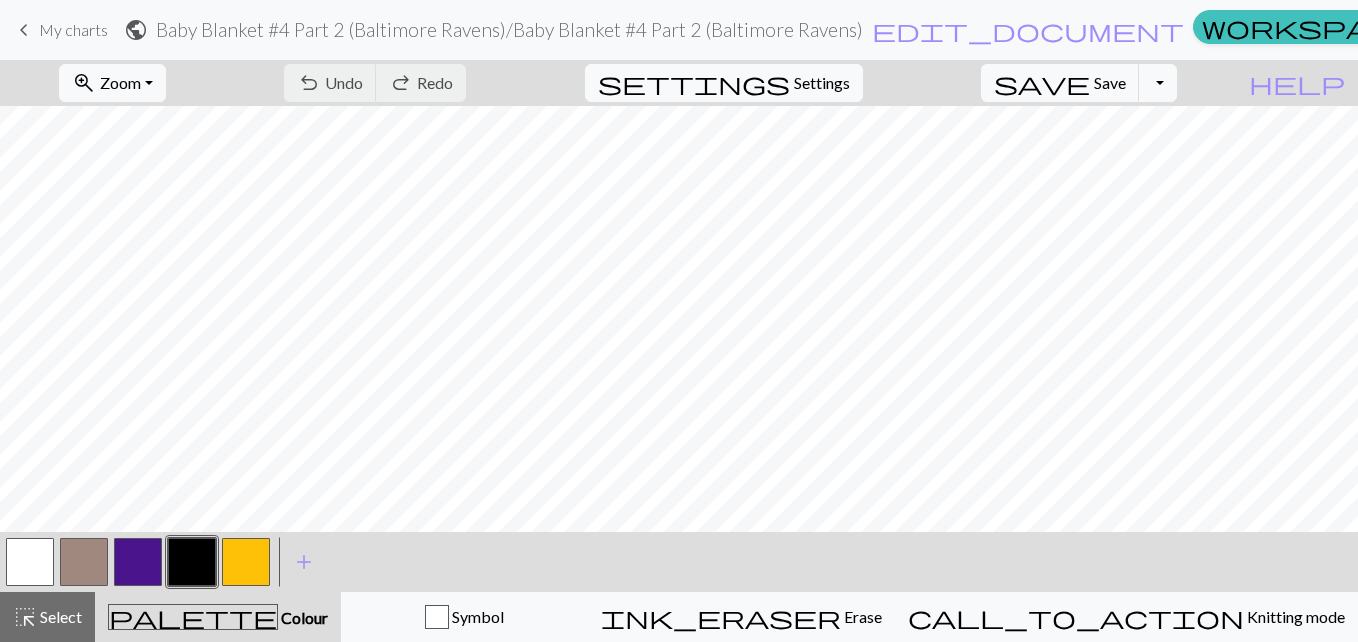 click on "keyboard_arrow_left   My charts public Baby Blanket #4 Part 2 (Baltimore Ravens)  /  Baby Blanket #4 Part 2 (Baltimore Ravens) edit_document Edit settings workspace_premium  Pro My charts Library Manual Hi  chasity   Account settings Logout" at bounding box center (679, 30) 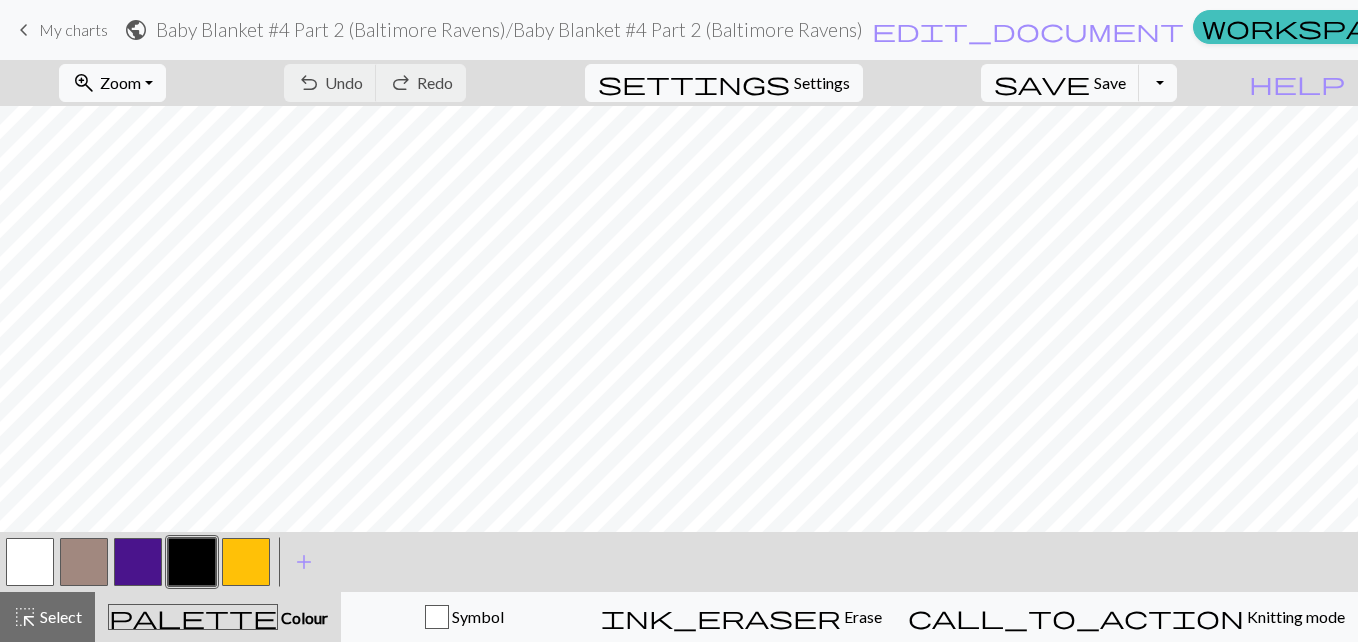 click on "keyboard_arrow_left" at bounding box center [24, 30] 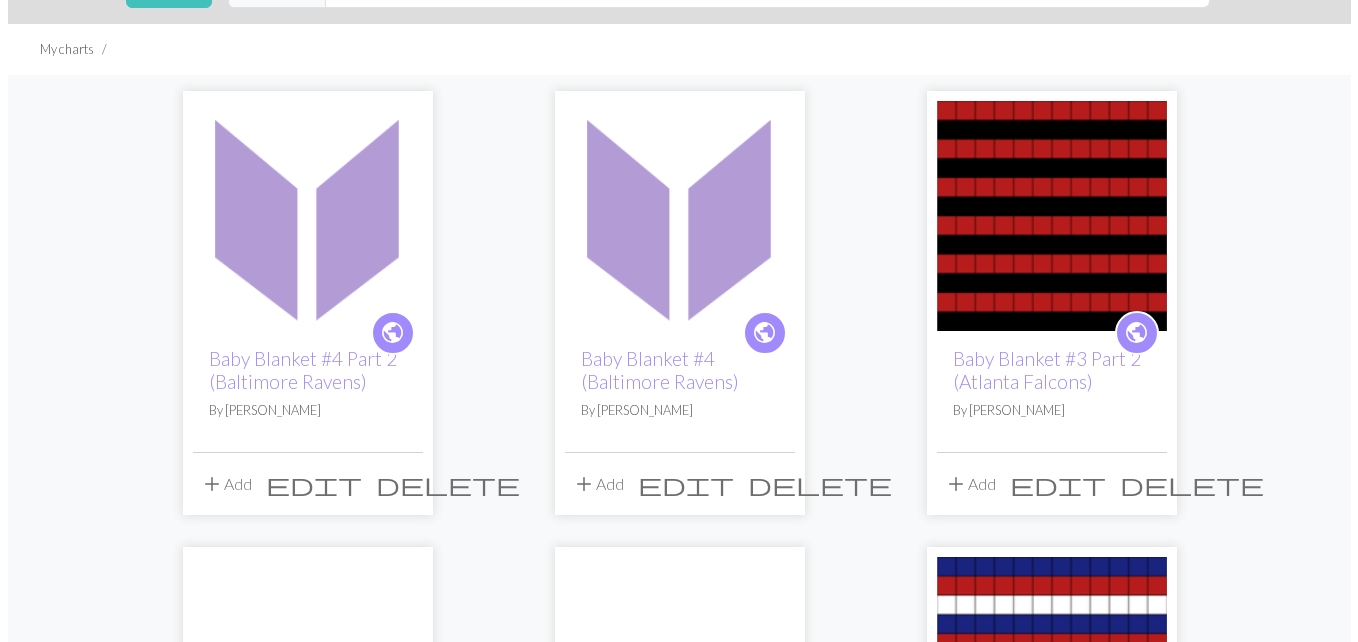scroll, scrollTop: 0, scrollLeft: 0, axis: both 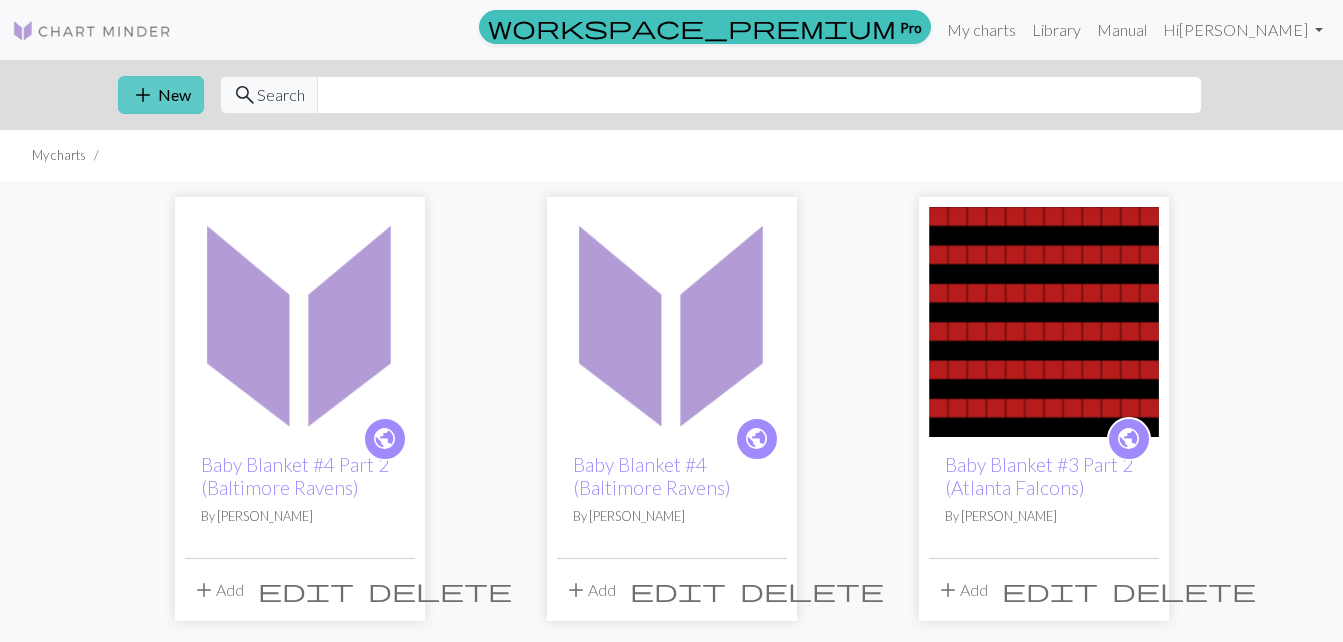 click on "add   New" at bounding box center (161, 95) 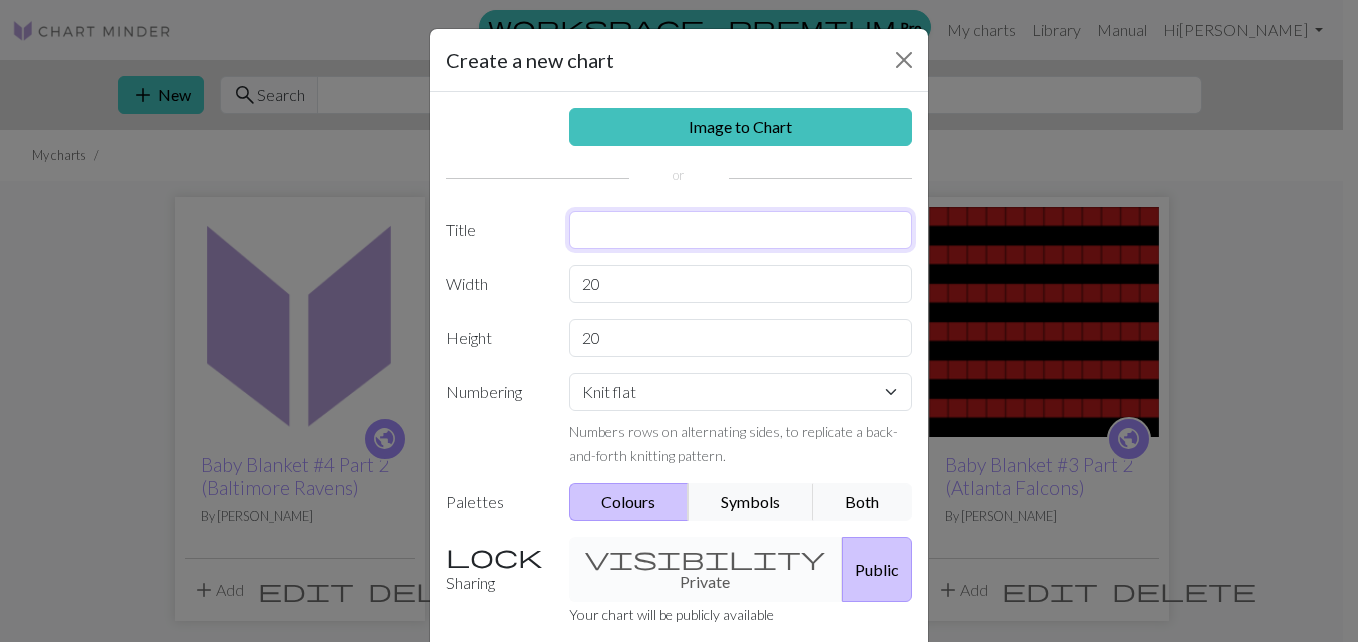 click at bounding box center (741, 230) 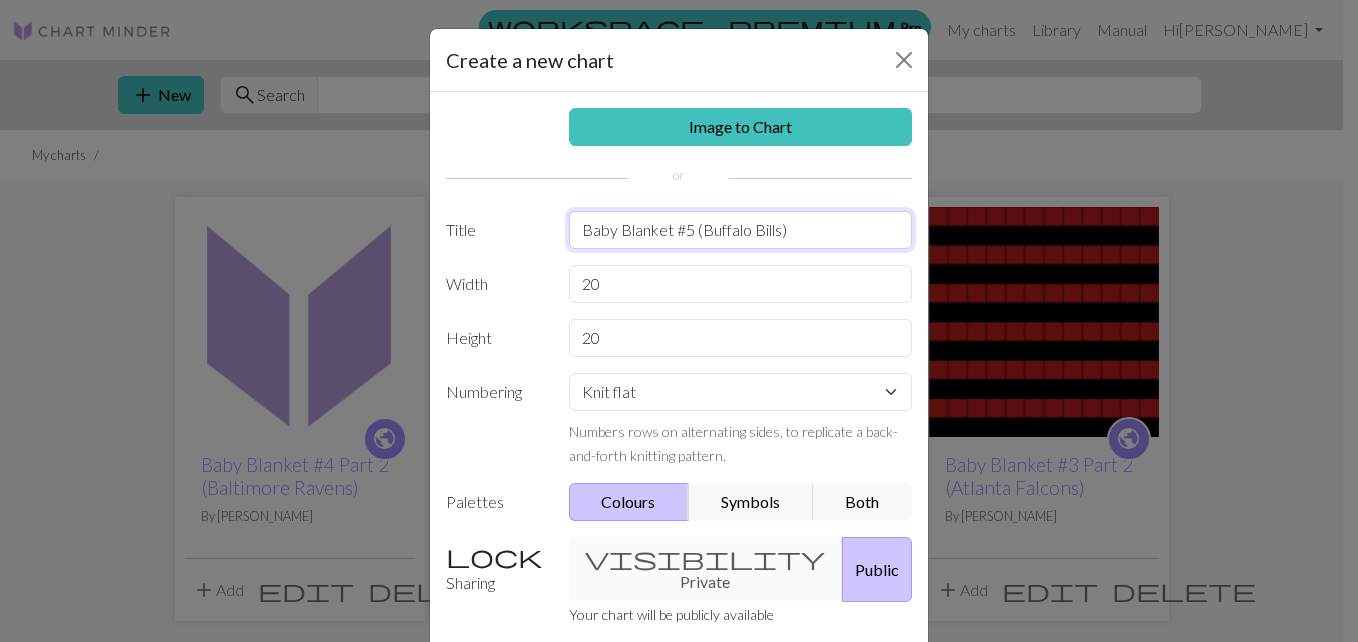 type on "Baby Blanket #5 (Buffalo Bills)" 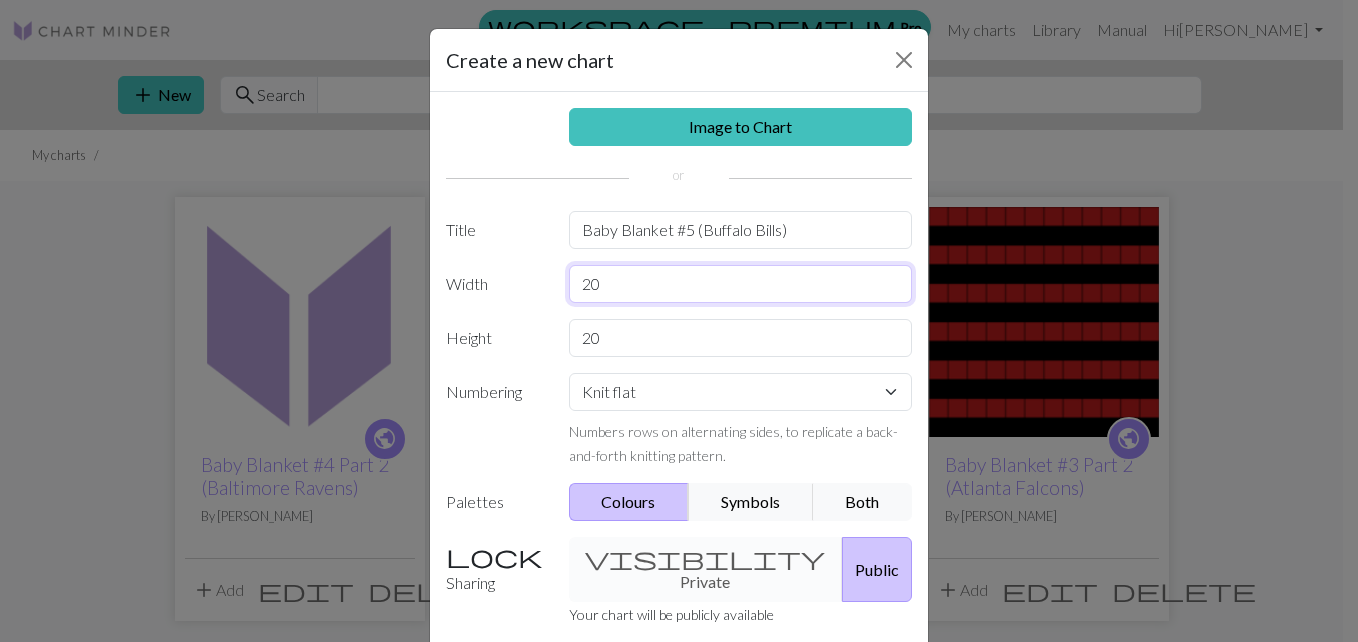 click on "20" at bounding box center [741, 284] 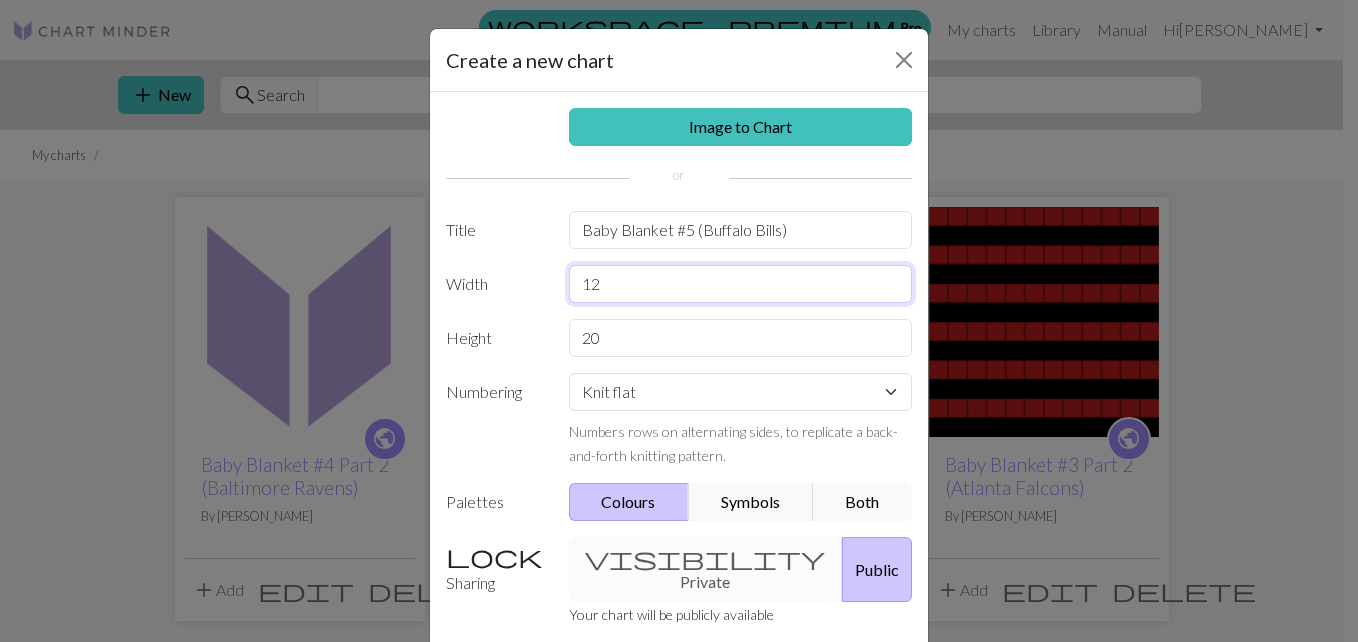 type on "12" 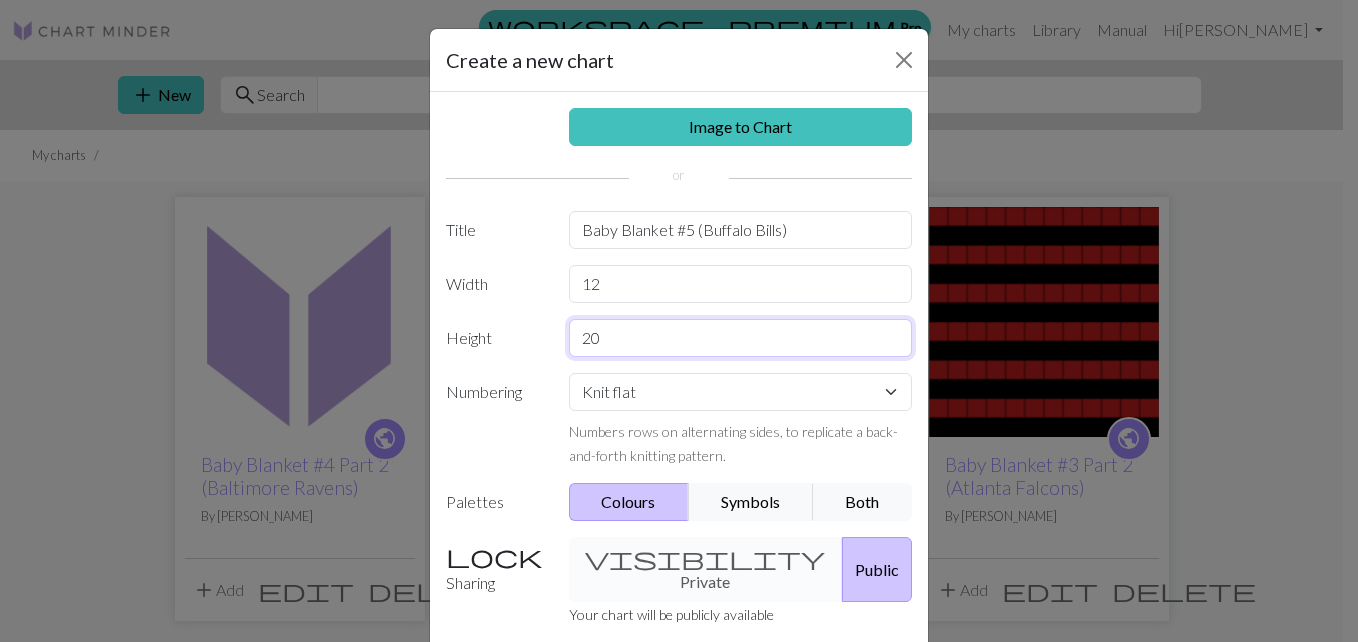 click on "20" at bounding box center [741, 338] 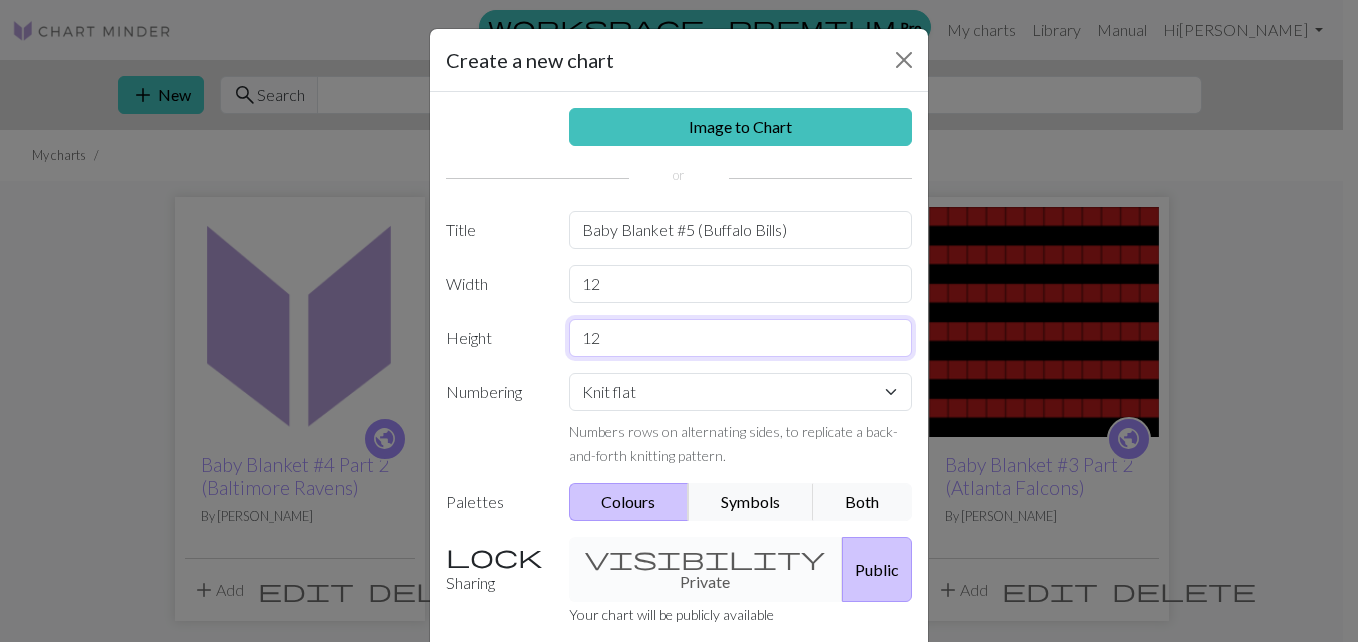 type on "12" 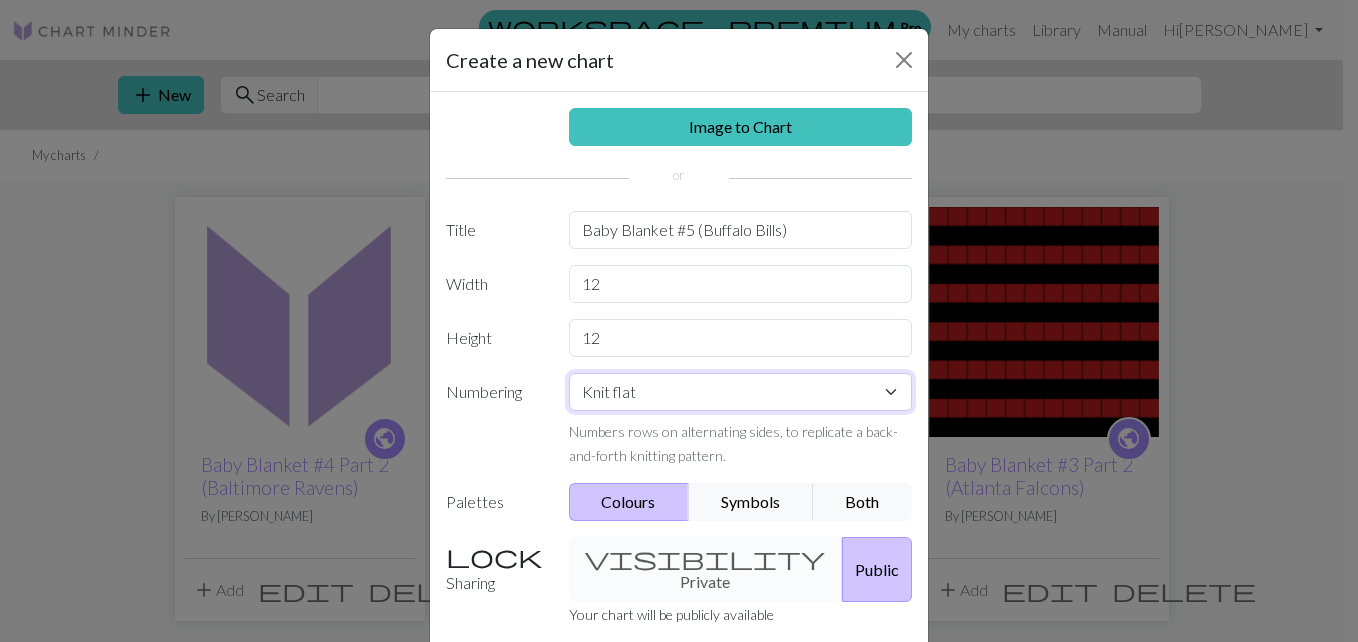 click on "Knit flat Knit in the round Lace knitting Cross stitch" at bounding box center [741, 392] 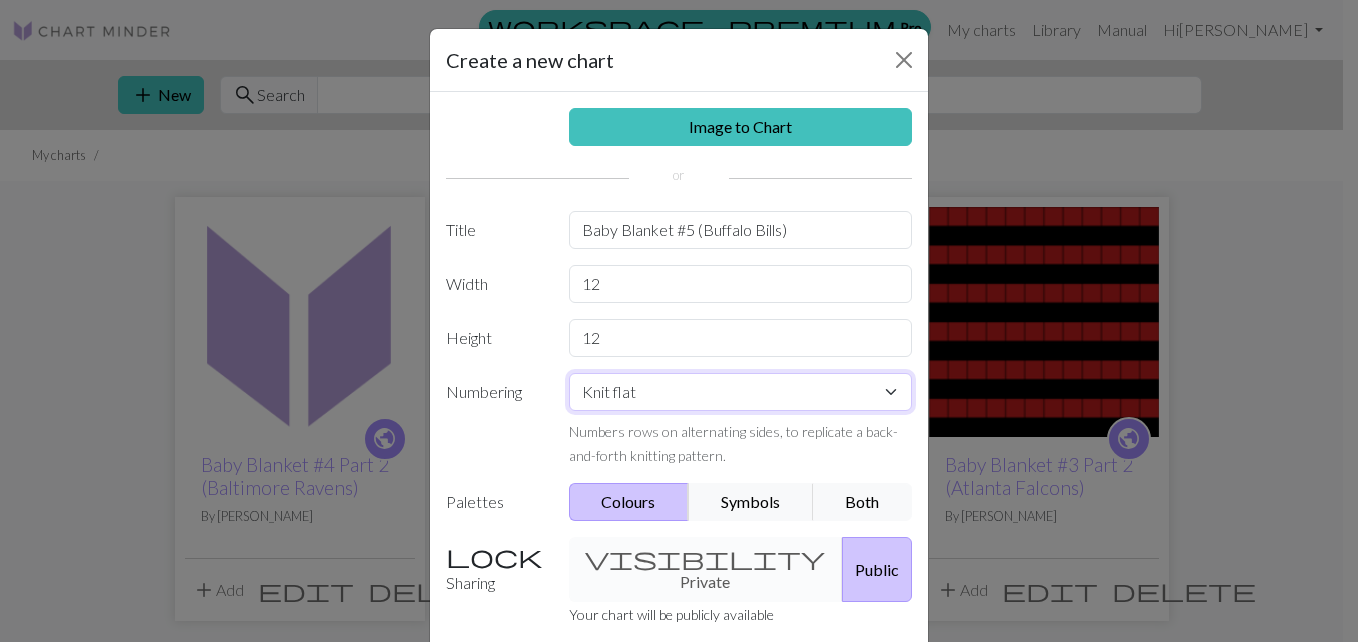 select on "round" 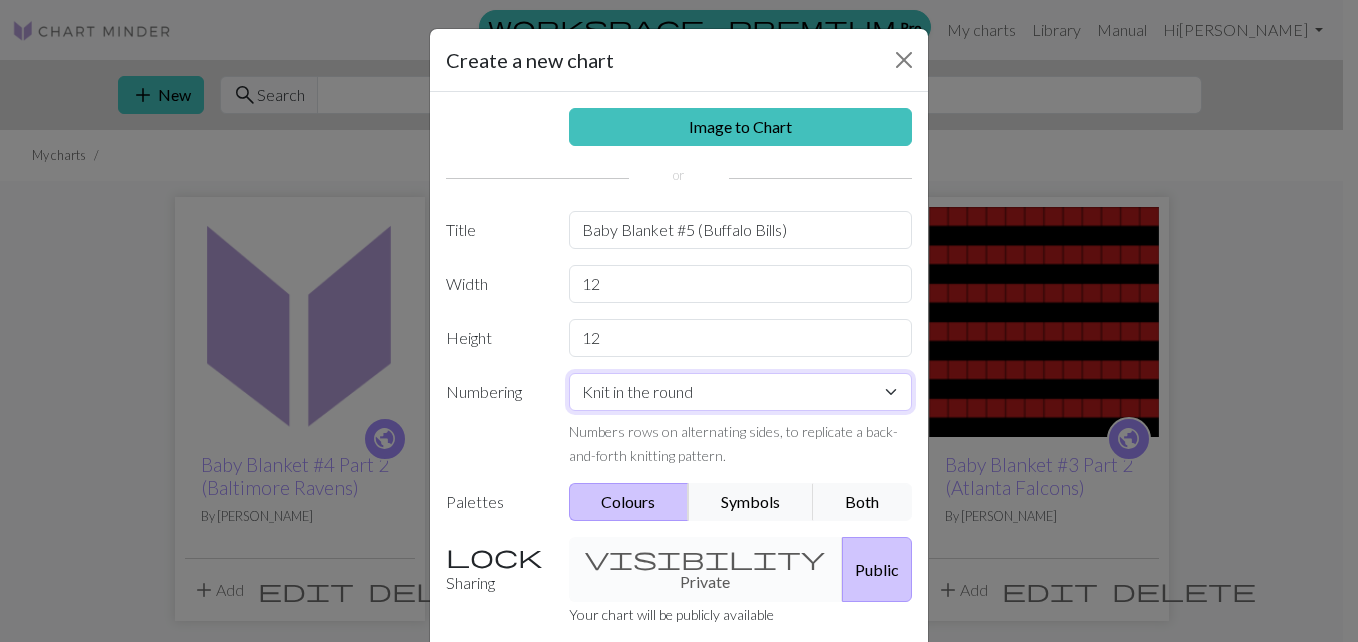 click on "Knit flat Knit in the round Lace knitting Cross stitch" at bounding box center [741, 392] 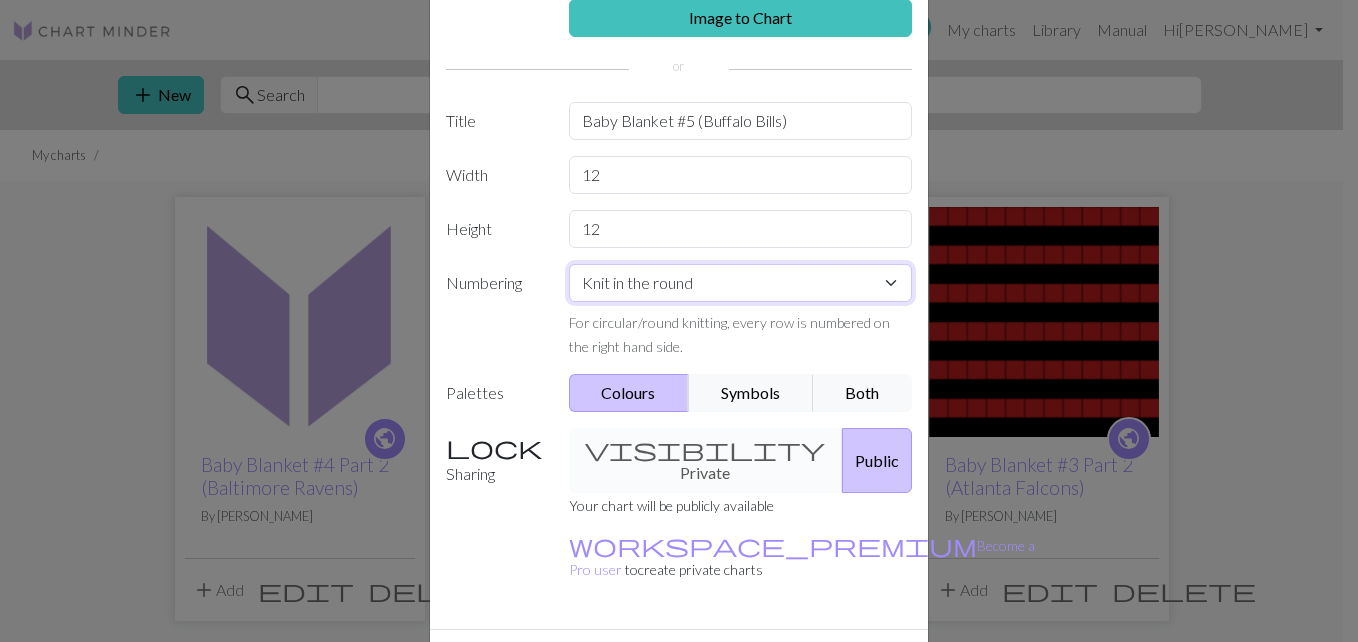 scroll, scrollTop: 148, scrollLeft: 0, axis: vertical 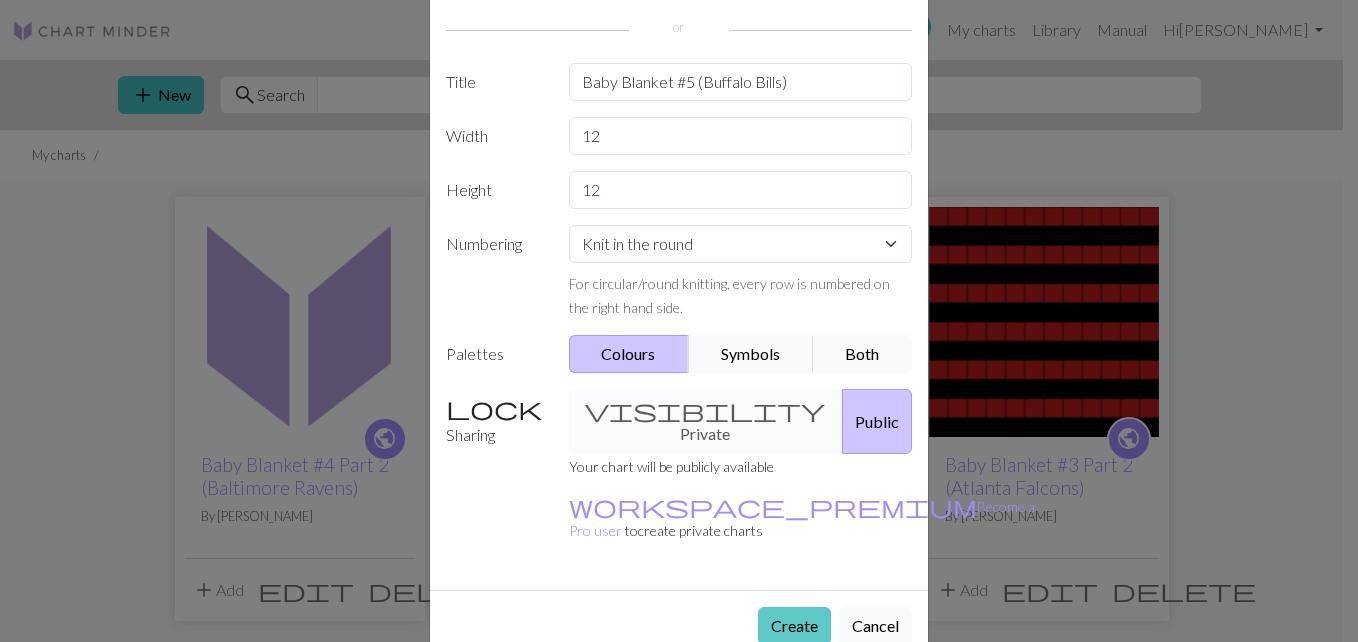 click on "Create" at bounding box center [794, 626] 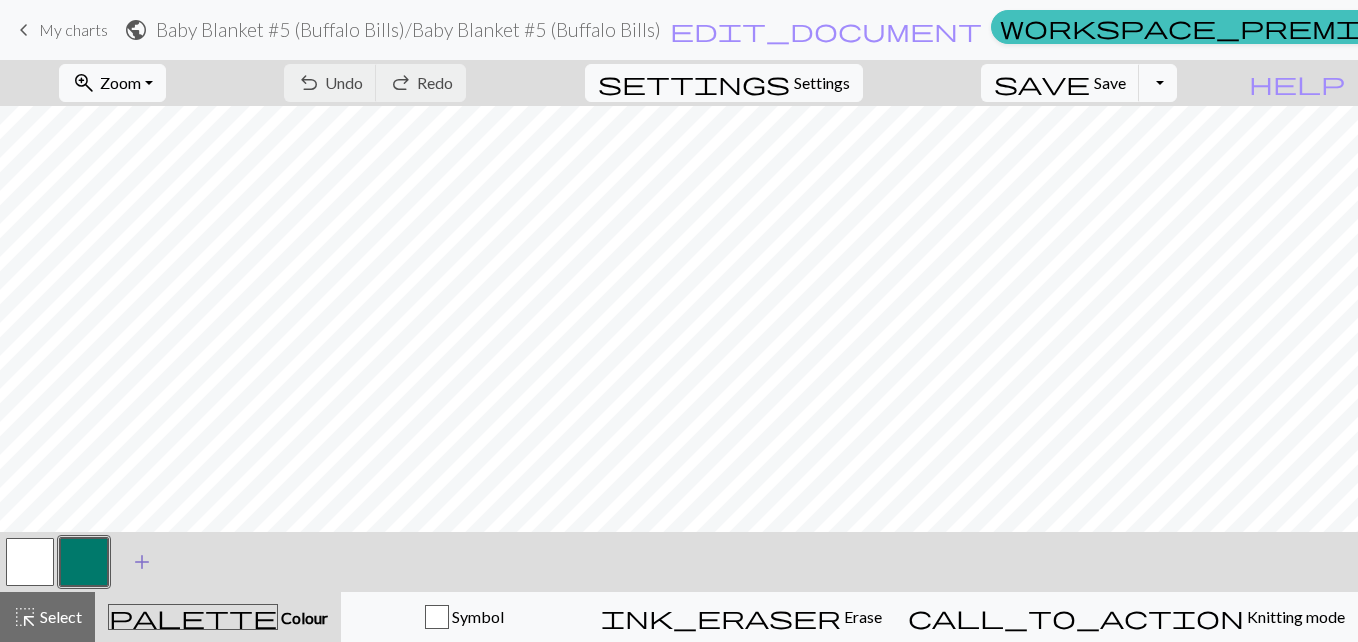 click on "add Add a  colour" at bounding box center (142, 562) 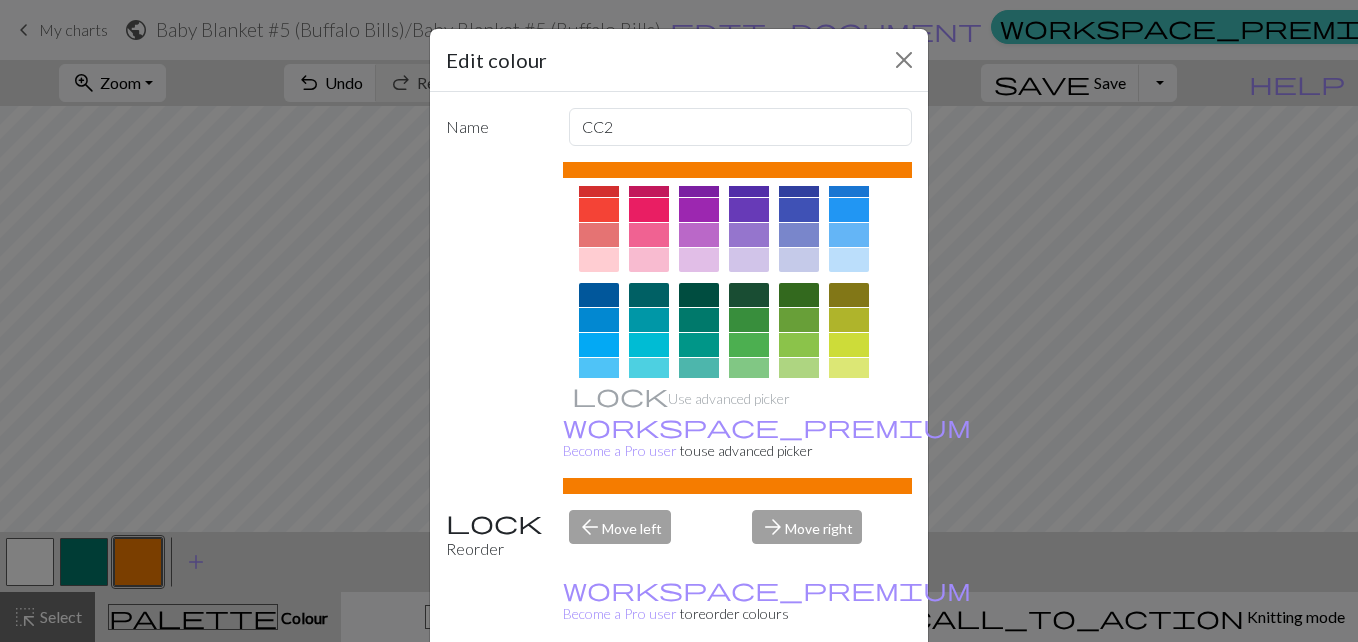 scroll, scrollTop: 0, scrollLeft: 0, axis: both 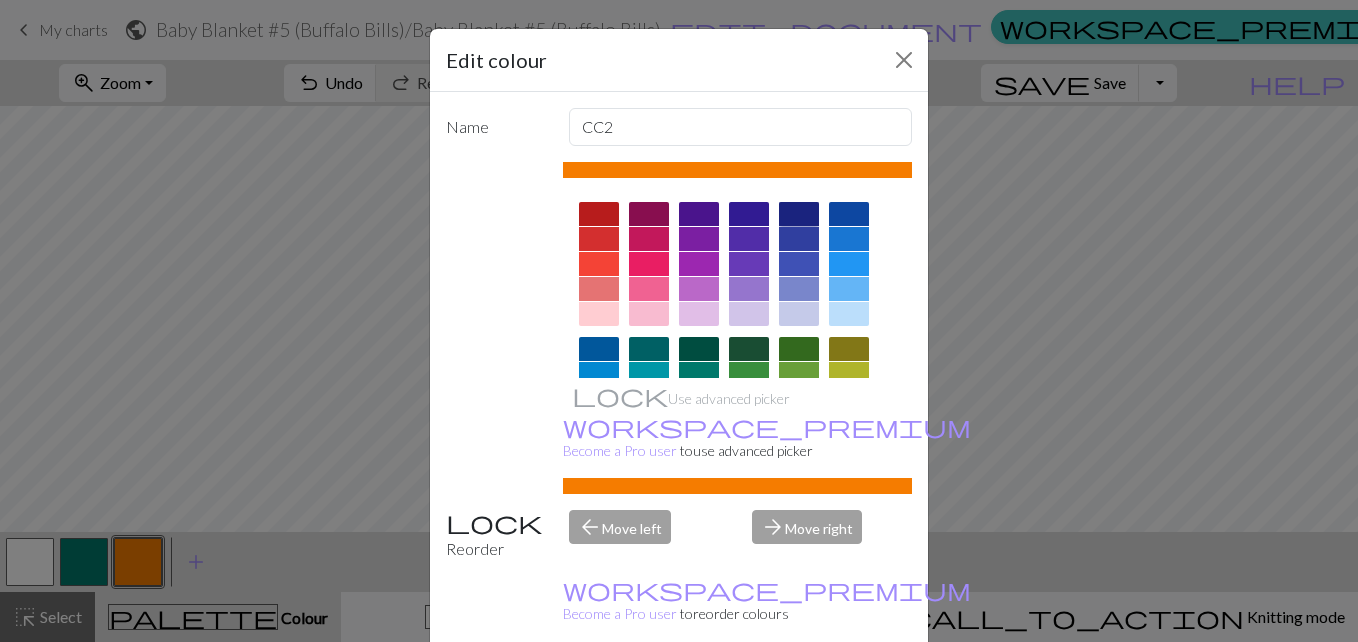 click at bounding box center (799, 214) 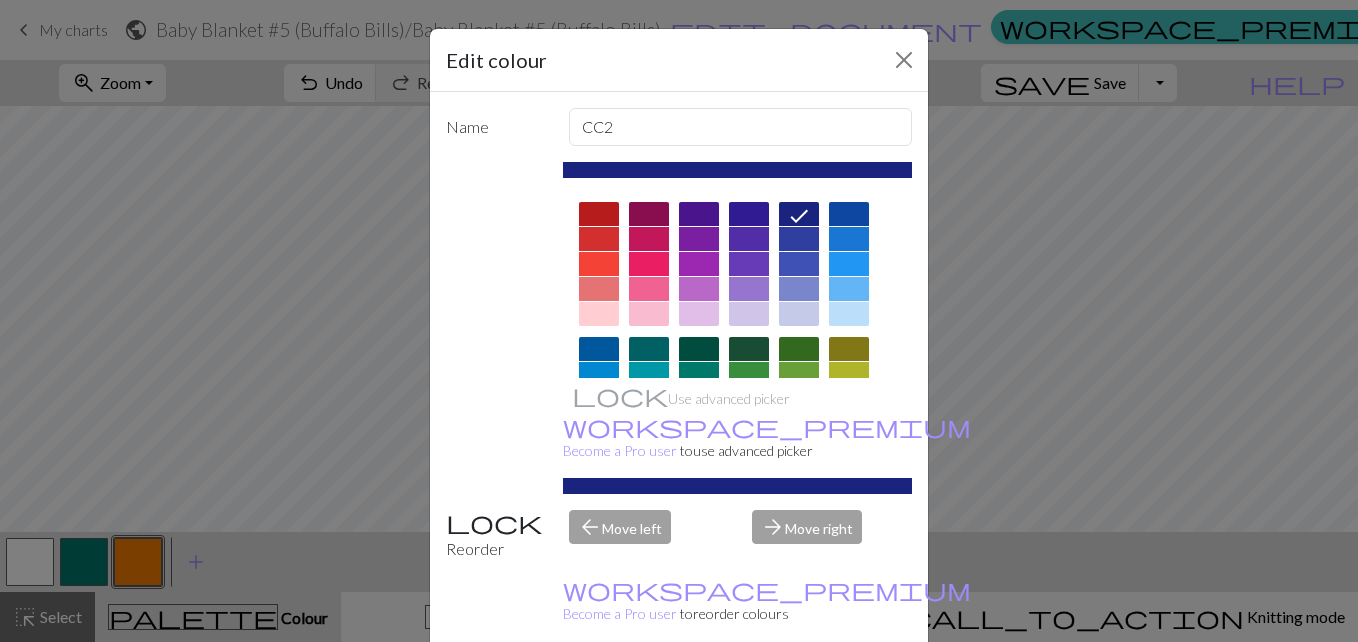 click on "Done" at bounding box center (799, 693) 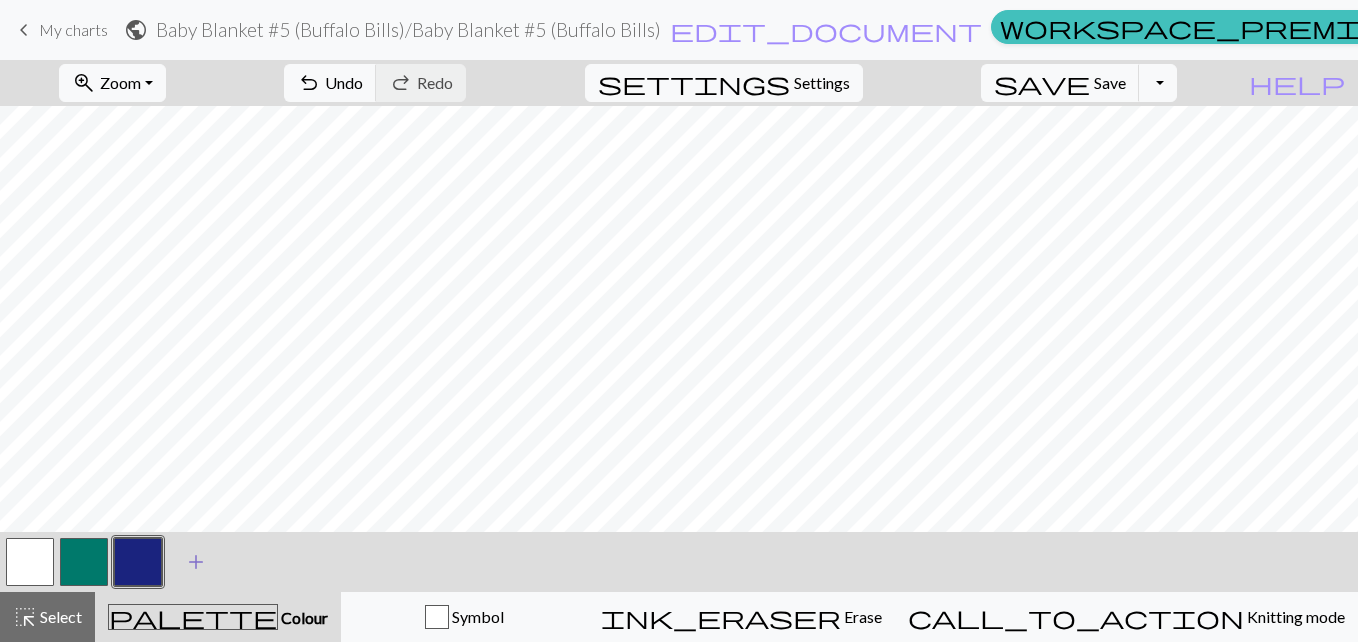click on "add" at bounding box center (196, 562) 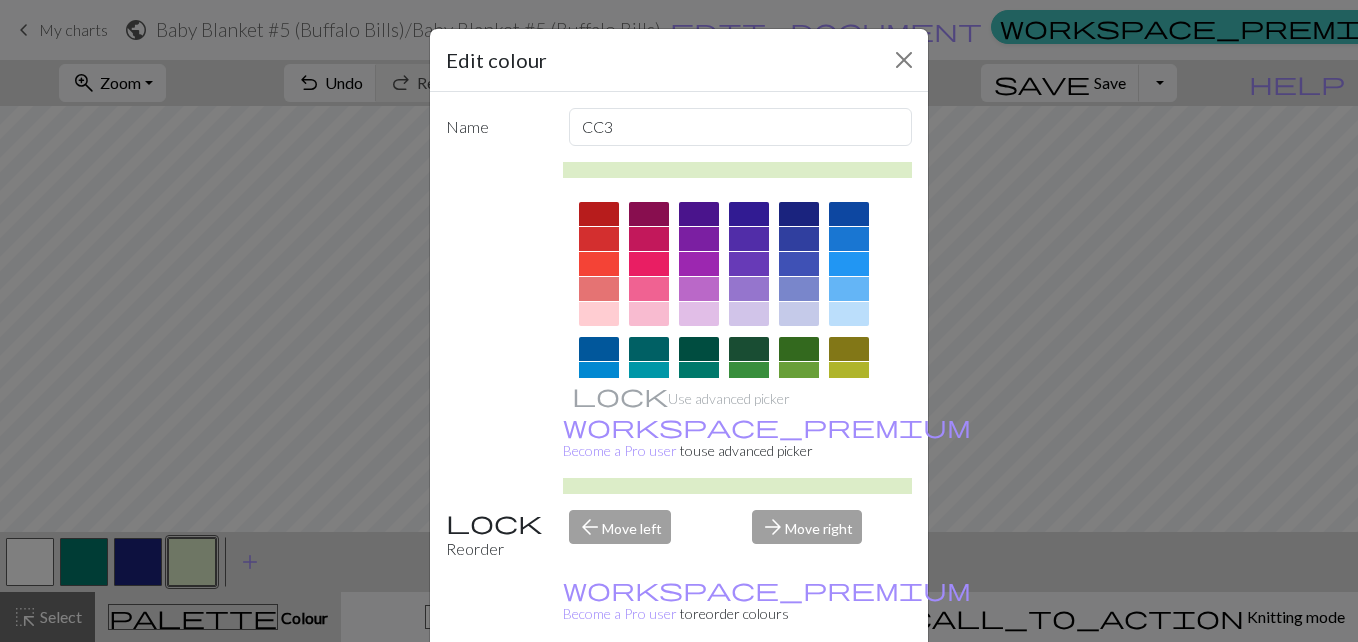 click at bounding box center (738, 467) 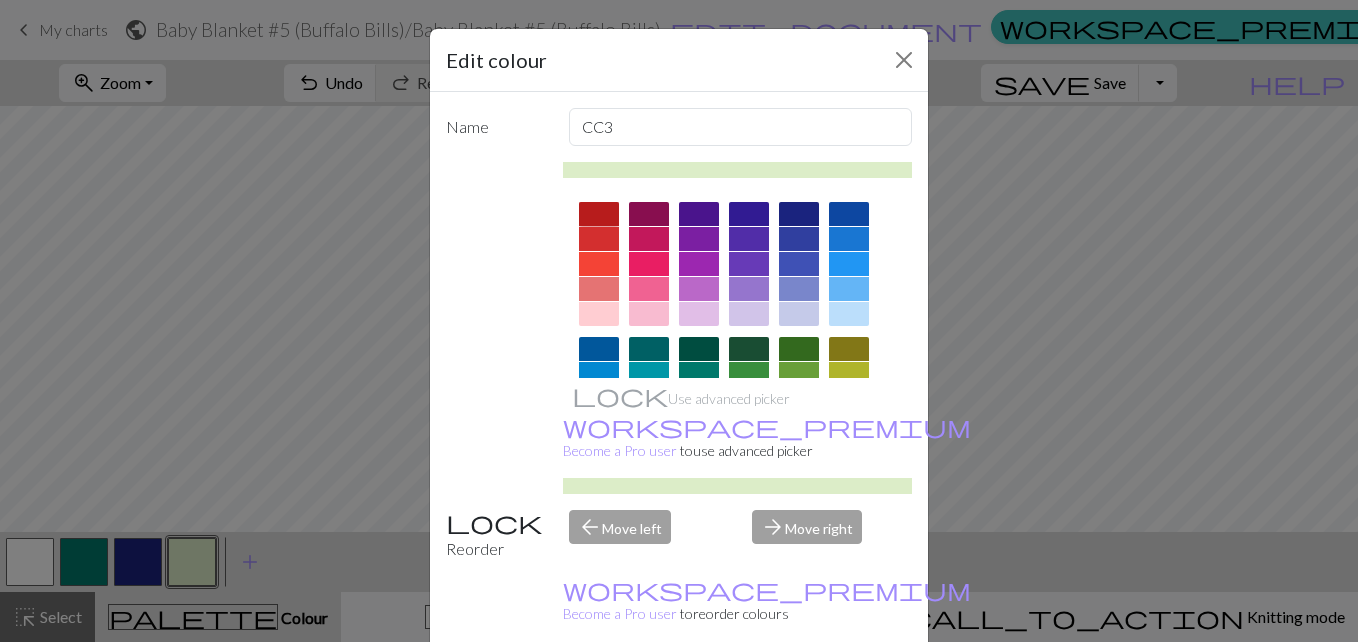 click at bounding box center (599, 214) 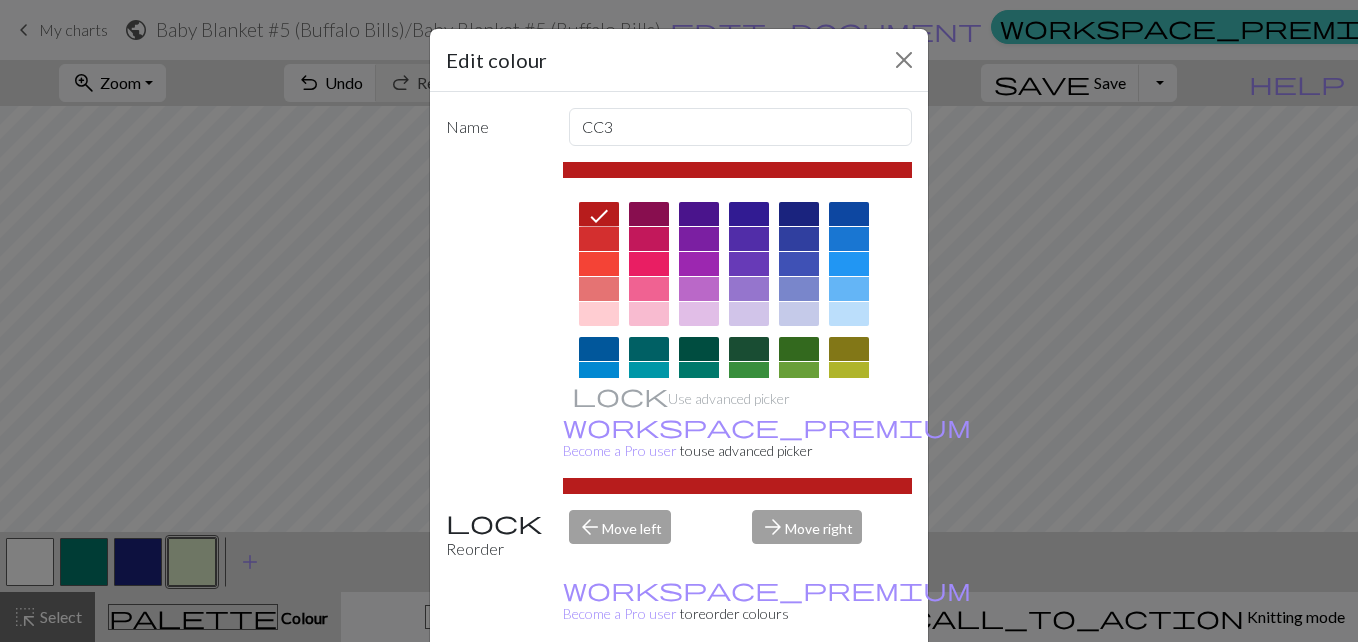 click on "Done" at bounding box center [799, 693] 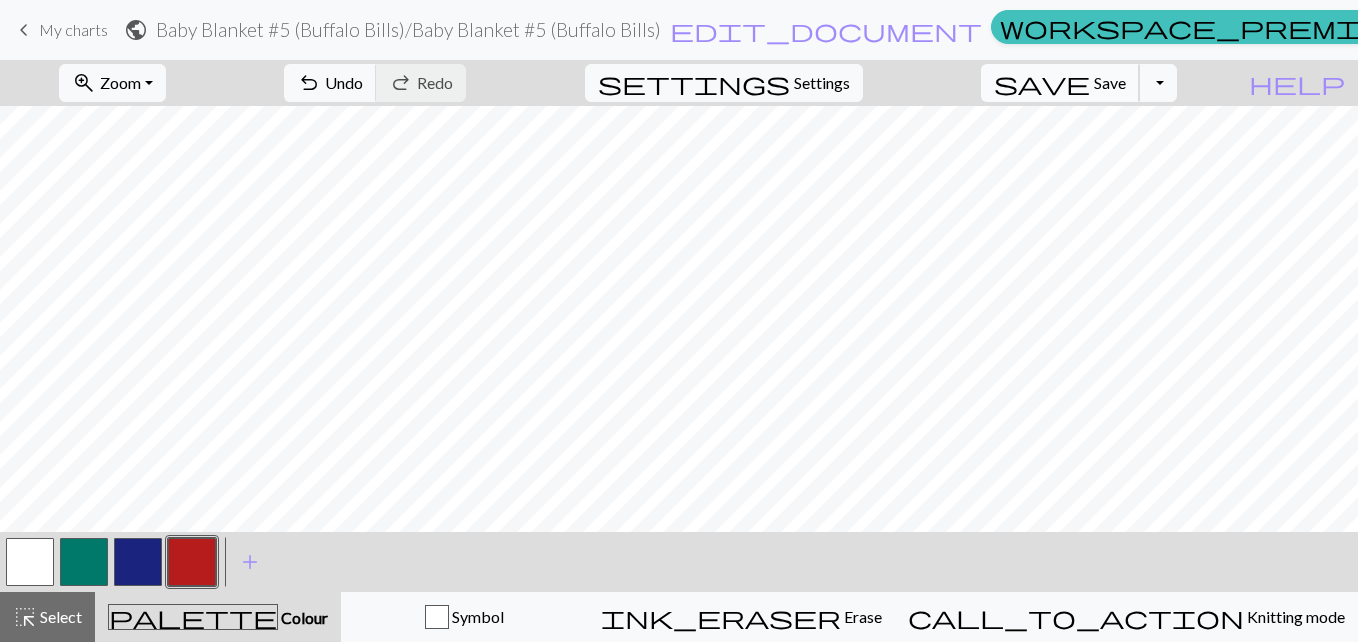 click on "save Save Save" at bounding box center (1060, 83) 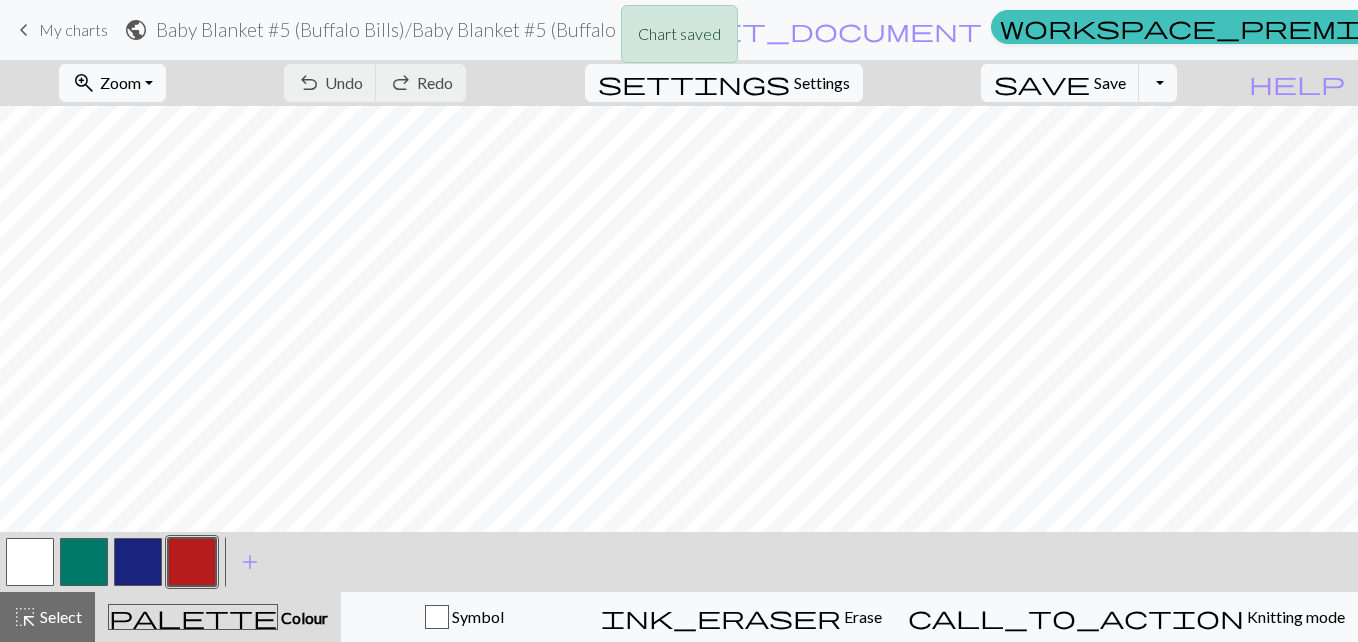 click on "Chart saved" at bounding box center [679, 39] 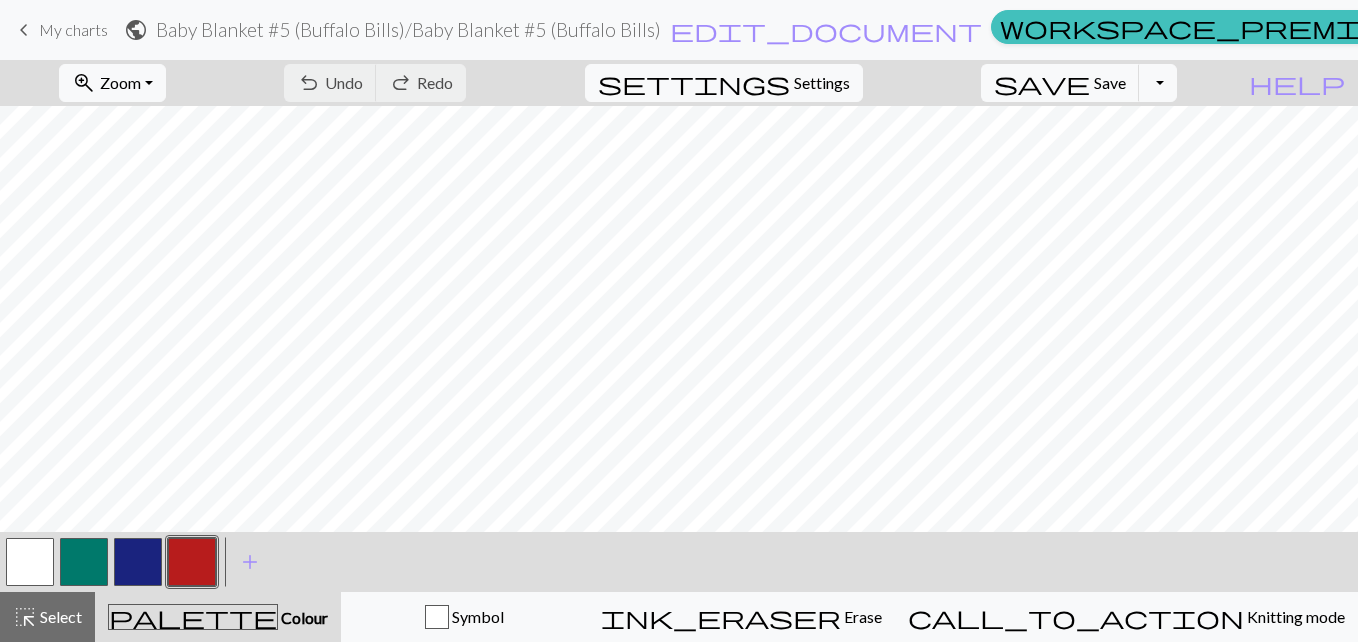 click on "keyboard_arrow_left   My charts" at bounding box center (60, 30) 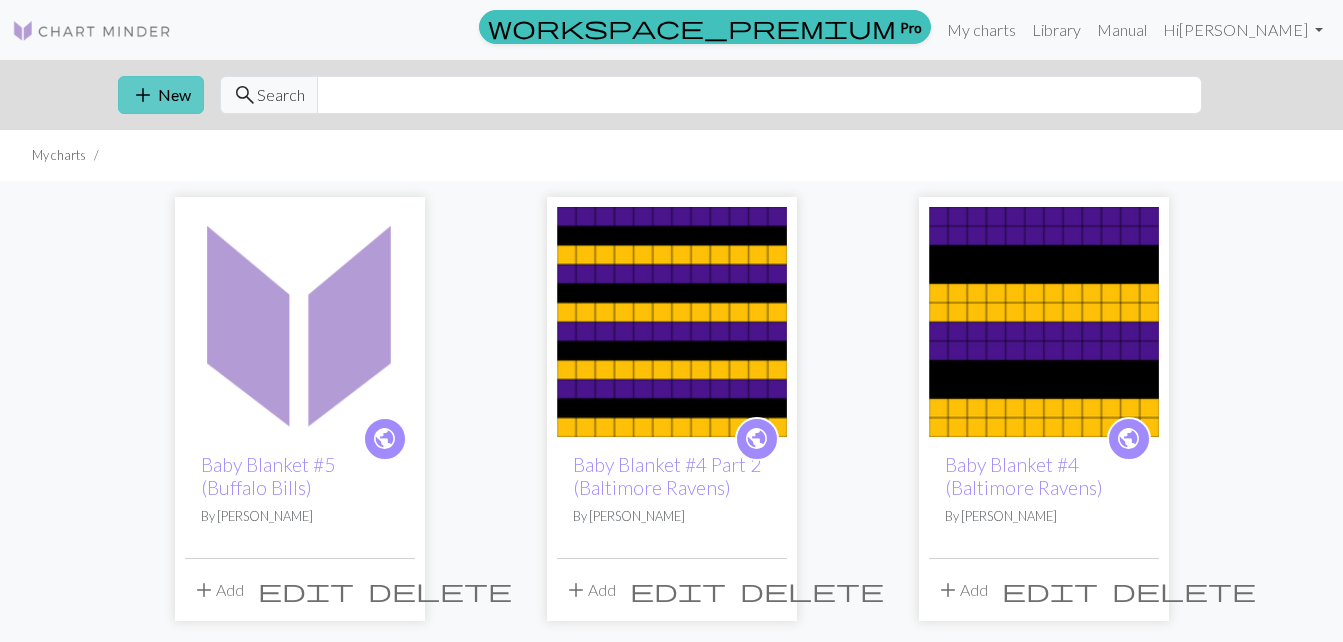 click on "add   New" at bounding box center [161, 95] 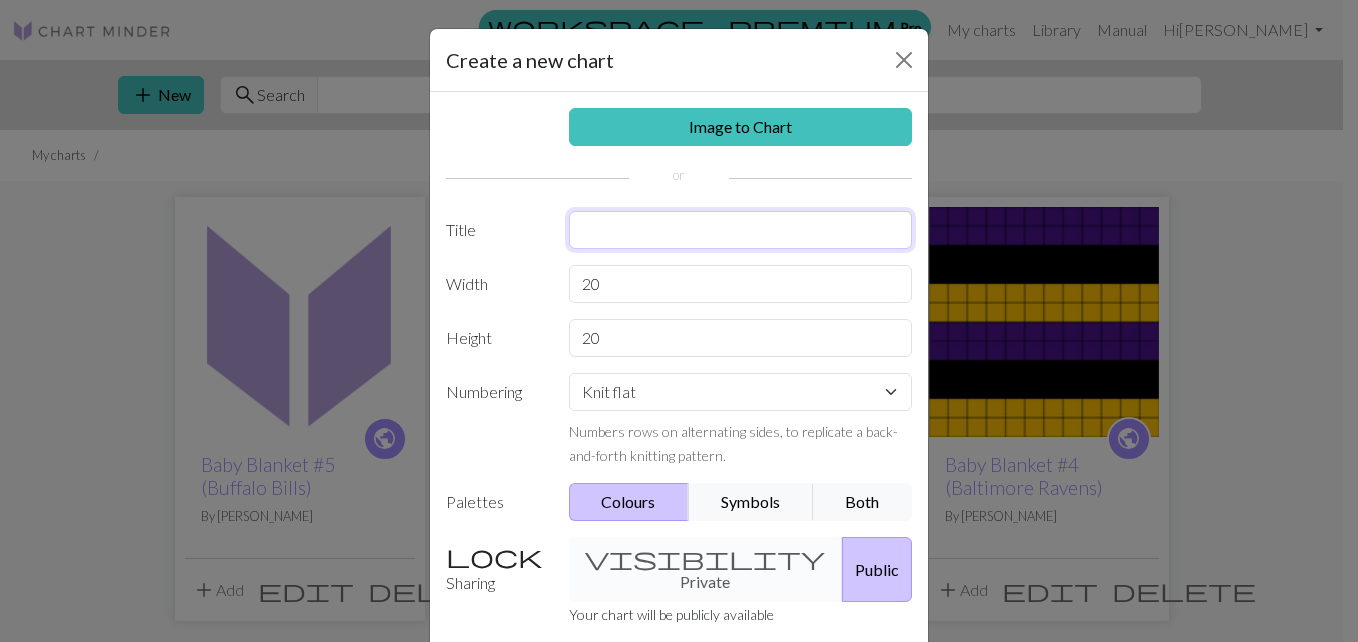 click at bounding box center (741, 230) 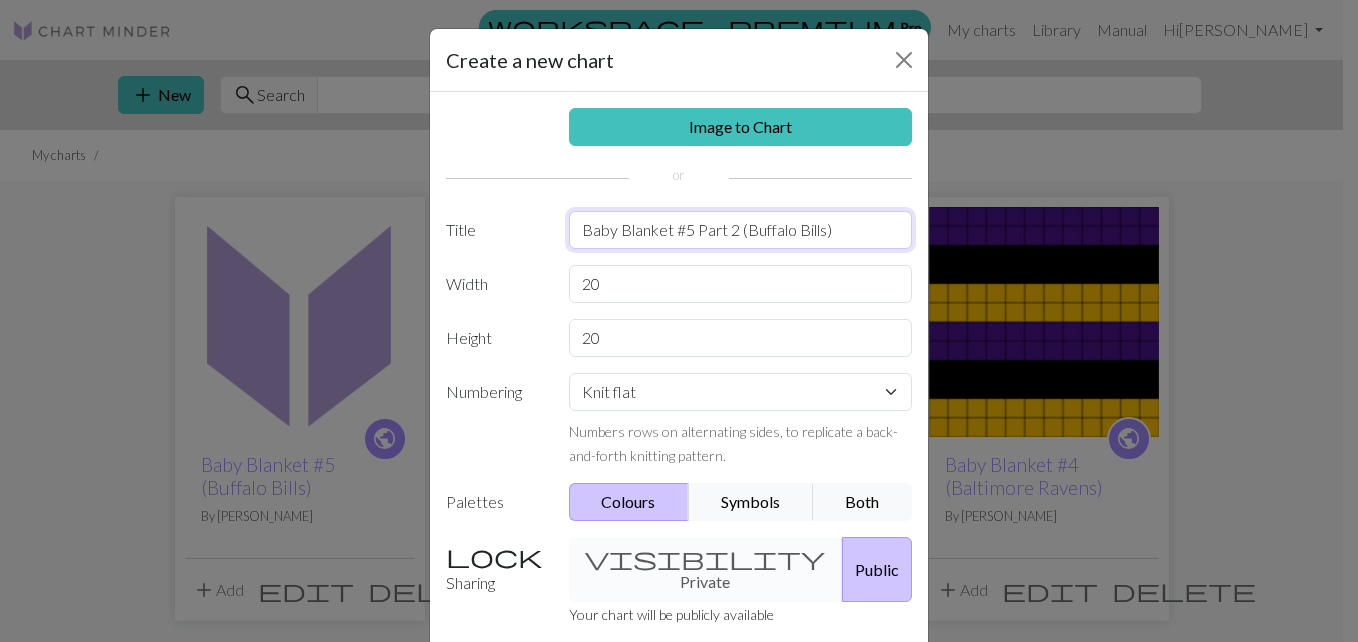 type on "Baby Blanket #5 Part 2 (Buffalo Bills)" 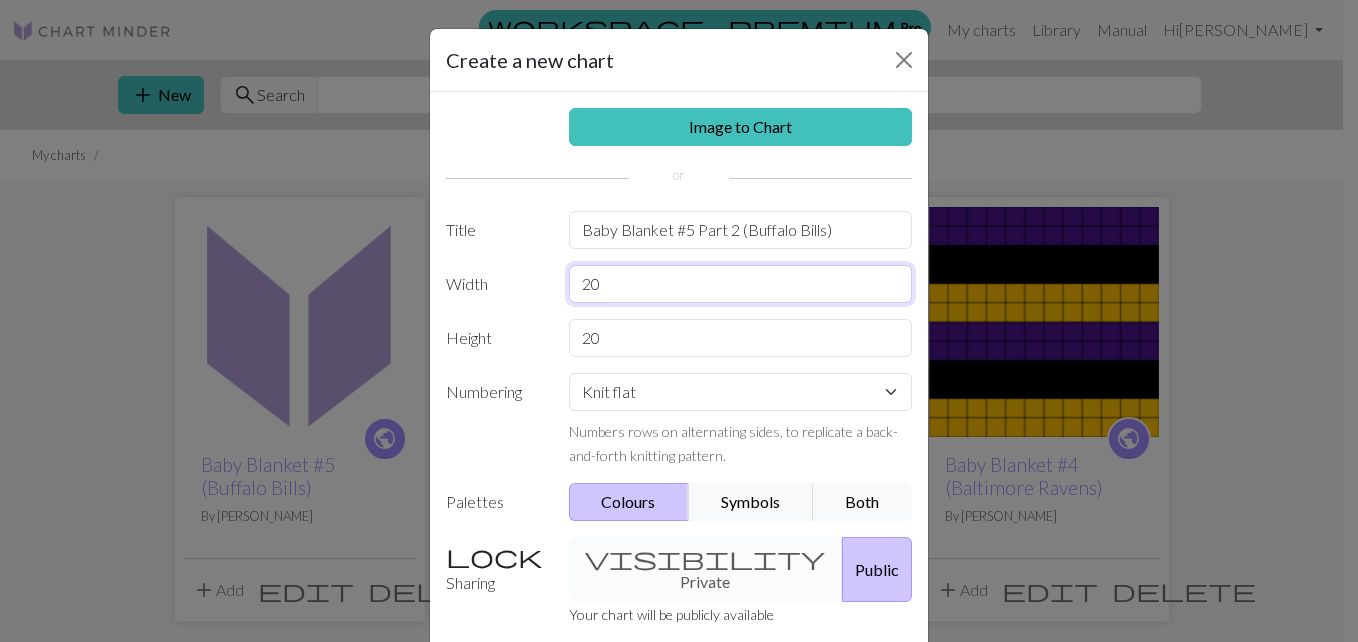 click on "20" at bounding box center (741, 284) 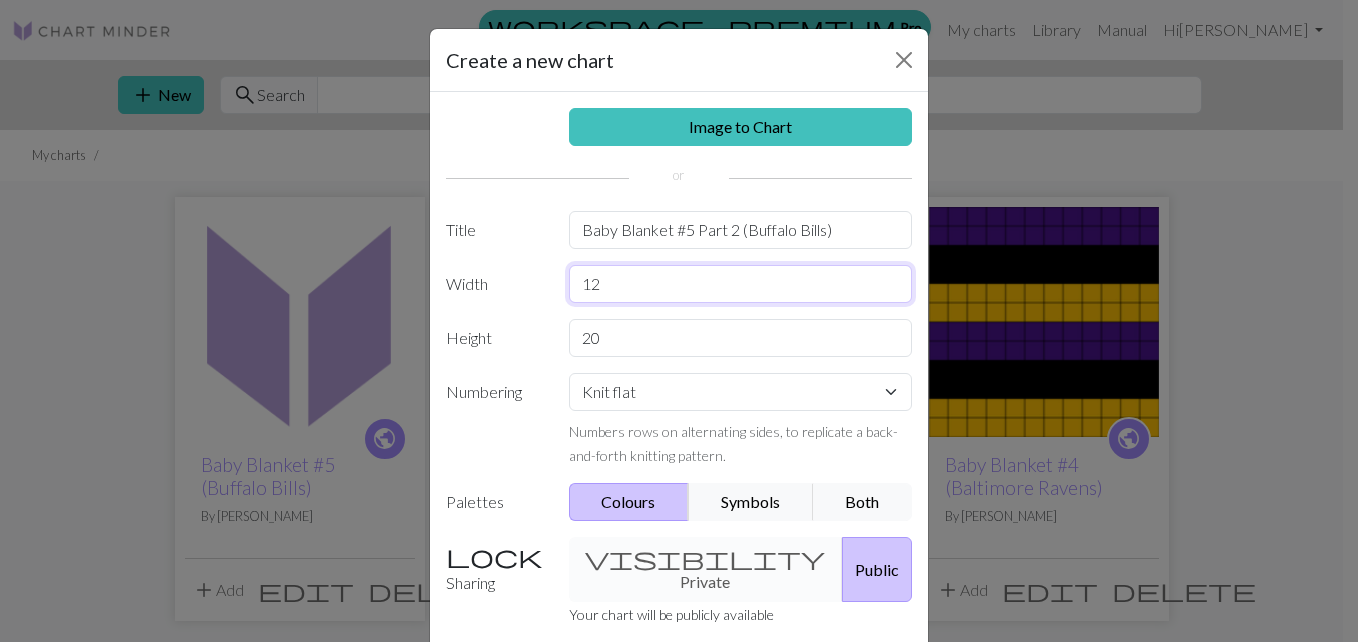 type on "12" 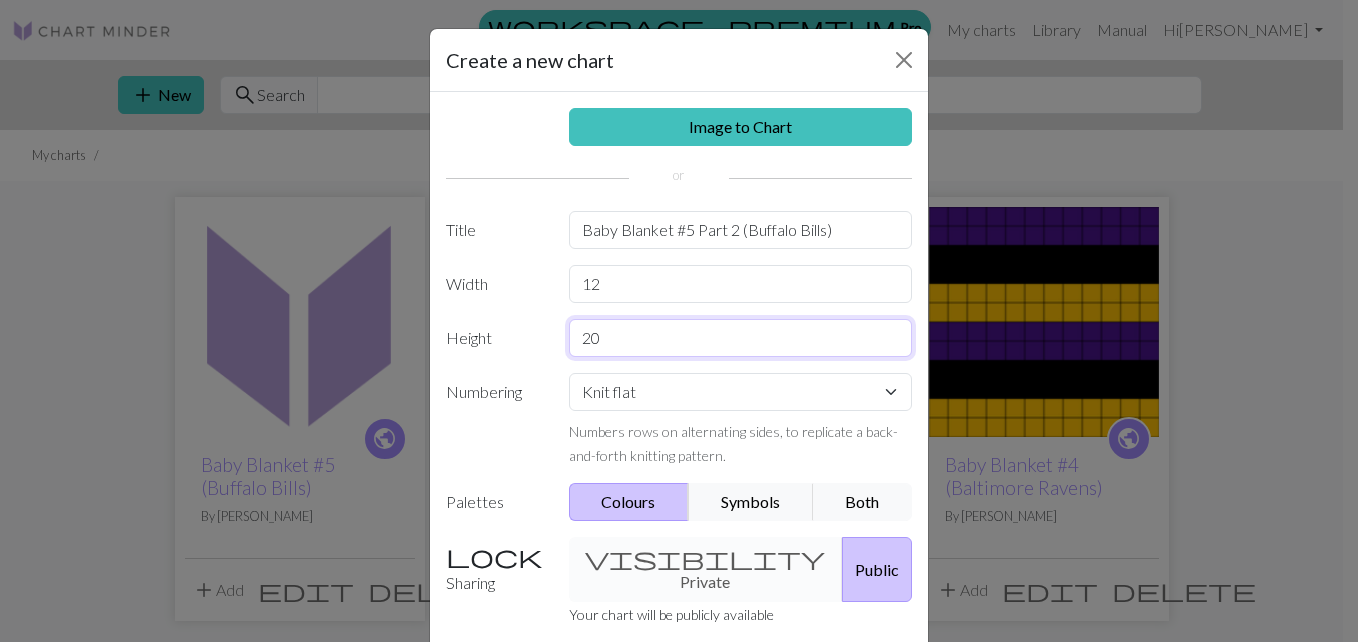 click on "20" at bounding box center [741, 338] 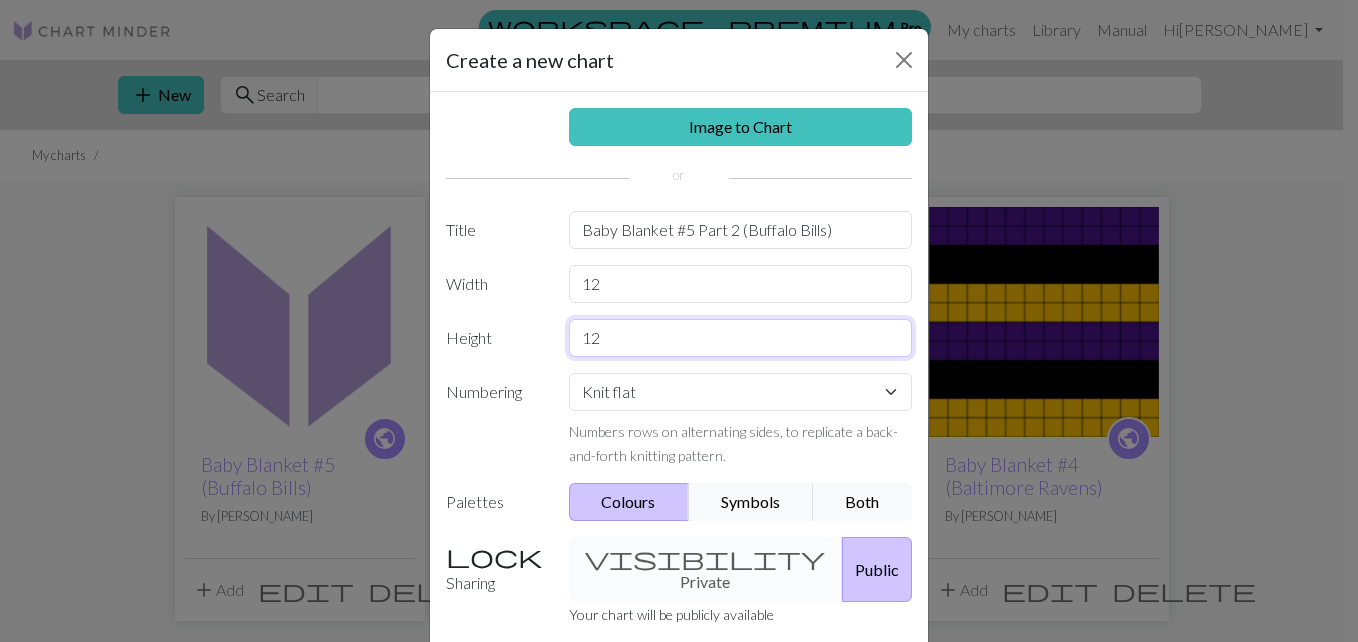 type on "12" 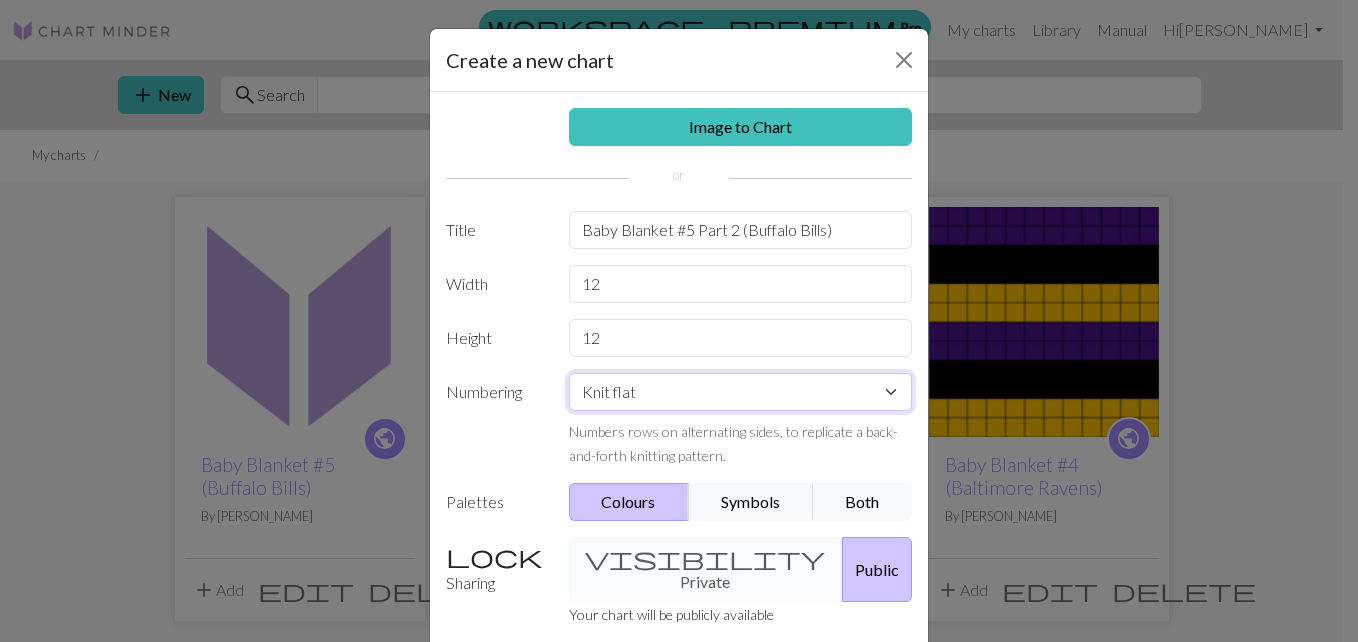 click on "Knit flat Knit in the round Lace knitting Cross stitch" at bounding box center (741, 392) 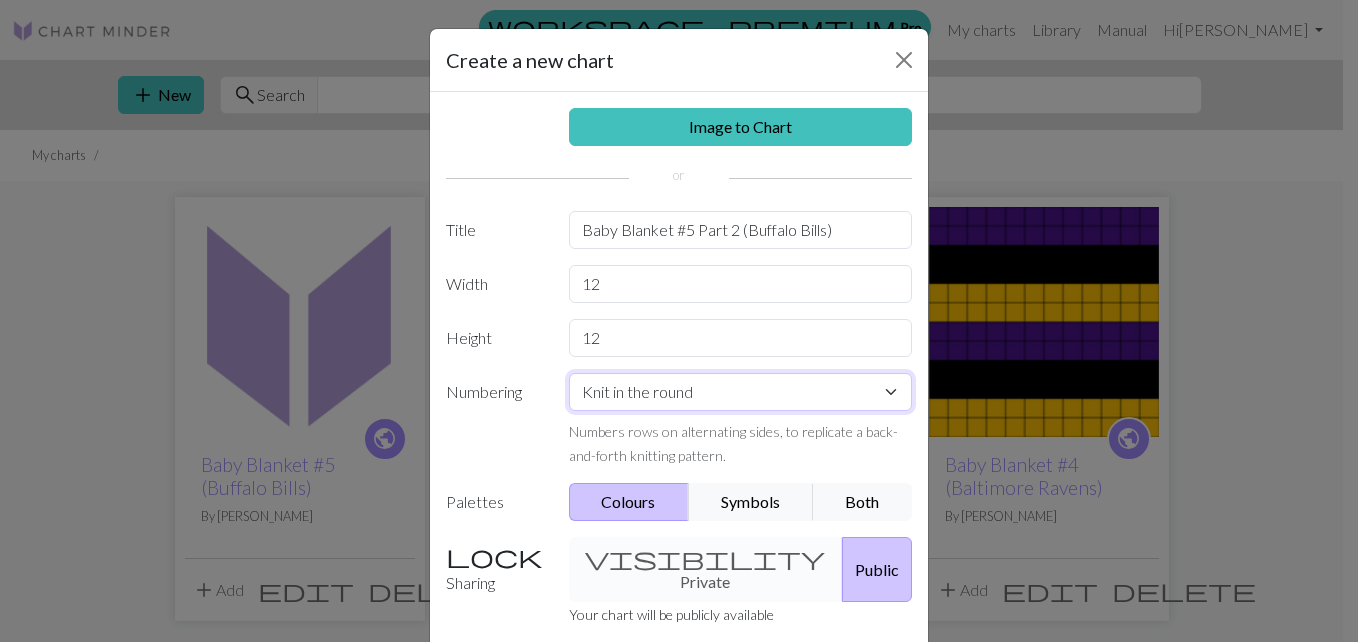 click on "Knit flat Knit in the round Lace knitting Cross stitch" at bounding box center (741, 392) 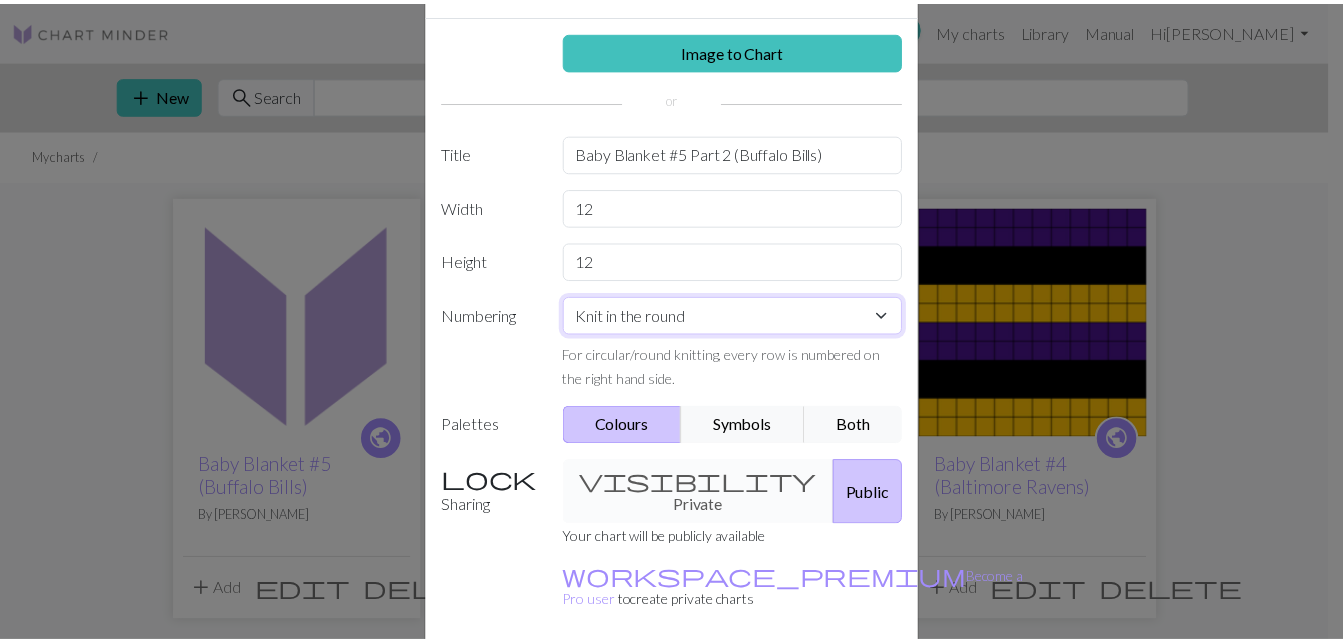 scroll, scrollTop: 148, scrollLeft: 0, axis: vertical 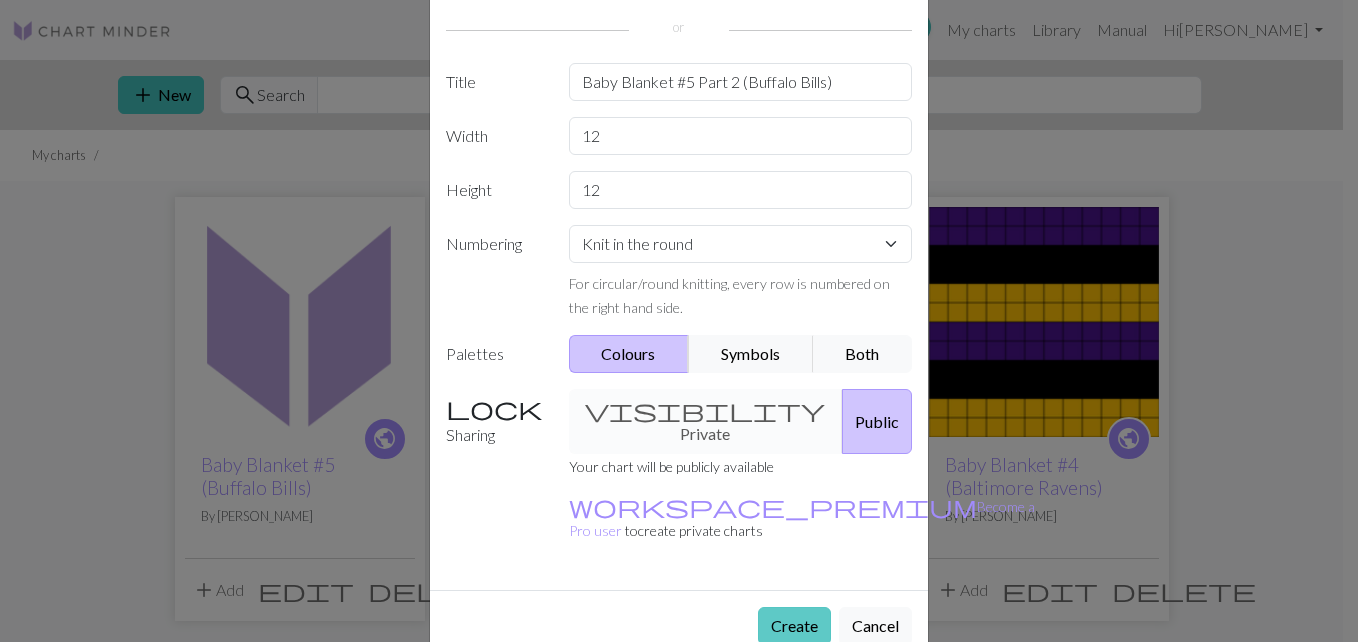 click on "Create" at bounding box center (794, 626) 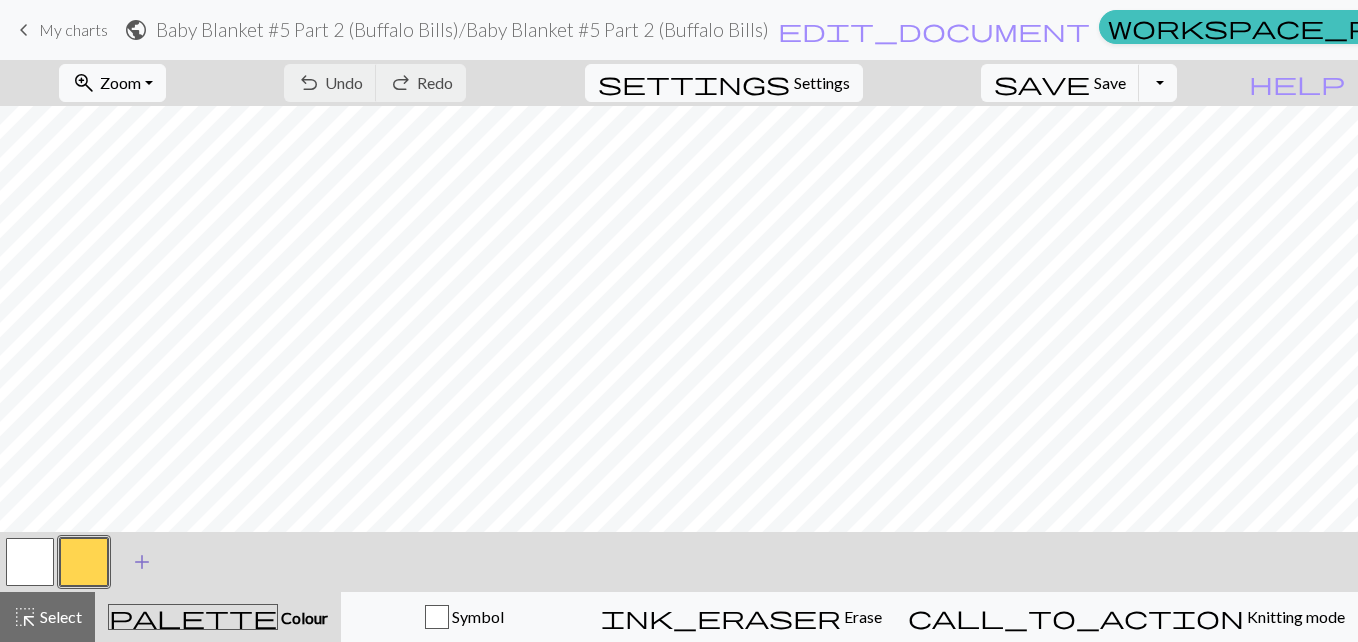 click on "add" at bounding box center [142, 562] 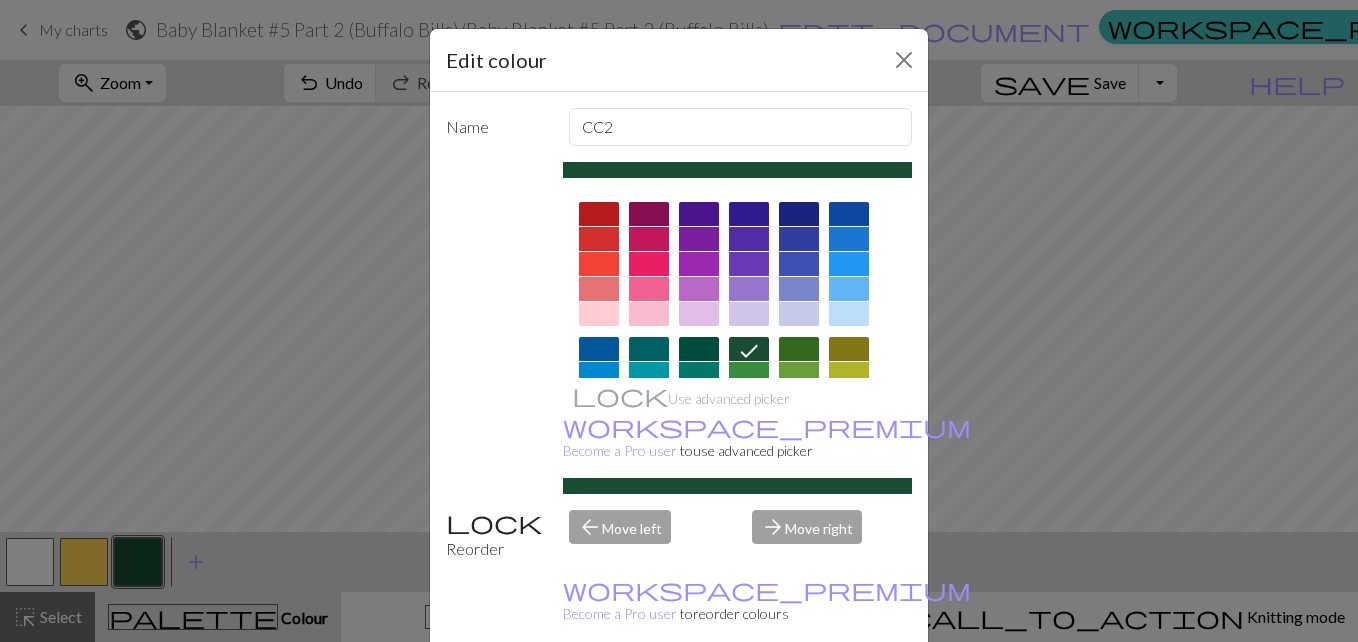 click at bounding box center (799, 214) 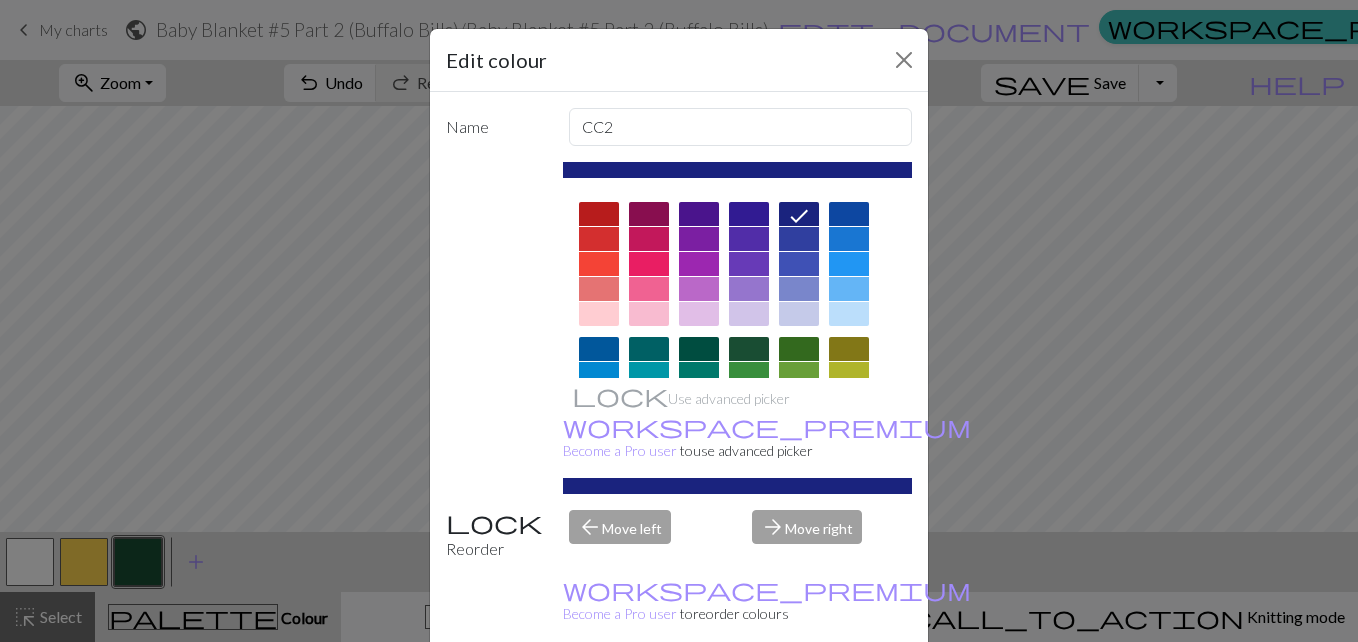 click on "Done" at bounding box center [799, 693] 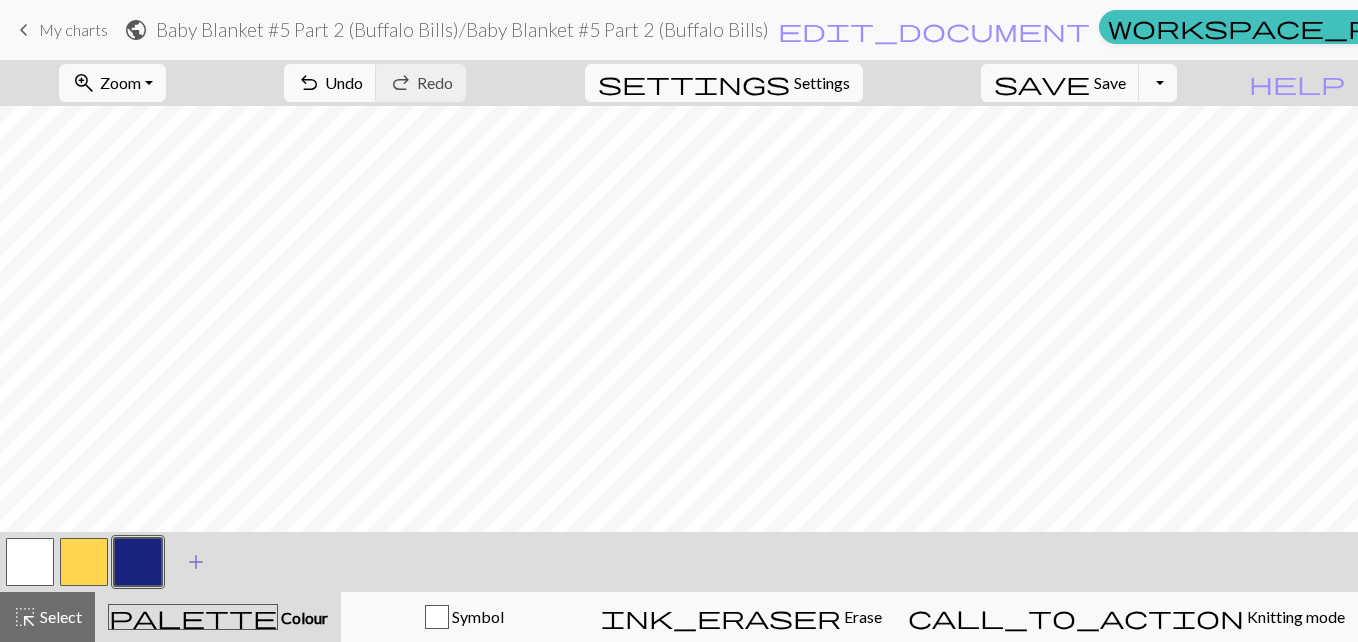 click on "add" at bounding box center (196, 562) 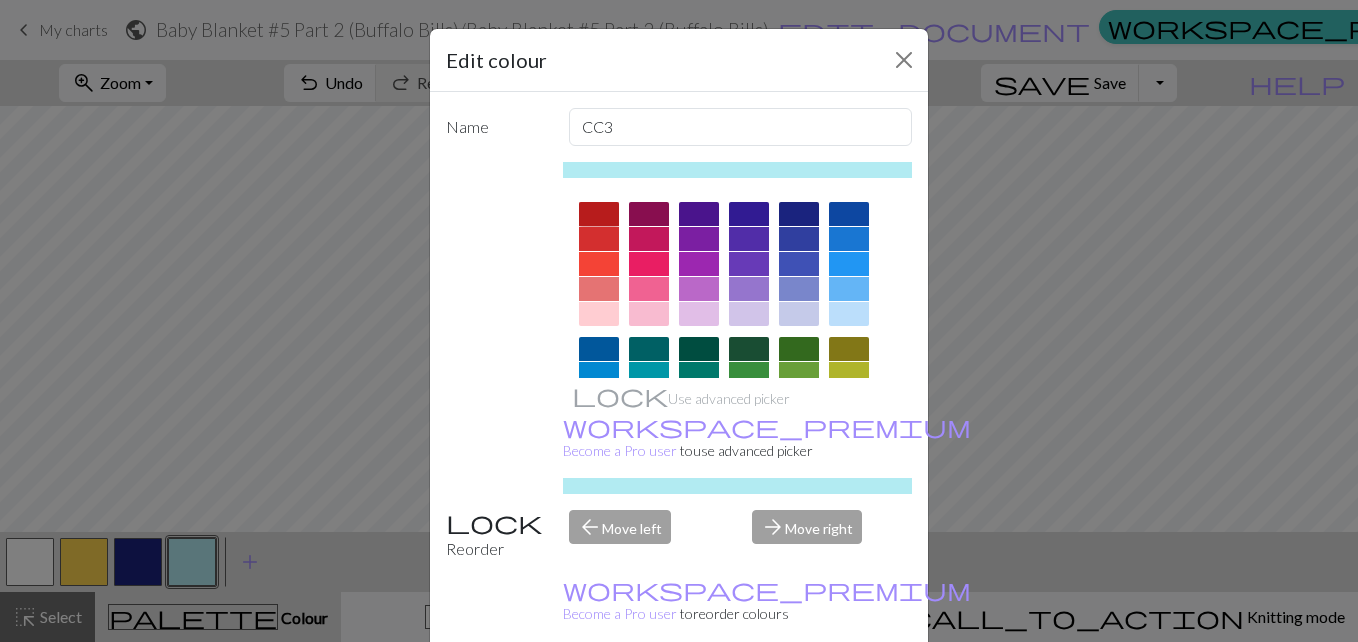 click at bounding box center [599, 214] 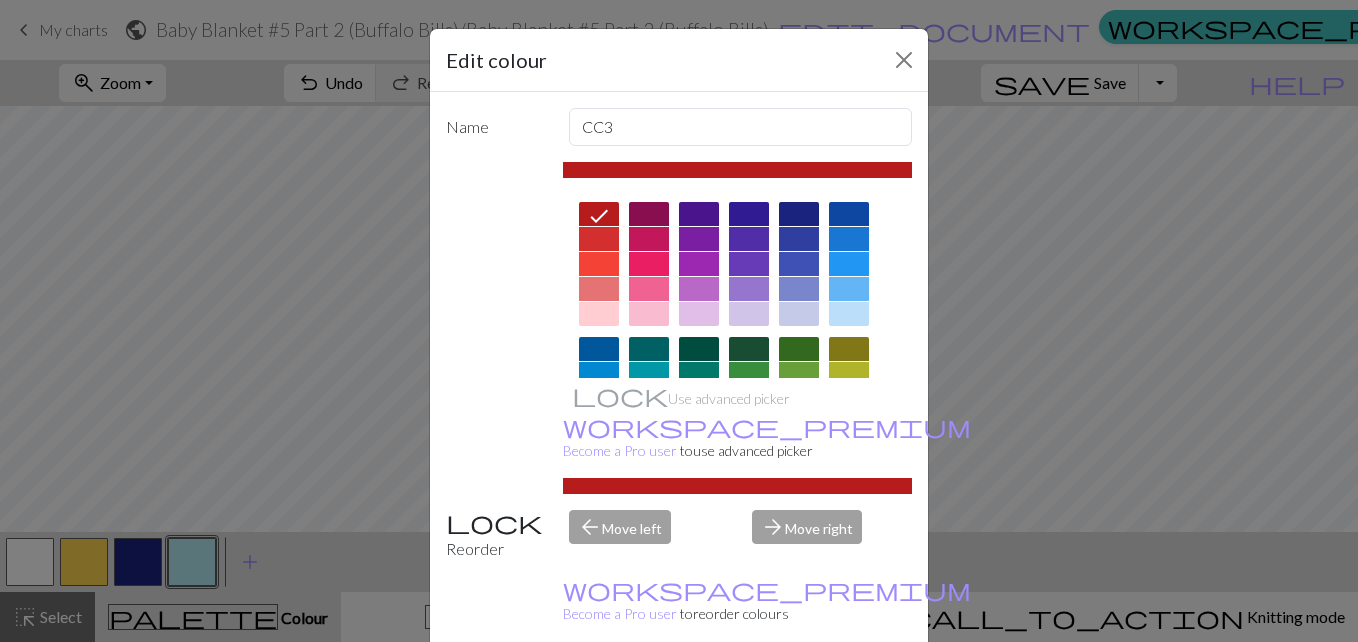 click on "Done" at bounding box center [799, 693] 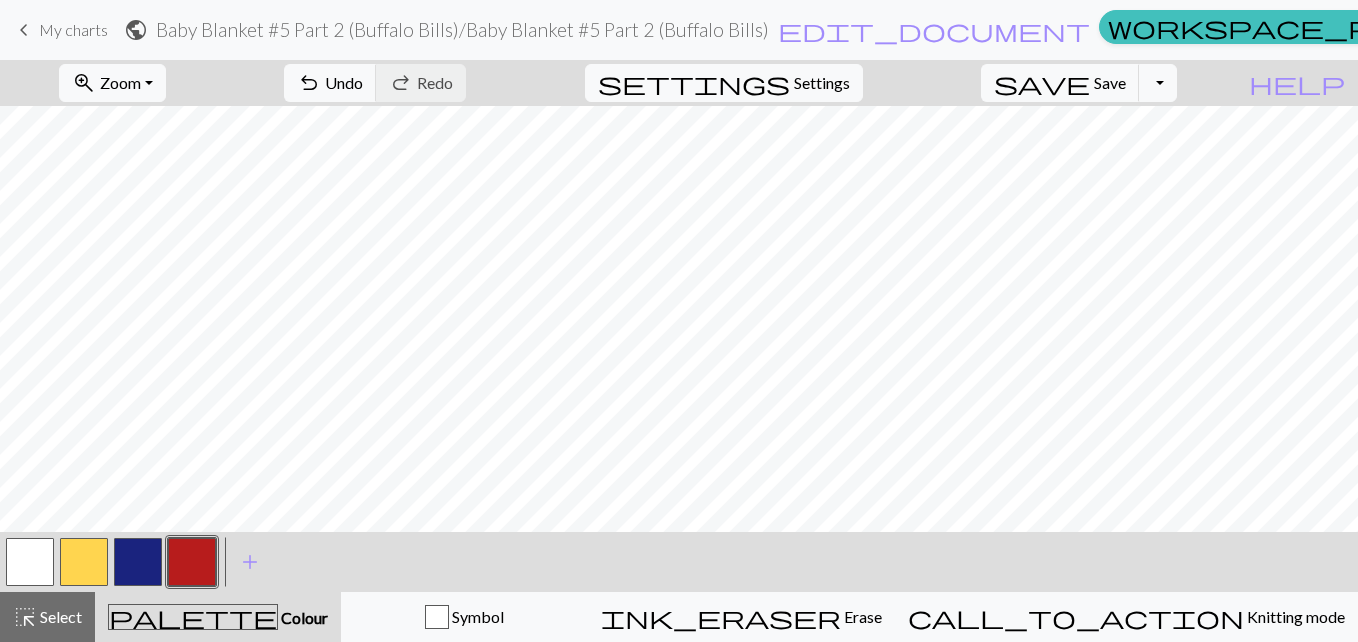 click at bounding box center (138, 562) 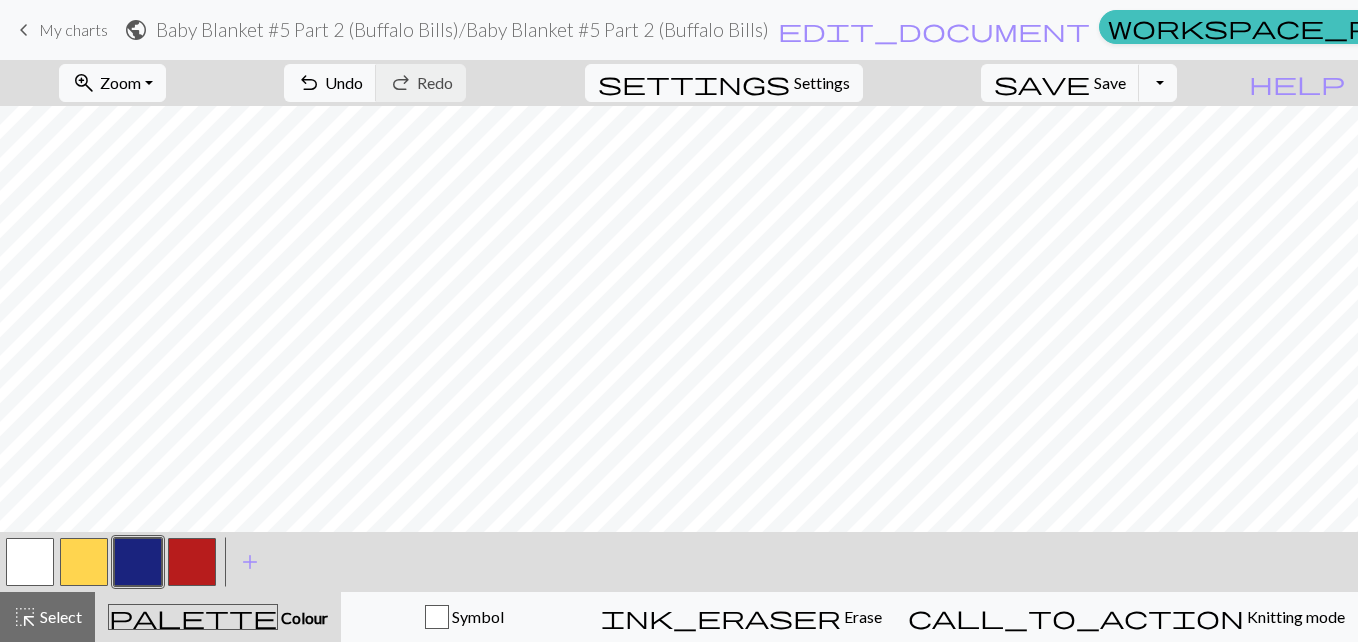 click at bounding box center [192, 562] 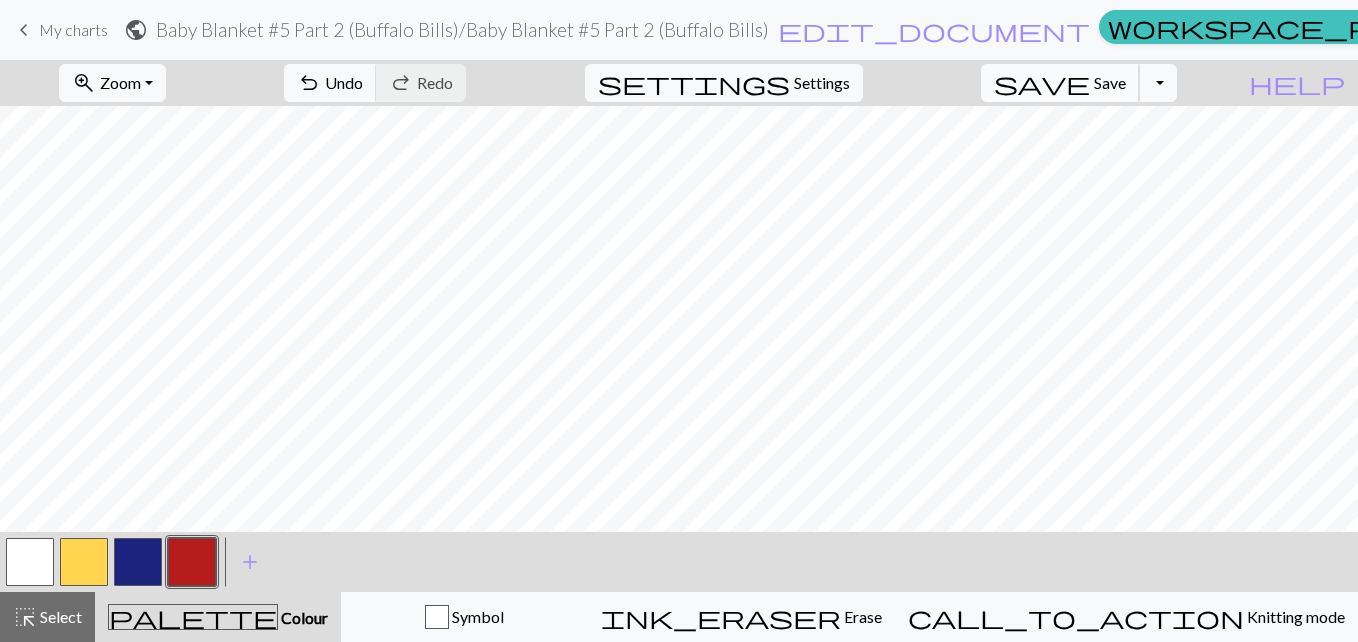 click on "save Save Save" at bounding box center (1060, 83) 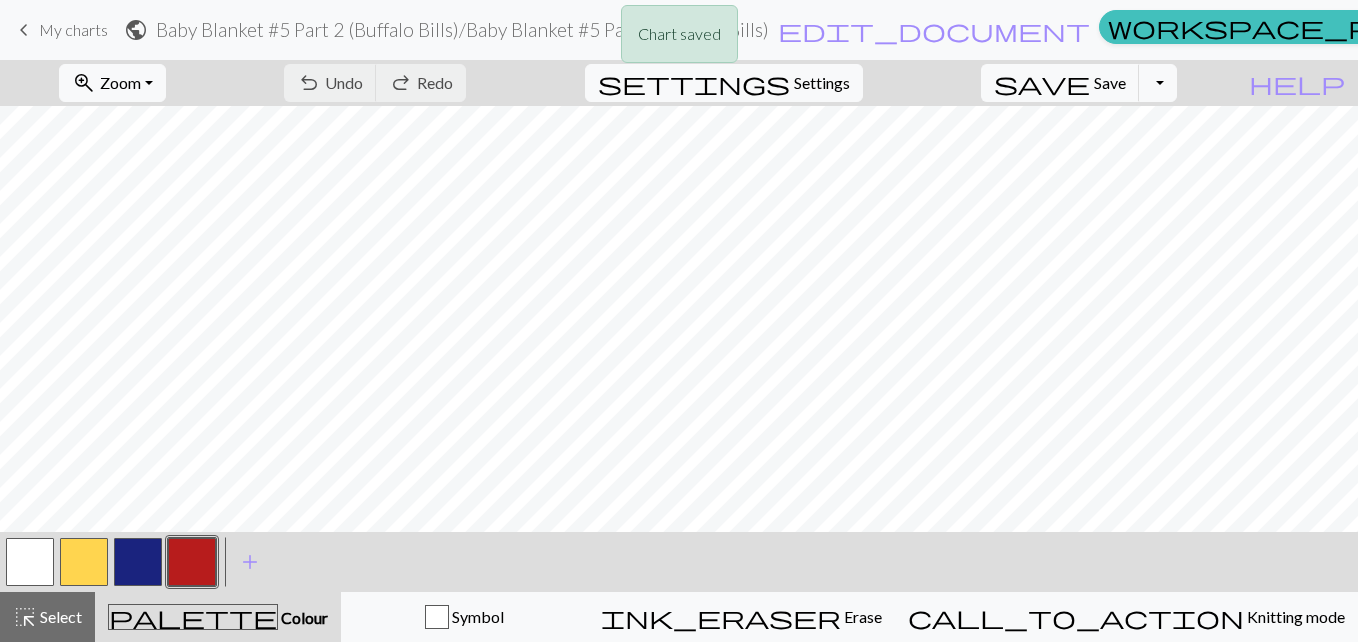 click on "Chart saved" at bounding box center [679, 39] 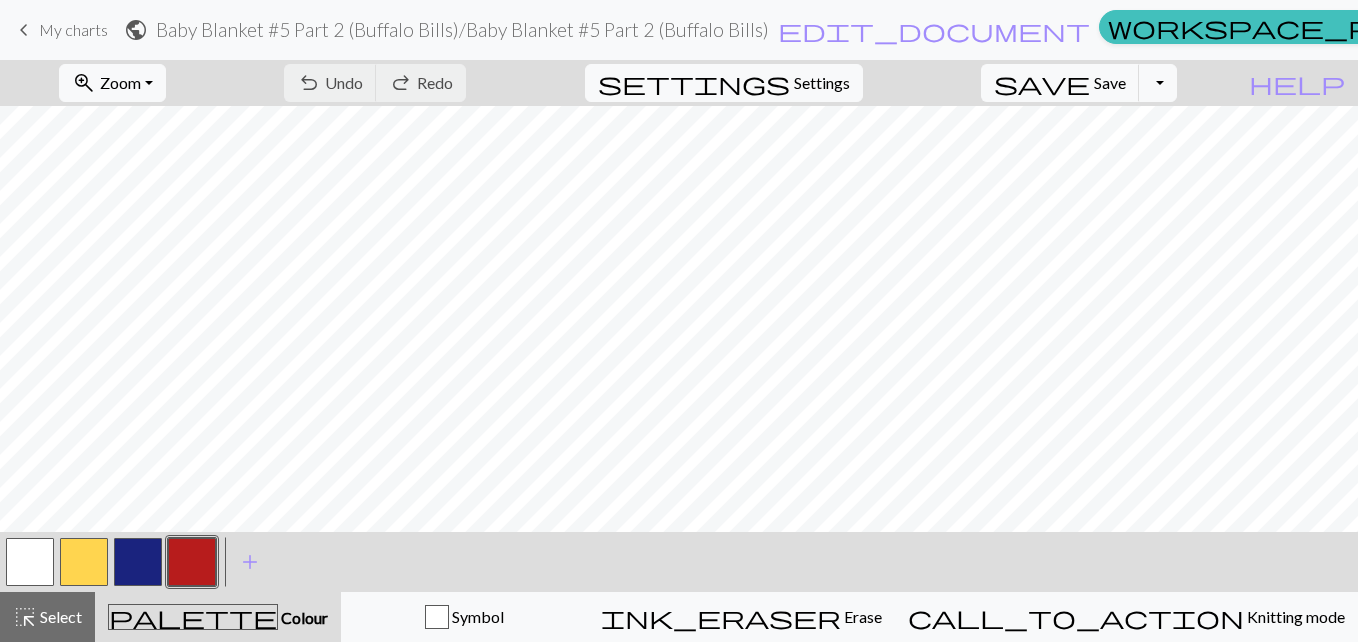 click on "My charts" at bounding box center (73, 29) 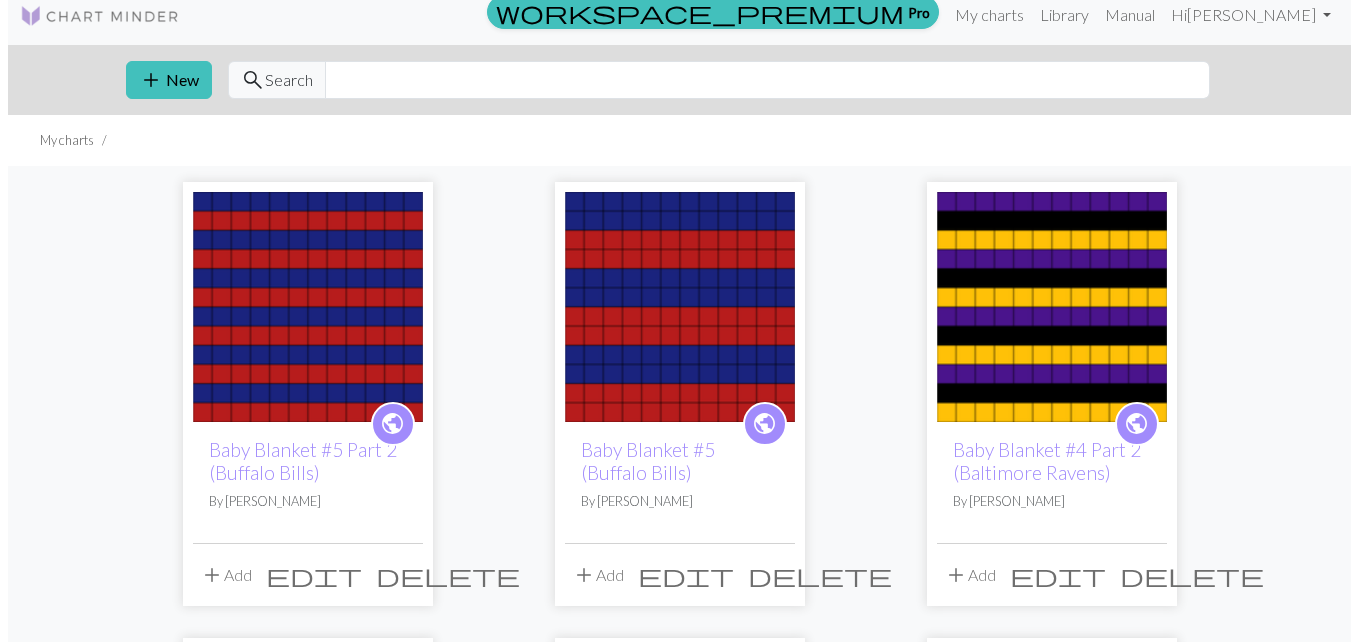 scroll, scrollTop: 0, scrollLeft: 0, axis: both 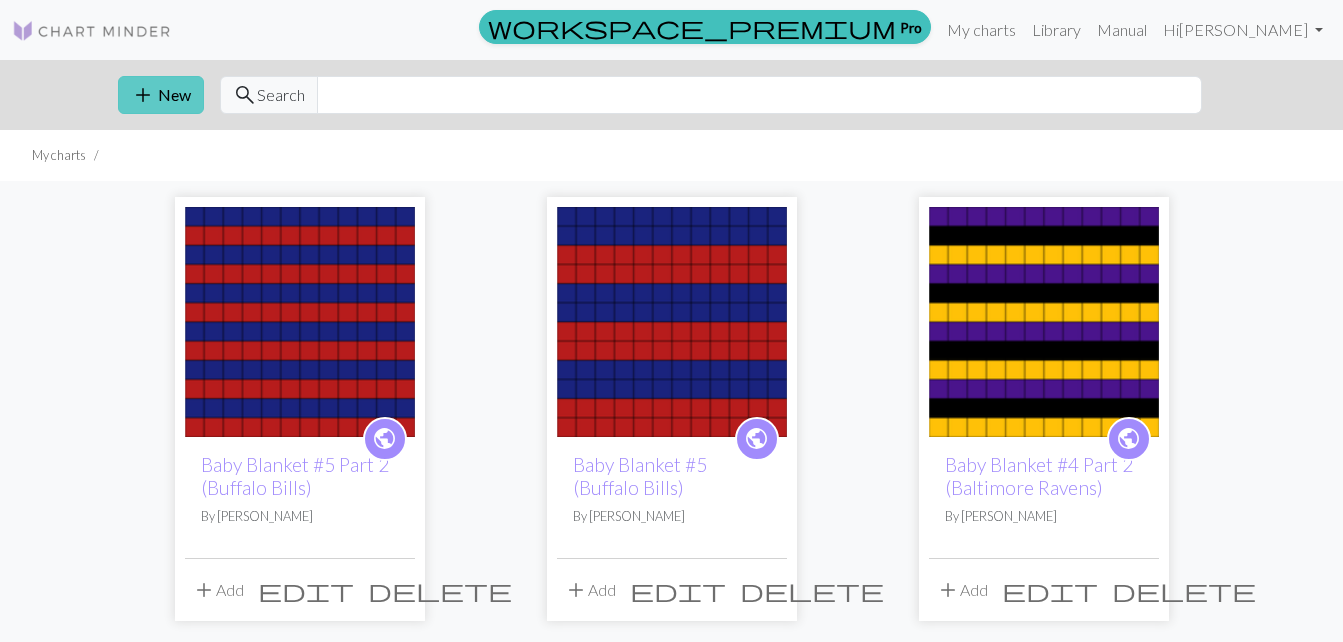 click on "add   New" at bounding box center [161, 95] 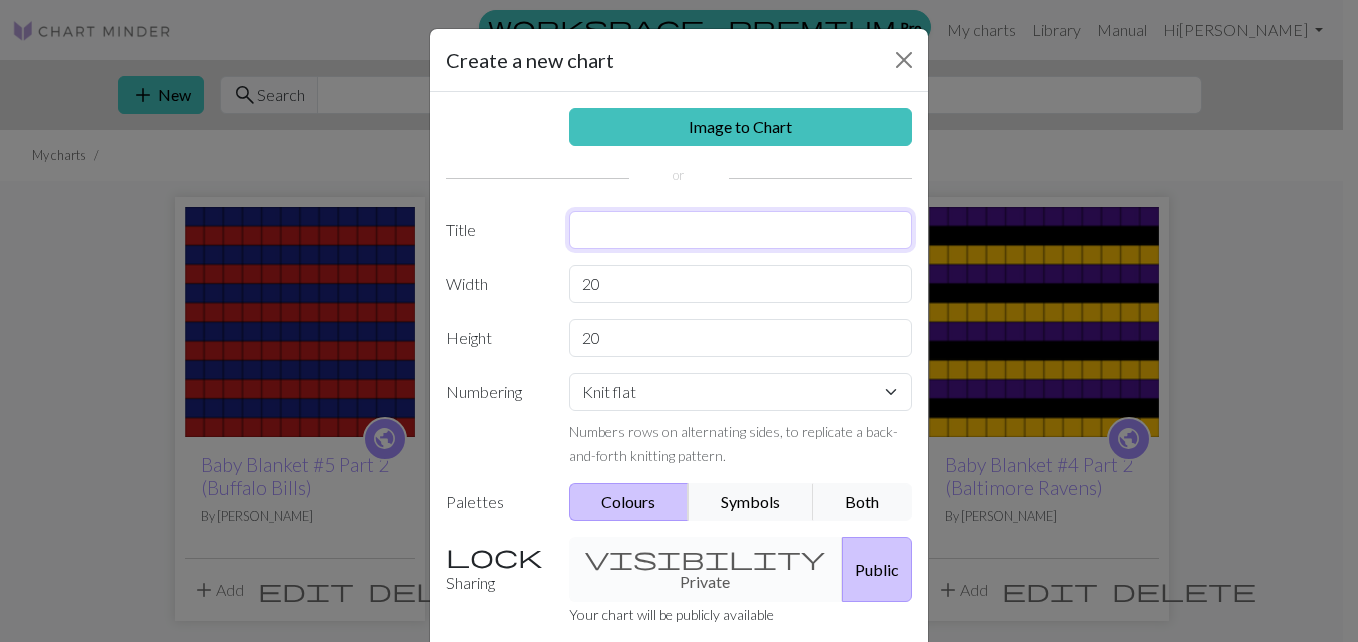 click at bounding box center [741, 230] 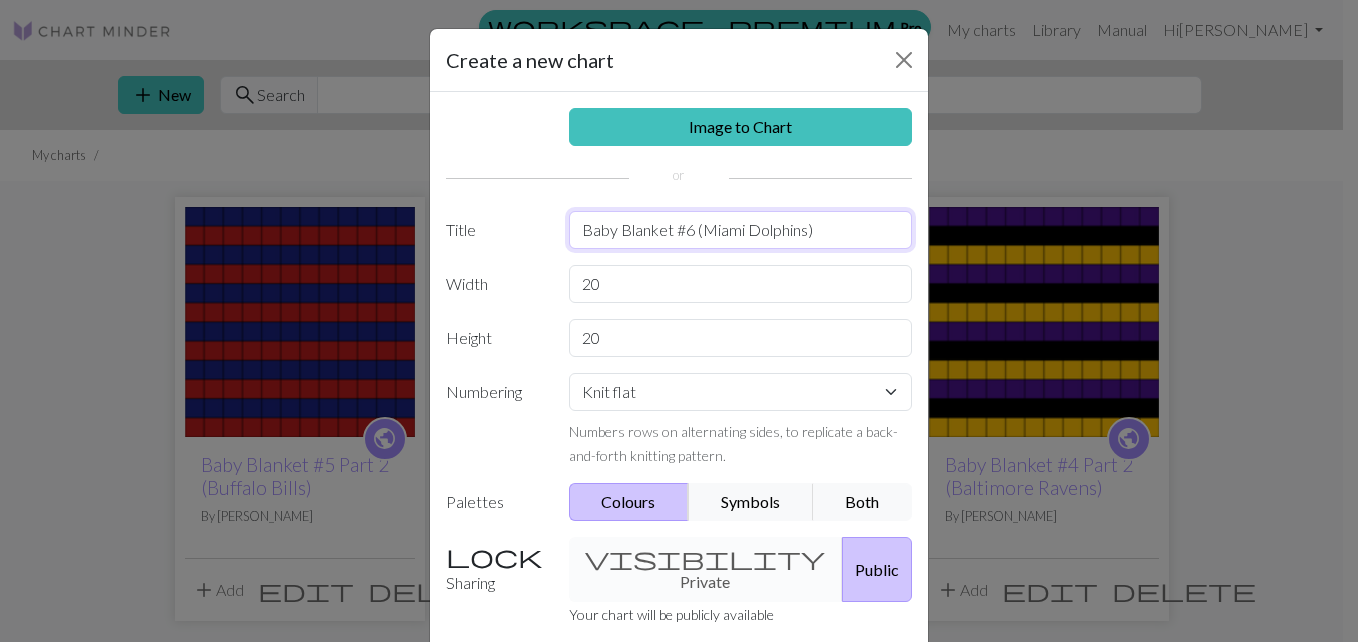 type on "Baby Blanket #6 (Miami Dolphins)" 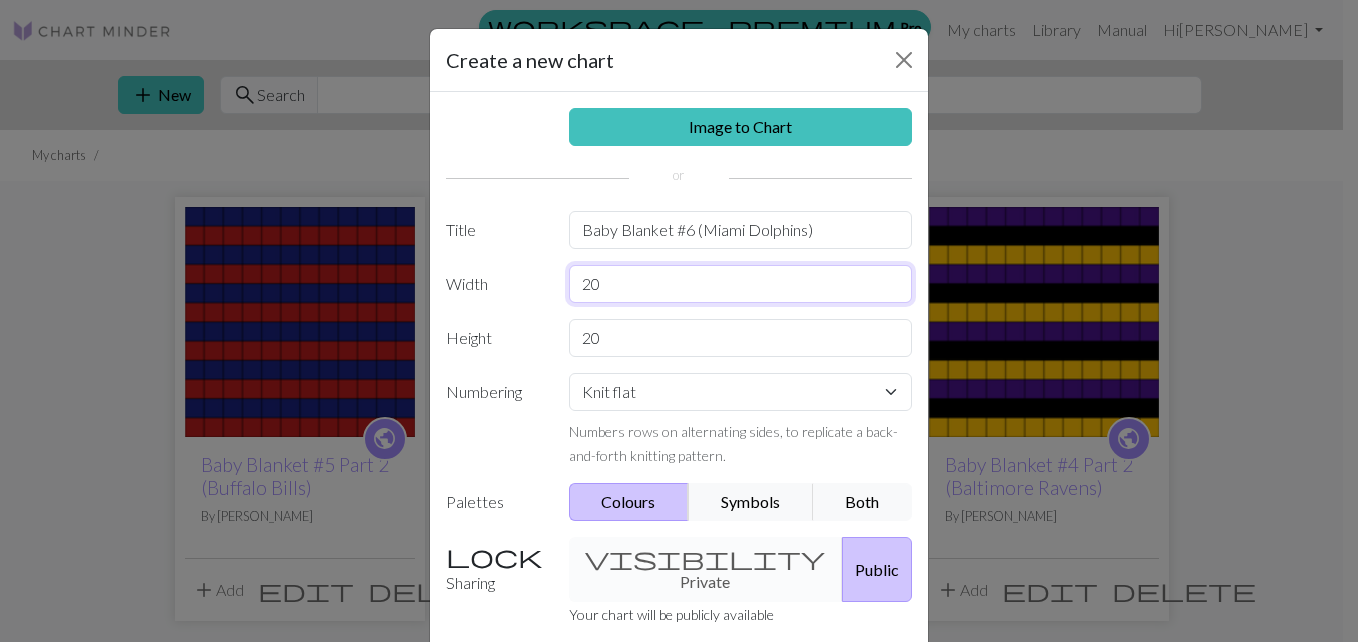 click on "20" at bounding box center (741, 284) 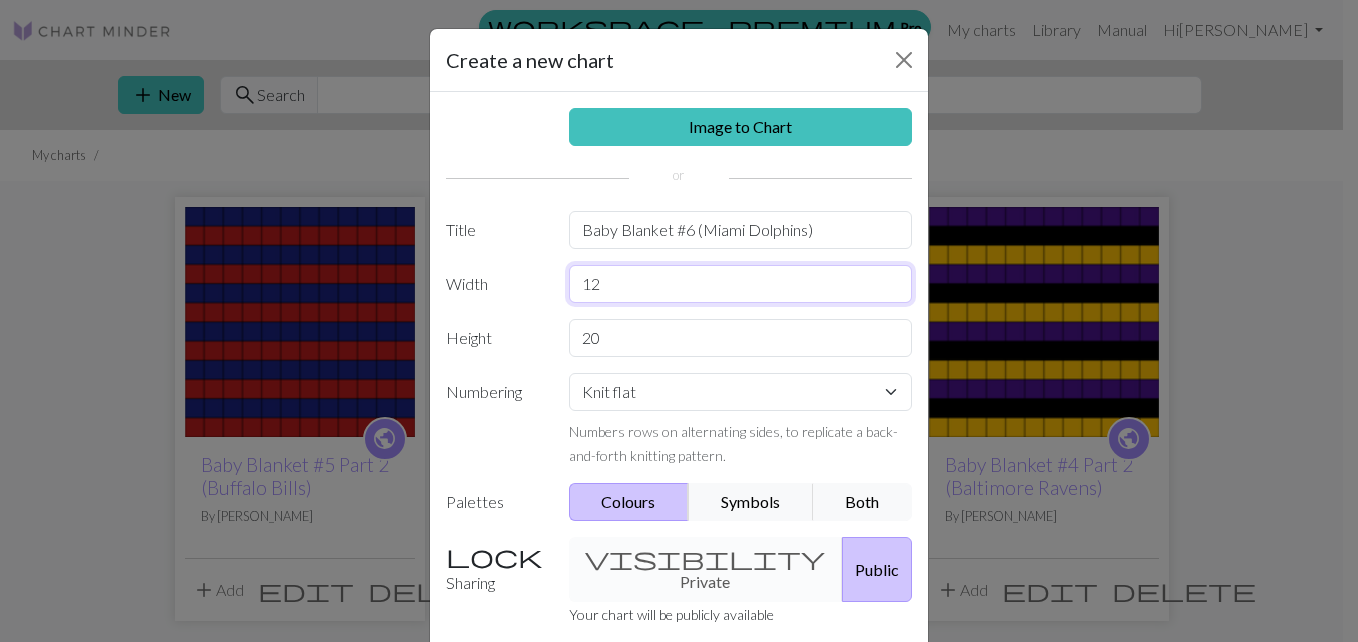 type on "12" 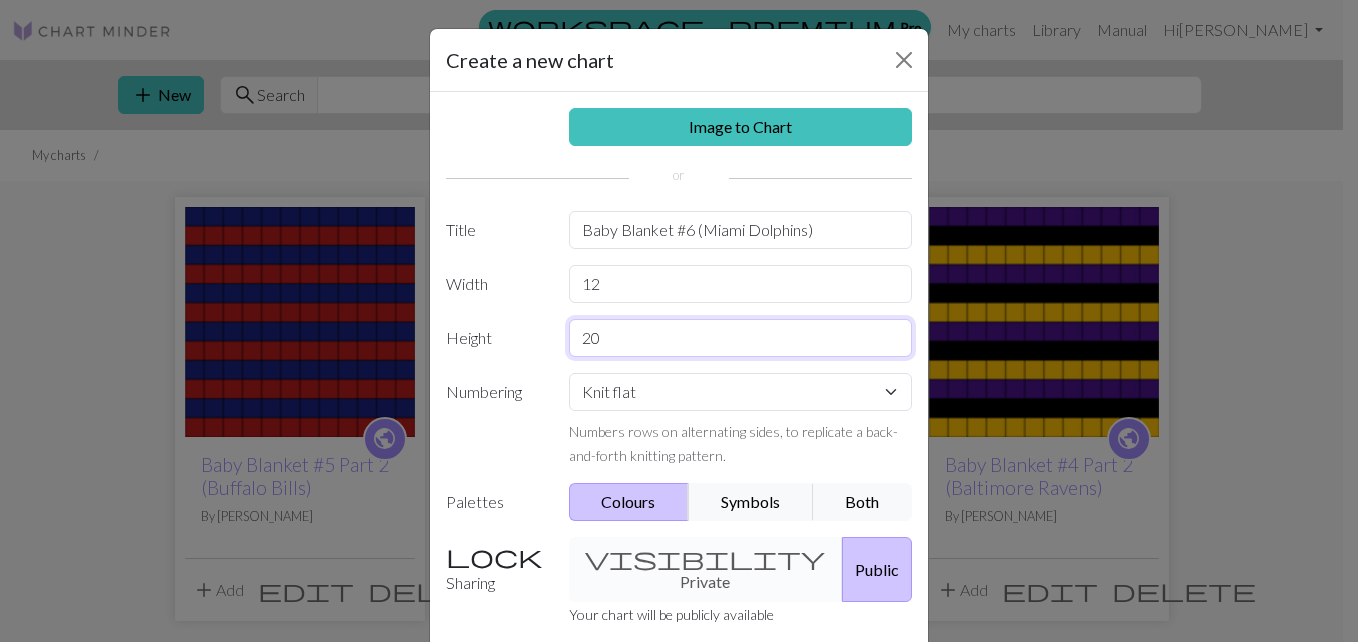 click on "20" at bounding box center [741, 338] 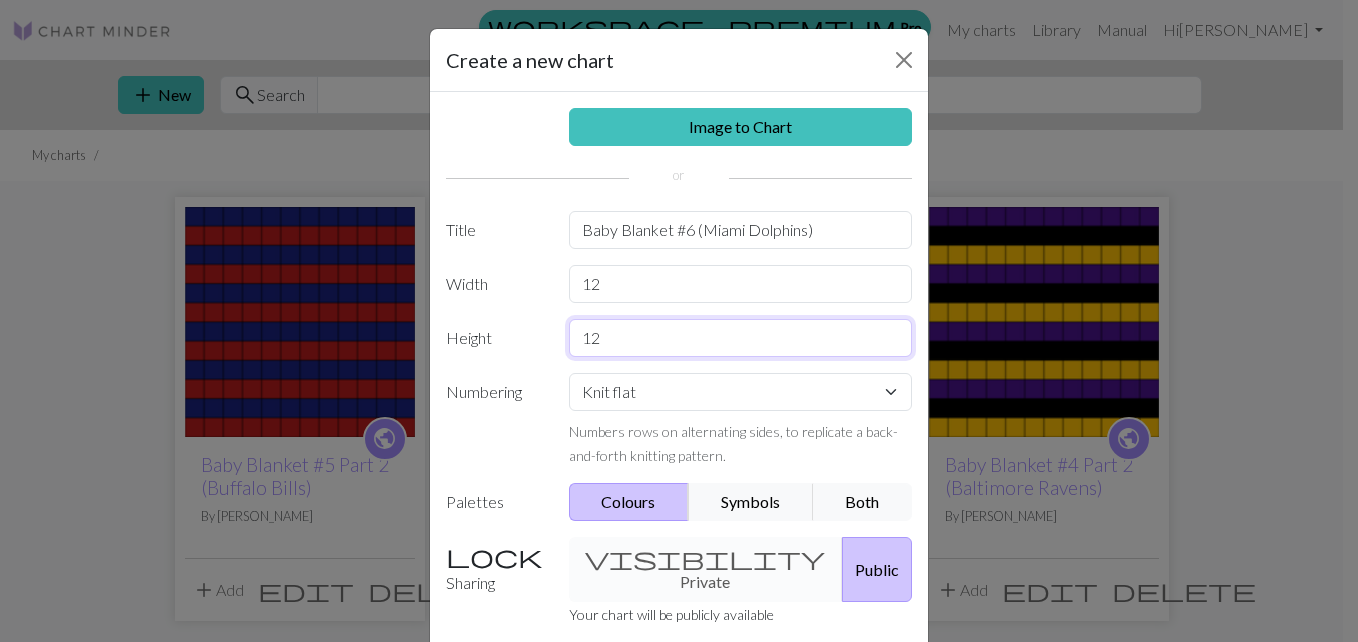 type on "12" 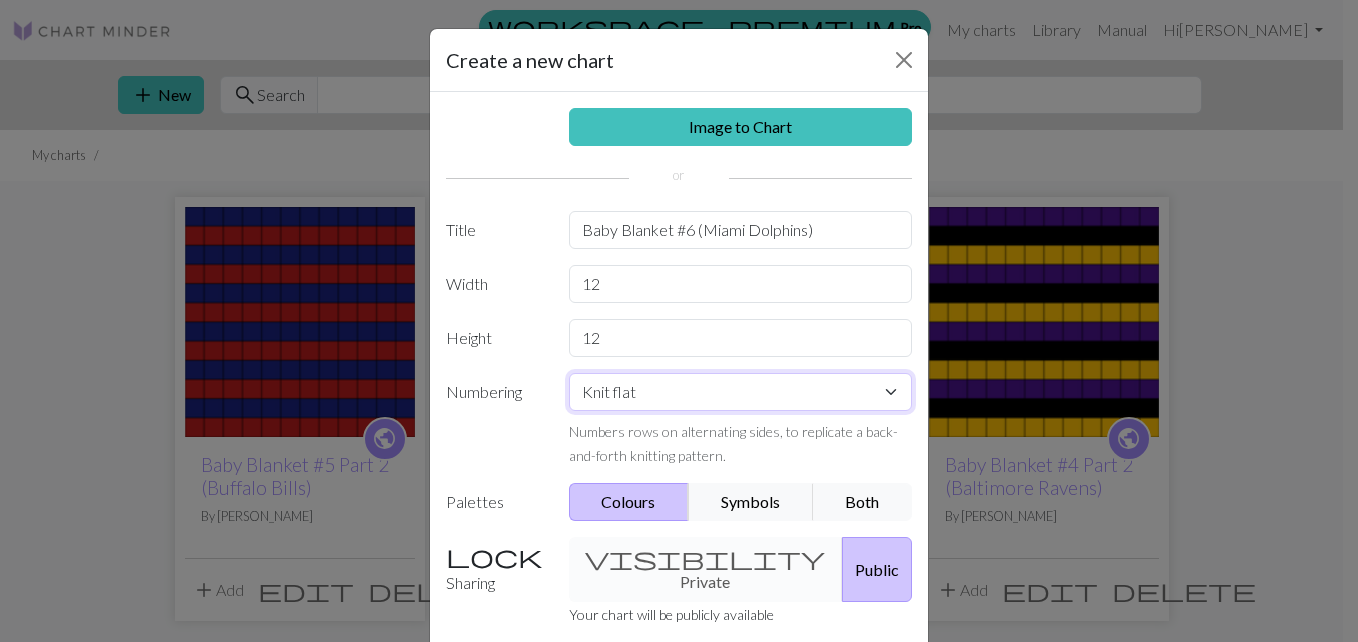 click on "Knit flat Knit in the round Lace knitting Cross stitch" at bounding box center (741, 392) 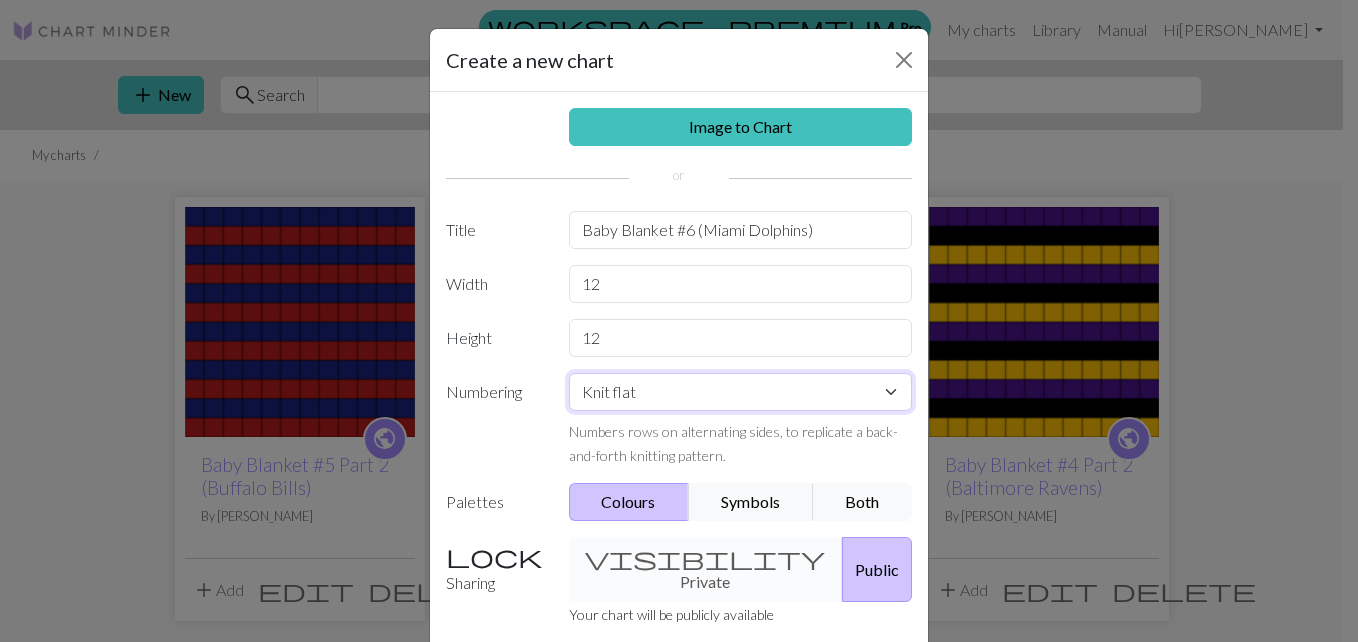 select on "round" 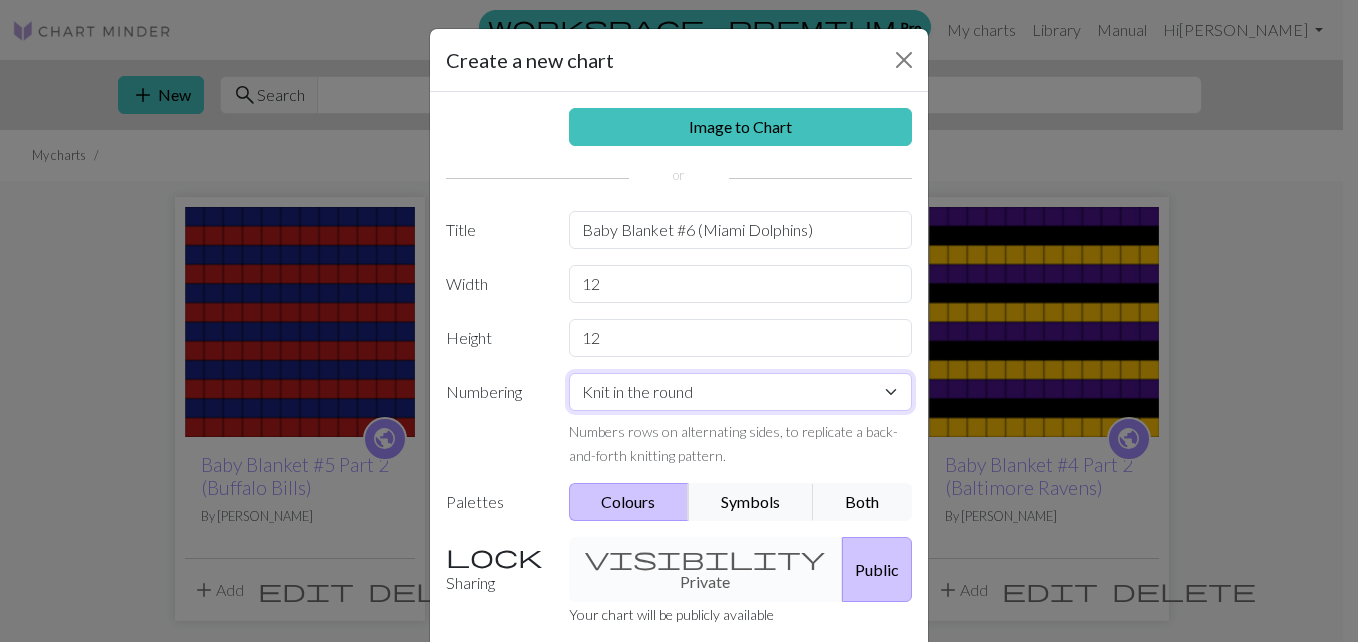 click on "Knit flat Knit in the round Lace knitting Cross stitch" at bounding box center [741, 392] 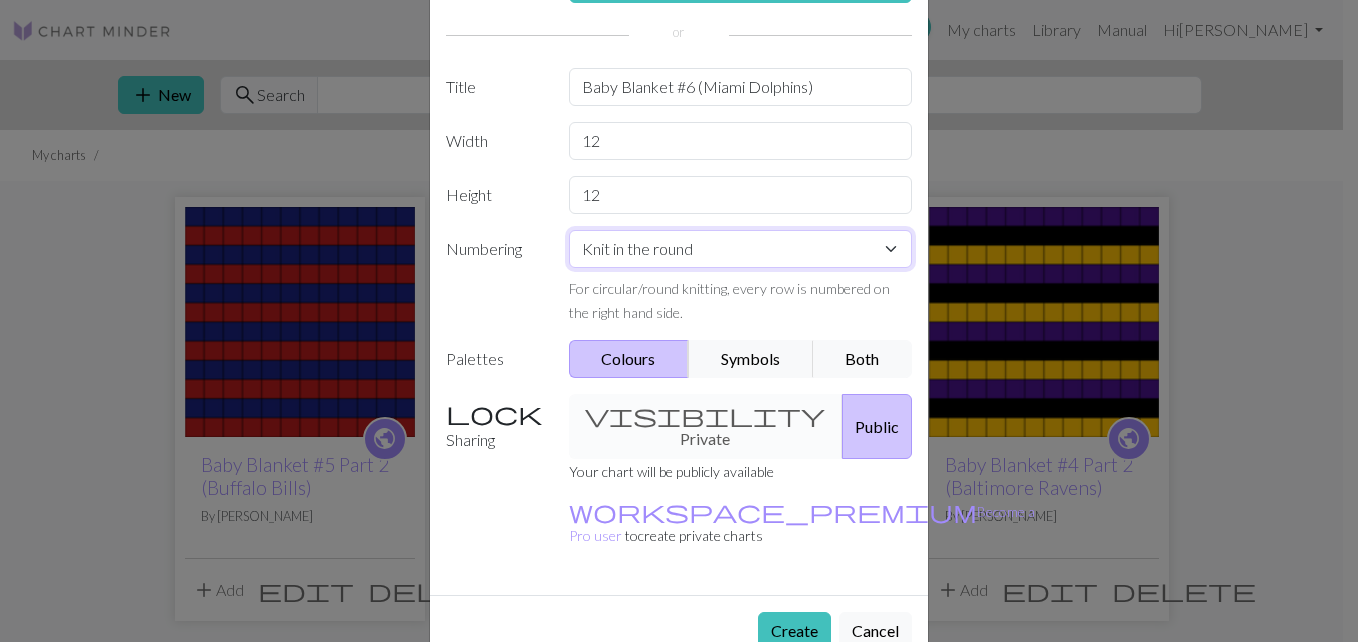 scroll, scrollTop: 148, scrollLeft: 0, axis: vertical 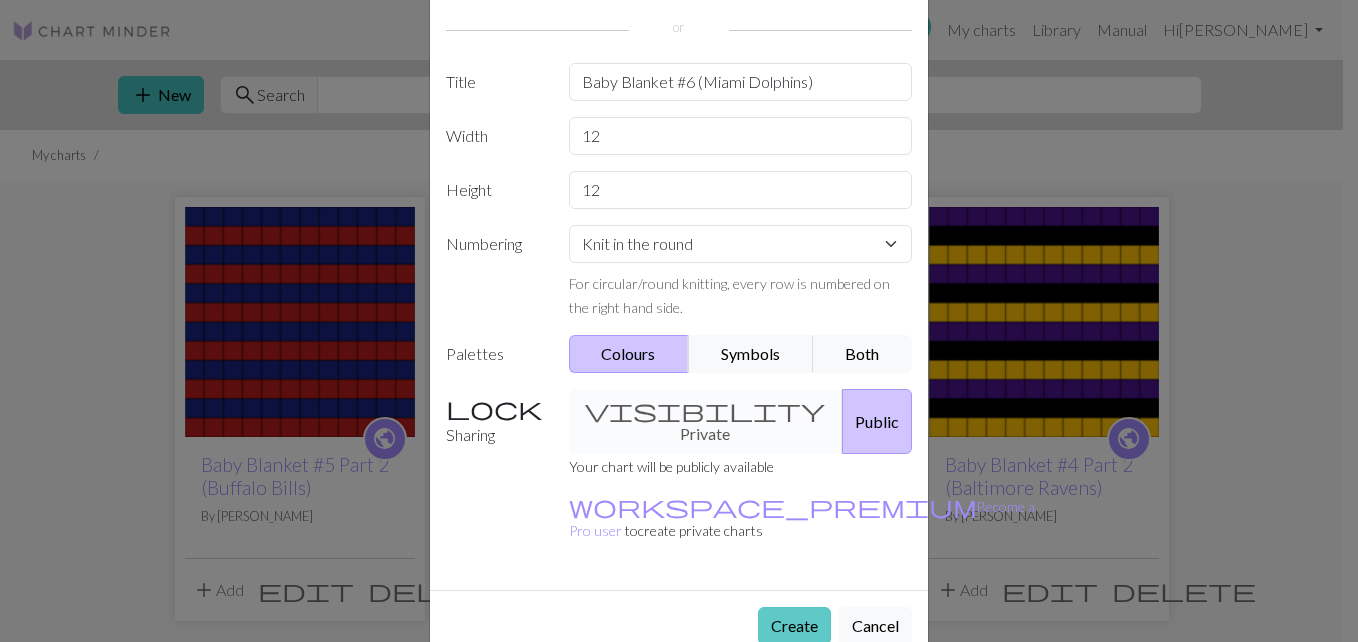 click on "Create" at bounding box center (794, 626) 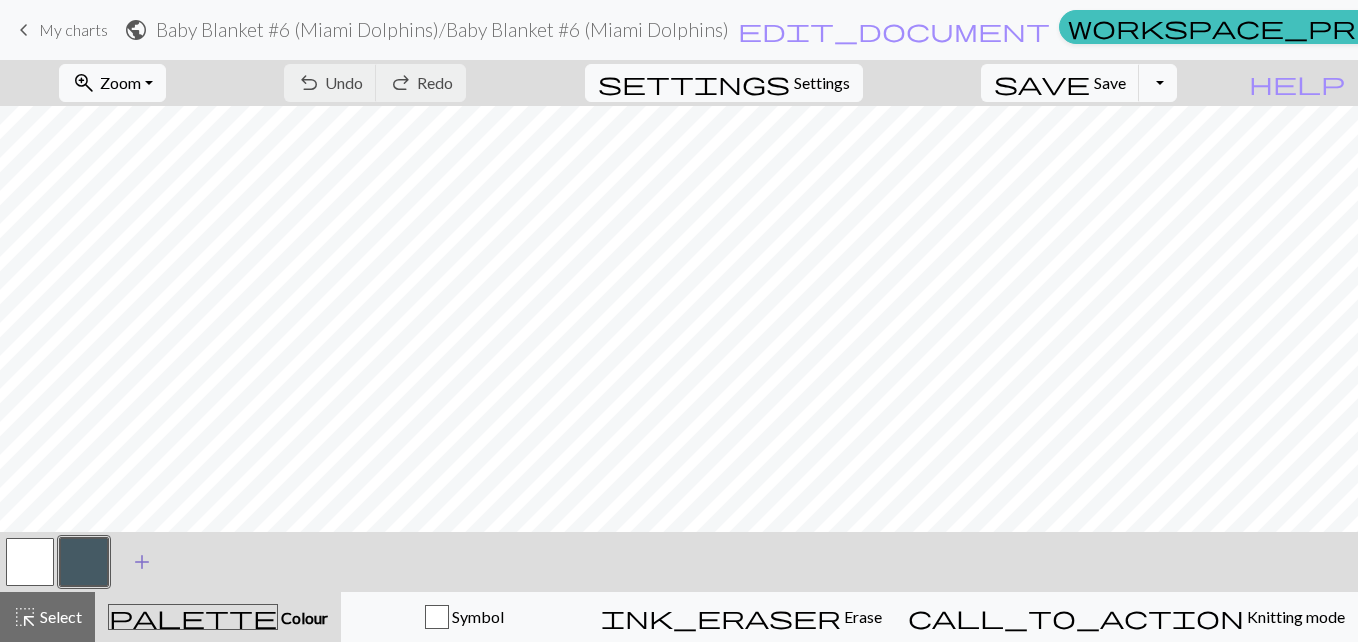 click on "add" at bounding box center [142, 562] 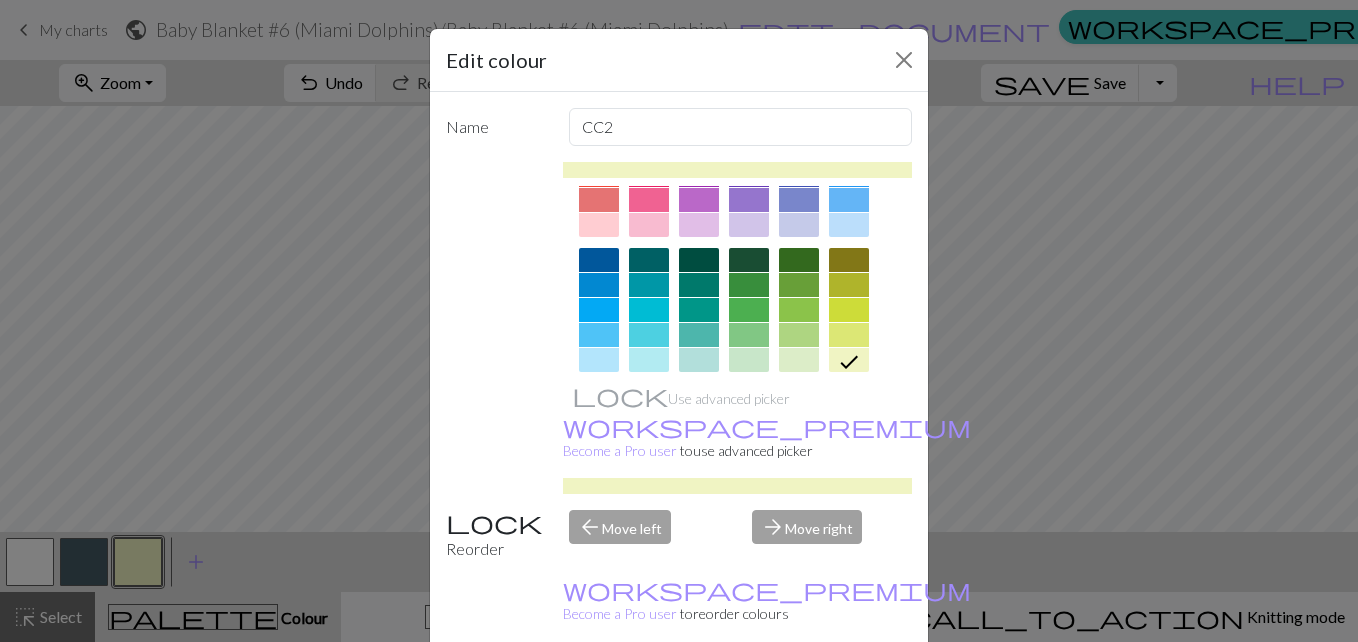 scroll, scrollTop: 127, scrollLeft: 0, axis: vertical 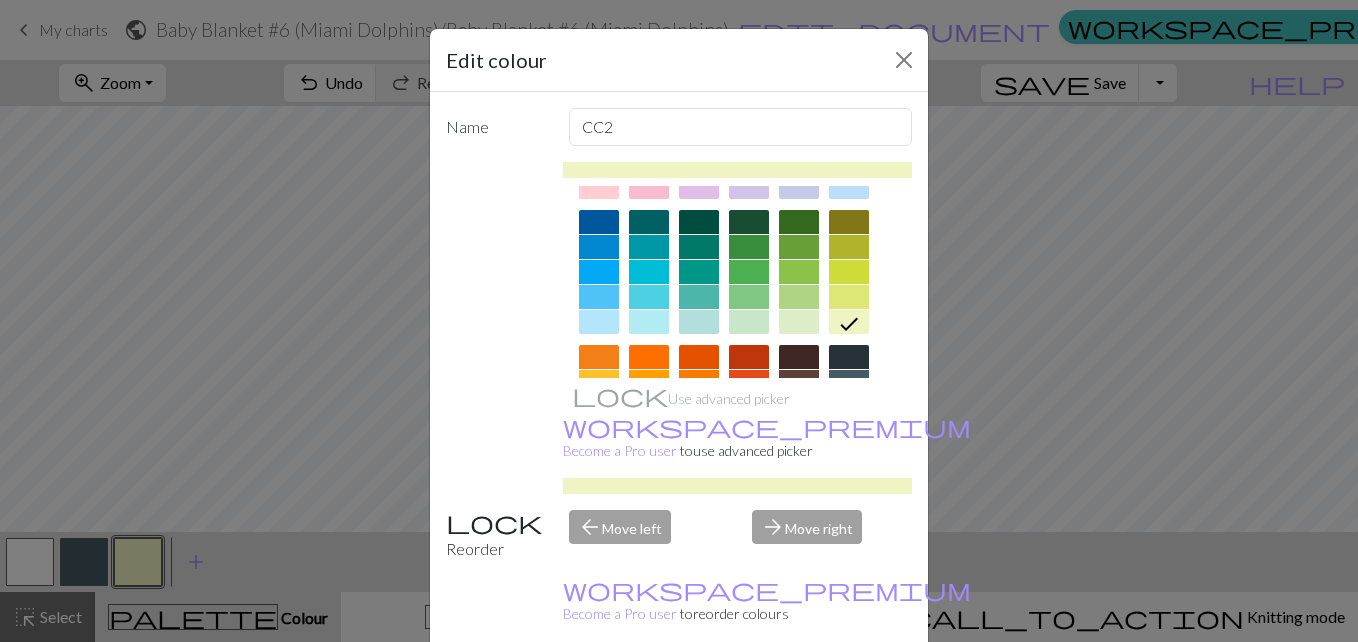 click at bounding box center (649, 272) 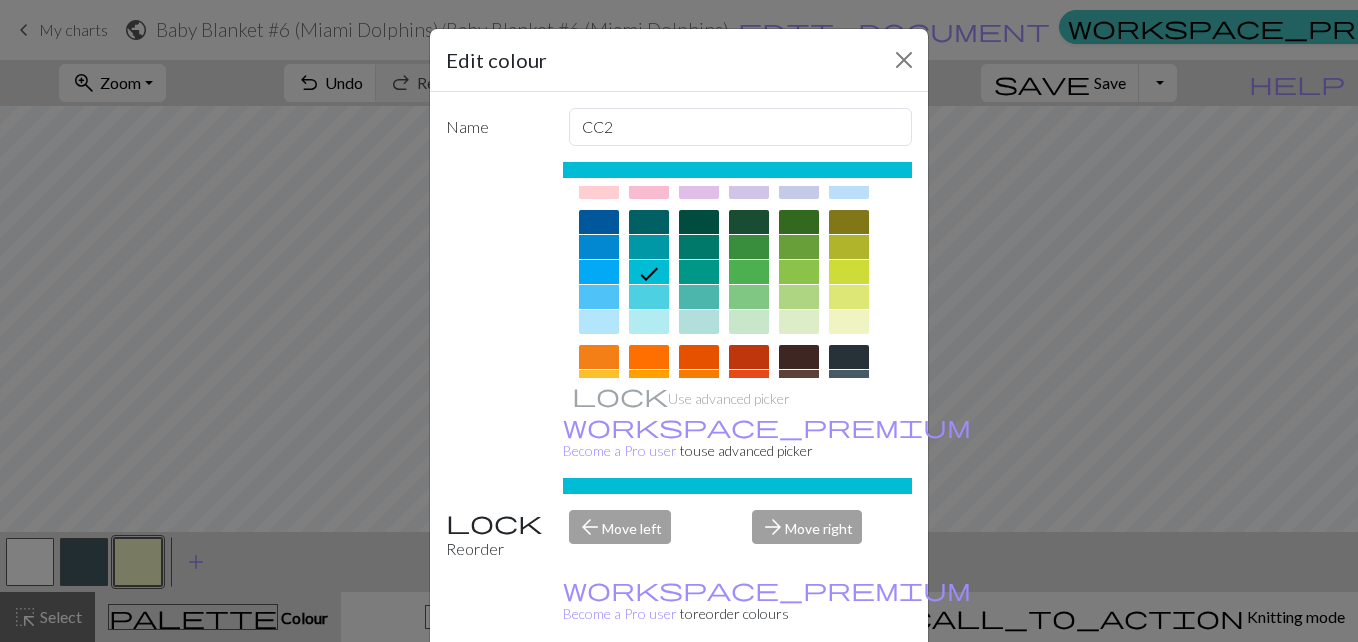 click on "Done" at bounding box center (799, 693) 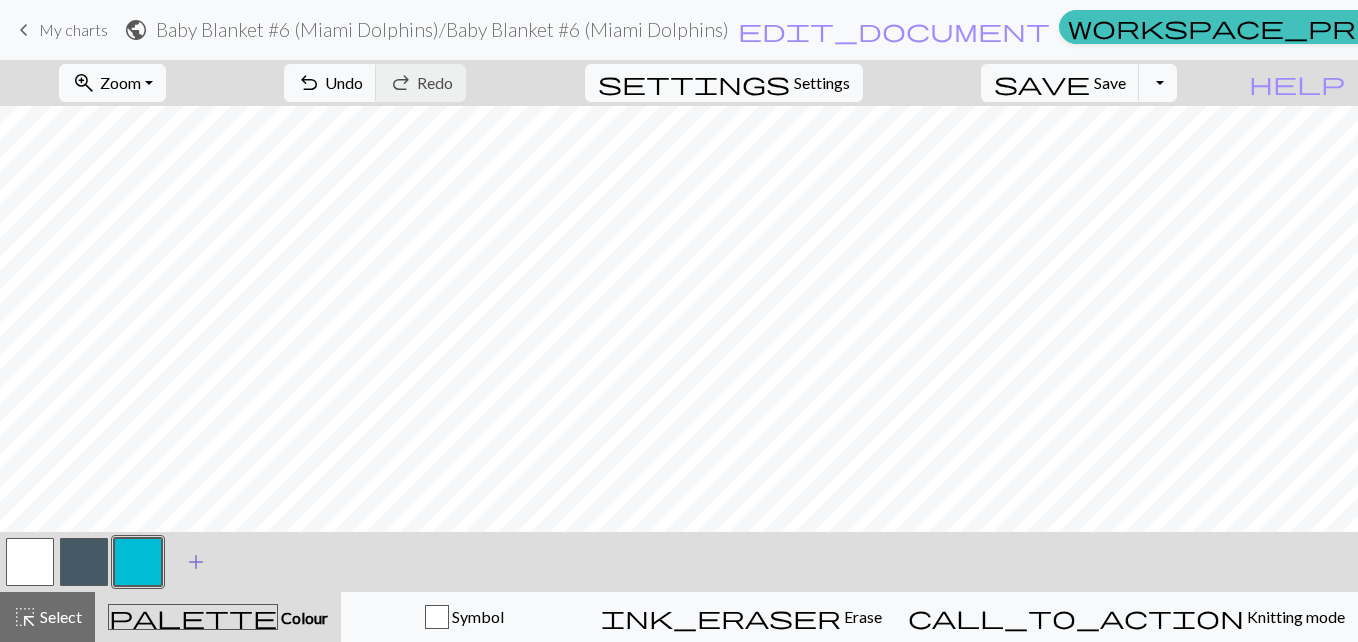 click on "add" at bounding box center [196, 562] 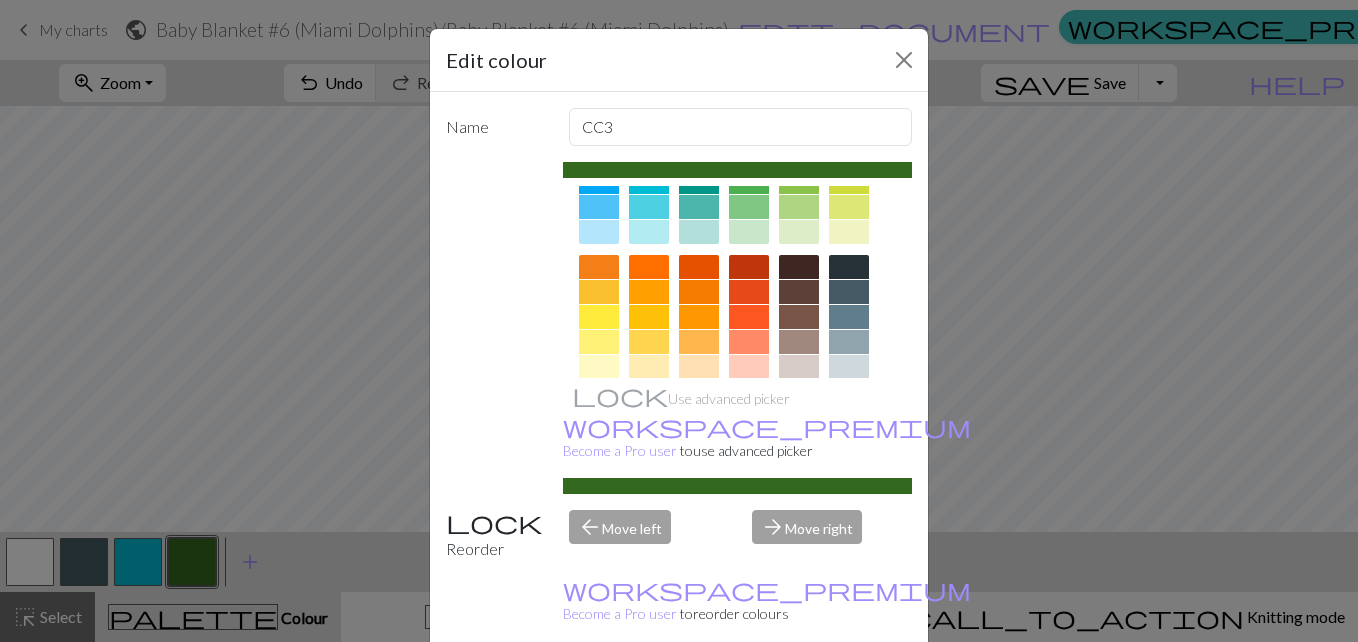 scroll, scrollTop: 221, scrollLeft: 0, axis: vertical 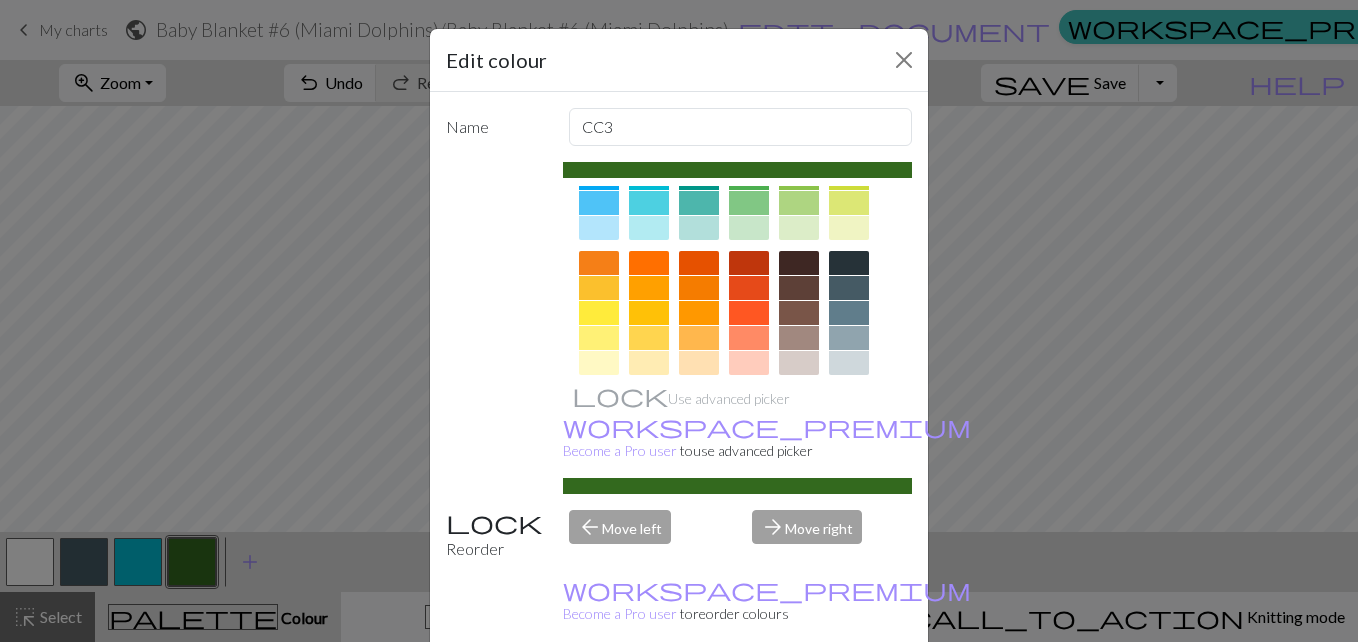 click at bounding box center (599, 263) 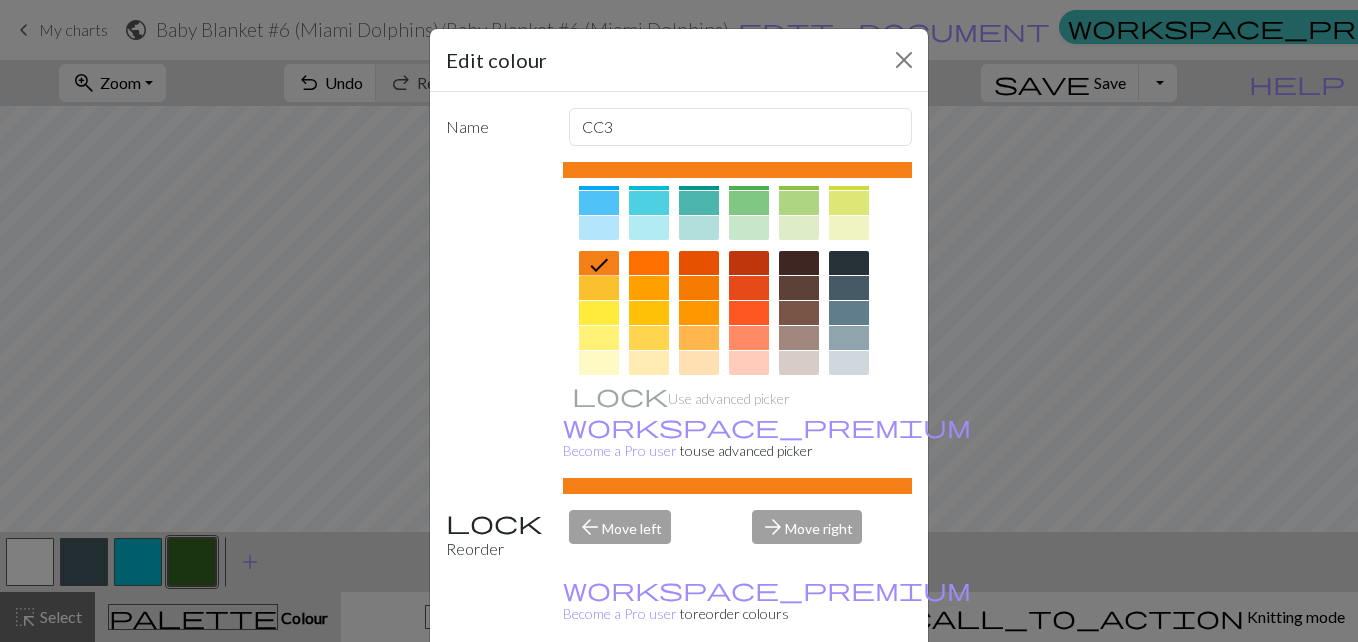 click on "Done" at bounding box center [799, 693] 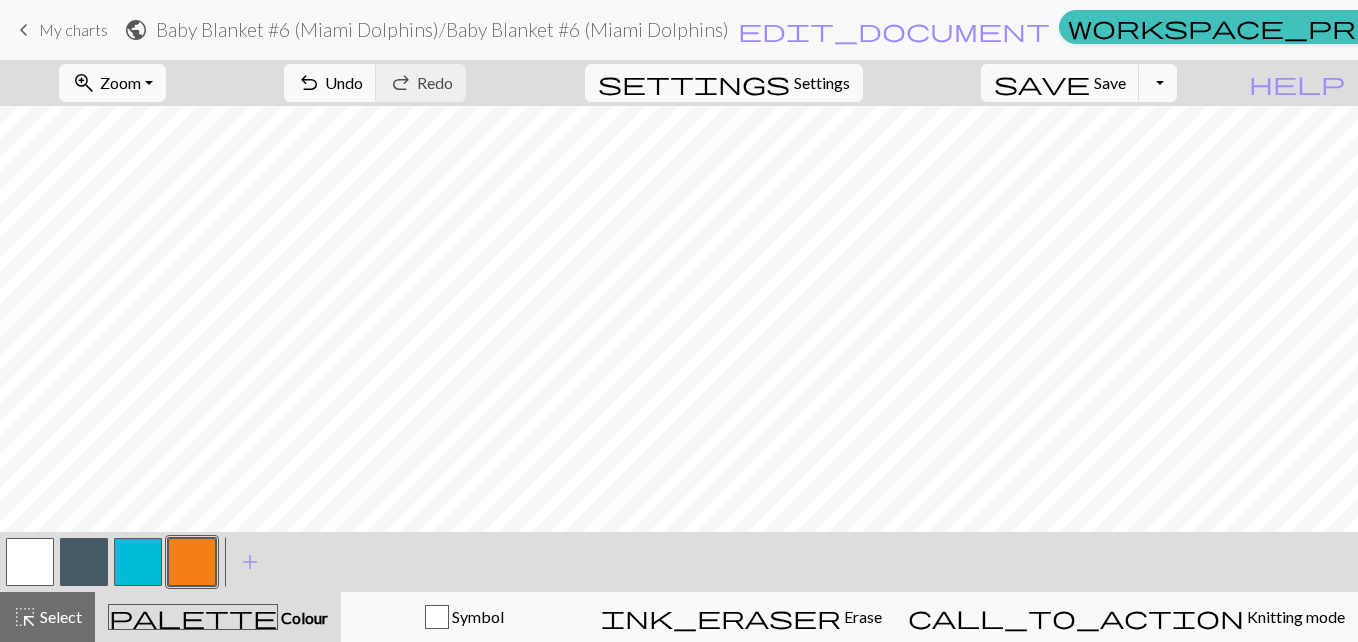 click at bounding box center (138, 562) 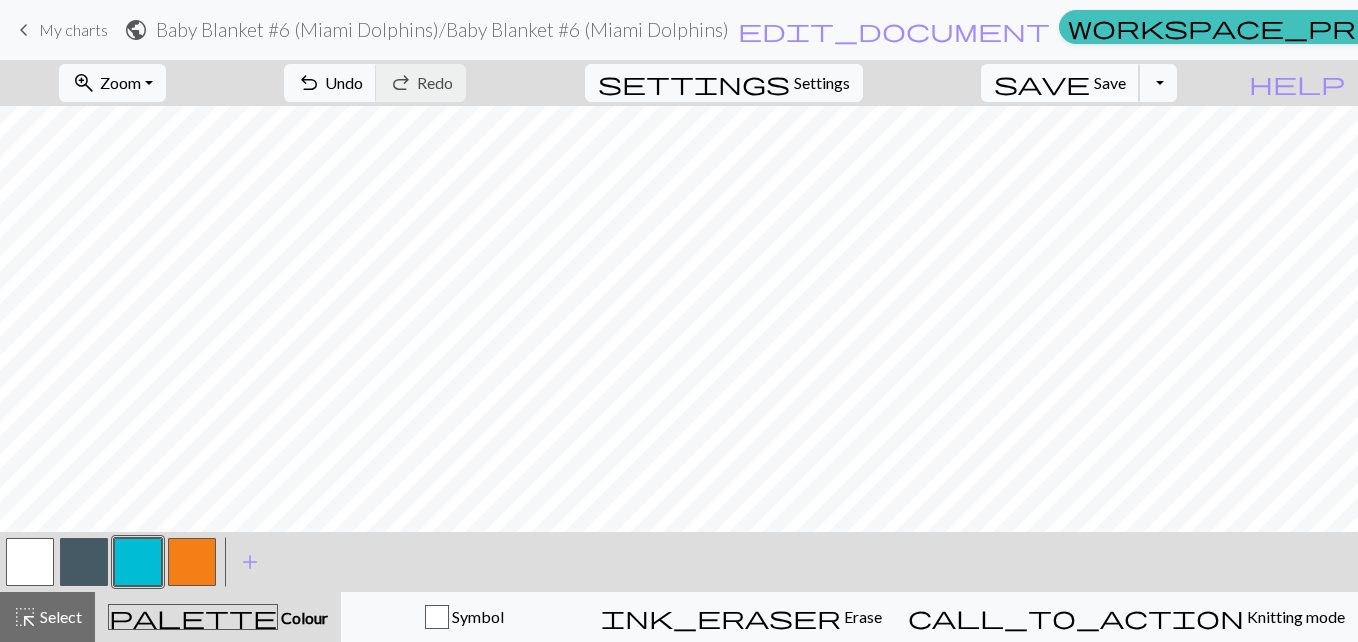 click on "save Save Save" at bounding box center [1060, 83] 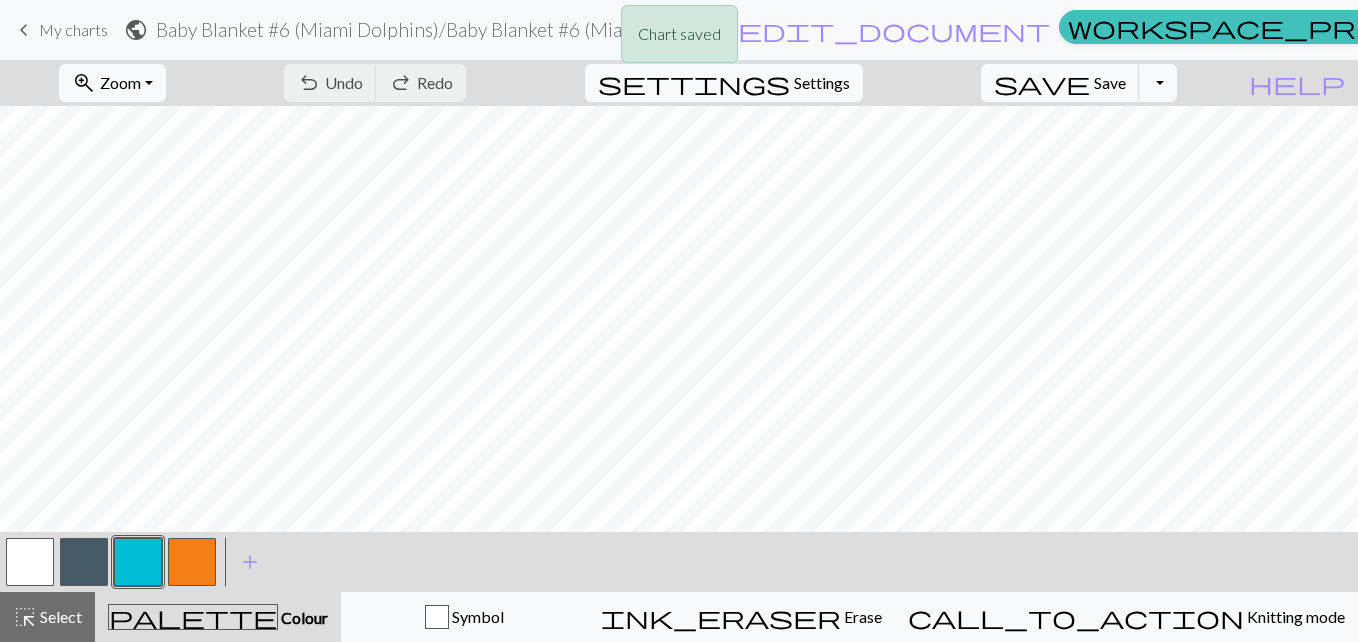 click on "Chart saved" at bounding box center (679, 39) 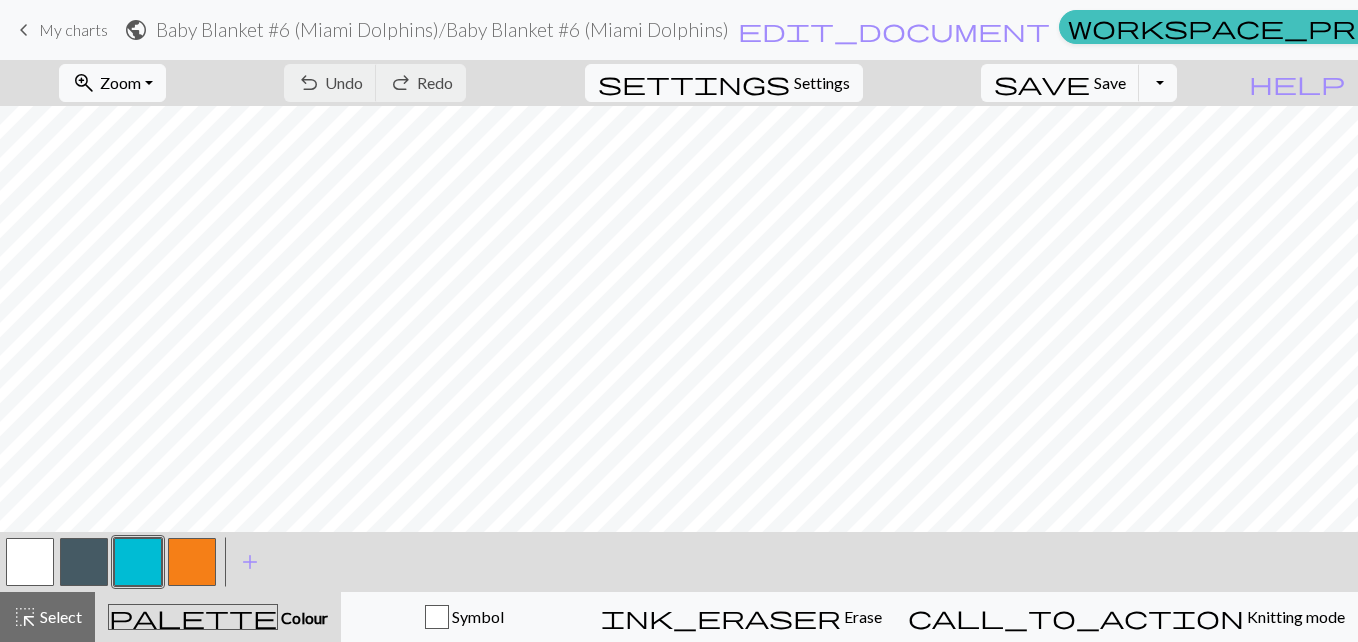 click on "keyboard_arrow_left" at bounding box center (24, 30) 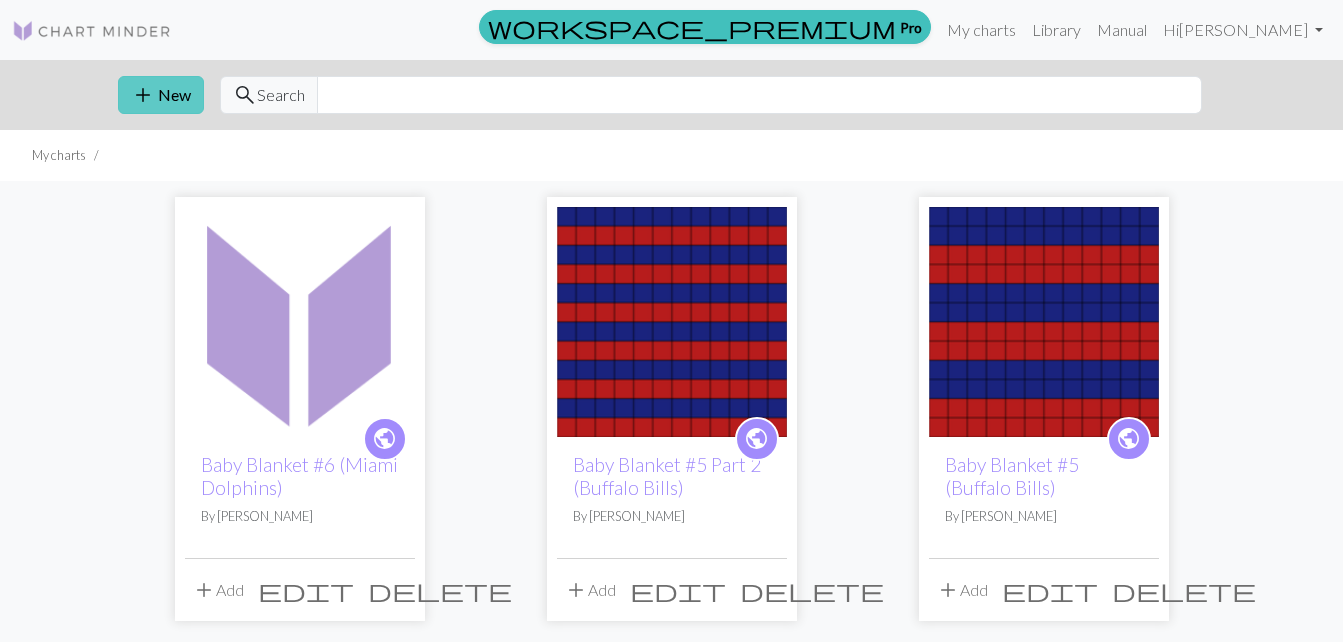 click on "add   New" at bounding box center (161, 95) 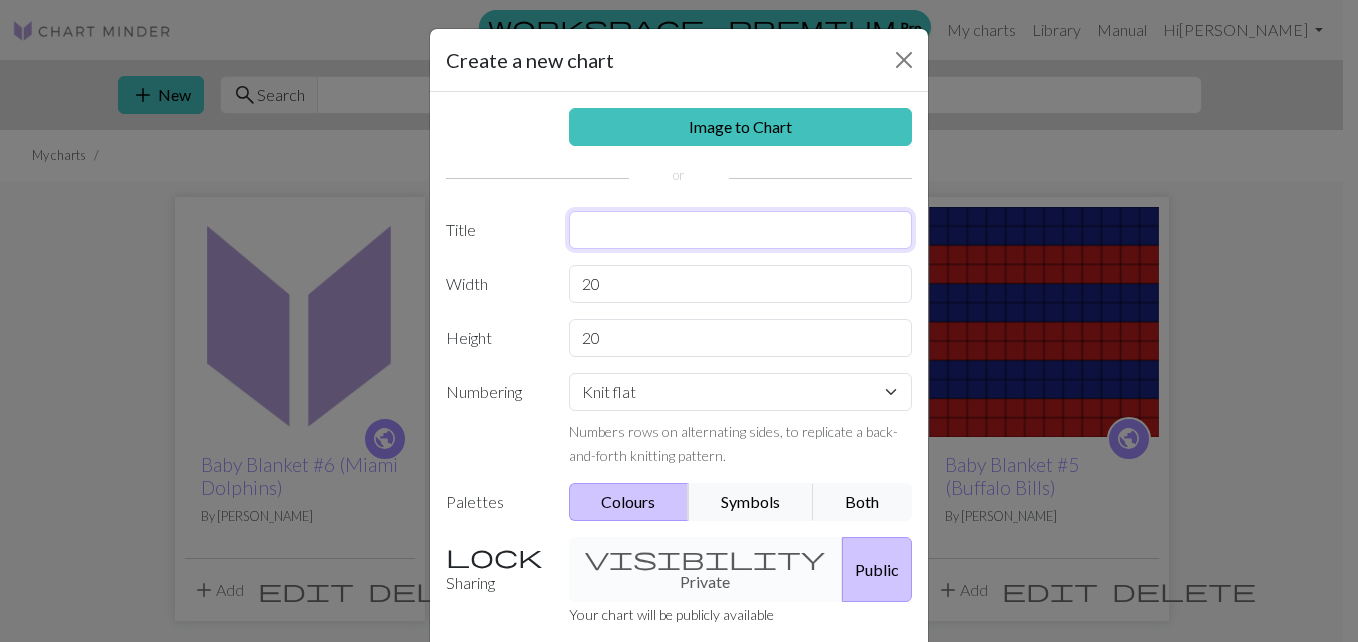 click at bounding box center [741, 230] 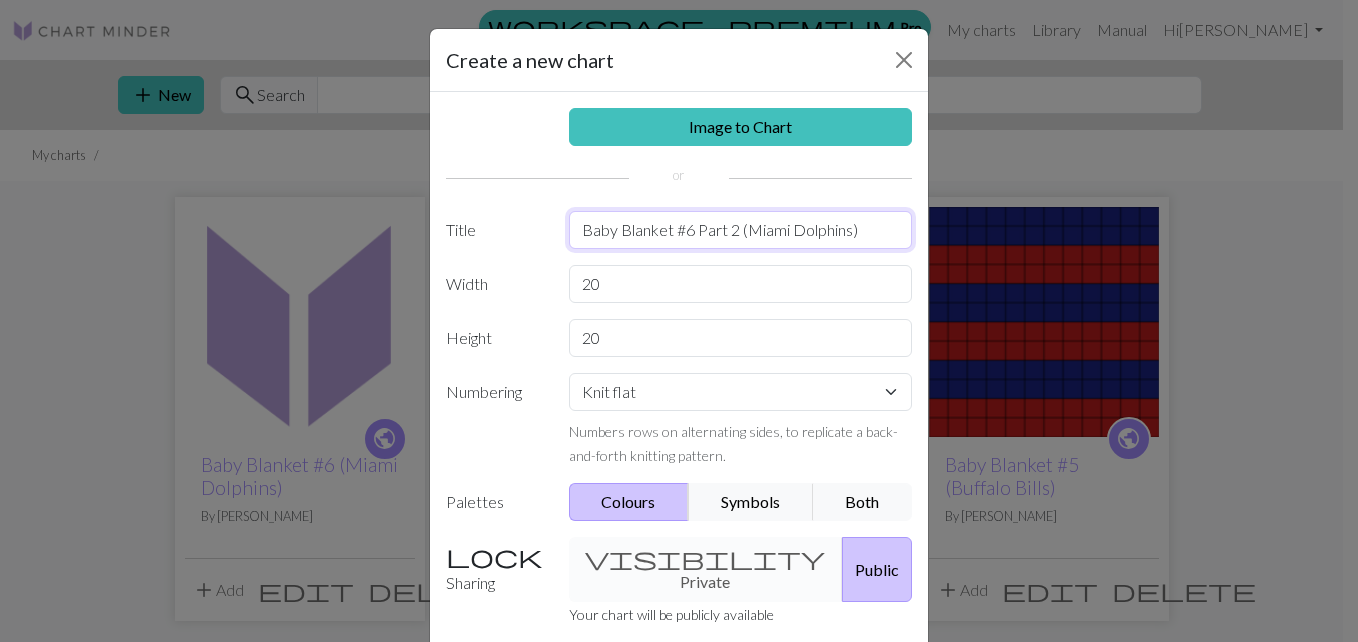 type on "Baby Blanket #6 Part 2 (Miami Dolphins)" 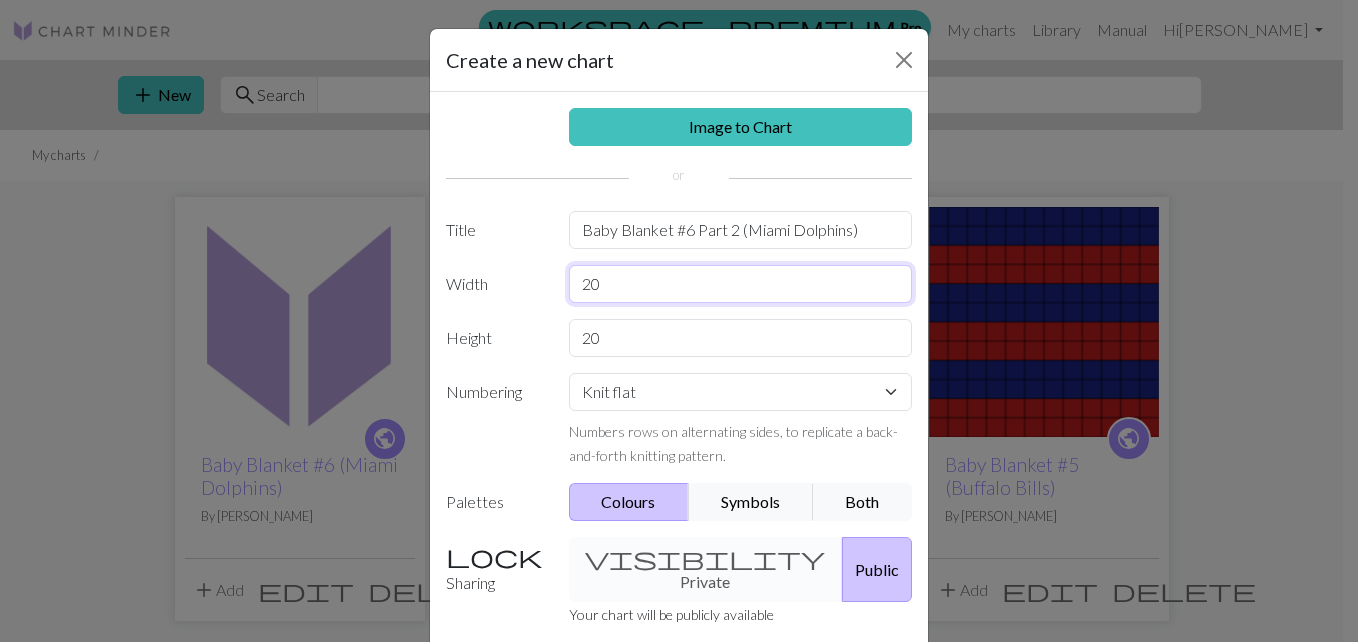 click on "20" at bounding box center [741, 284] 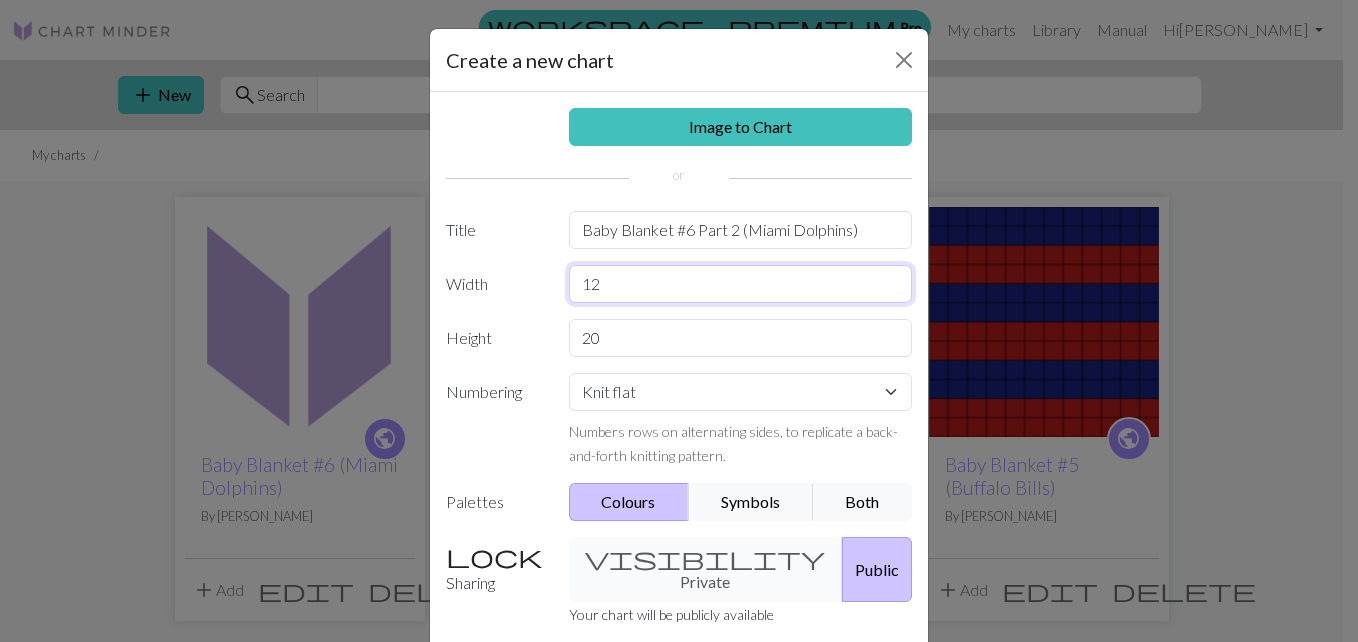 type on "12" 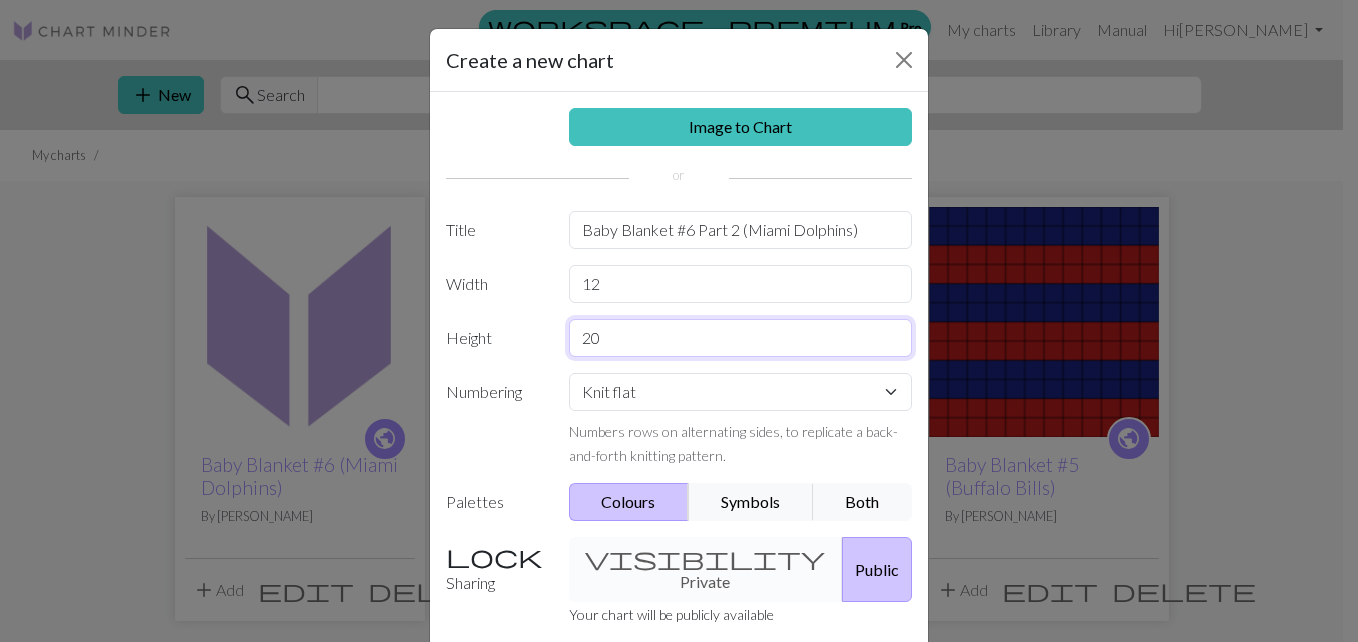click on "20" at bounding box center (741, 338) 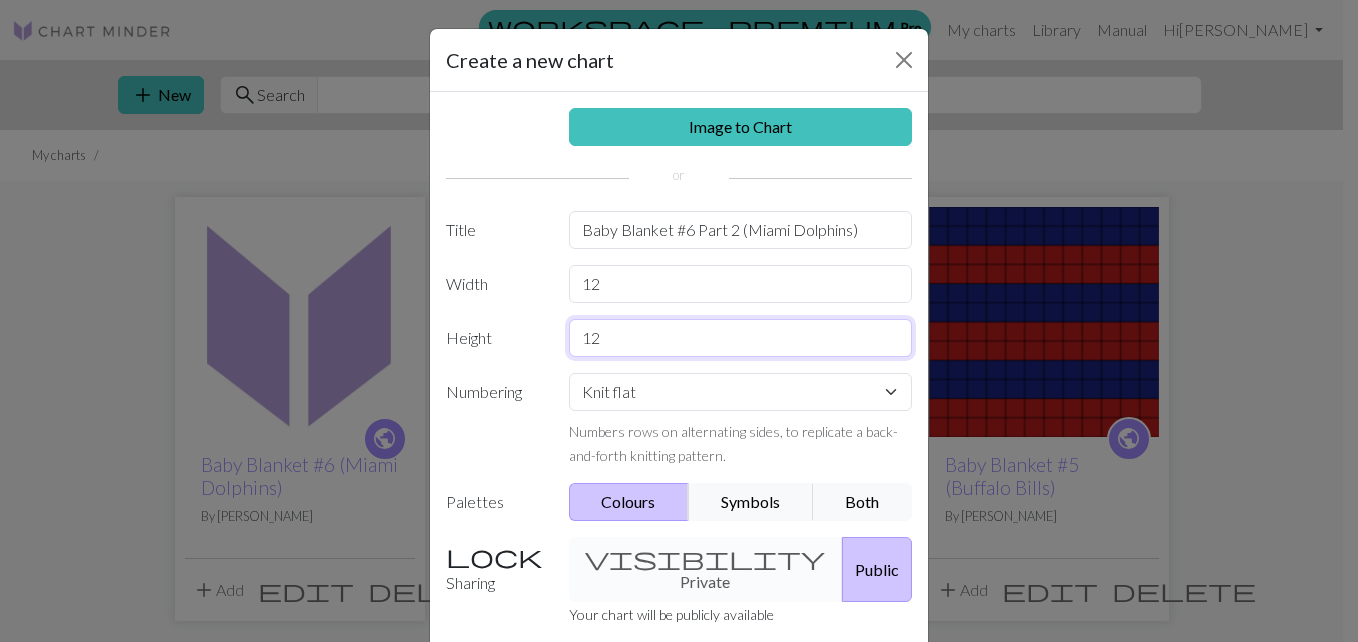 type on "12" 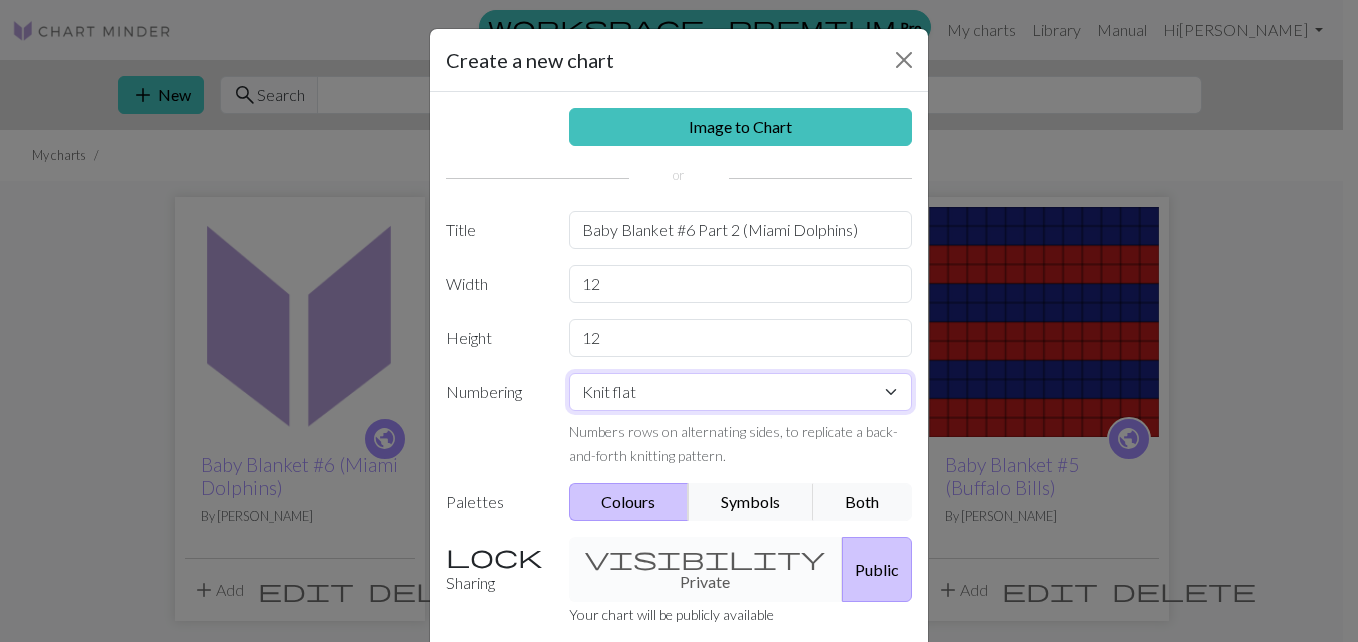 click on "Knit flat Knit in the round Lace knitting Cross stitch" at bounding box center (741, 392) 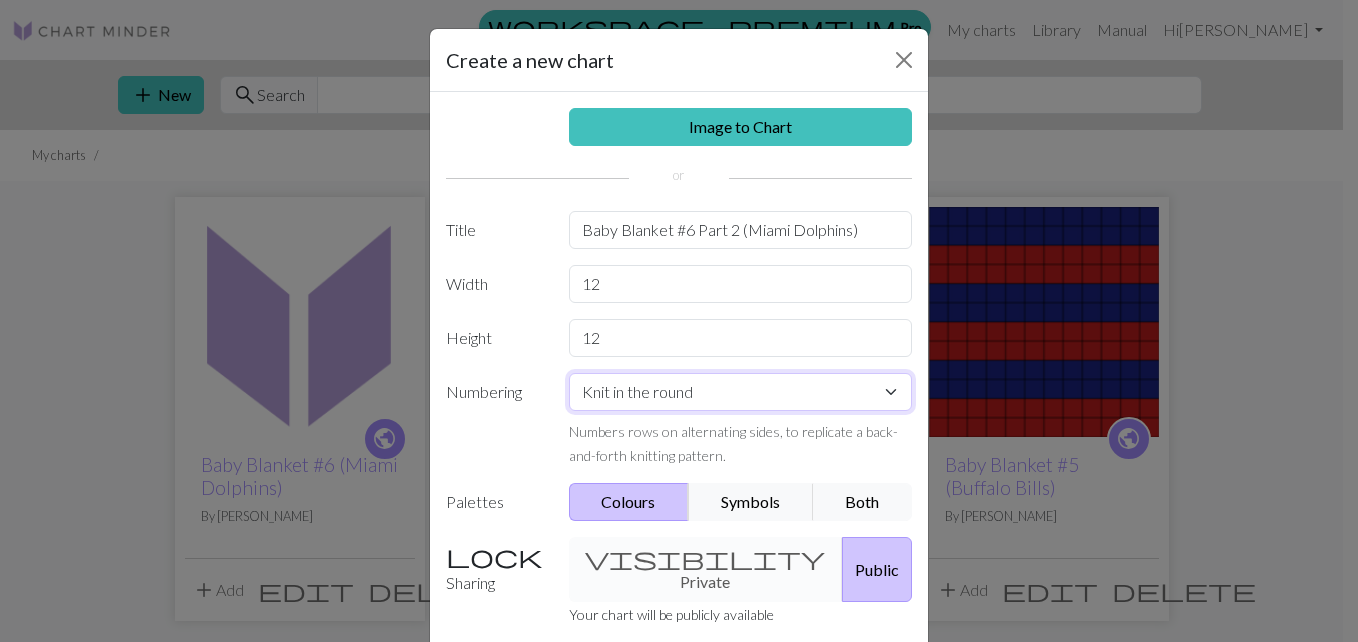 click on "Knit flat Knit in the round Lace knitting Cross stitch" at bounding box center (741, 392) 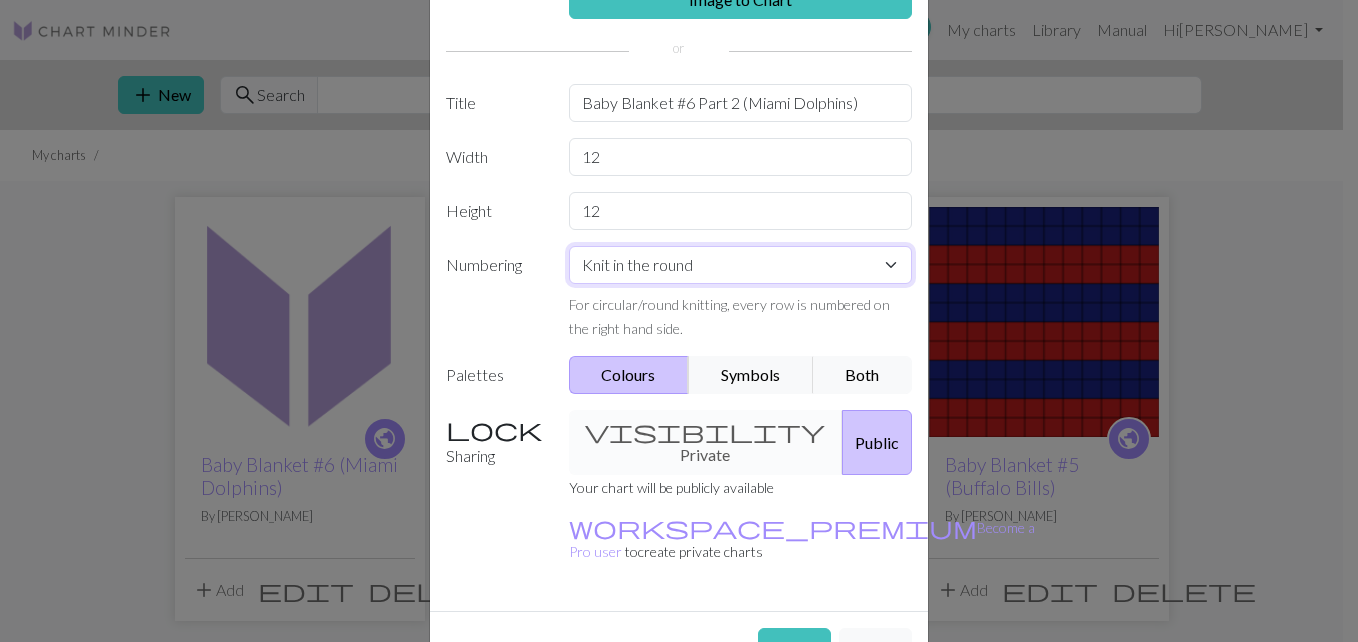 scroll, scrollTop: 148, scrollLeft: 0, axis: vertical 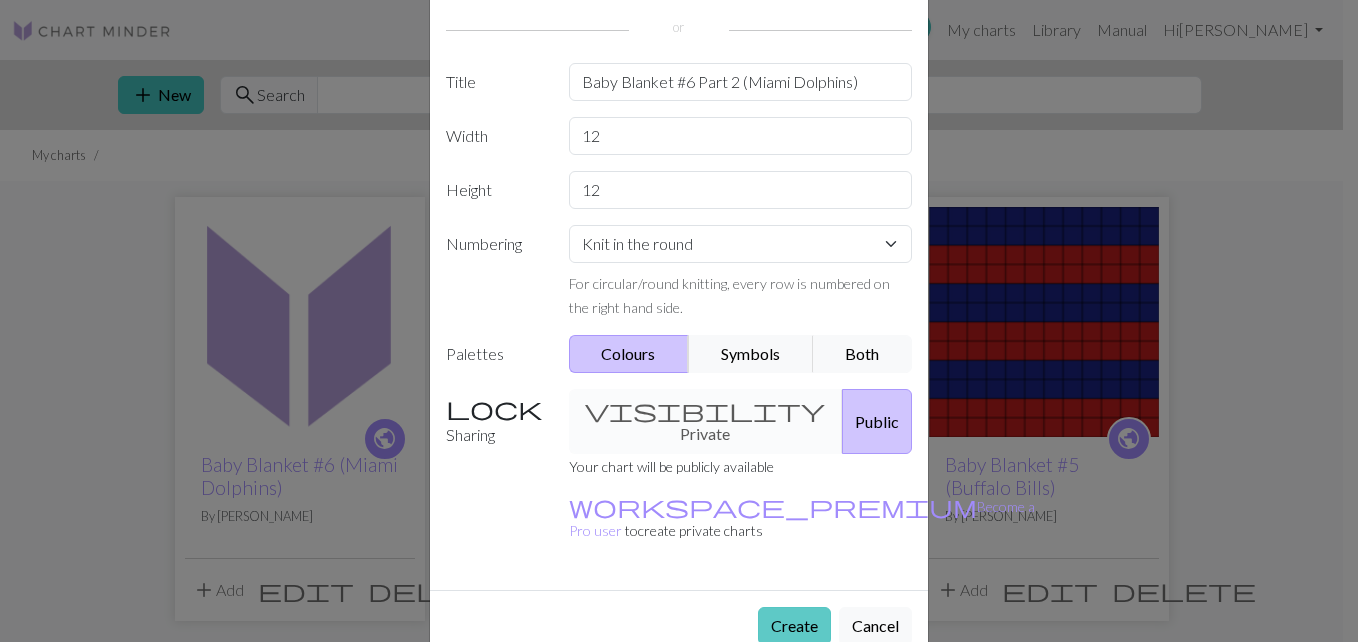 click on "Create" at bounding box center [794, 626] 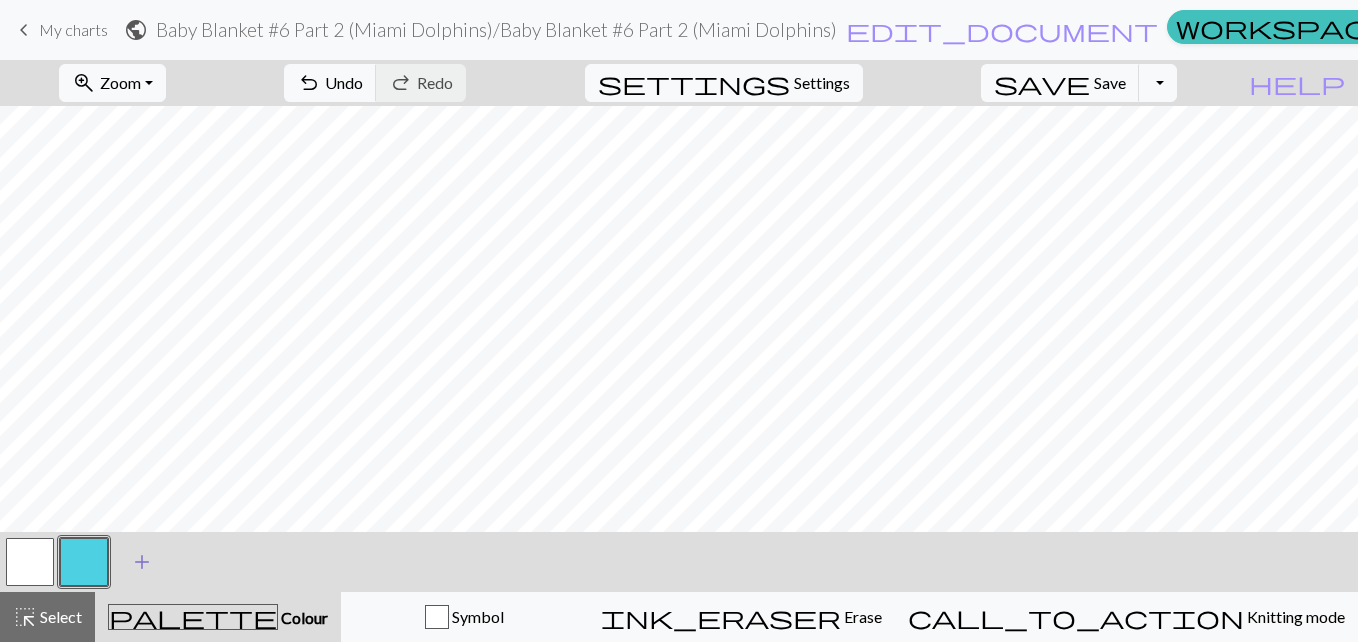 click on "add" at bounding box center [142, 562] 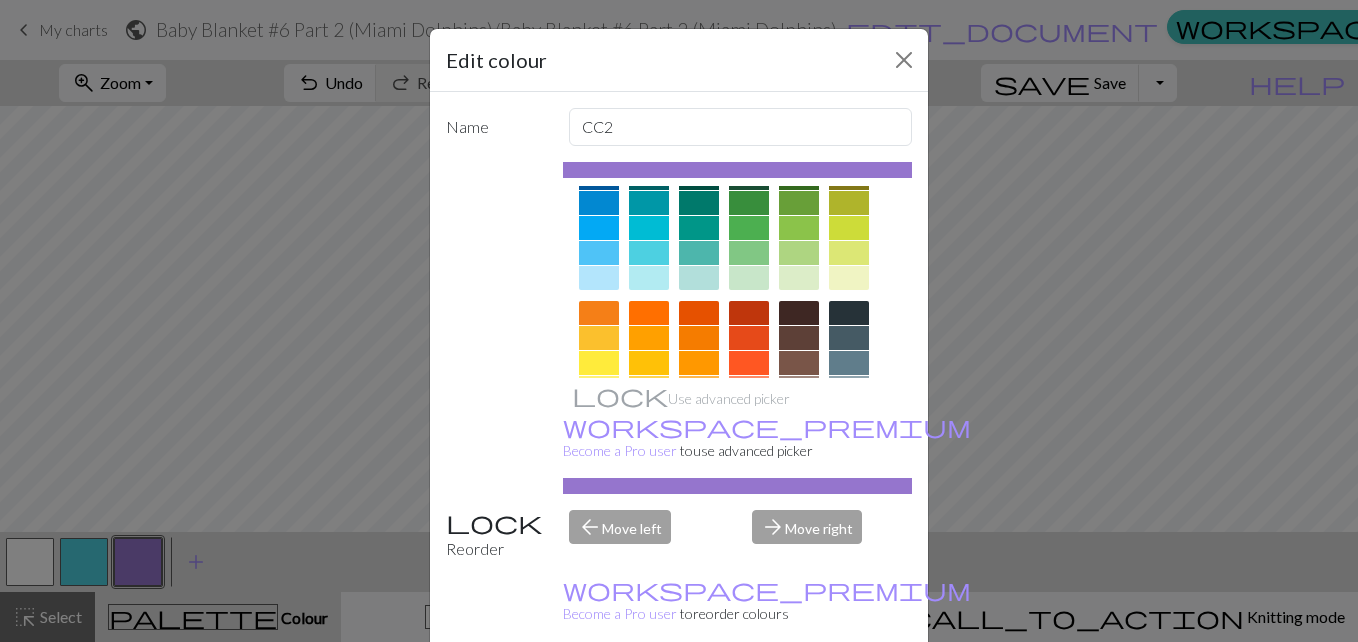 scroll, scrollTop: 174, scrollLeft: 0, axis: vertical 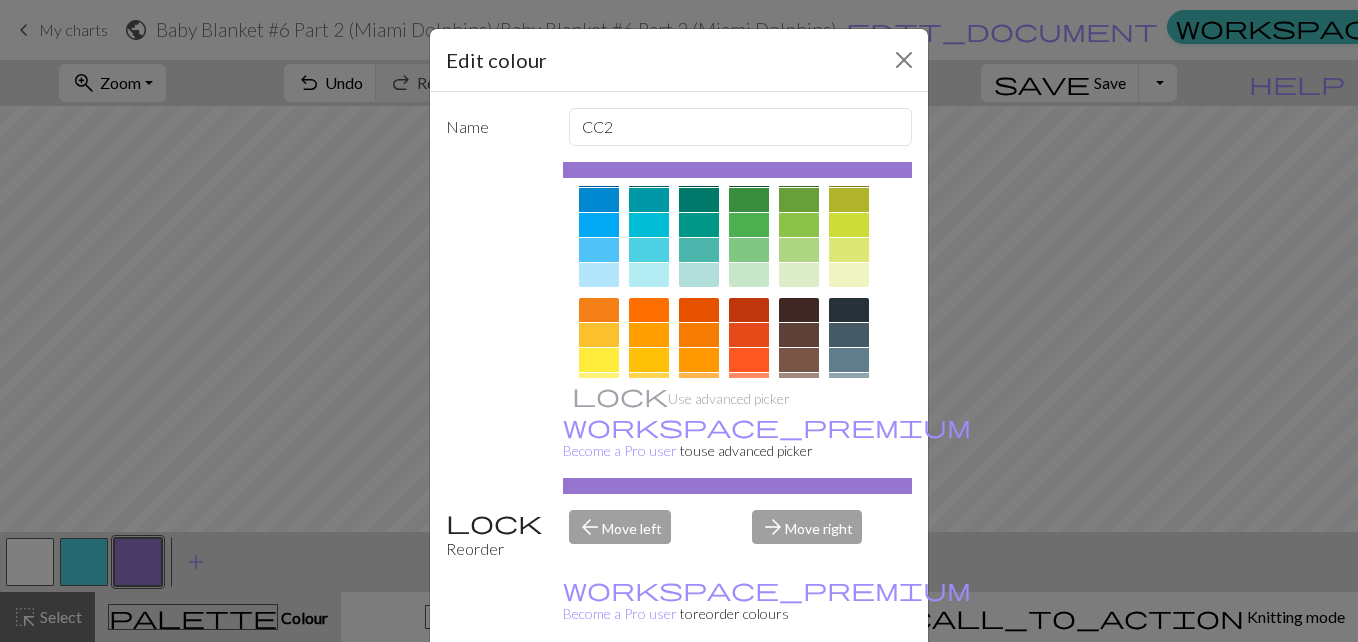 click at bounding box center (649, 225) 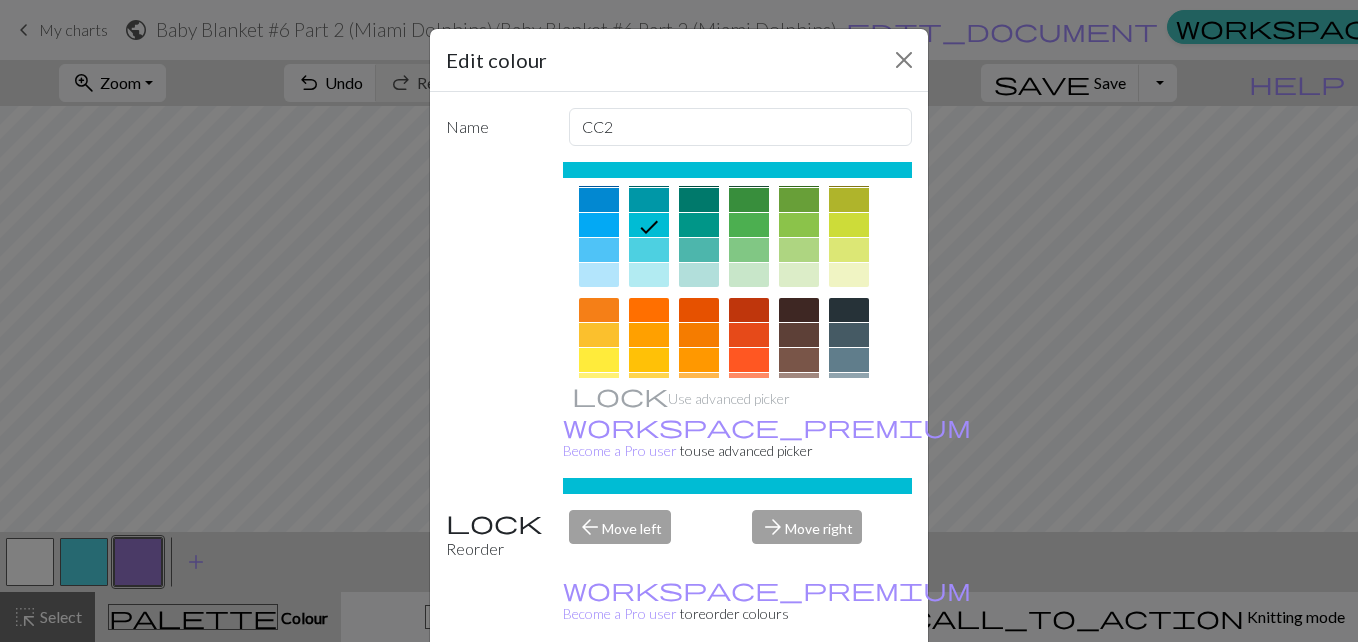 click on "Done" at bounding box center (799, 693) 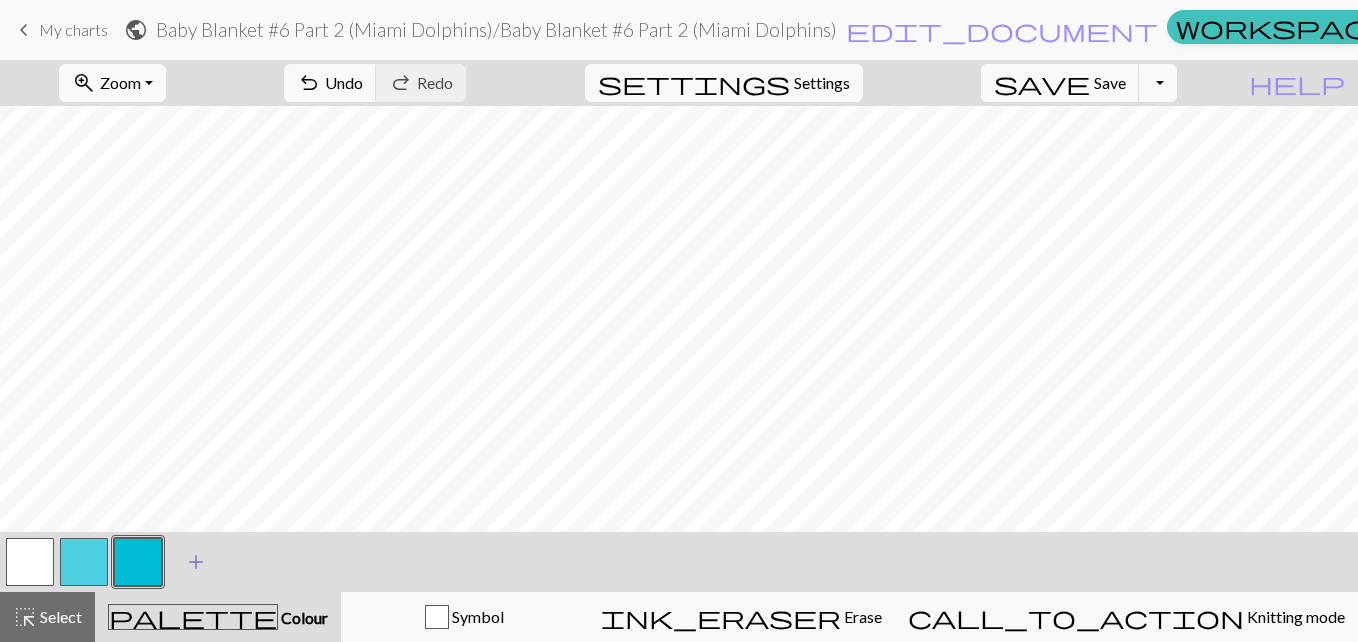 click on "add" at bounding box center (196, 562) 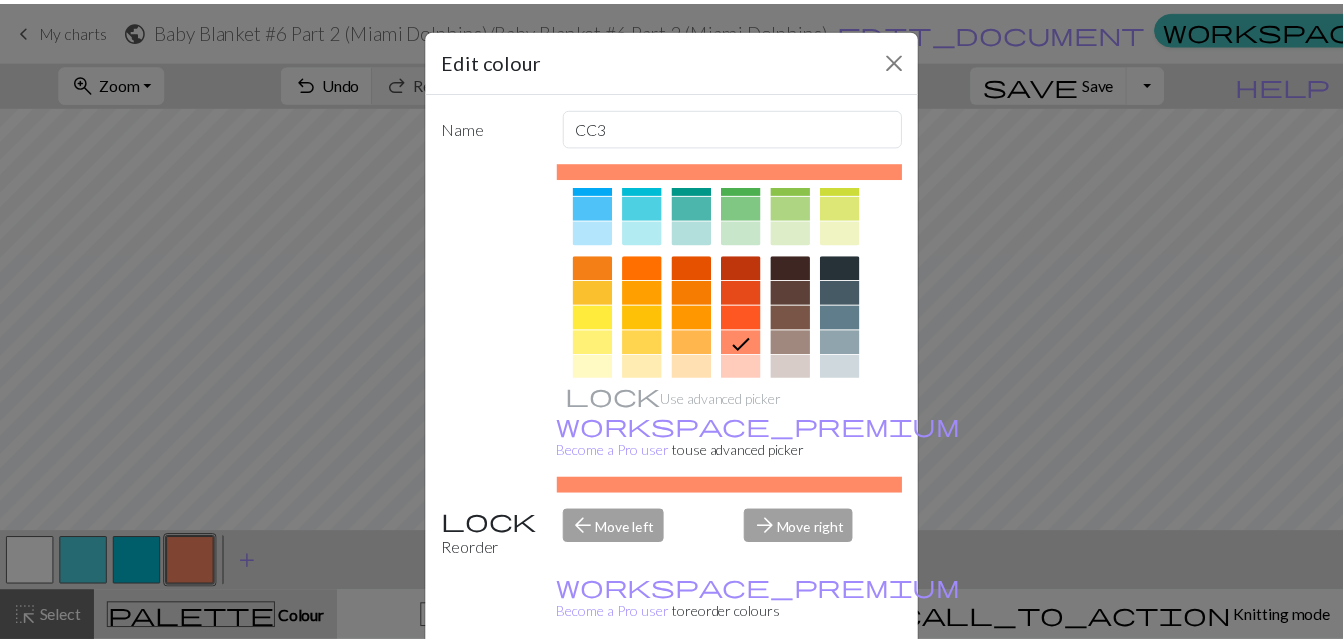 scroll, scrollTop: 224, scrollLeft: 0, axis: vertical 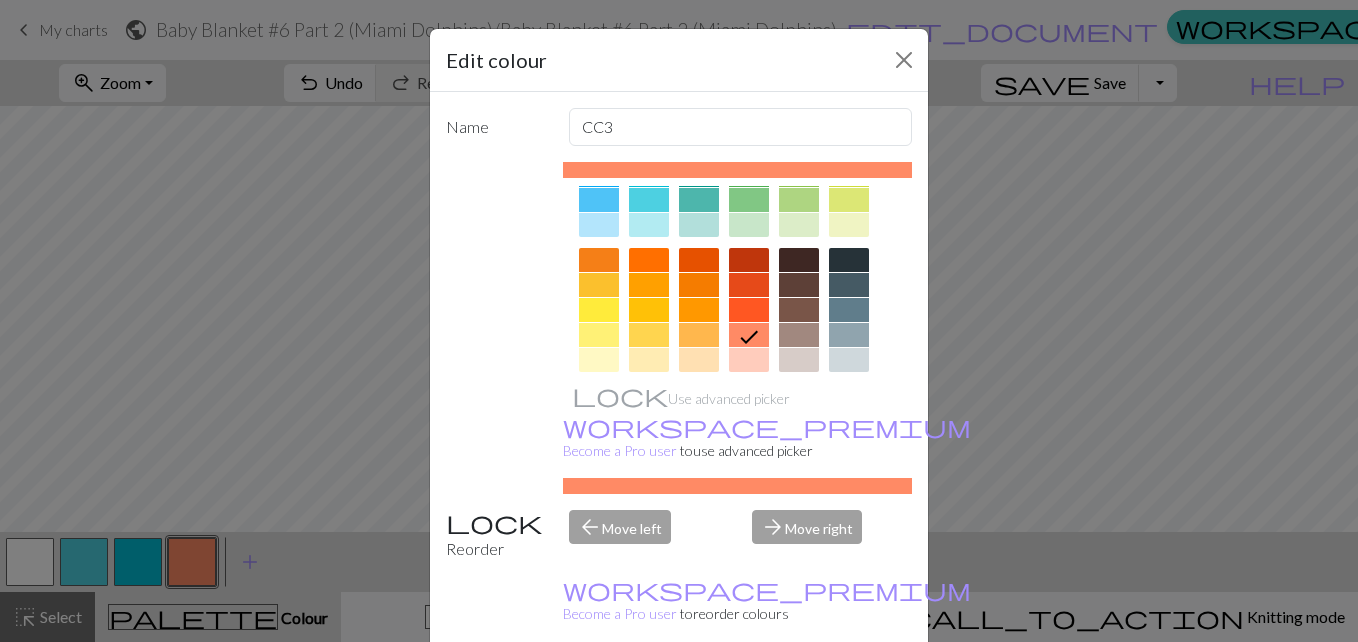 click at bounding box center (599, 260) 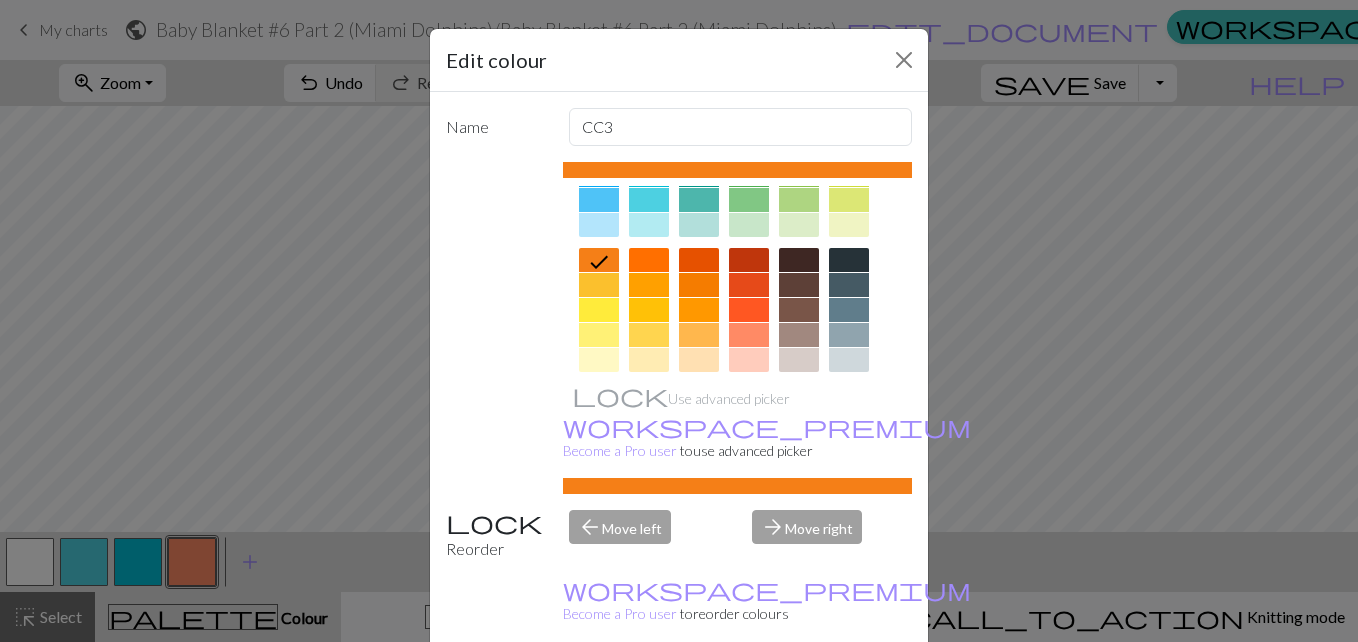 click on "Done" at bounding box center (799, 693) 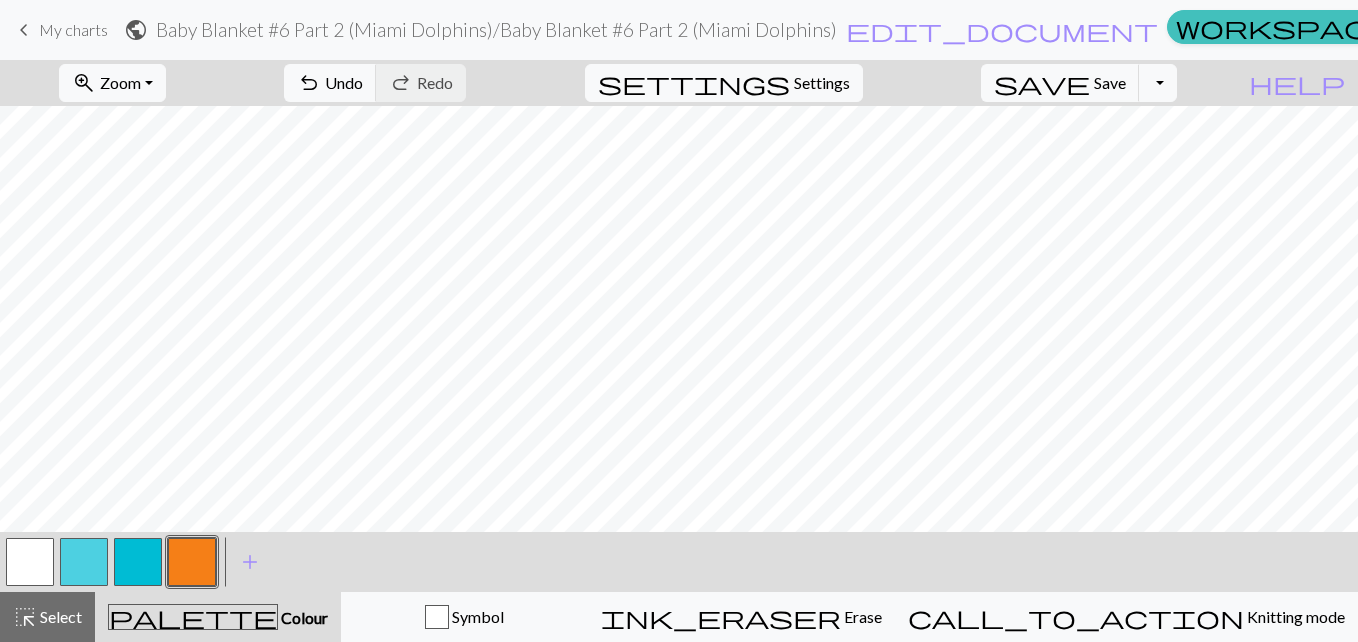 click at bounding box center [138, 562] 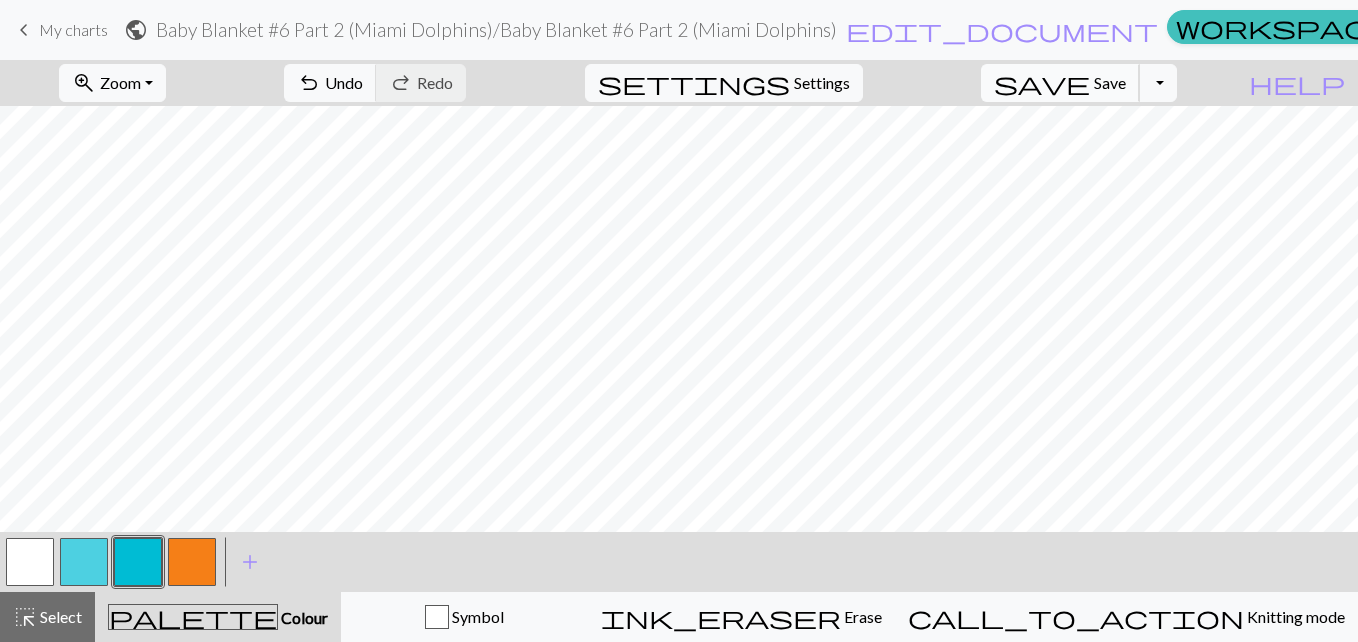 click on "save" at bounding box center (1042, 83) 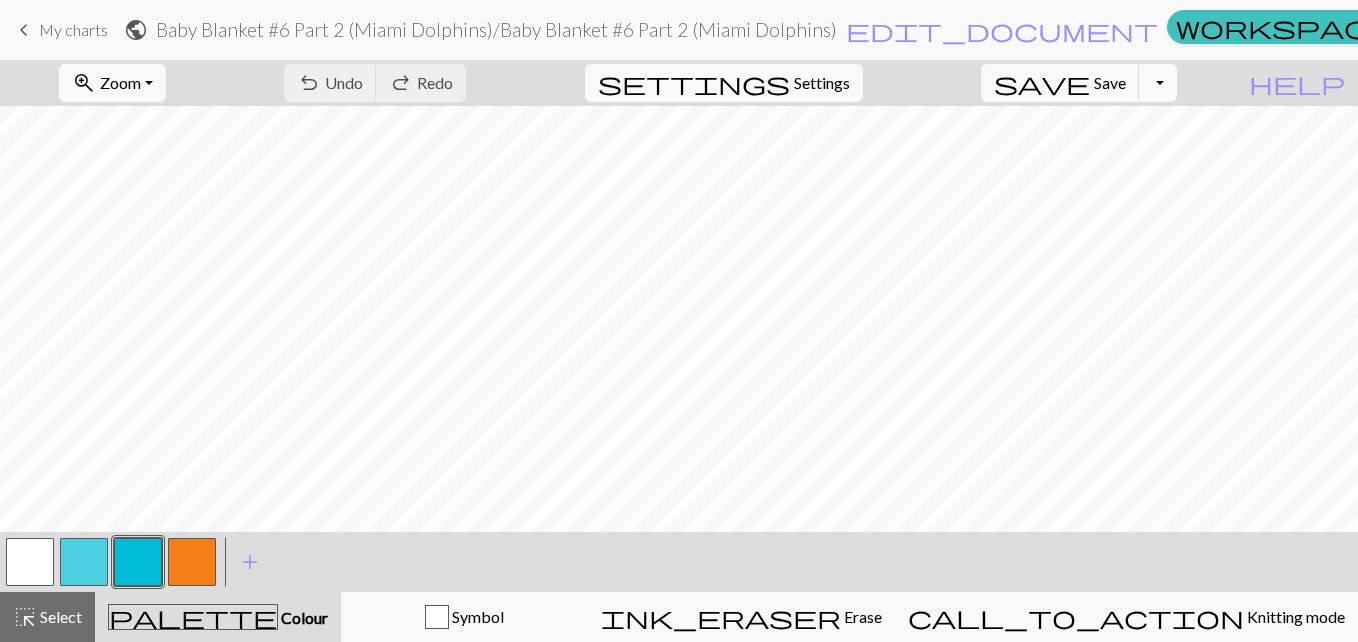 click on "My charts" at bounding box center [73, 29] 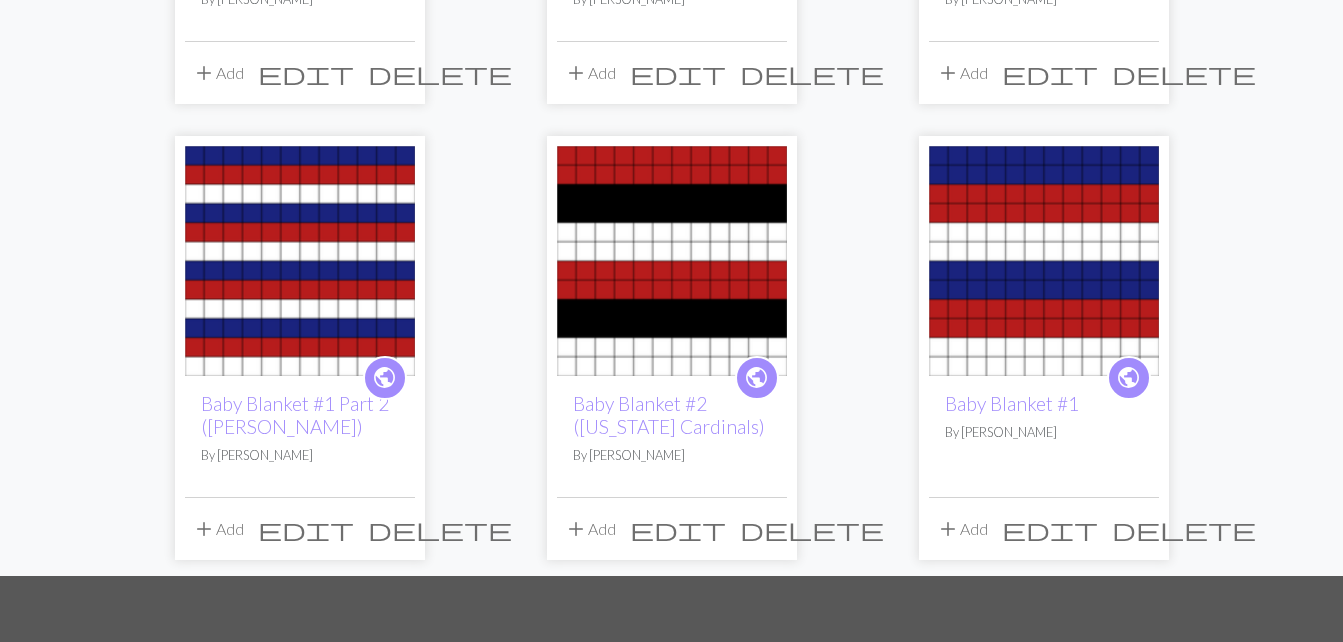 scroll, scrollTop: 1380, scrollLeft: 0, axis: vertical 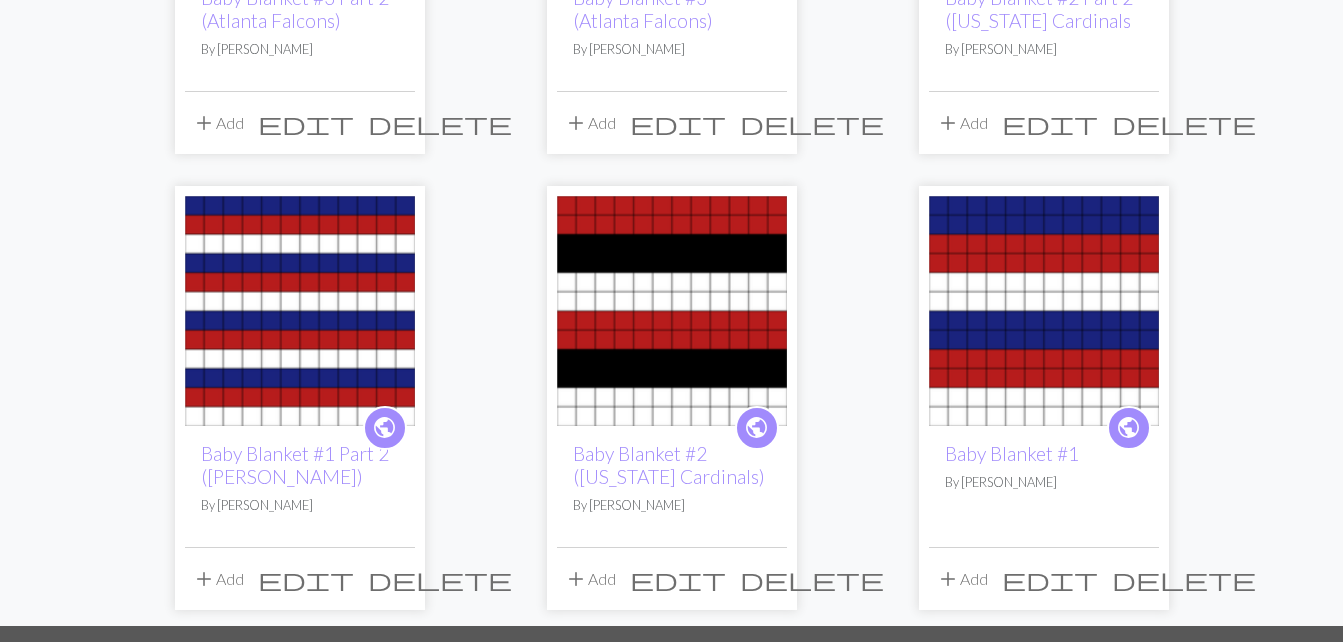 drag, startPoint x: 725, startPoint y: 523, endPoint x: 467, endPoint y: 534, distance: 258.23438 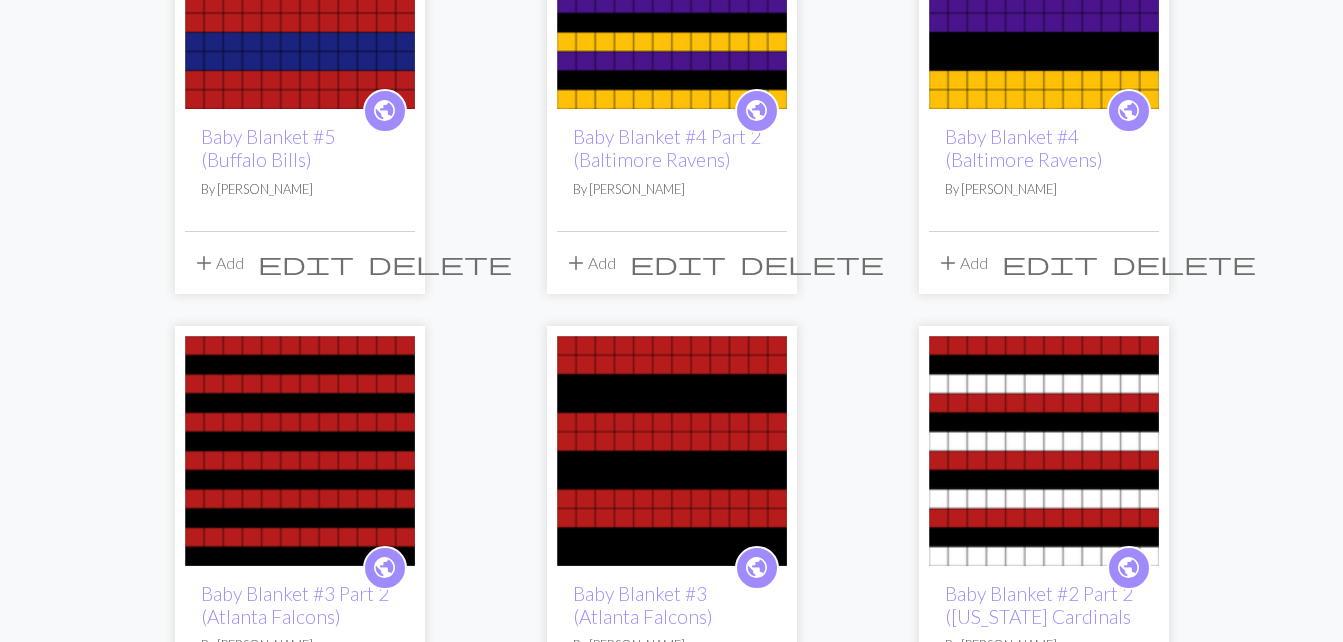 scroll, scrollTop: 258, scrollLeft: 0, axis: vertical 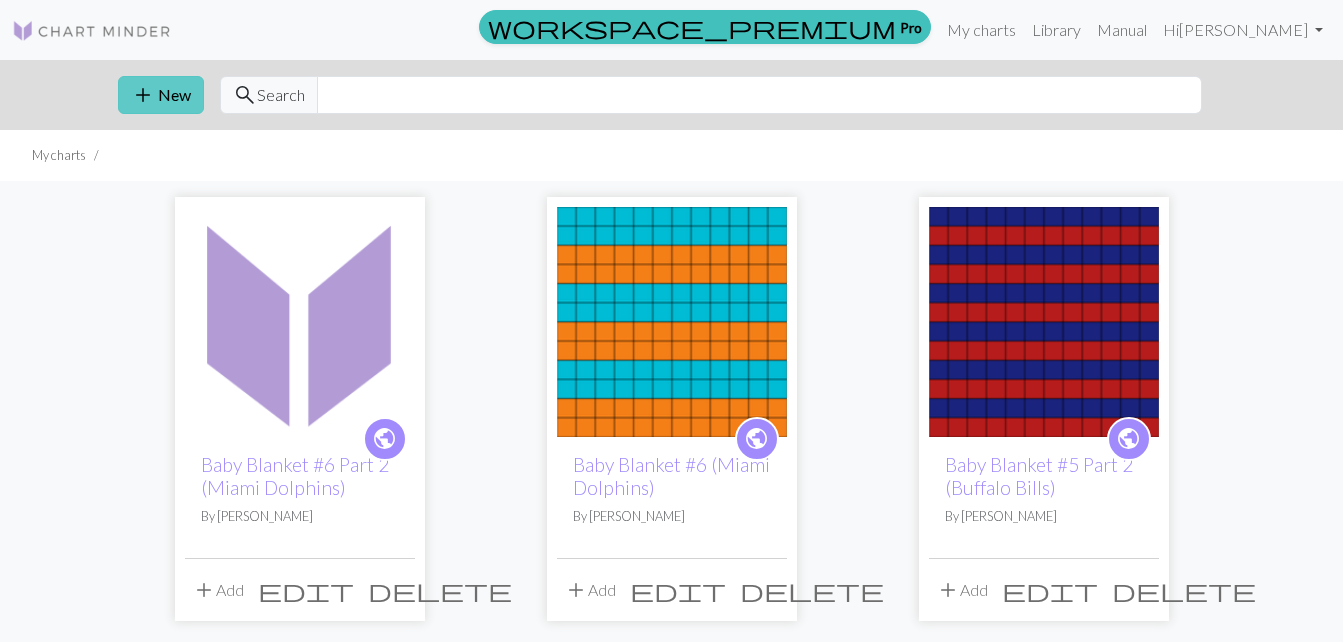 click on "add   New" at bounding box center (161, 95) 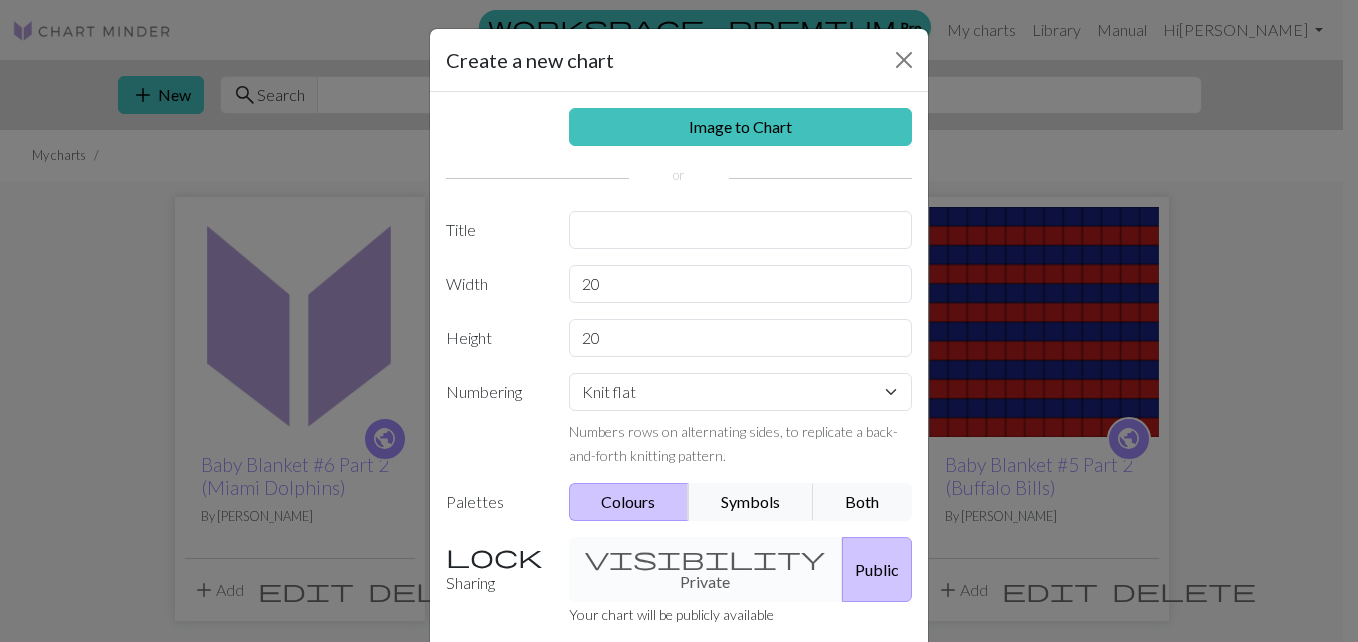 click on "Image to Chart Title Width 20 Height 20 Numbering Knit flat Knit in the round Lace knitting Cross stitch Numbers rows on alternating sides, to replicate a back-and-forth knitting pattern. Palettes Colours Symbols Both Sharing visibility  Private Public Your chart will be publicly available workspace_premium Become a Pro user   to  create private charts" at bounding box center [679, 415] 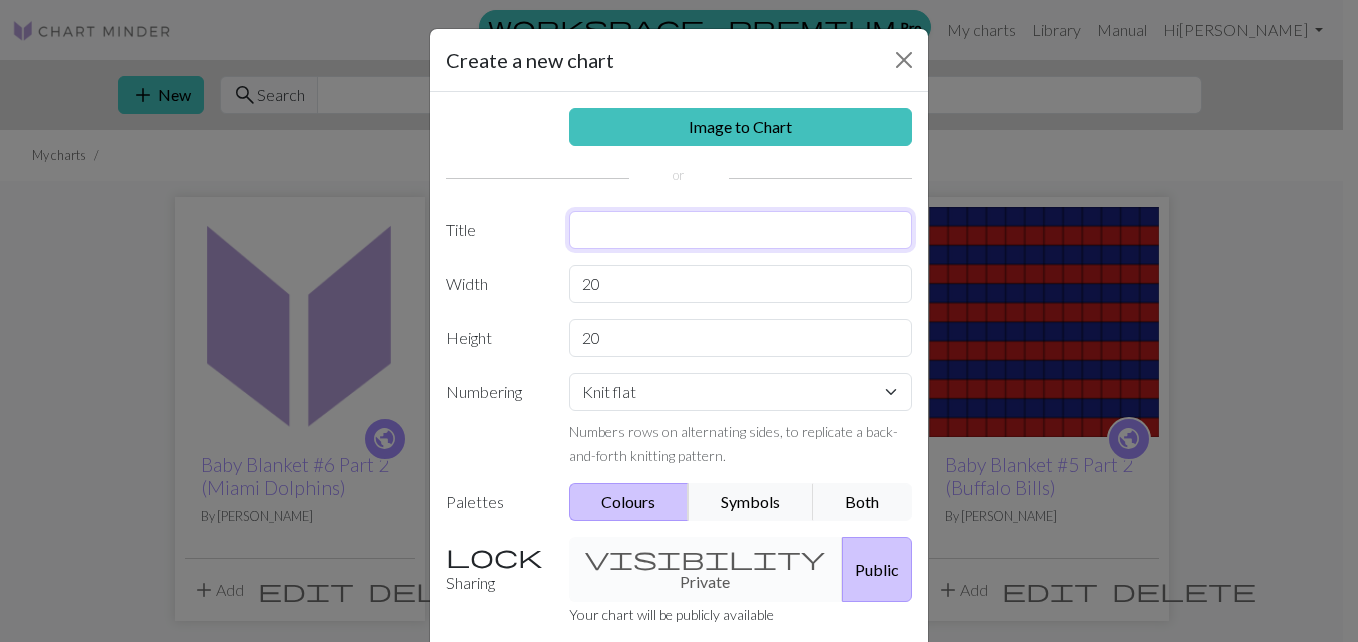 click at bounding box center (741, 230) 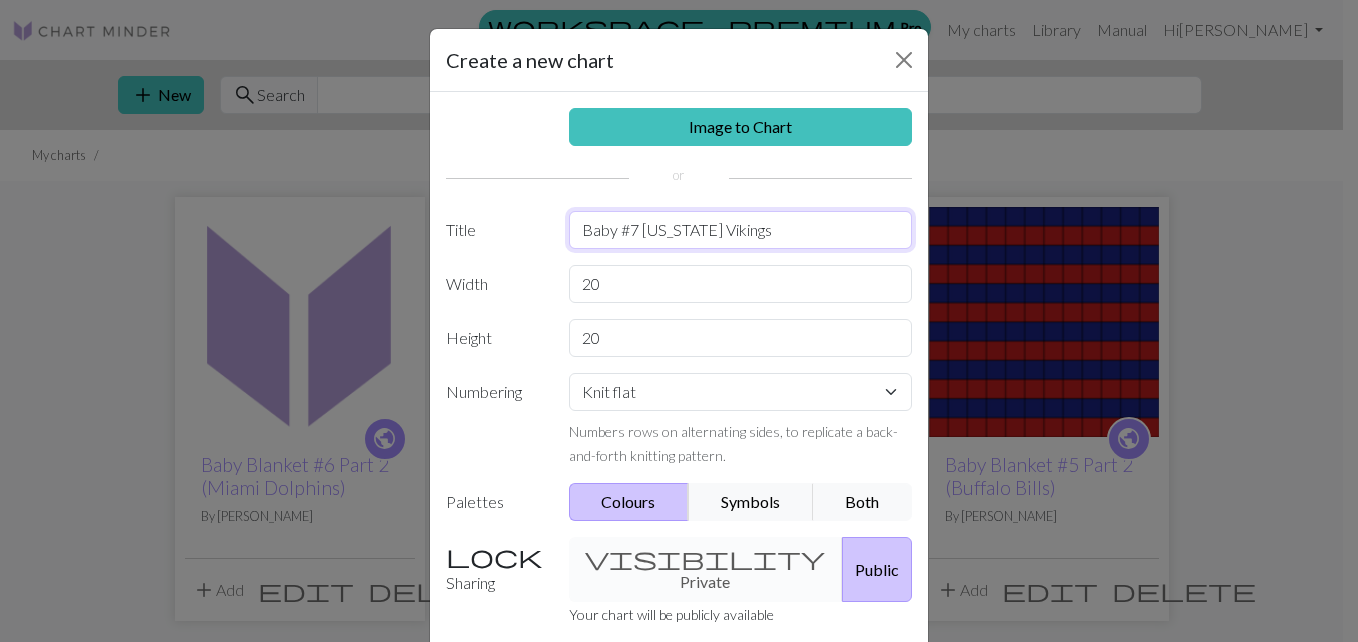 type on "Baby #7 Minnesota Vikings" 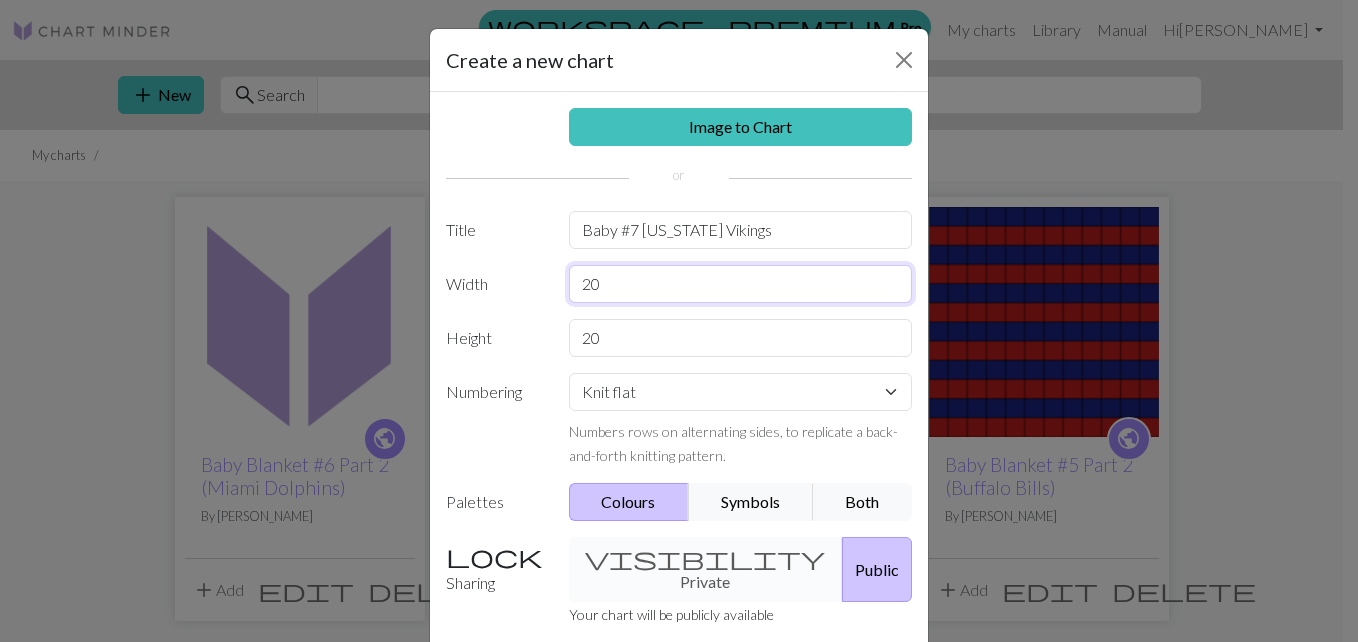 click on "20" at bounding box center (741, 284) 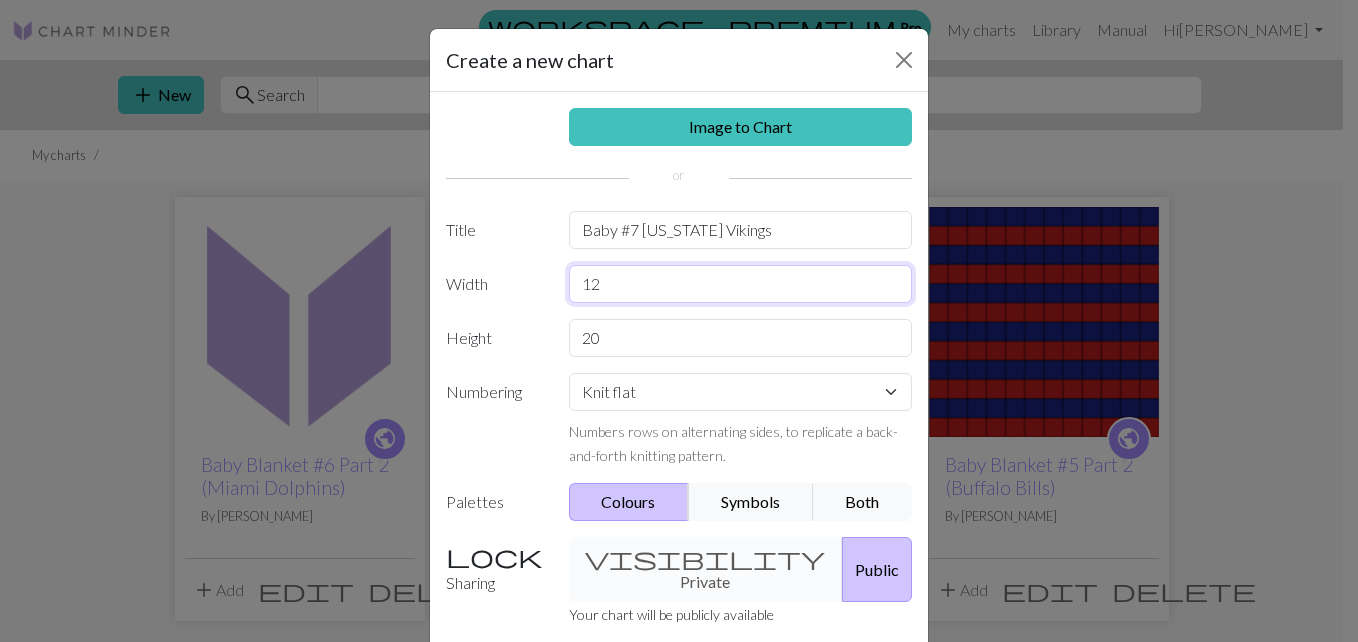 type on "12" 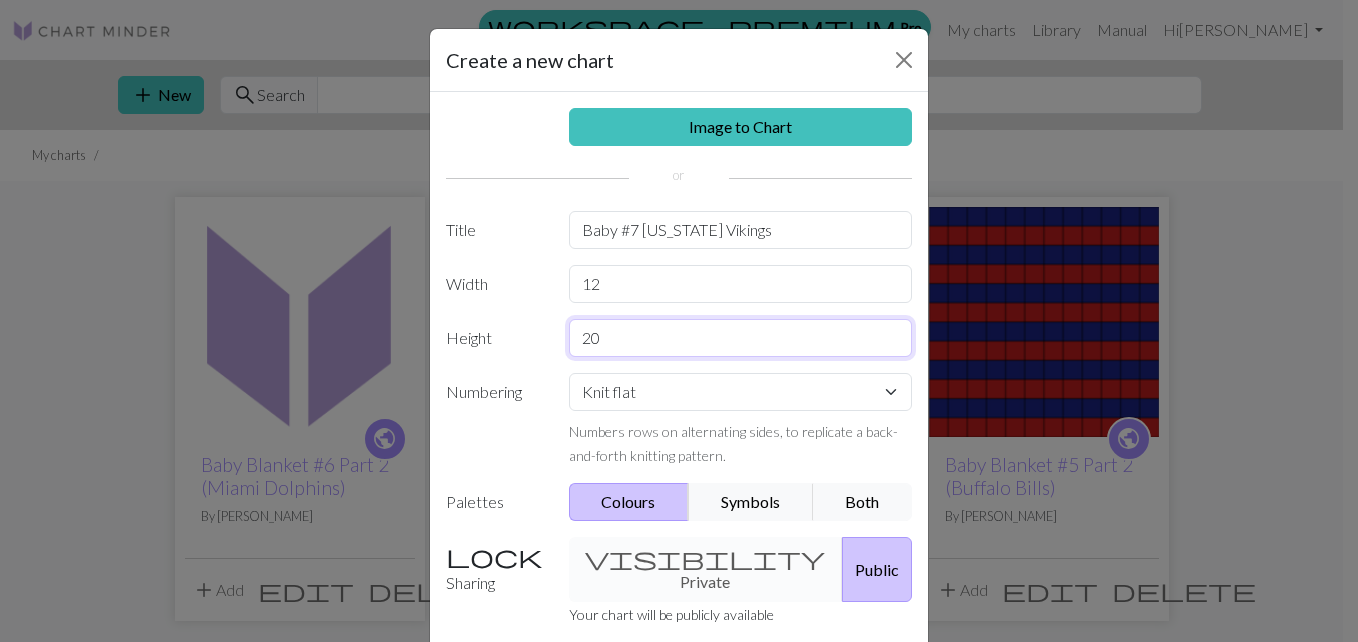 click on "20" at bounding box center (741, 338) 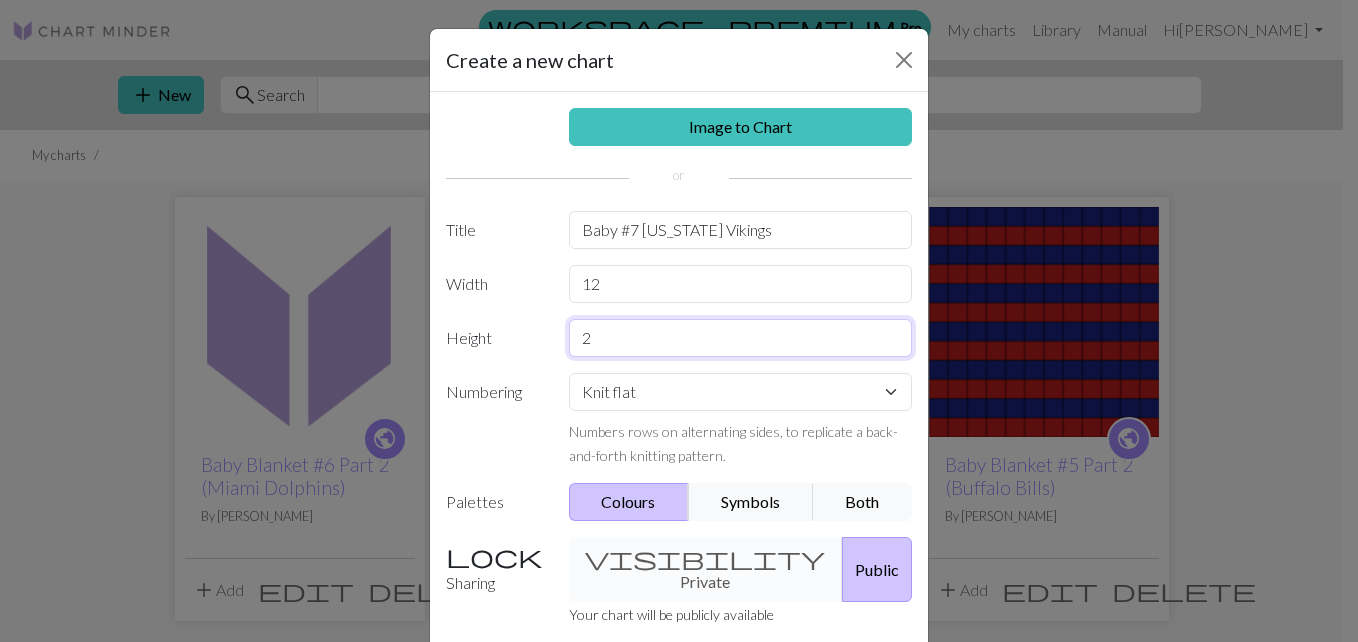 type on "2" 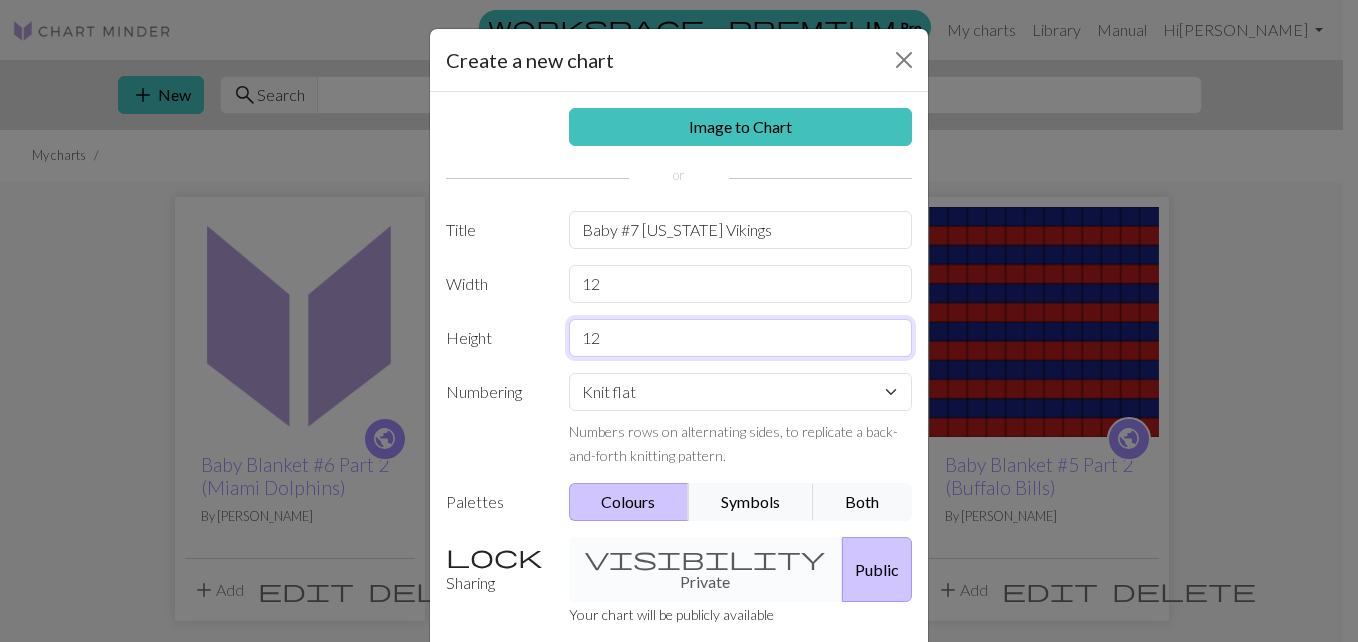 type on "12" 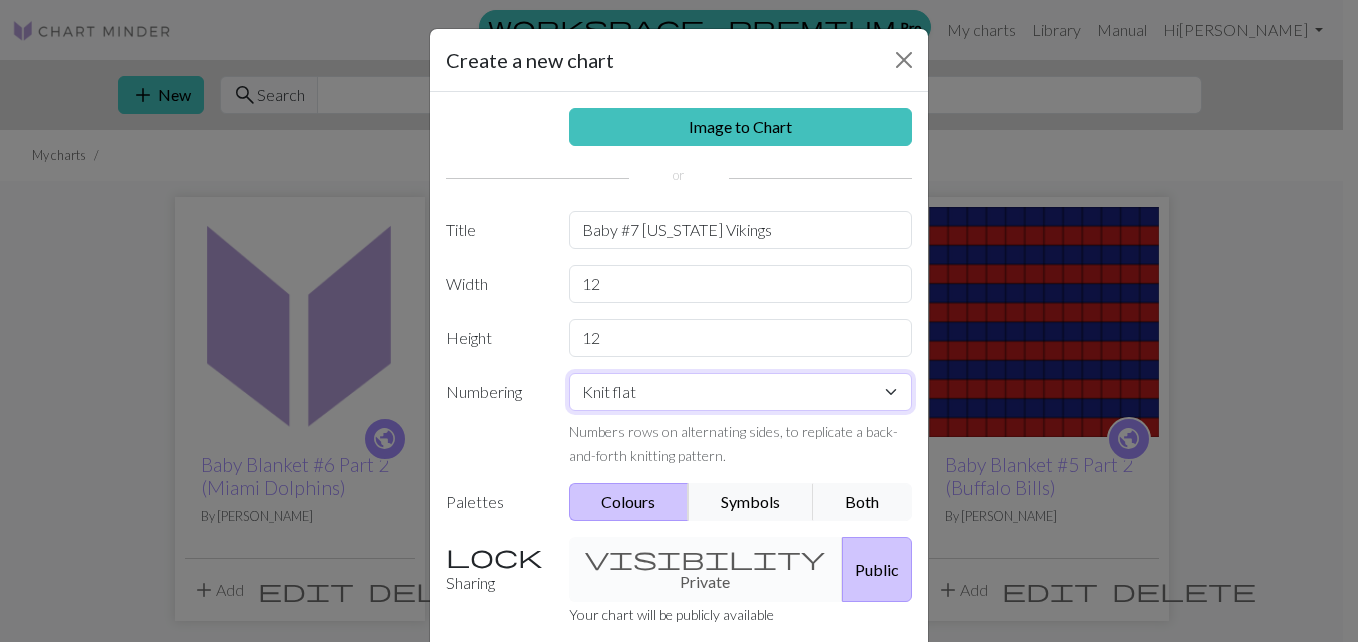 click on "Knit flat Knit in the round Lace knitting Cross stitch" at bounding box center [741, 392] 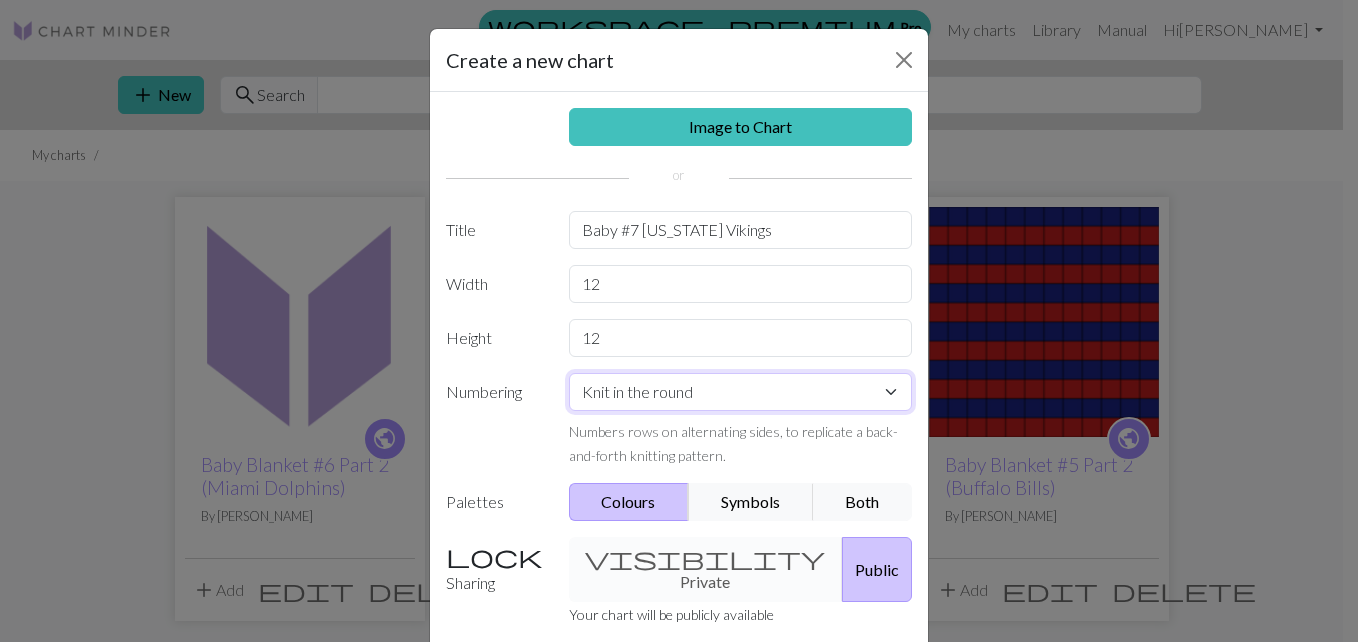 click on "Knit flat Knit in the round Lace knitting Cross stitch" at bounding box center [741, 392] 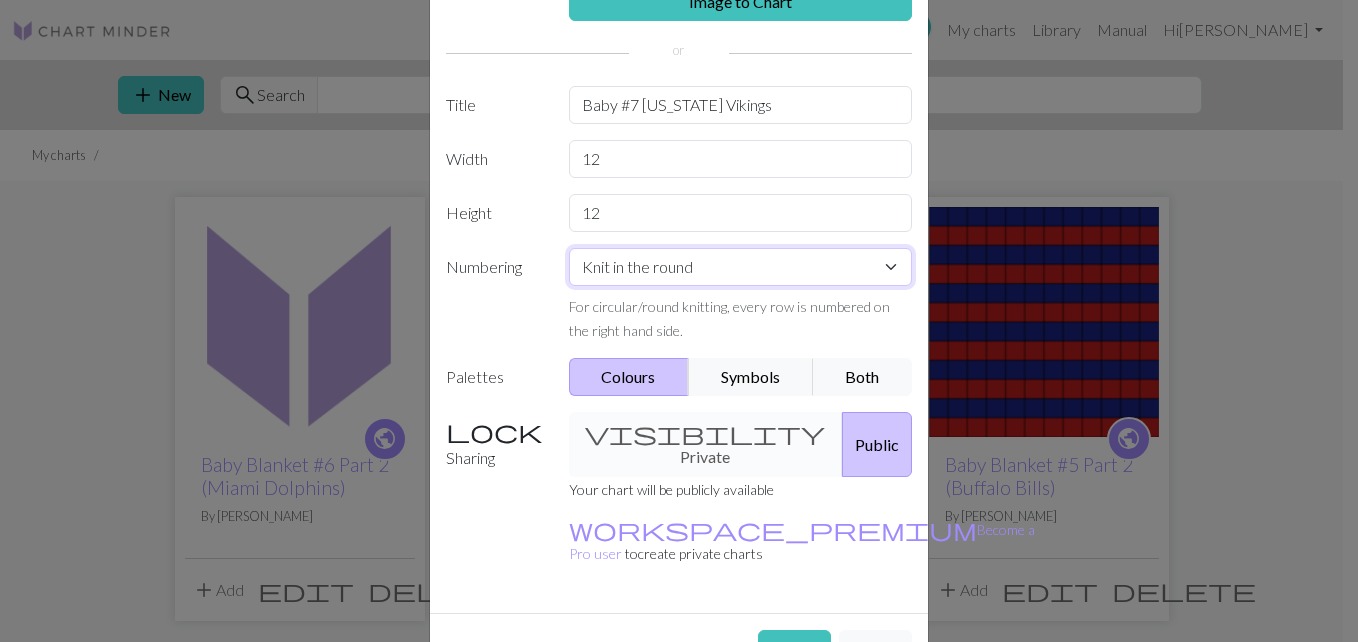 scroll, scrollTop: 148, scrollLeft: 0, axis: vertical 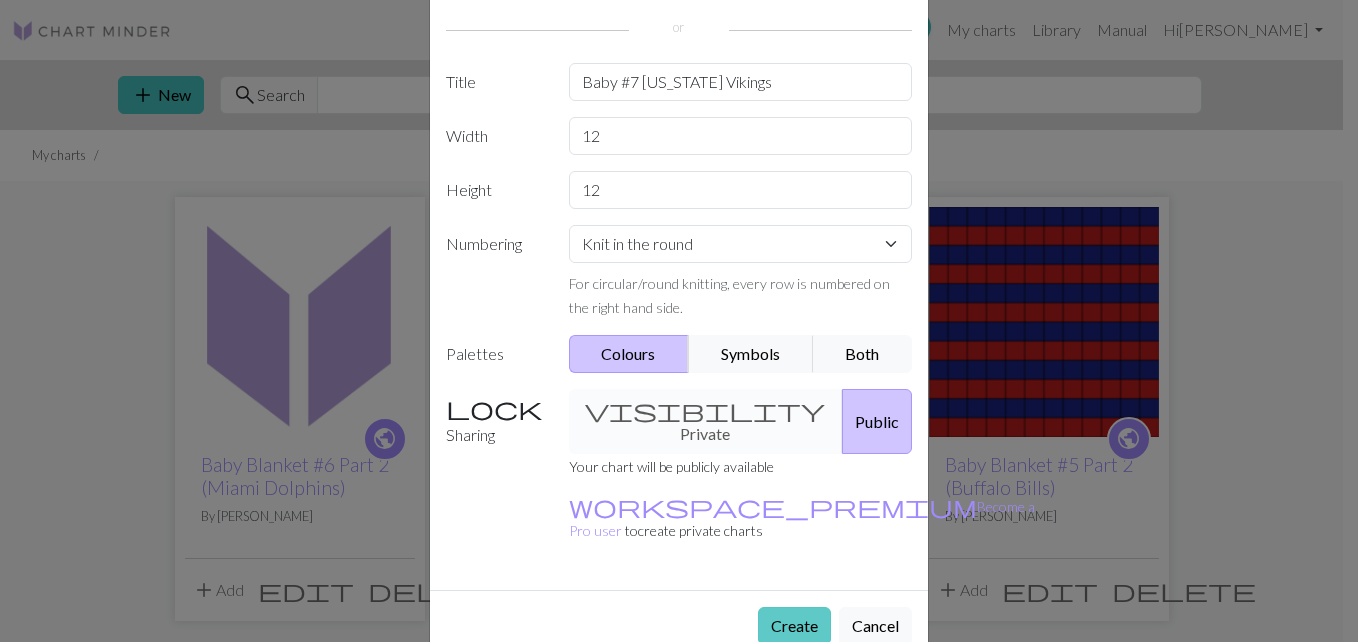 click on "Create" at bounding box center (794, 626) 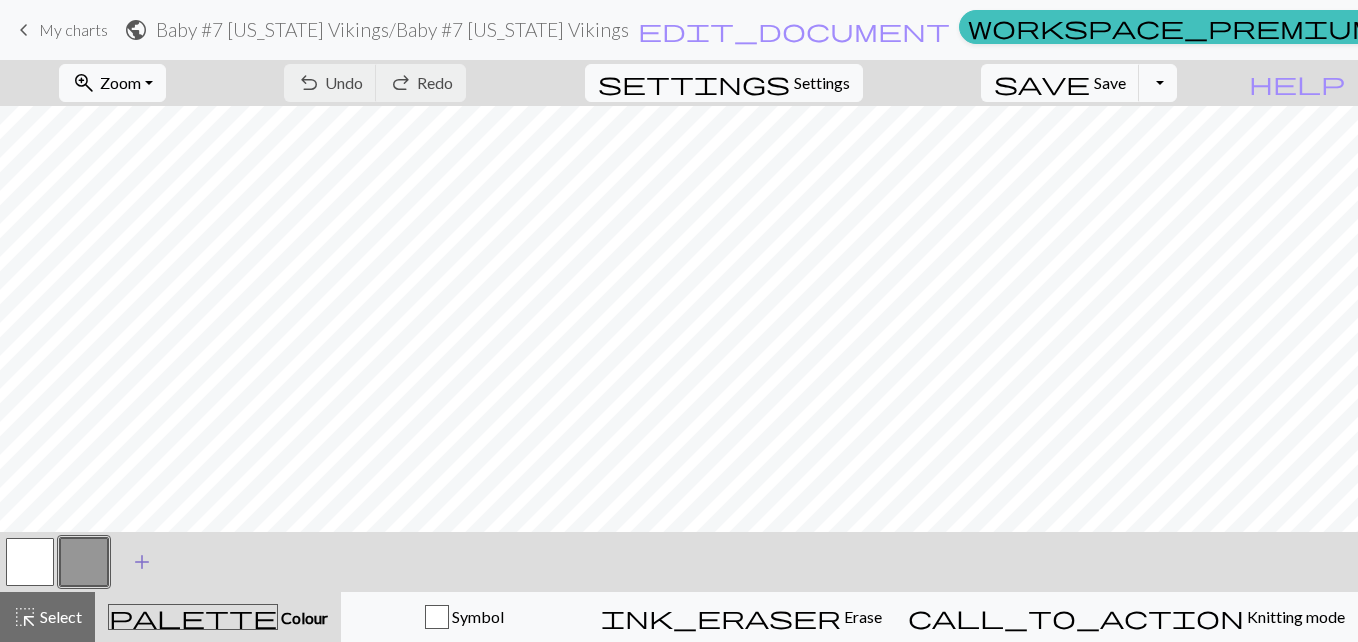 click on "add" at bounding box center (142, 562) 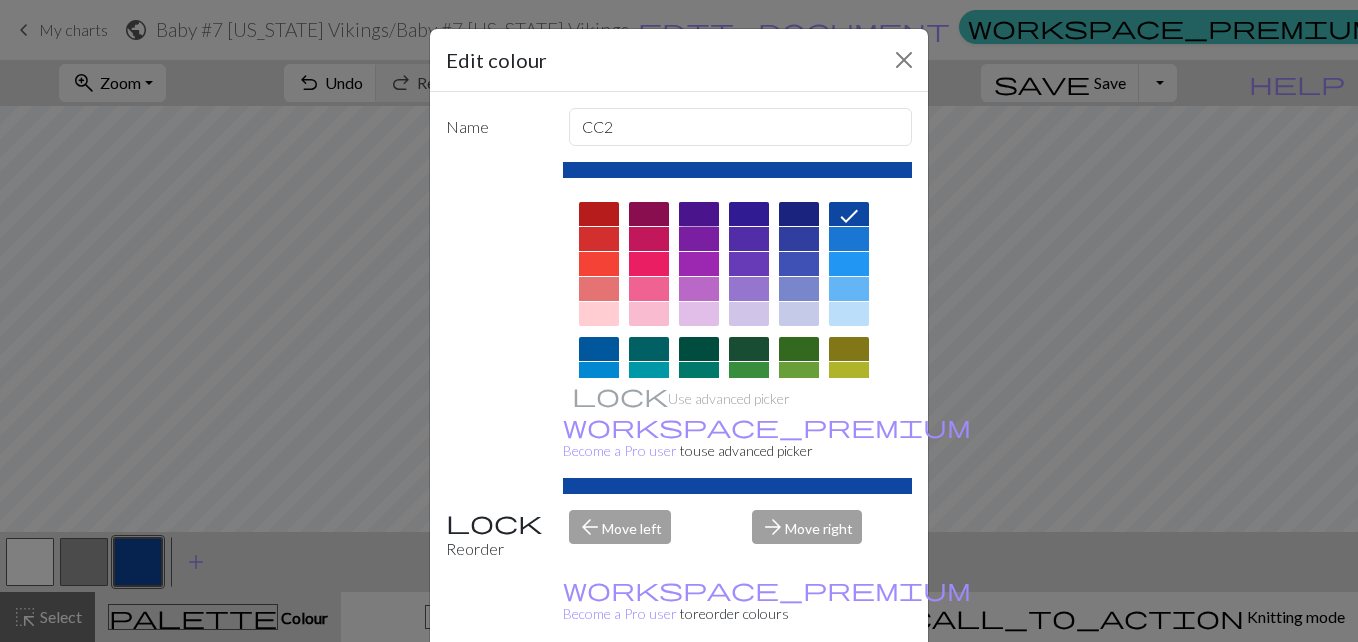 click at bounding box center (699, 214) 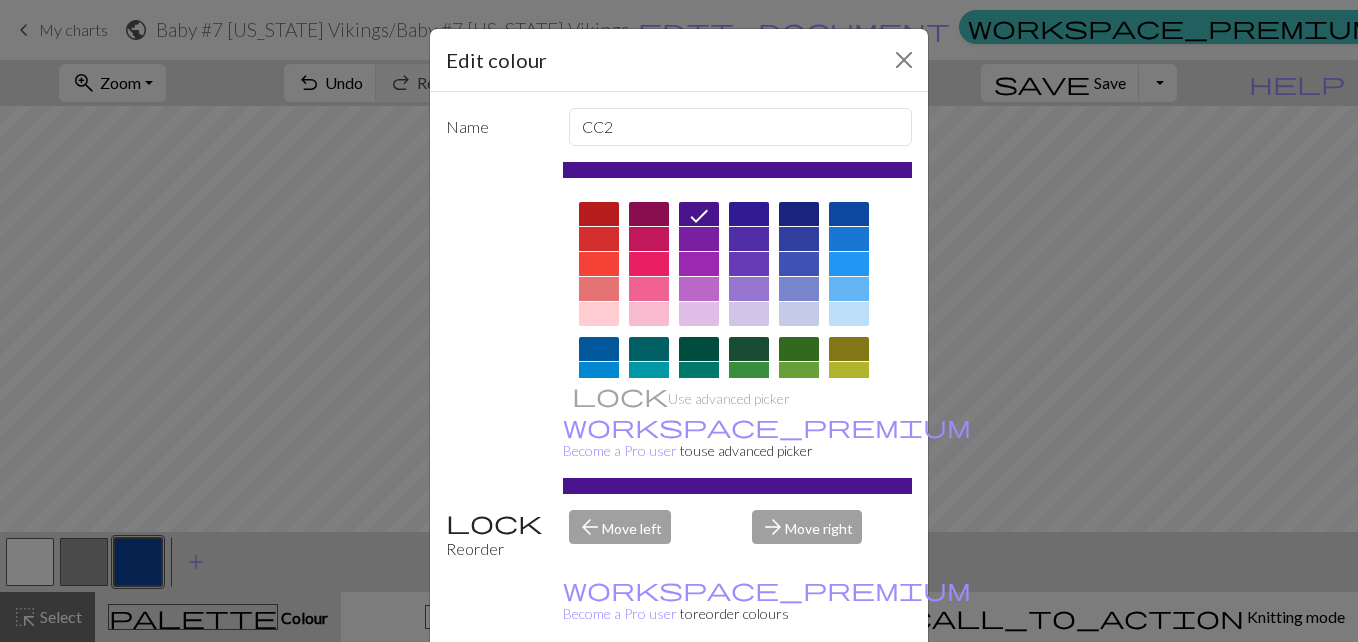 click on "Done" at bounding box center (799, 693) 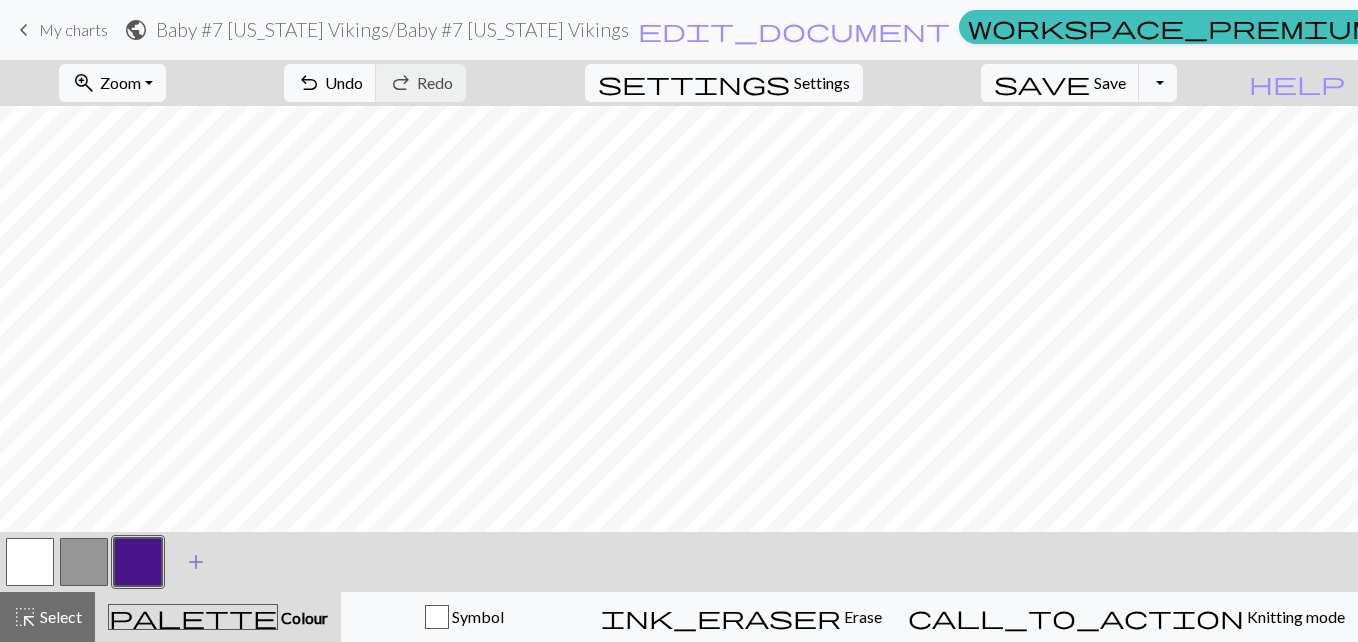 click on "add" at bounding box center (196, 562) 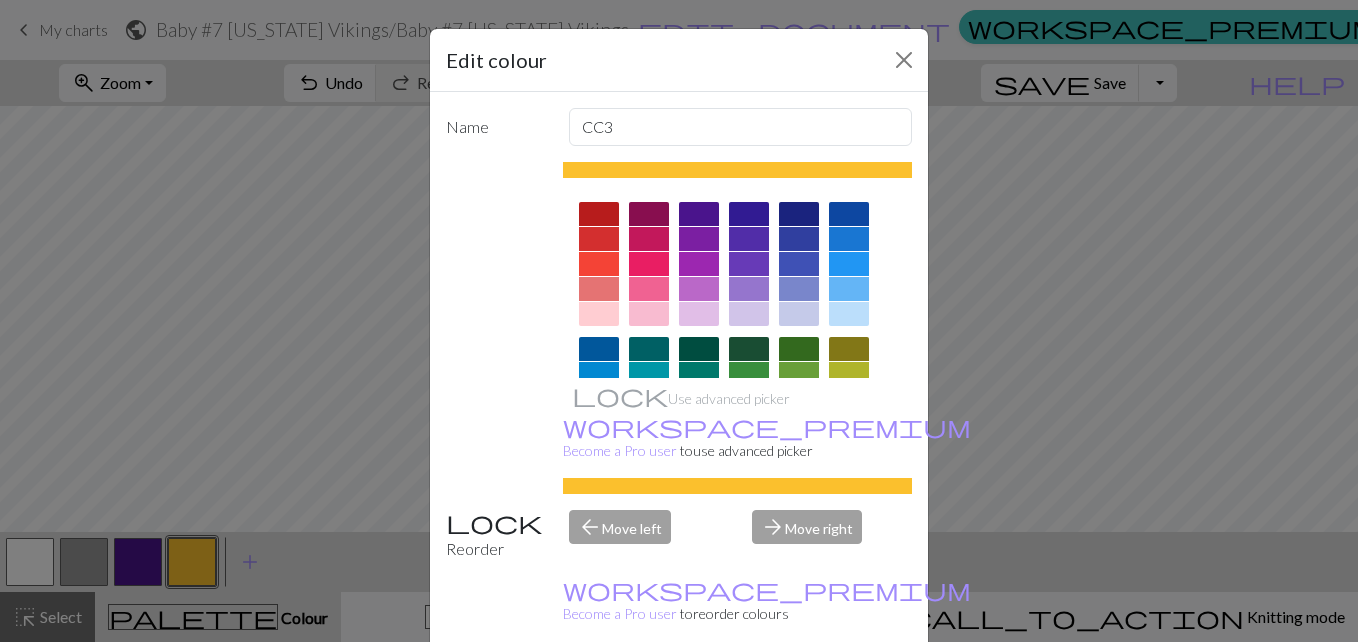 drag, startPoint x: 906, startPoint y: 237, endPoint x: 899, endPoint y: 293, distance: 56.435802 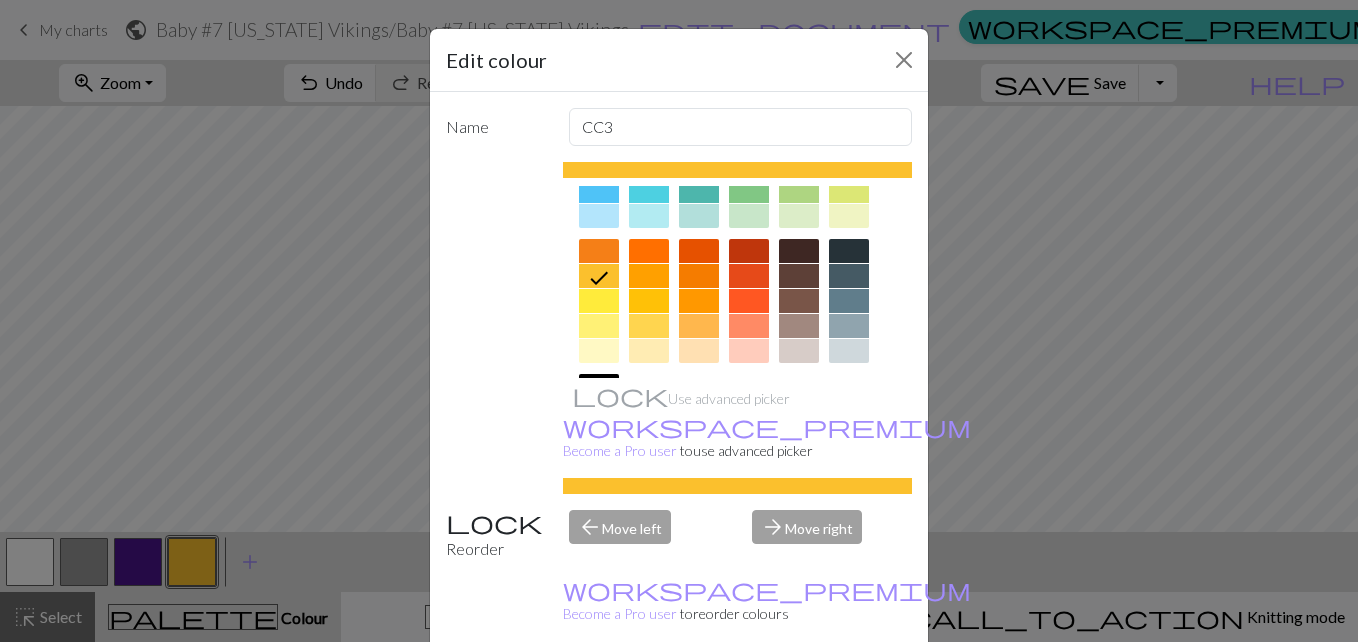 scroll, scrollTop: 256, scrollLeft: 0, axis: vertical 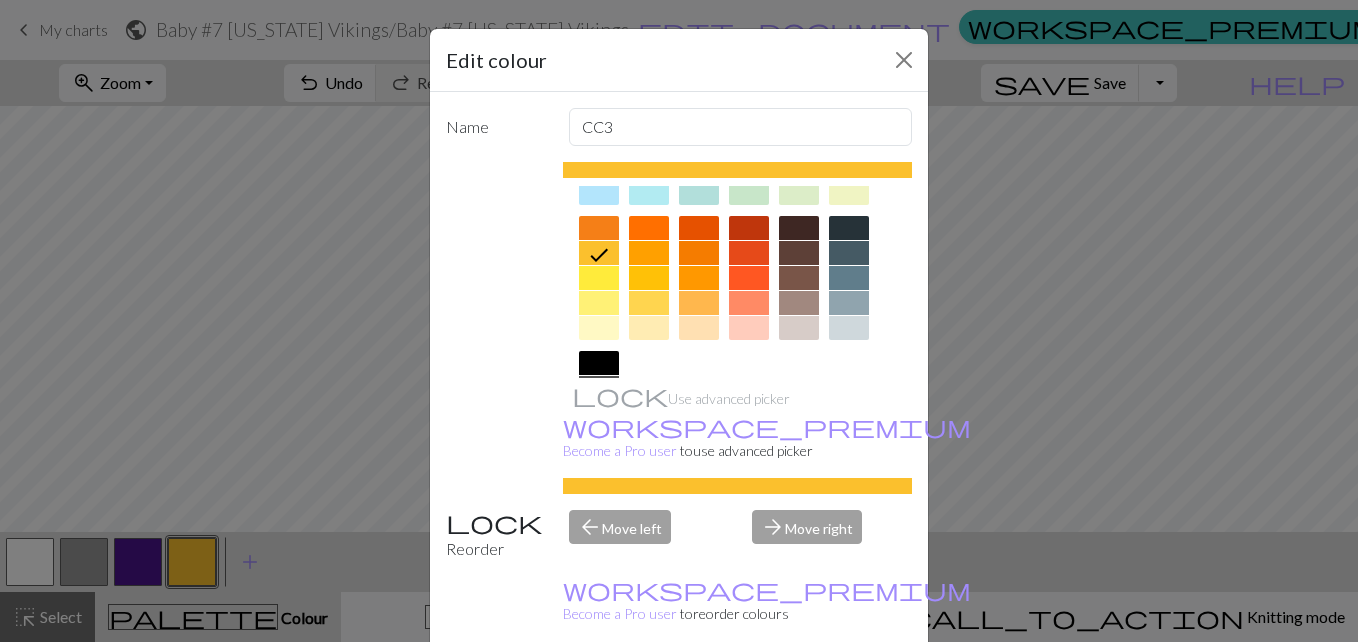 click at bounding box center [649, 278] 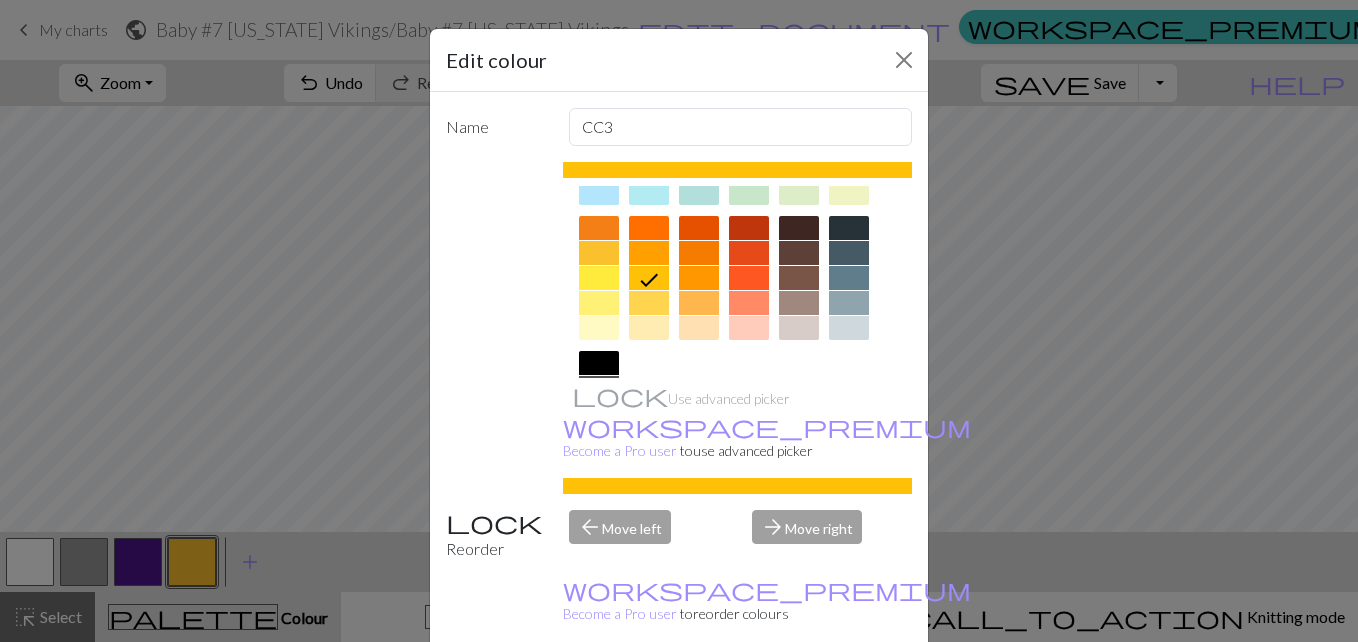 click on "Done" at bounding box center (799, 693) 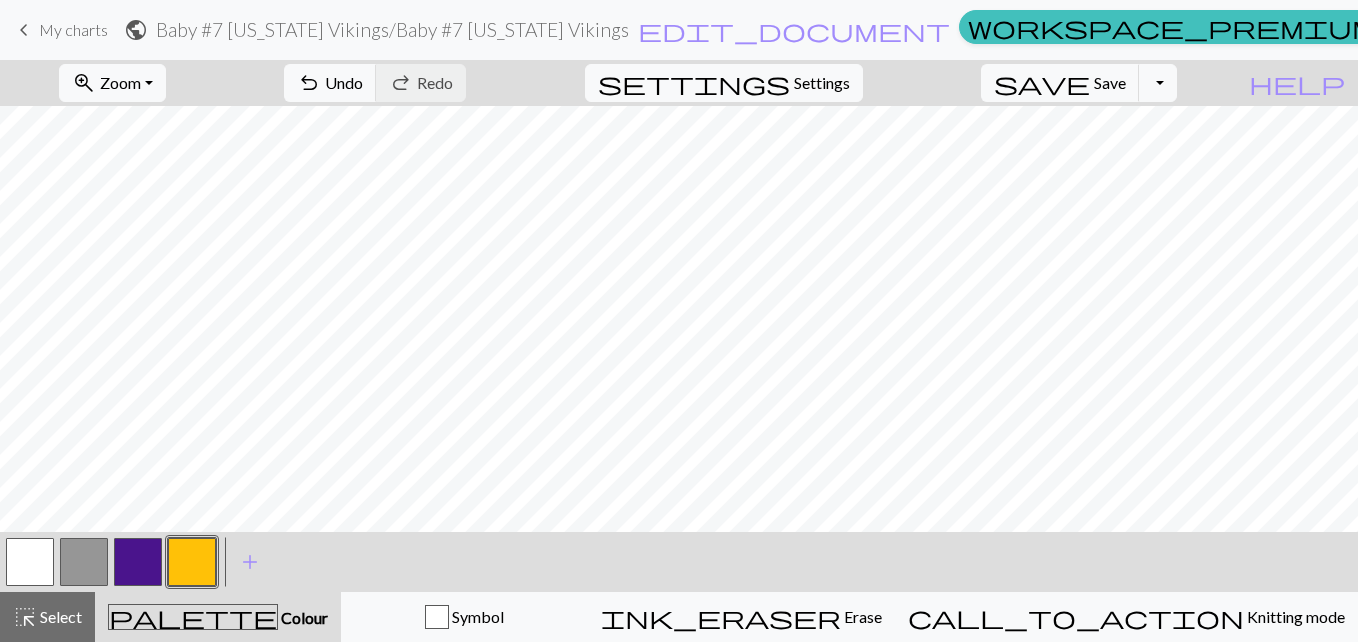 click at bounding box center [138, 562] 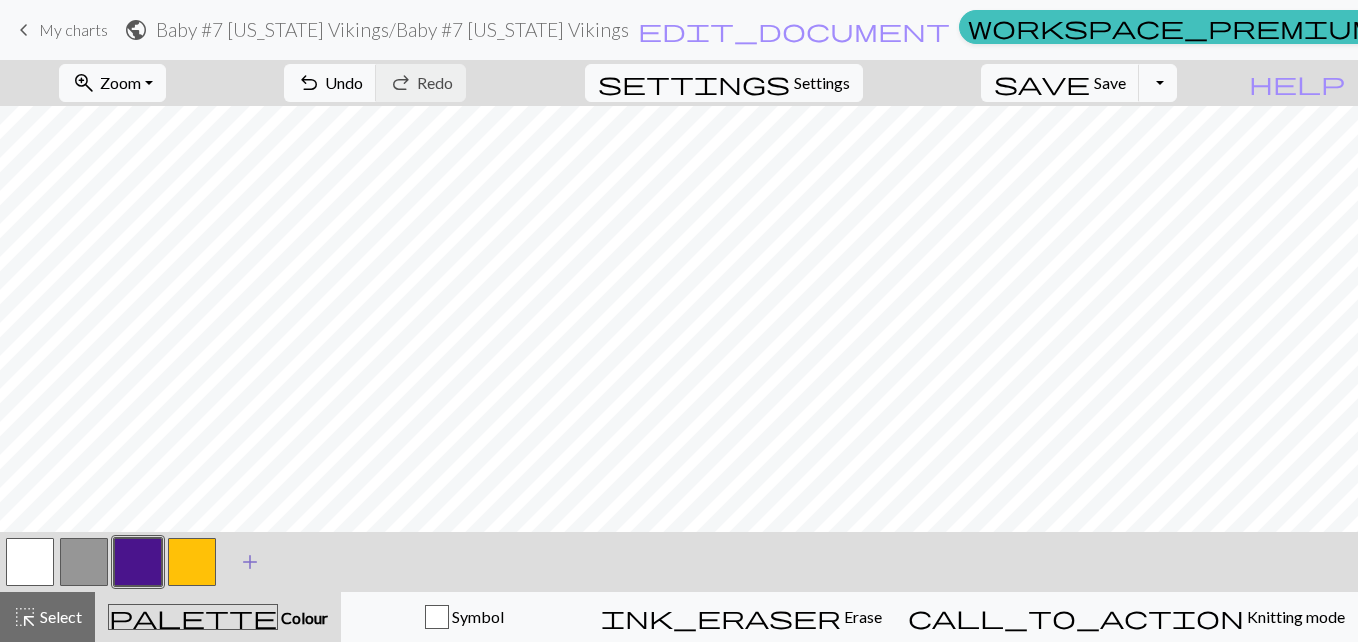 click on "add" at bounding box center [250, 562] 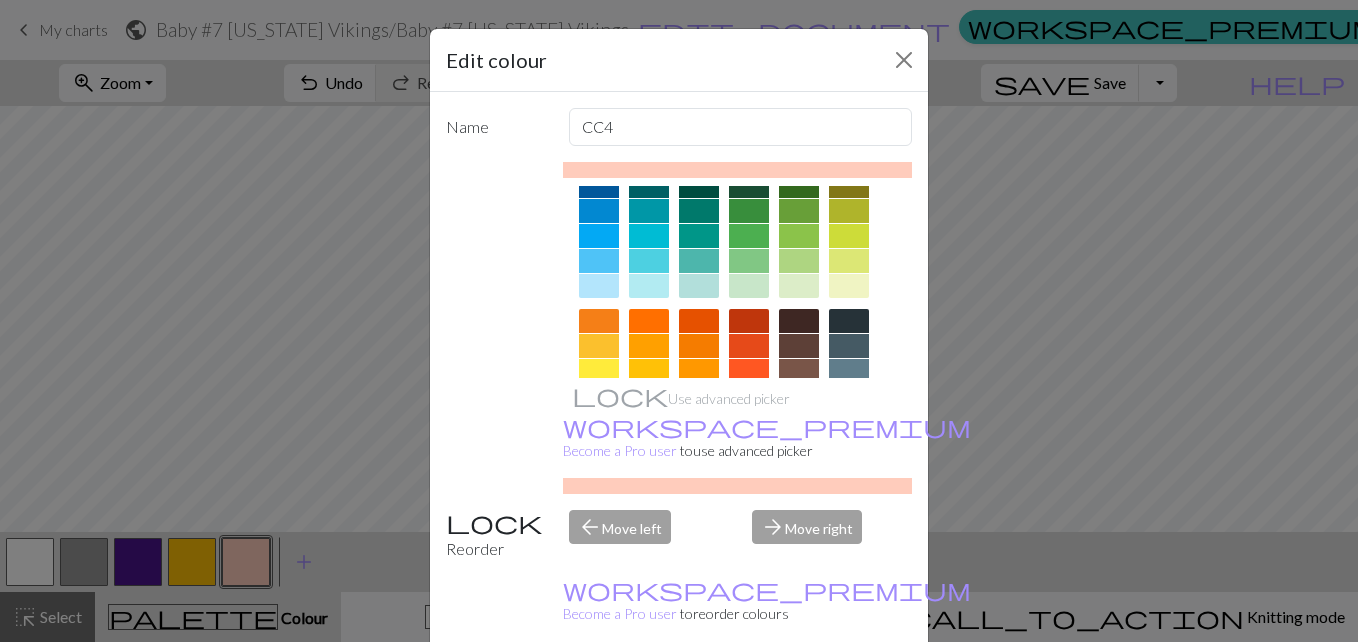 scroll, scrollTop: 376, scrollLeft: 0, axis: vertical 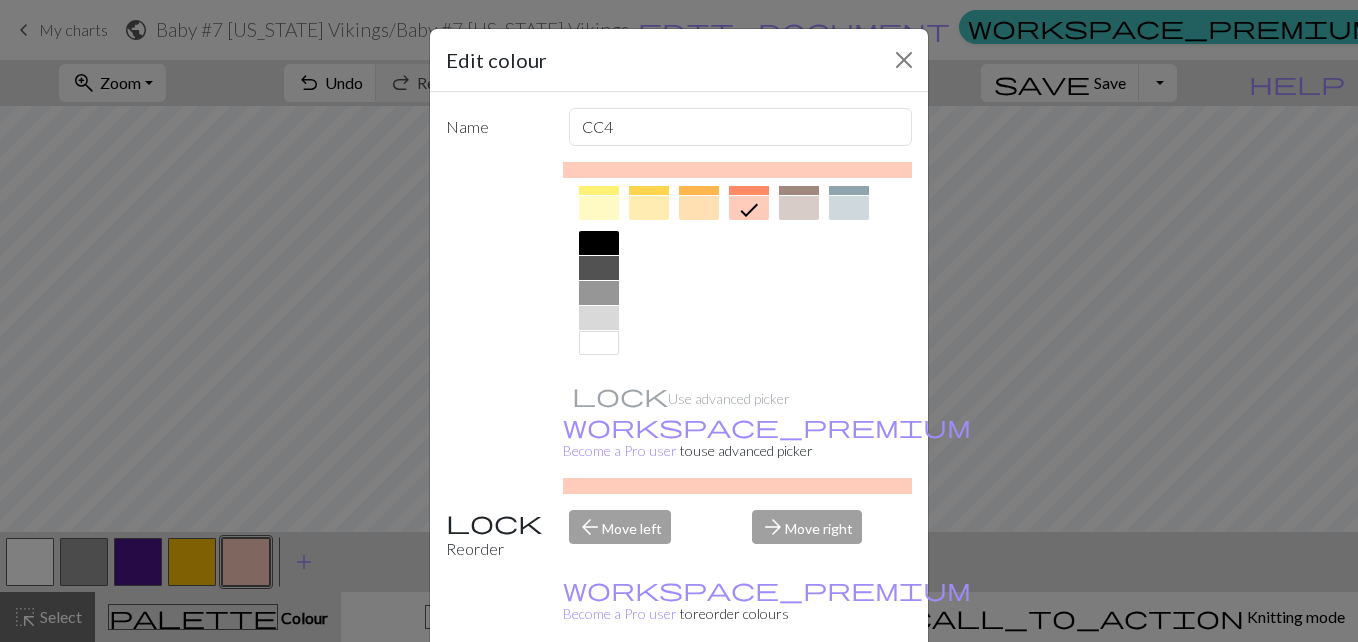 click on "Edit colour Name CC4 Use advanced picker workspace_premium Become a Pro user   to  use advanced picker Reorder arrow_back Move left arrow_forward Move right workspace_premium Become a Pro user   to  reorder colours Delete Done Cancel" at bounding box center [679, 321] 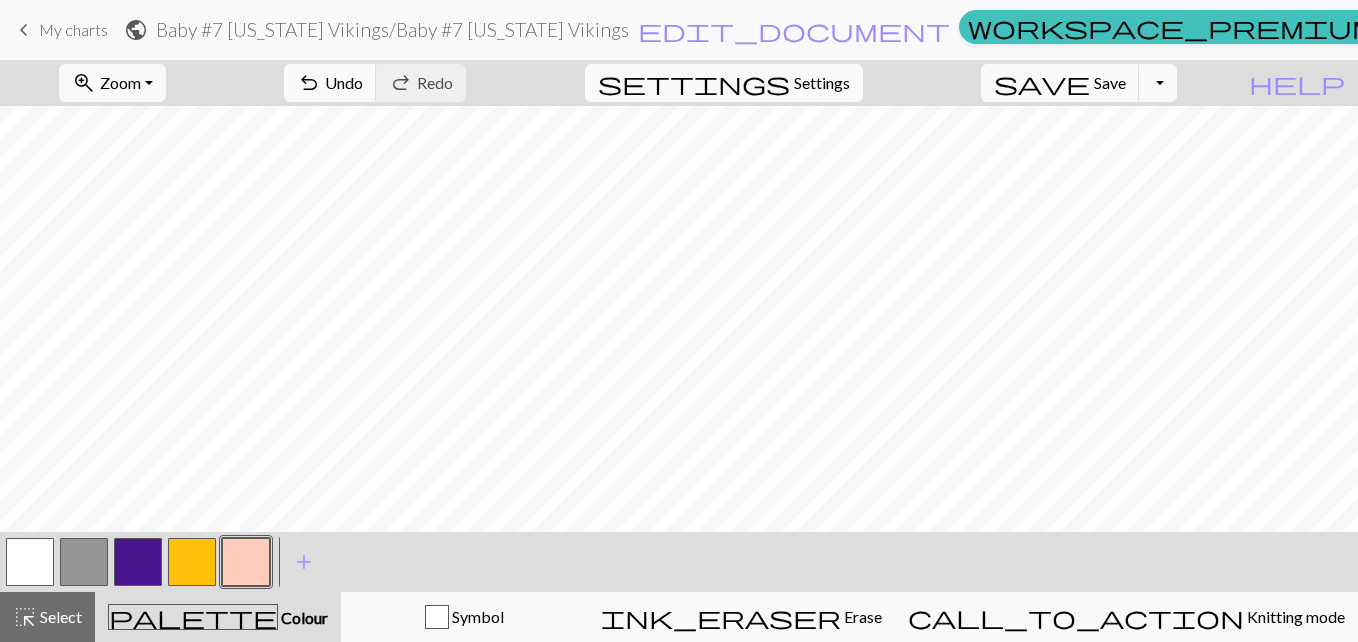 click at bounding box center (30, 562) 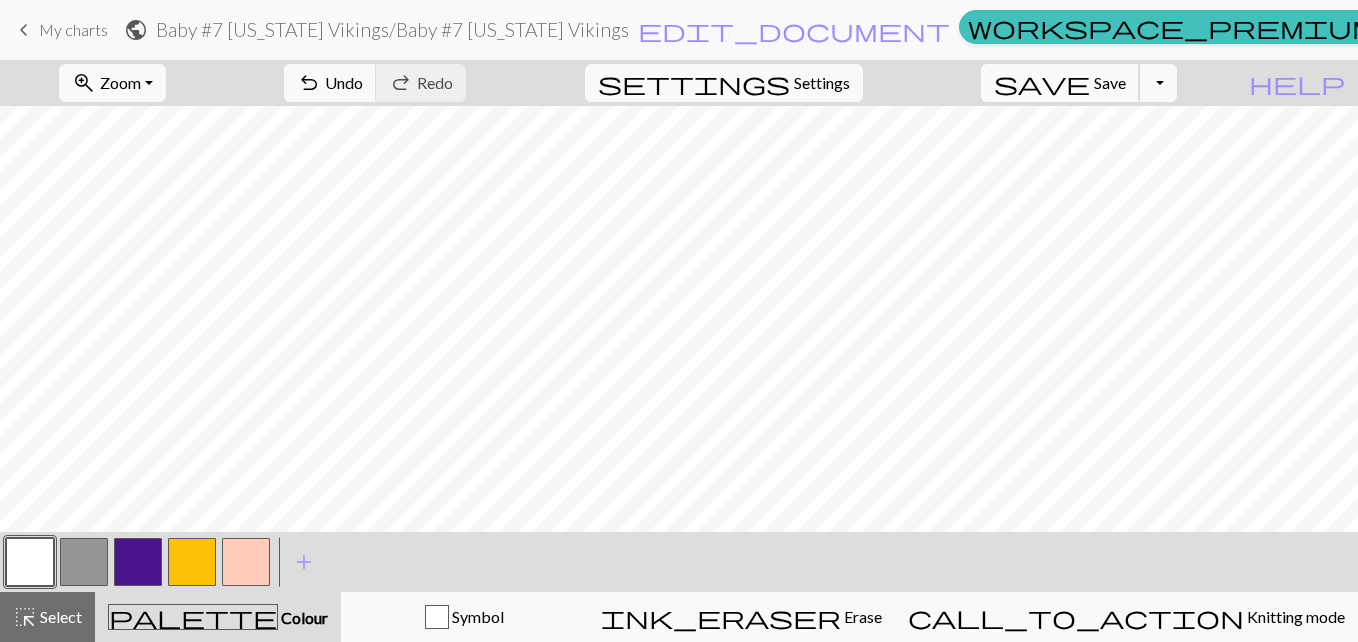 click on "Save" at bounding box center (1110, 82) 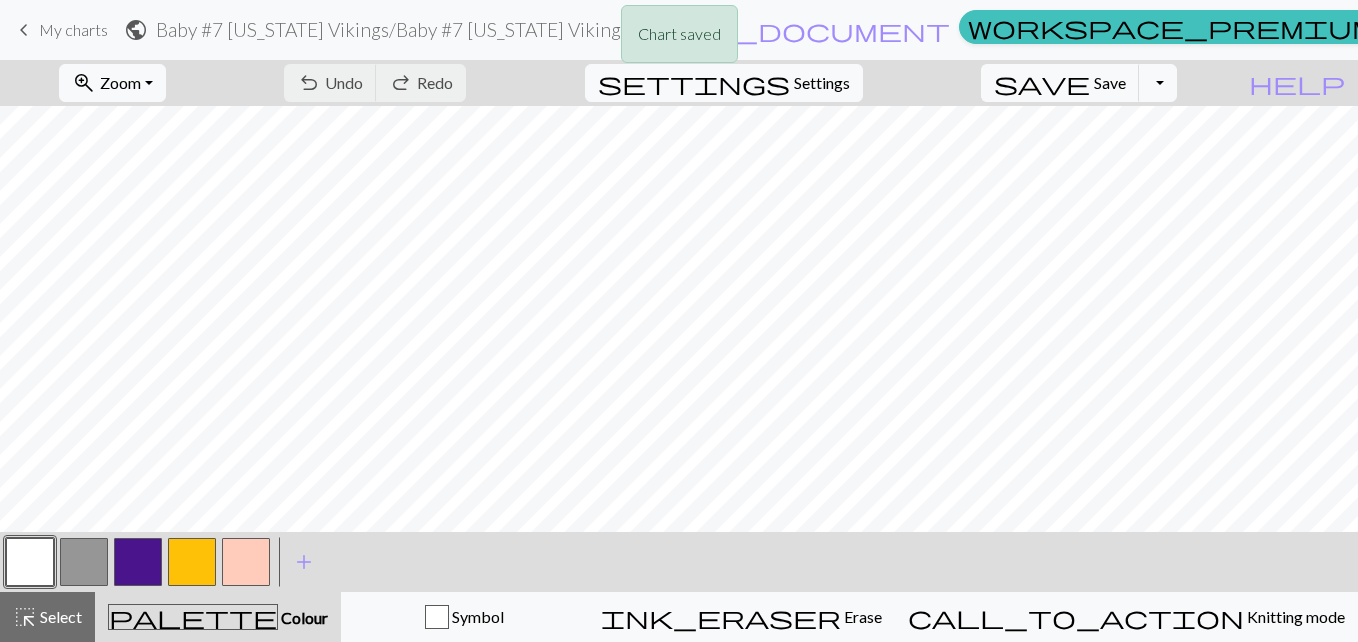 click on "Chart saved" at bounding box center (679, 39) 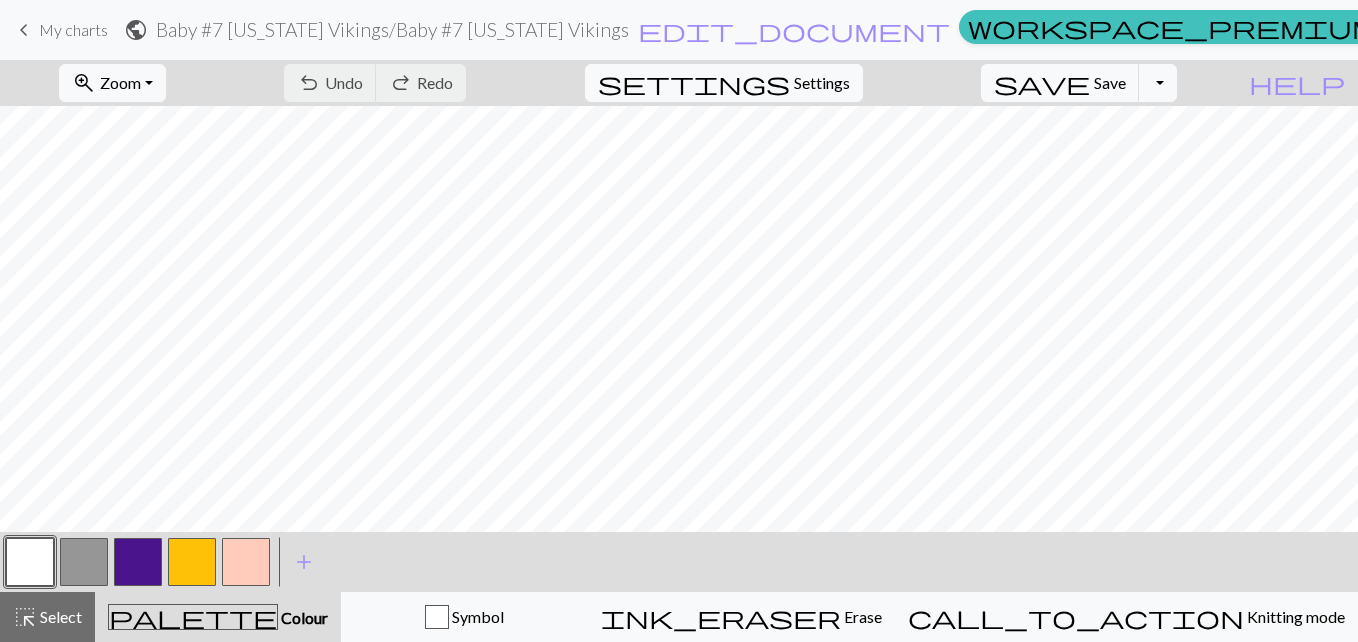 click on "keyboard_arrow_left" at bounding box center [24, 30] 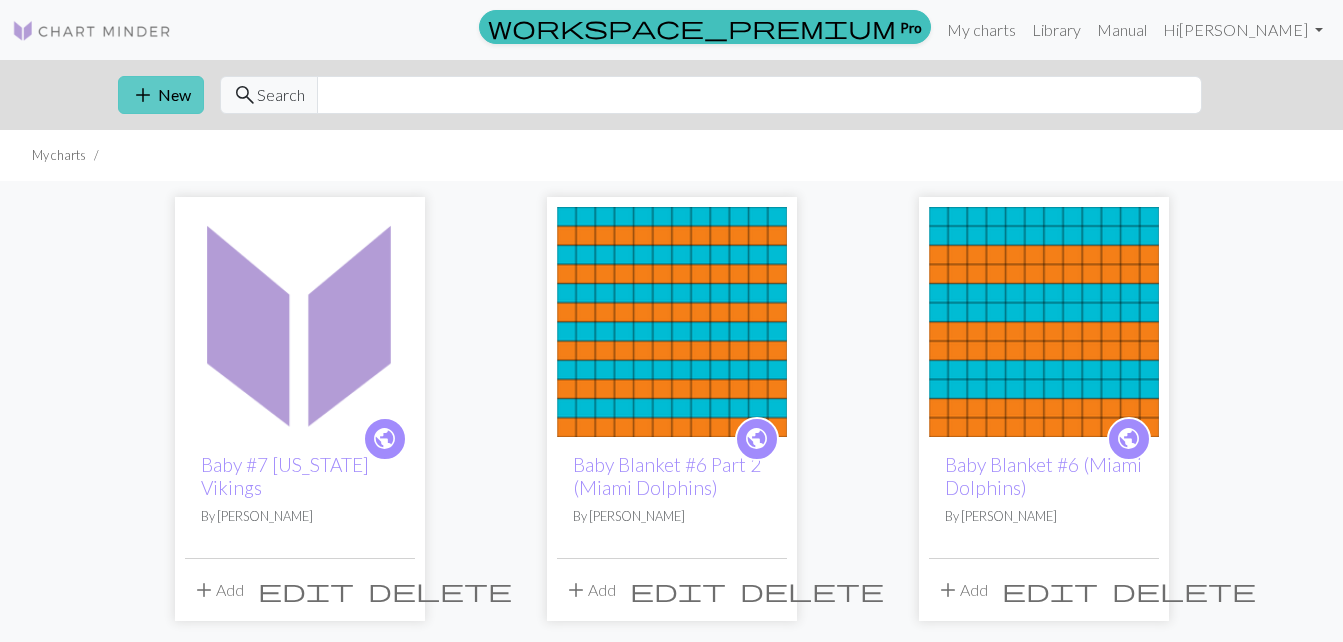 click on "add   New" at bounding box center [161, 95] 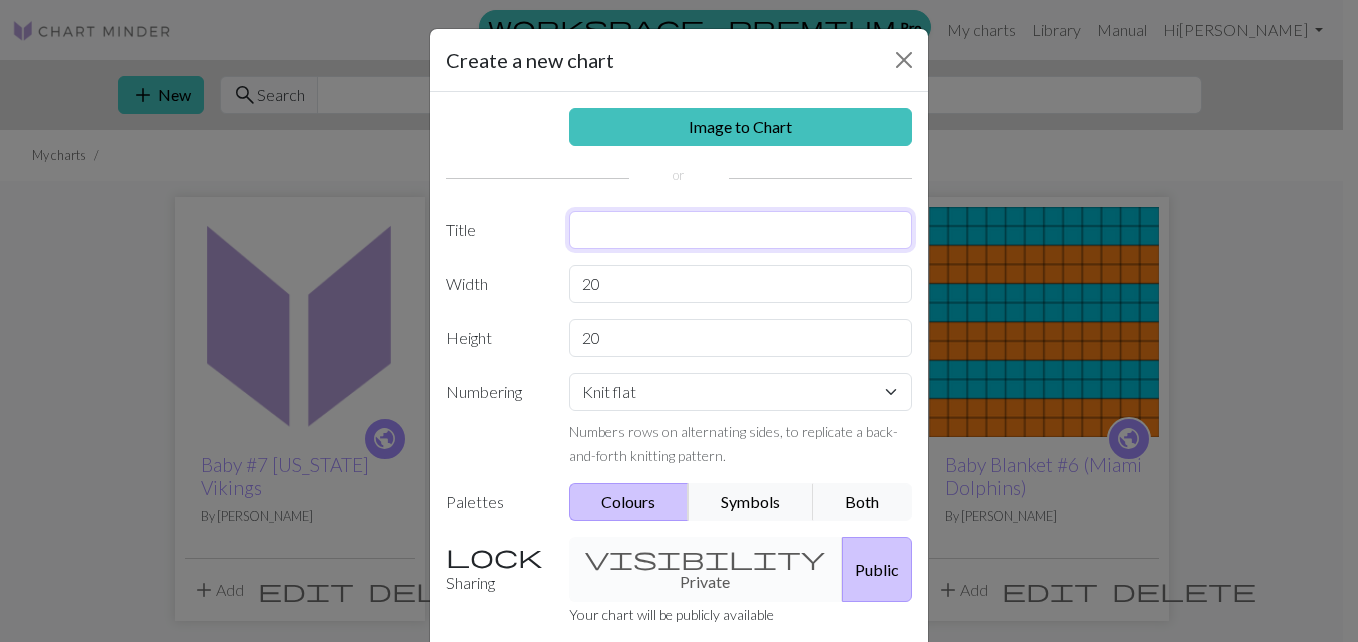 click at bounding box center [741, 230] 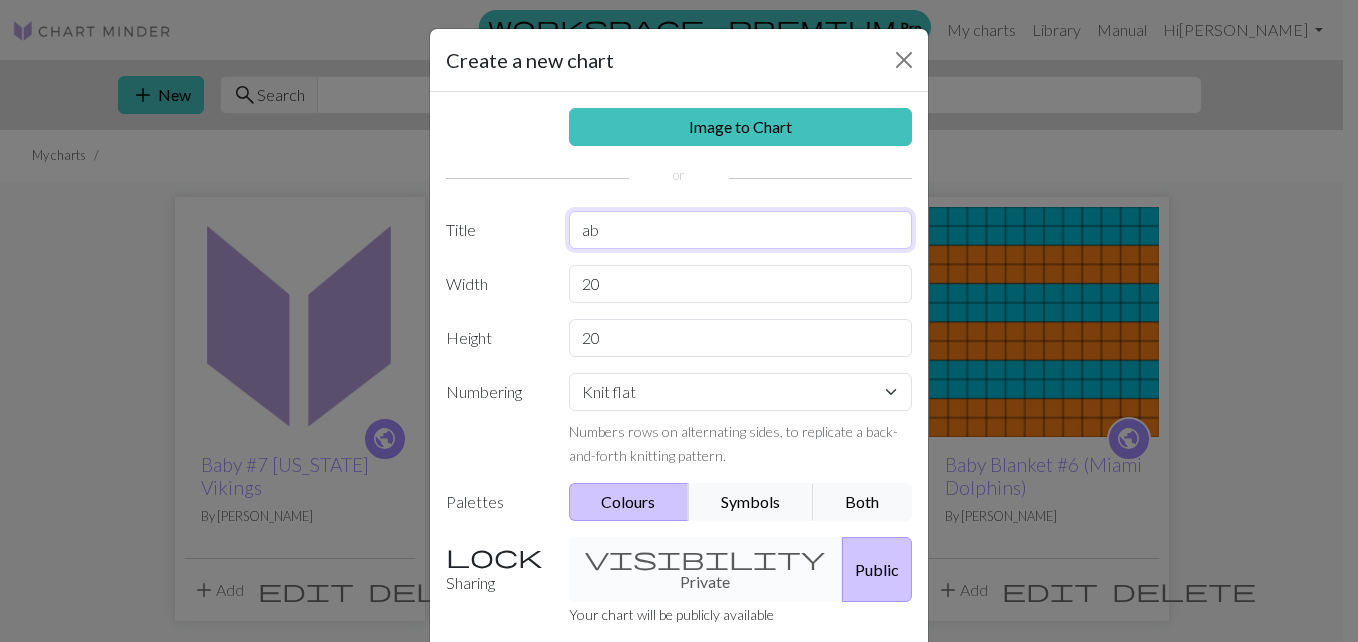 type on "a" 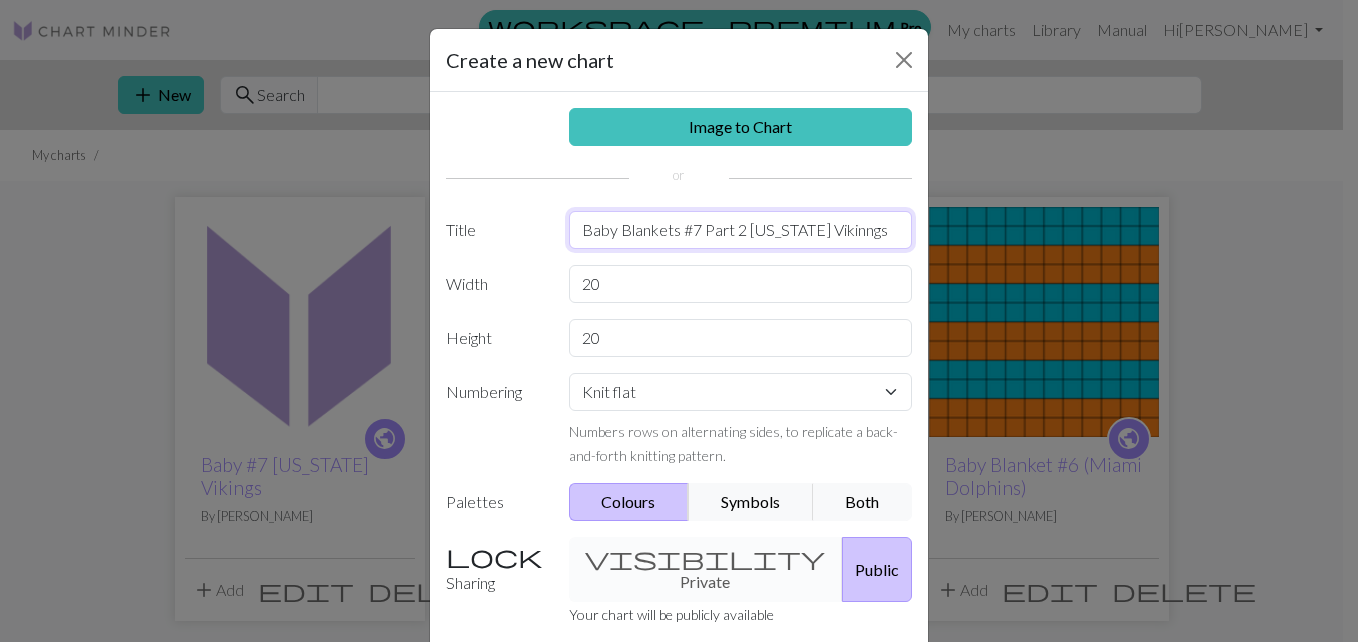 type on "Baby Blankets #7 Part 2 Minnesota Vikinngs" 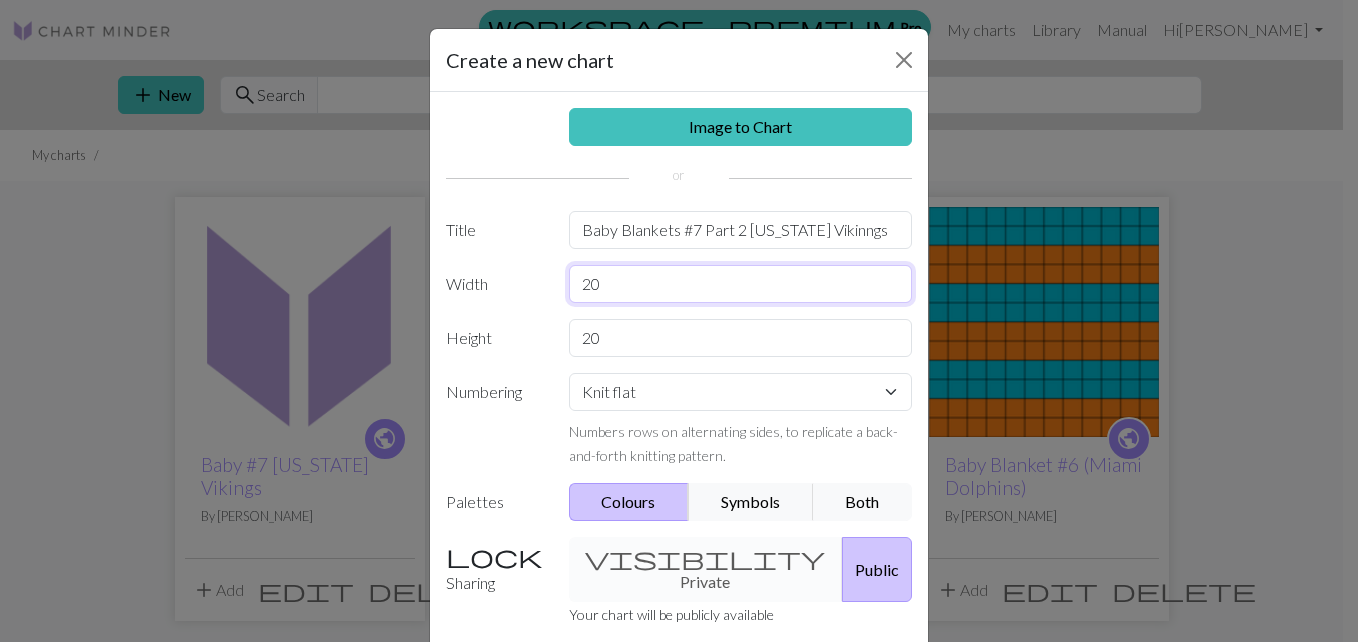 click on "20" at bounding box center [741, 284] 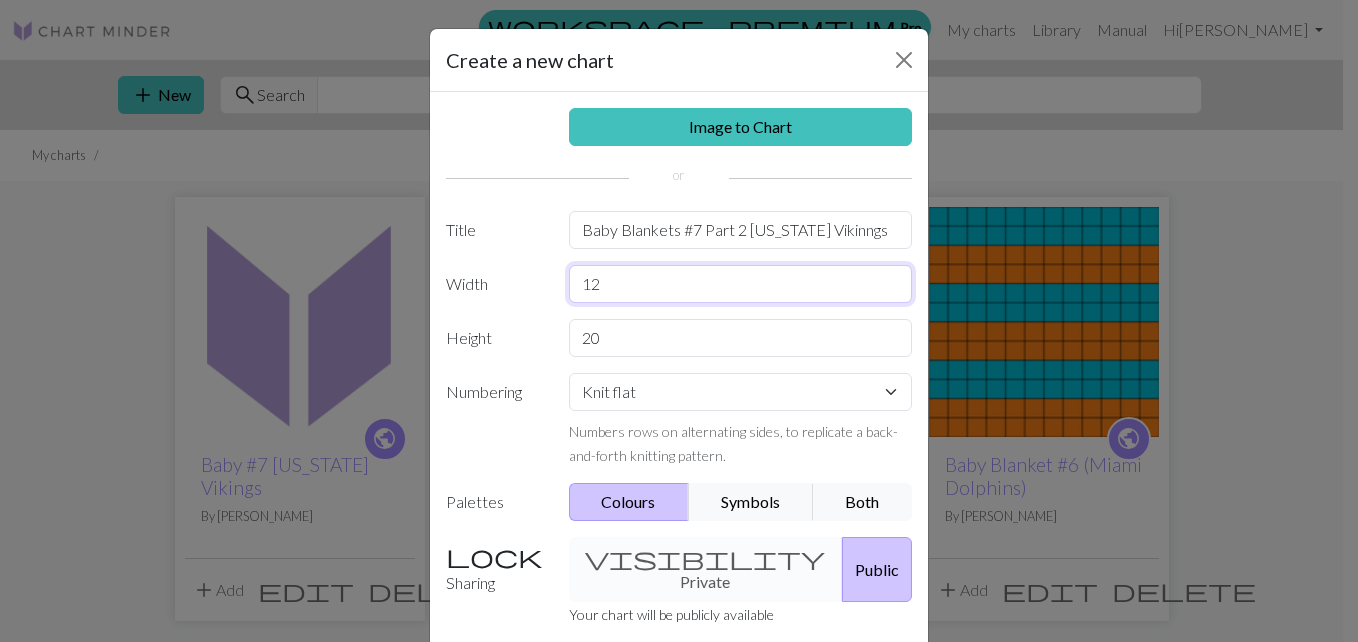 type on "12" 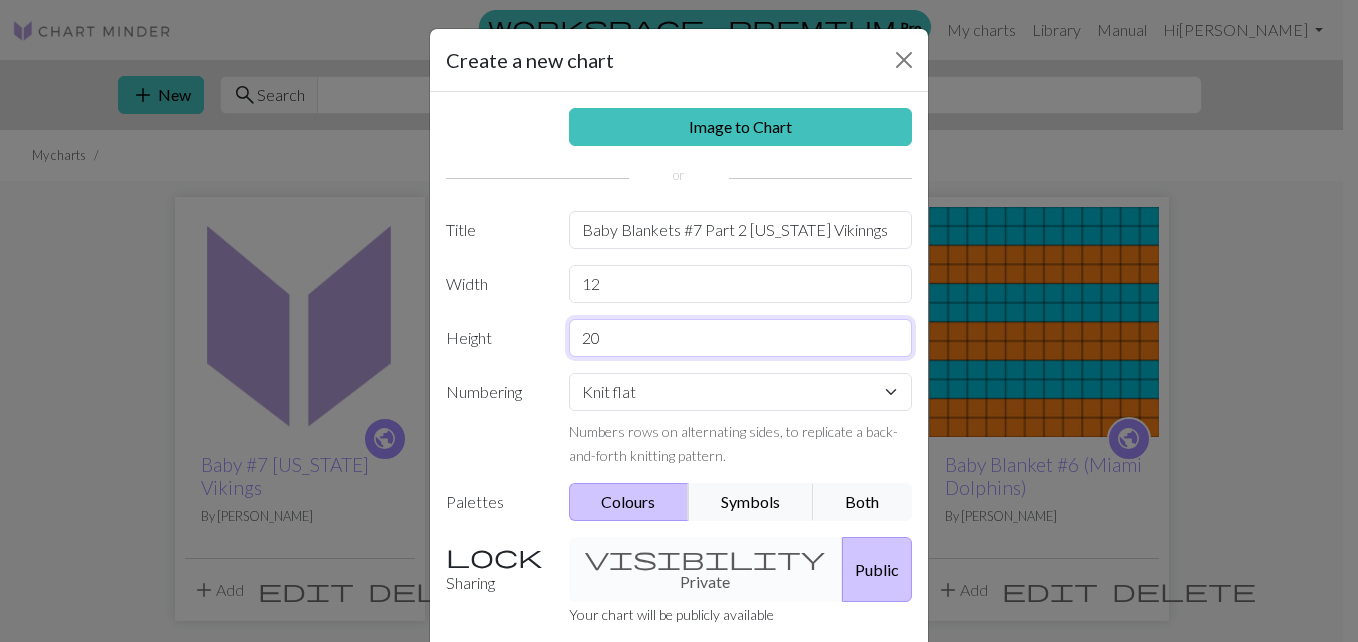 click on "20" at bounding box center [741, 338] 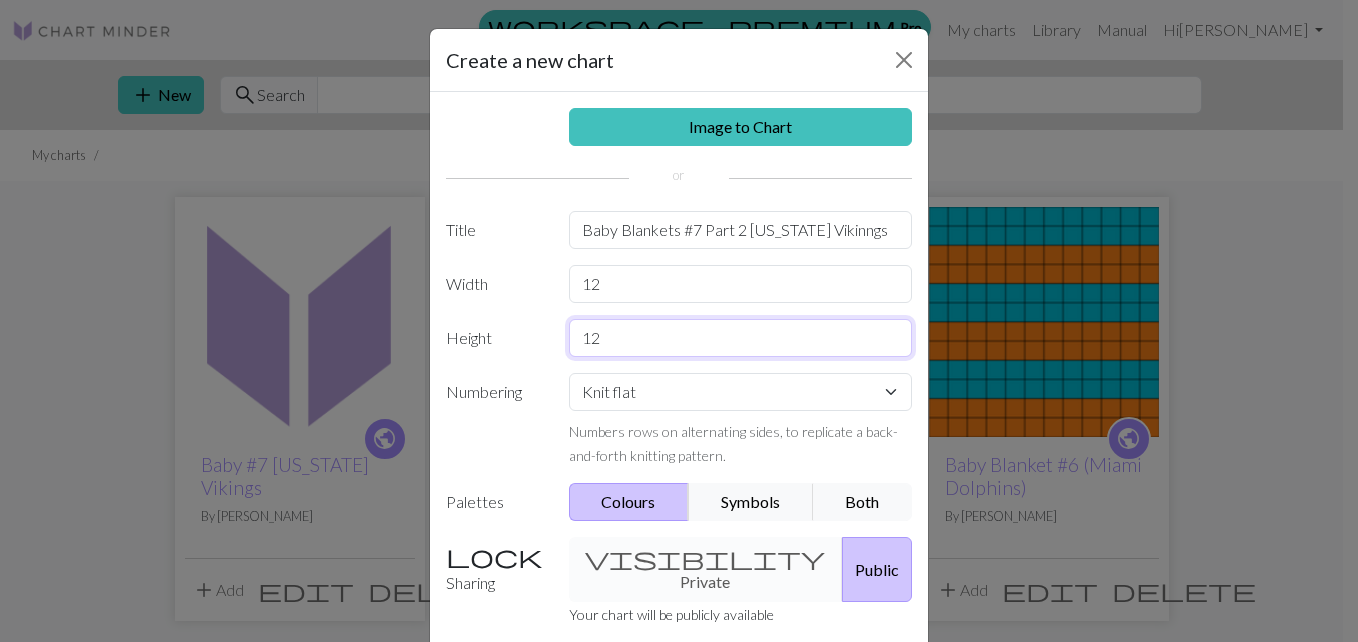 type on "12" 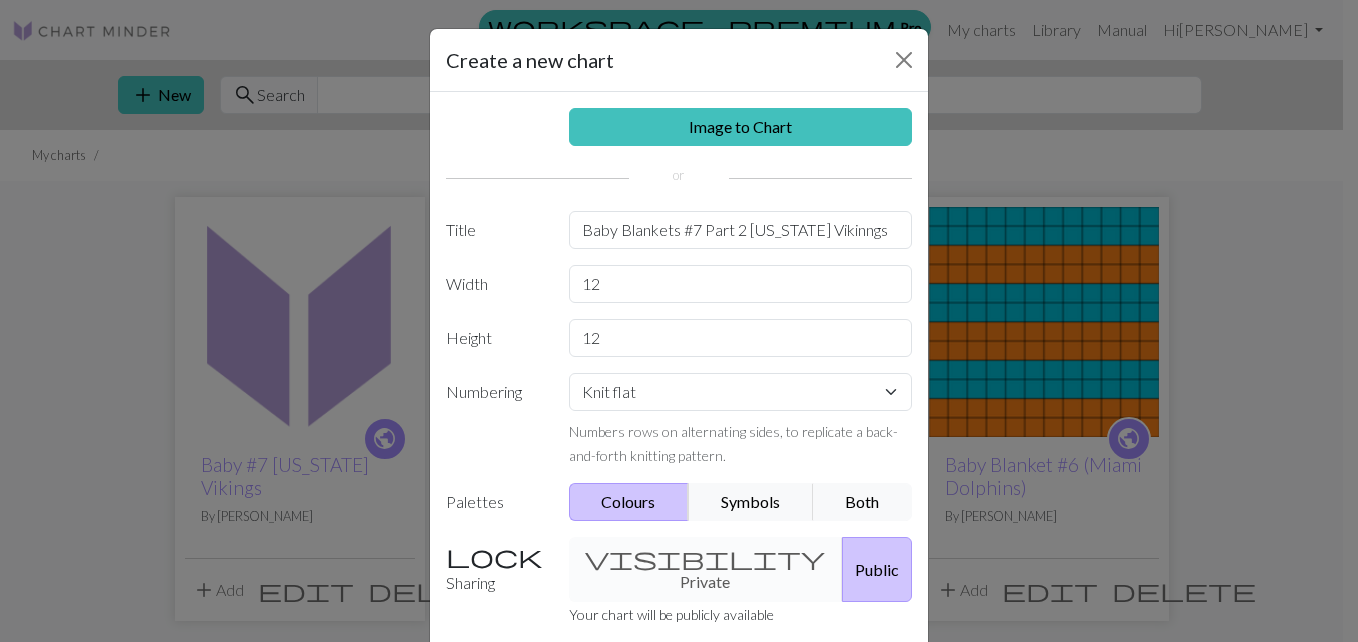 click on "Image to Chart Title Baby Blankets #7 Part 2 Minnesota Vikinngs Width 12 Height 12 Numbering Knit flat Knit in the round Lace knitting Cross stitch Numbers rows on alternating sides, to replicate a back-and-forth knitting pattern. Palettes Colours Symbols Both Sharing visibility  Private Public Your chart will be publicly available workspace_premium Become a Pro user   to  create private charts" at bounding box center [679, 415] 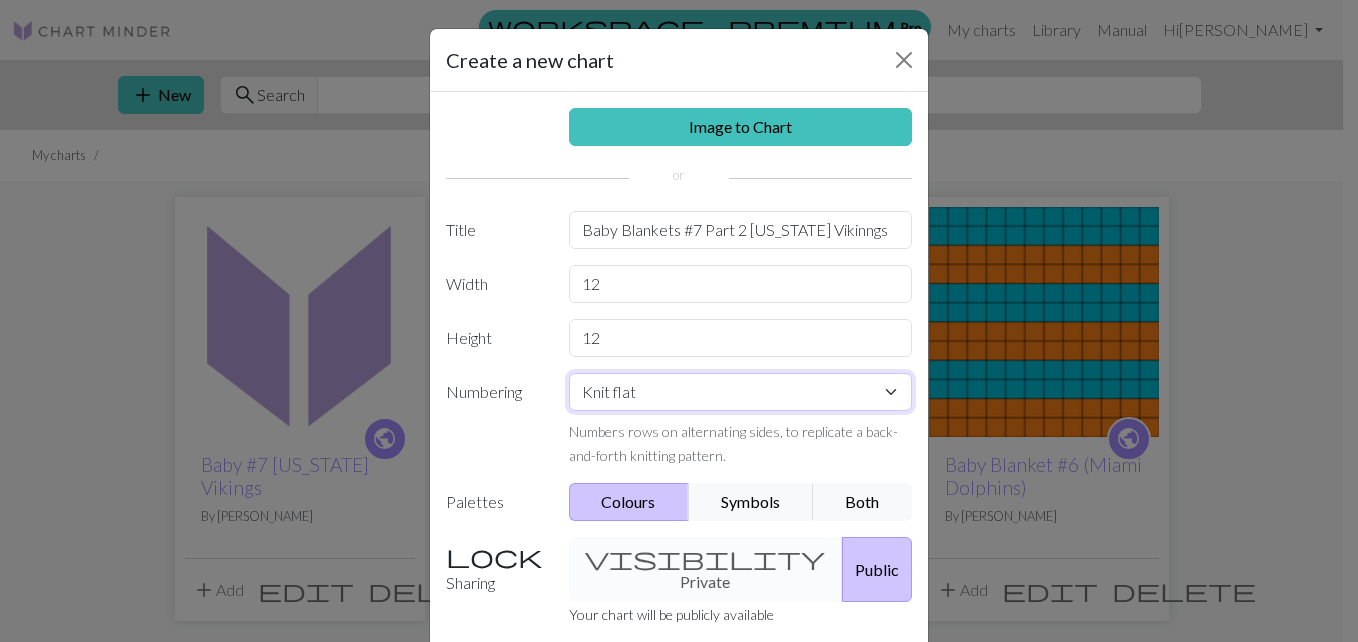 click on "Knit flat Knit in the round Lace knitting Cross stitch" at bounding box center [741, 392] 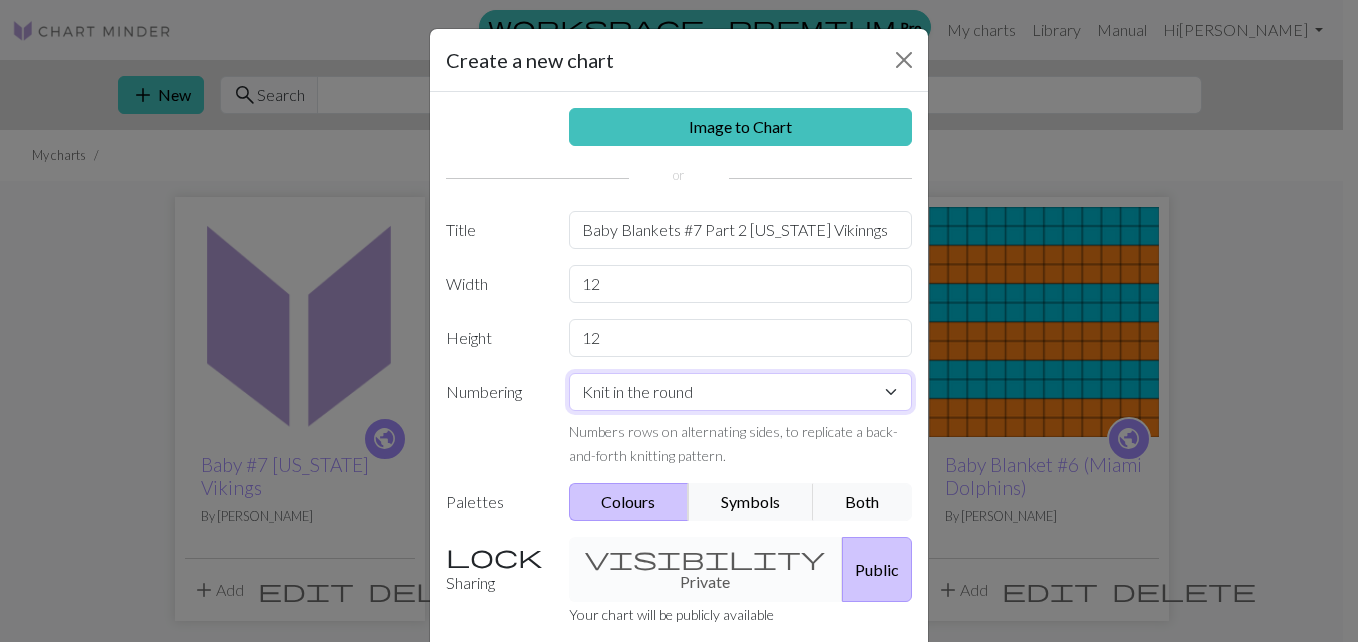 click on "Knit flat Knit in the round Lace knitting Cross stitch" at bounding box center (741, 392) 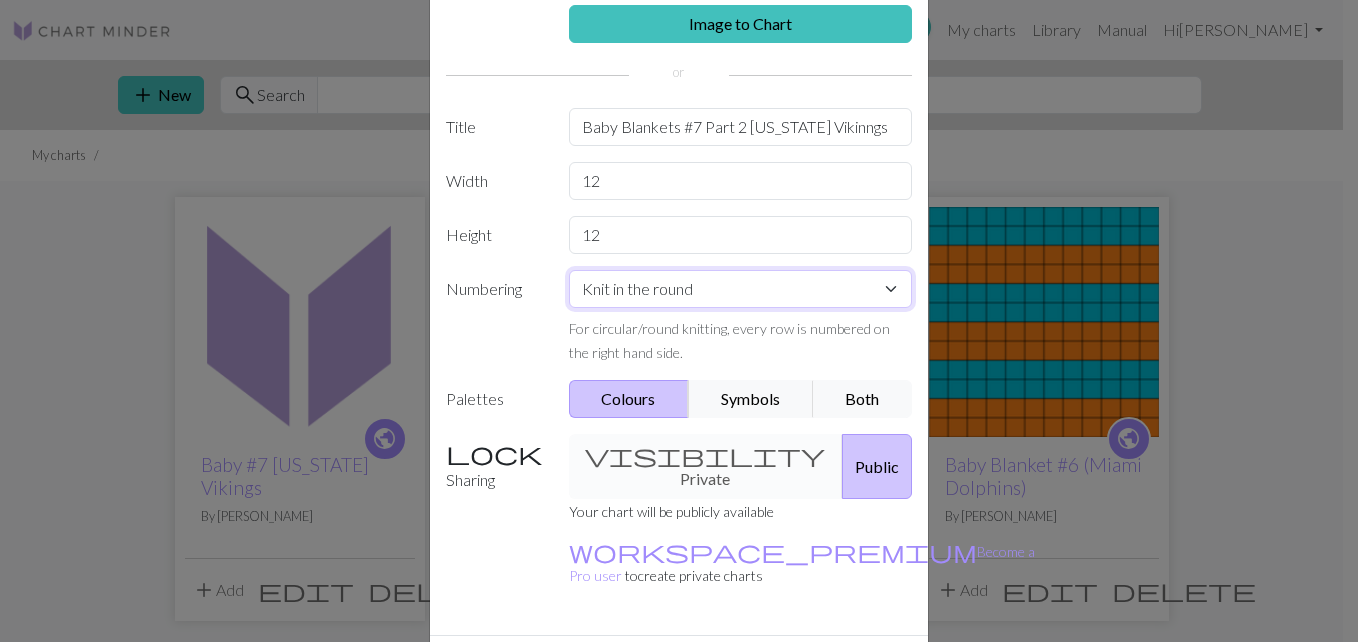 scroll, scrollTop: 148, scrollLeft: 0, axis: vertical 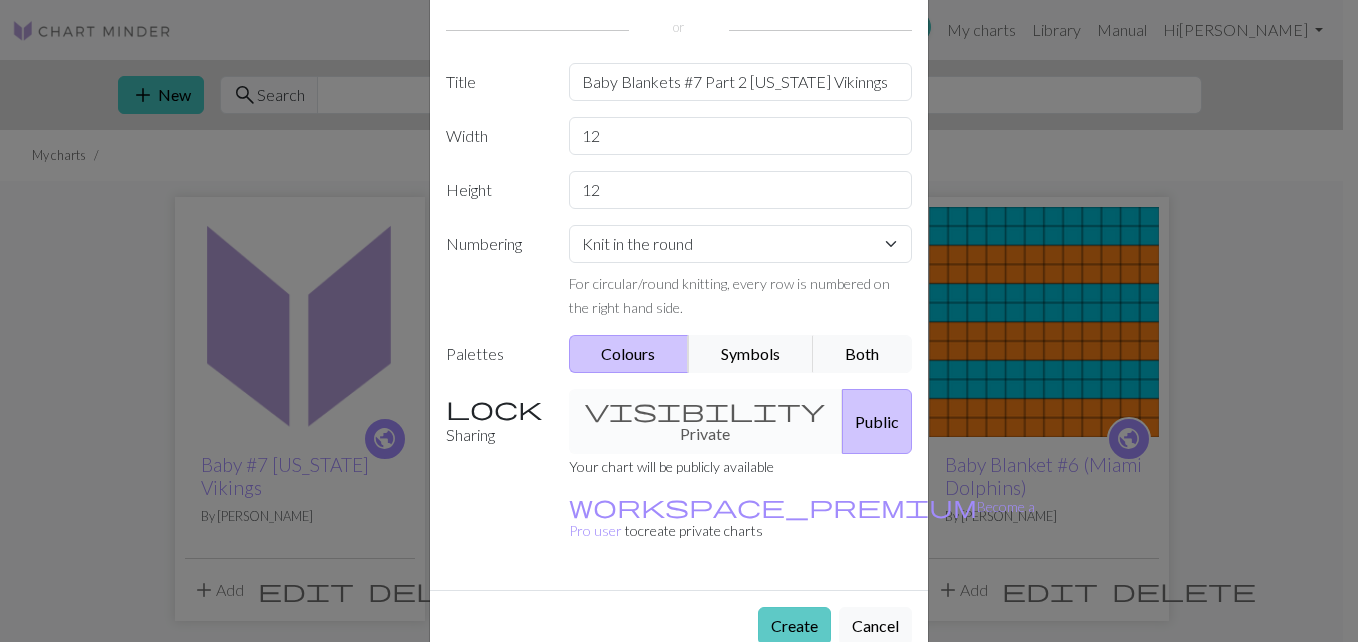 click on "Create" at bounding box center [794, 626] 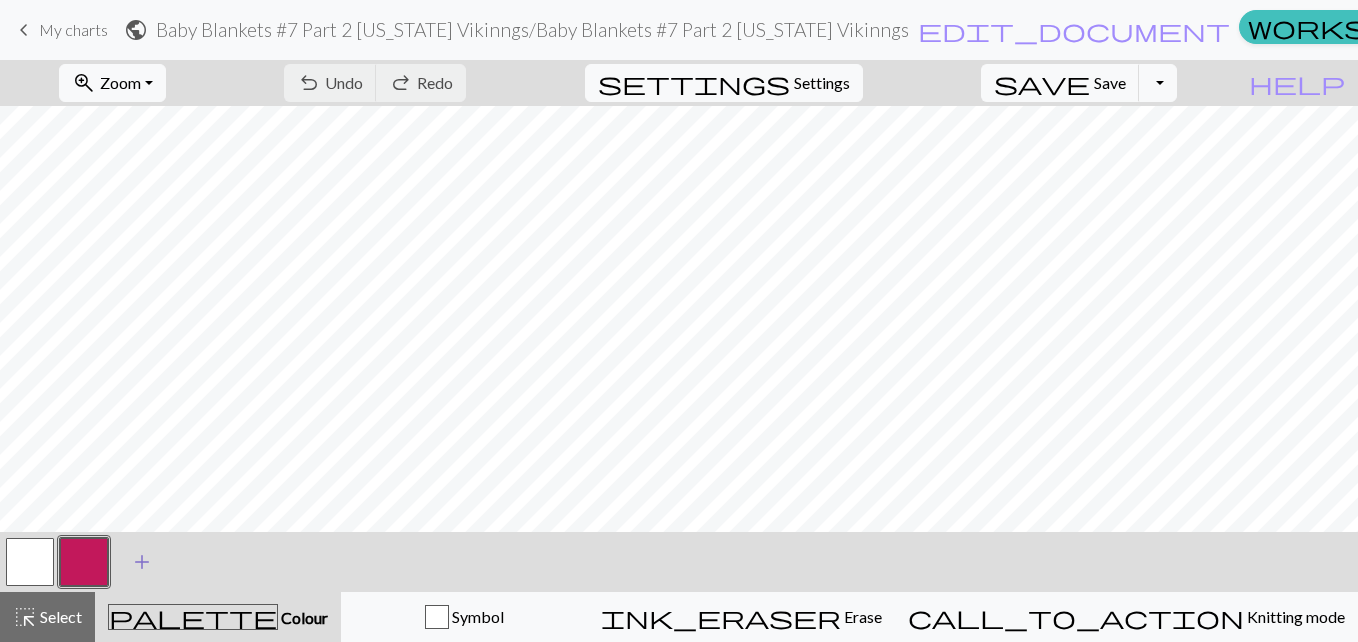 click on "add" at bounding box center [142, 562] 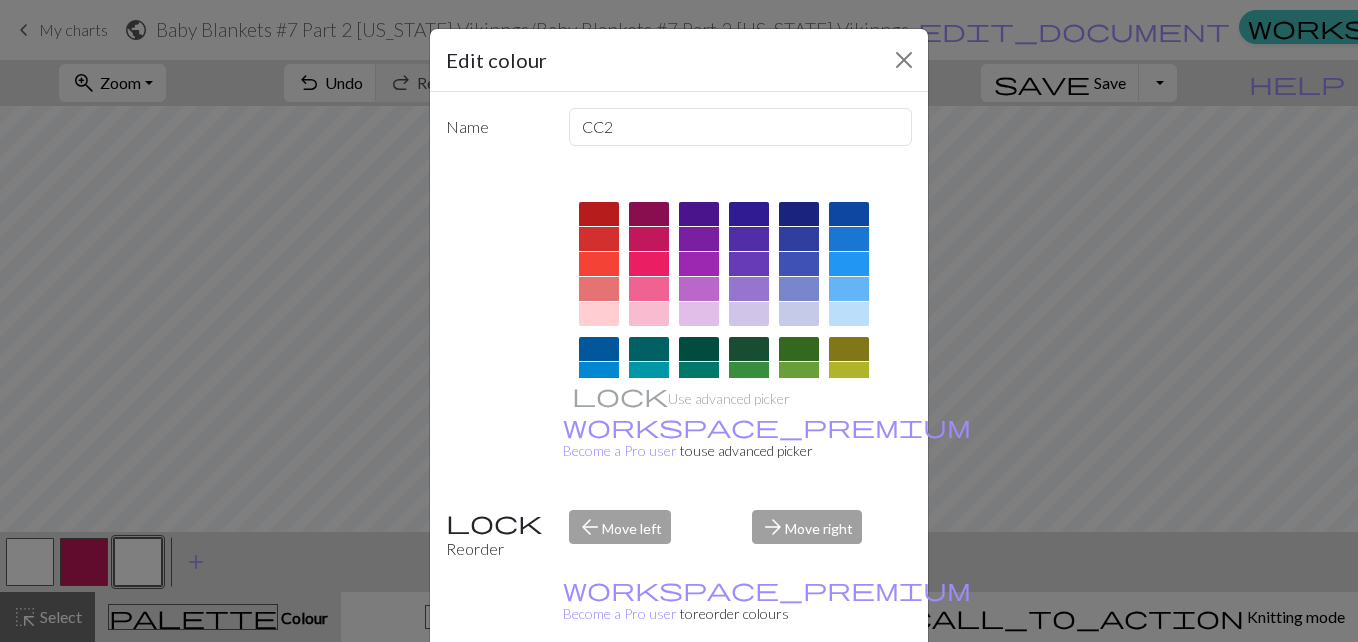 click at bounding box center (699, 239) 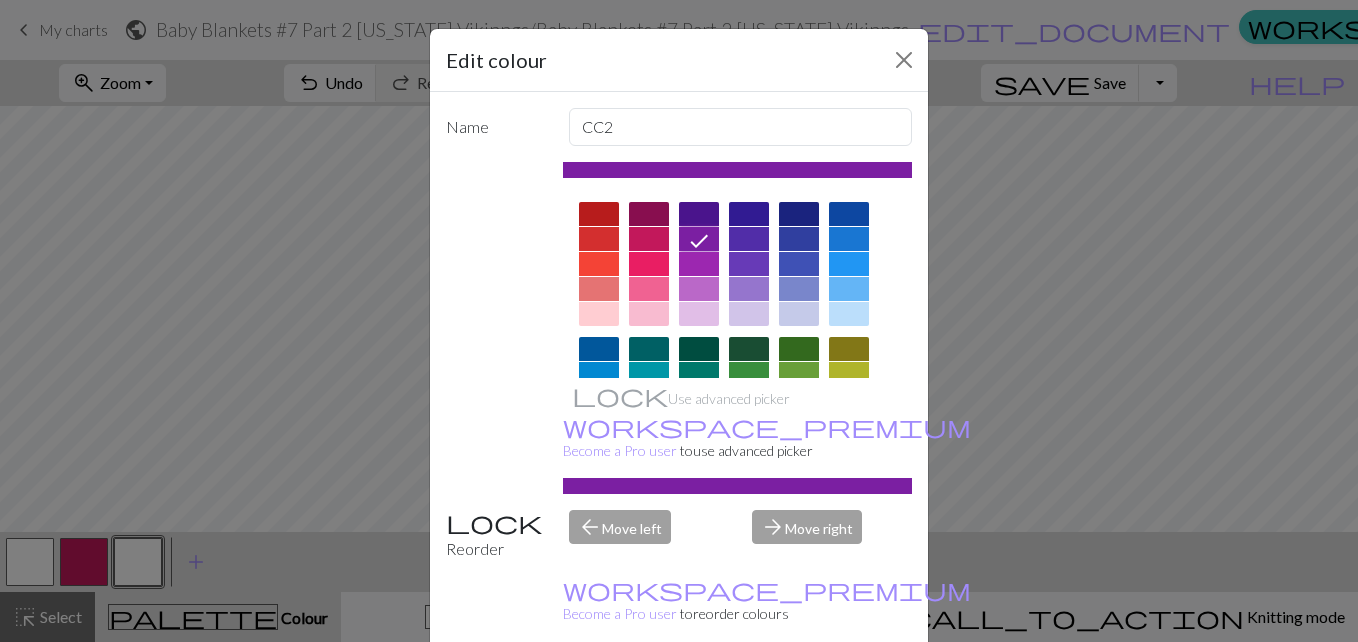 click on "Done" at bounding box center (799, 693) 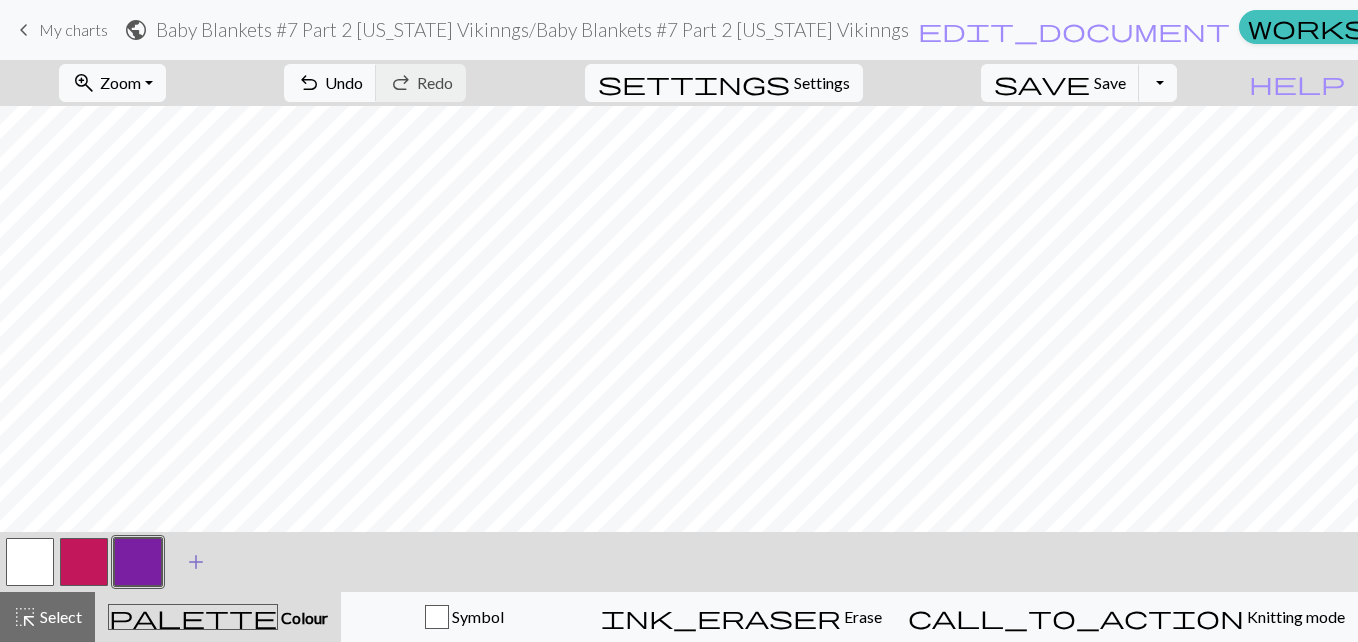 click on "add" at bounding box center (196, 562) 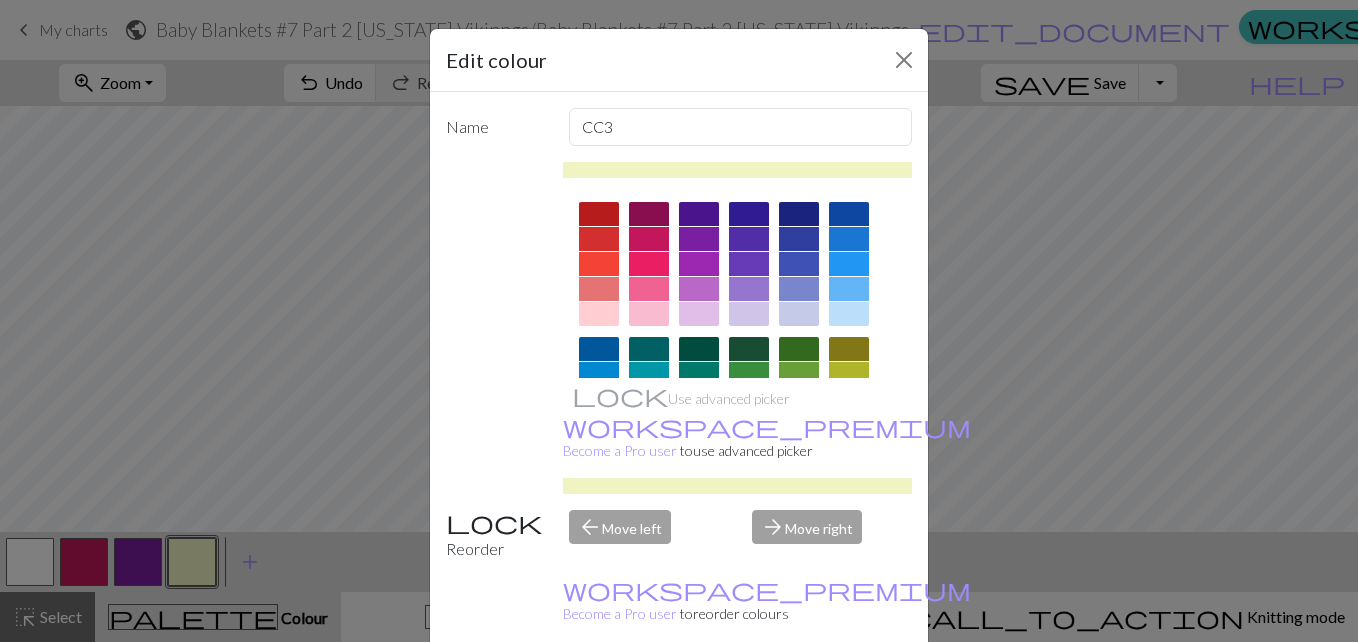 drag, startPoint x: 909, startPoint y: 233, endPoint x: 906, endPoint y: 269, distance: 36.124783 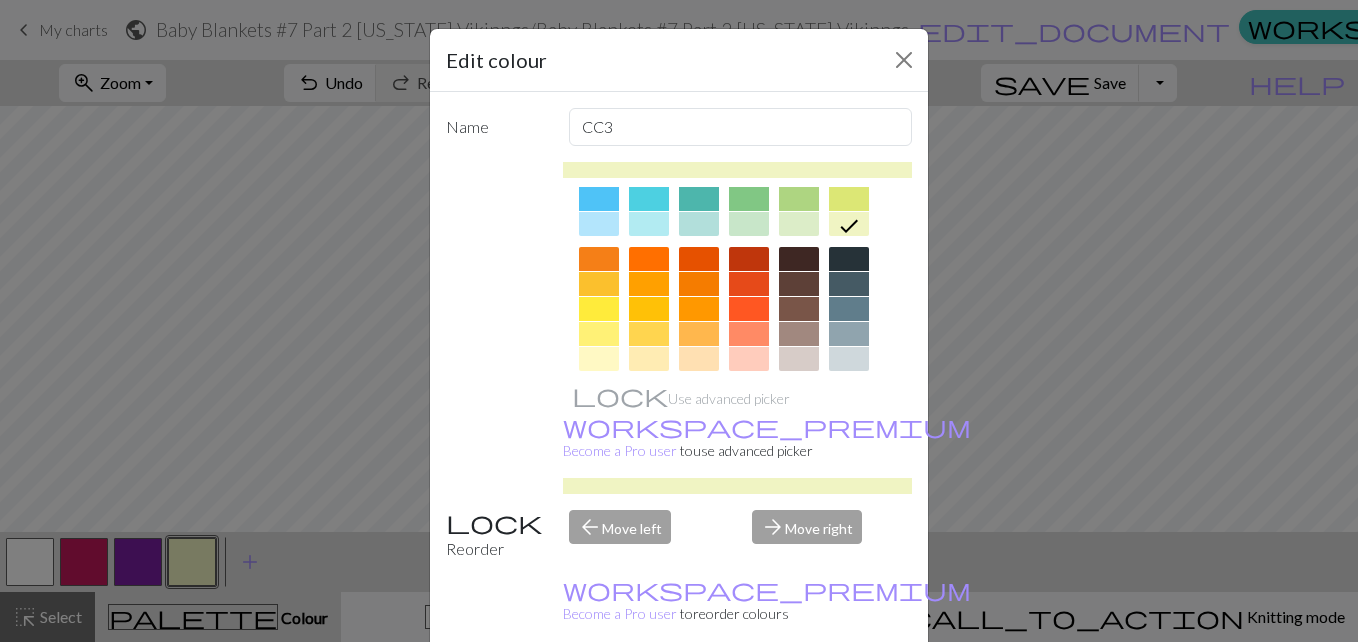scroll, scrollTop: 237, scrollLeft: 0, axis: vertical 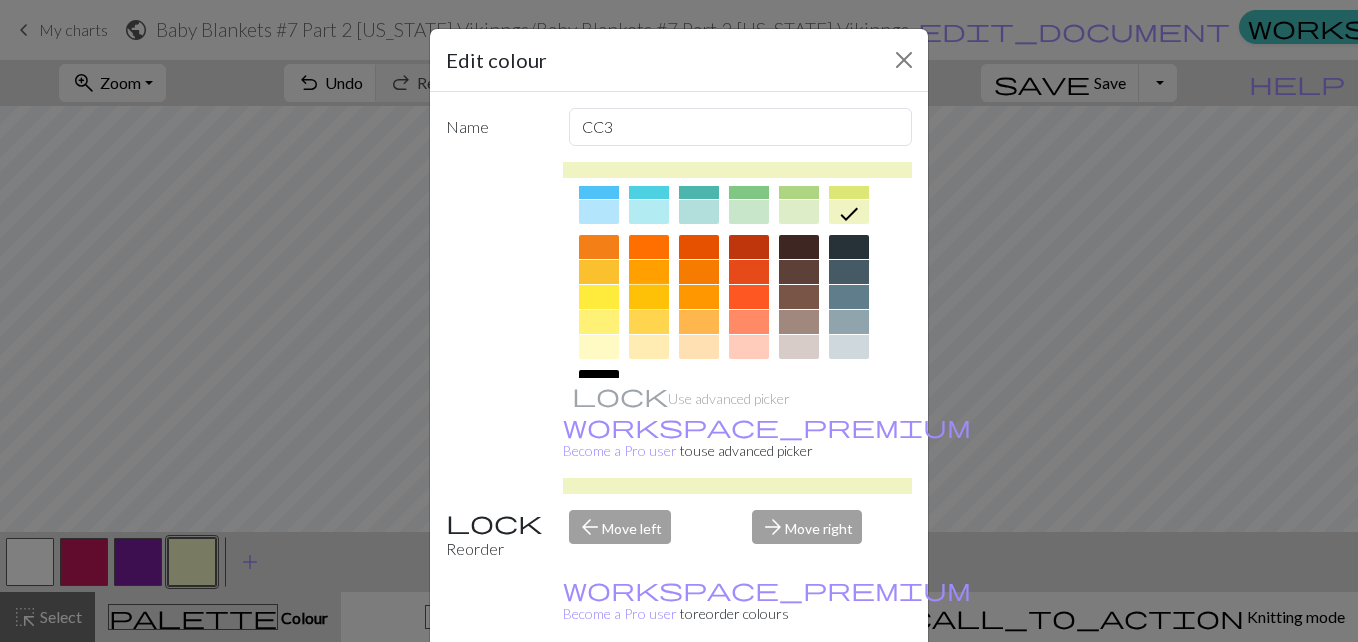 click at bounding box center [649, 297] 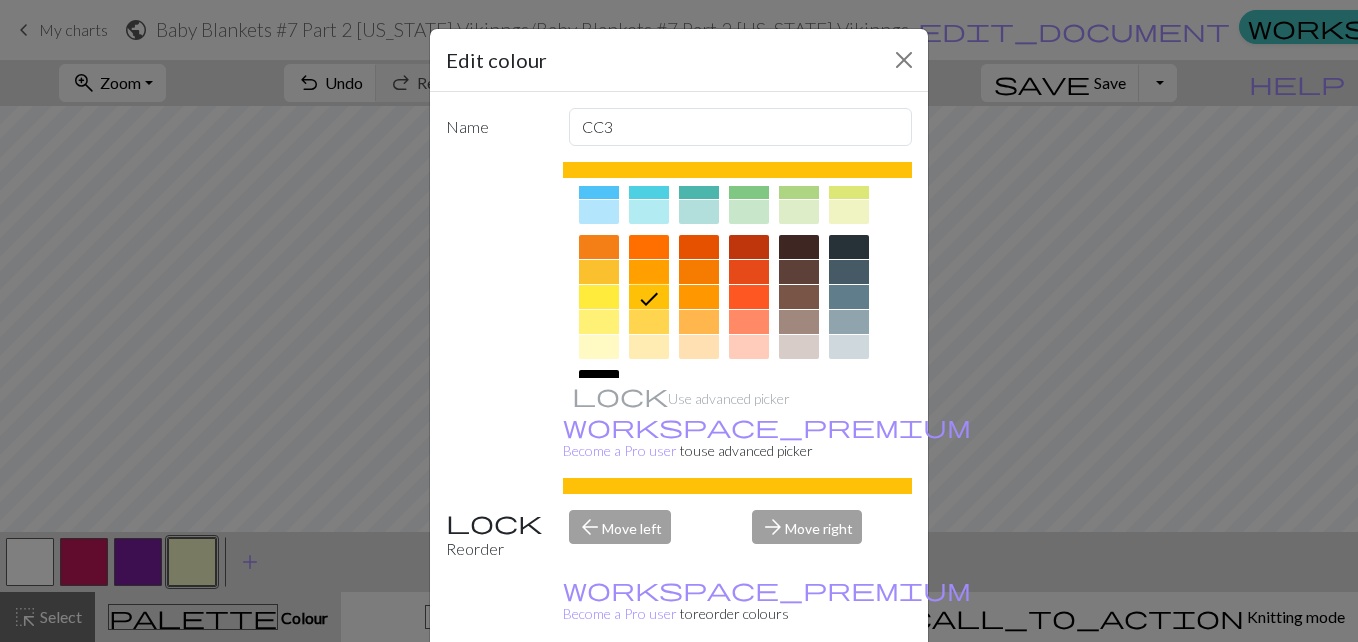 click on "Done" at bounding box center (799, 693) 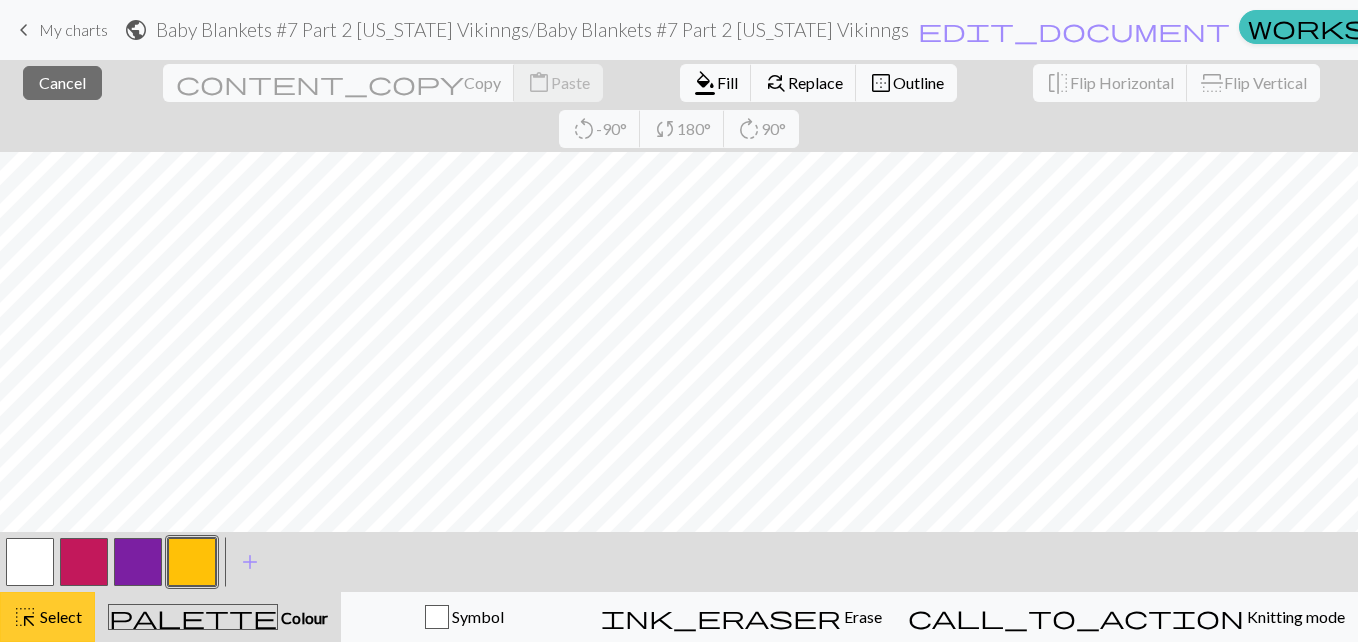 click on "Select" at bounding box center [59, 616] 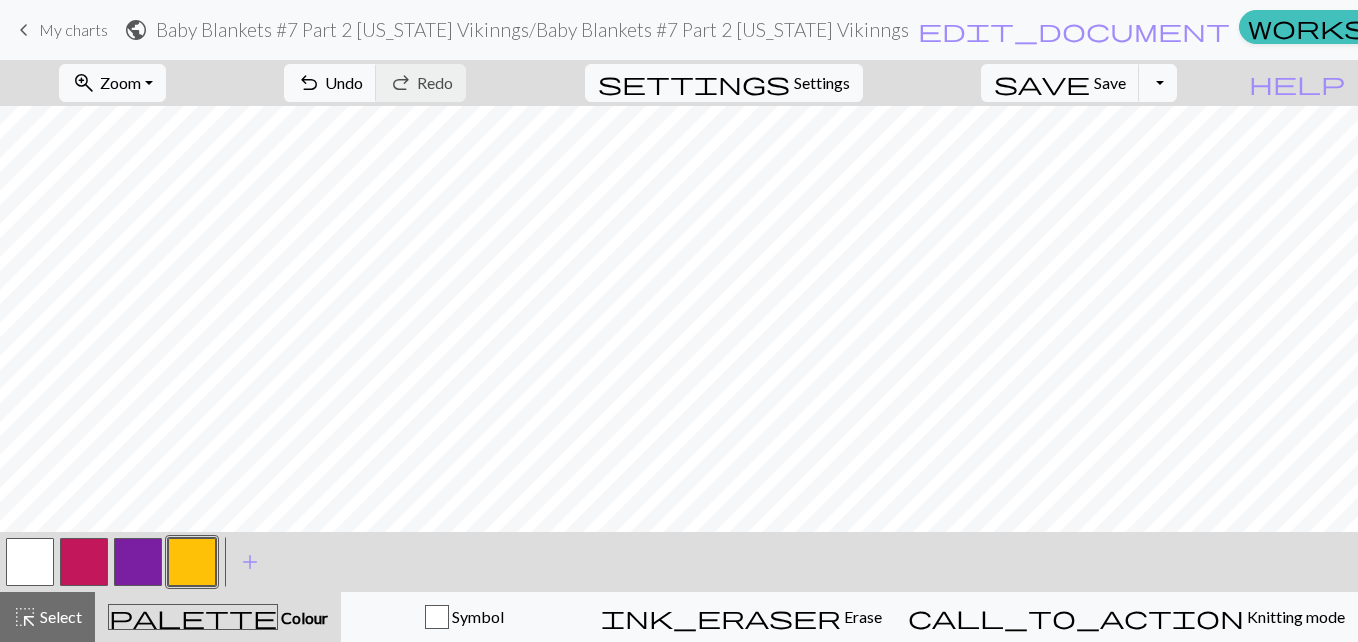 click at bounding box center [138, 562] 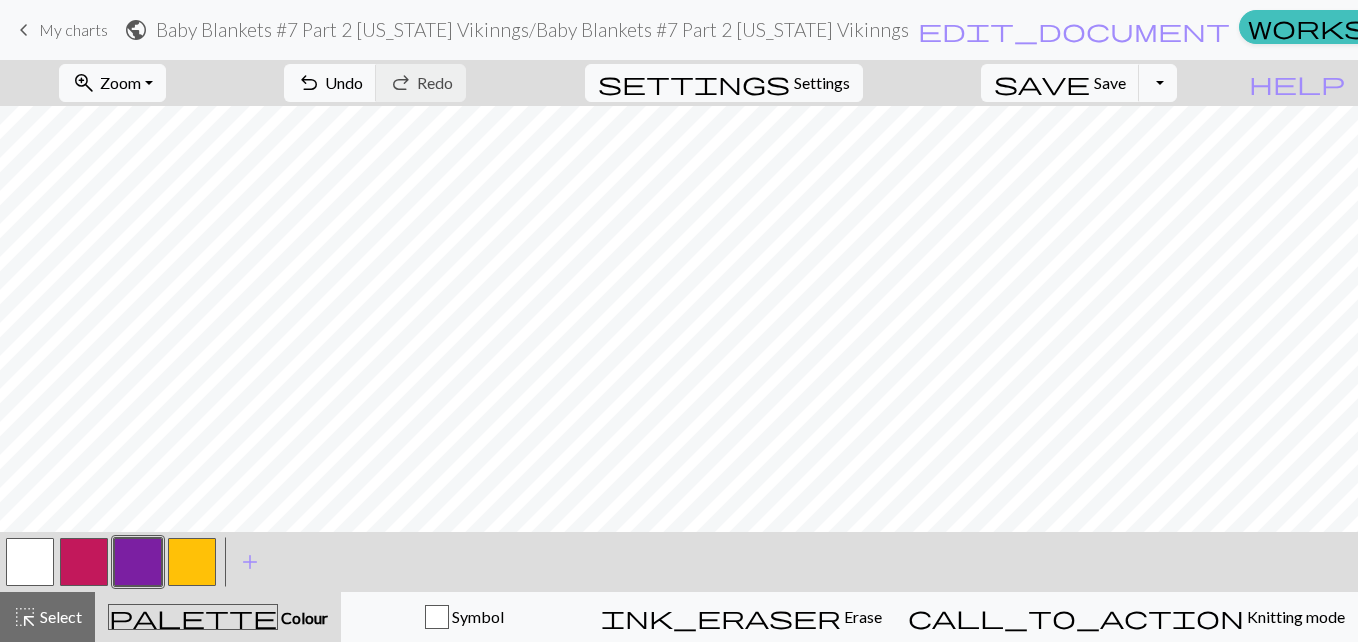 click at bounding box center [192, 562] 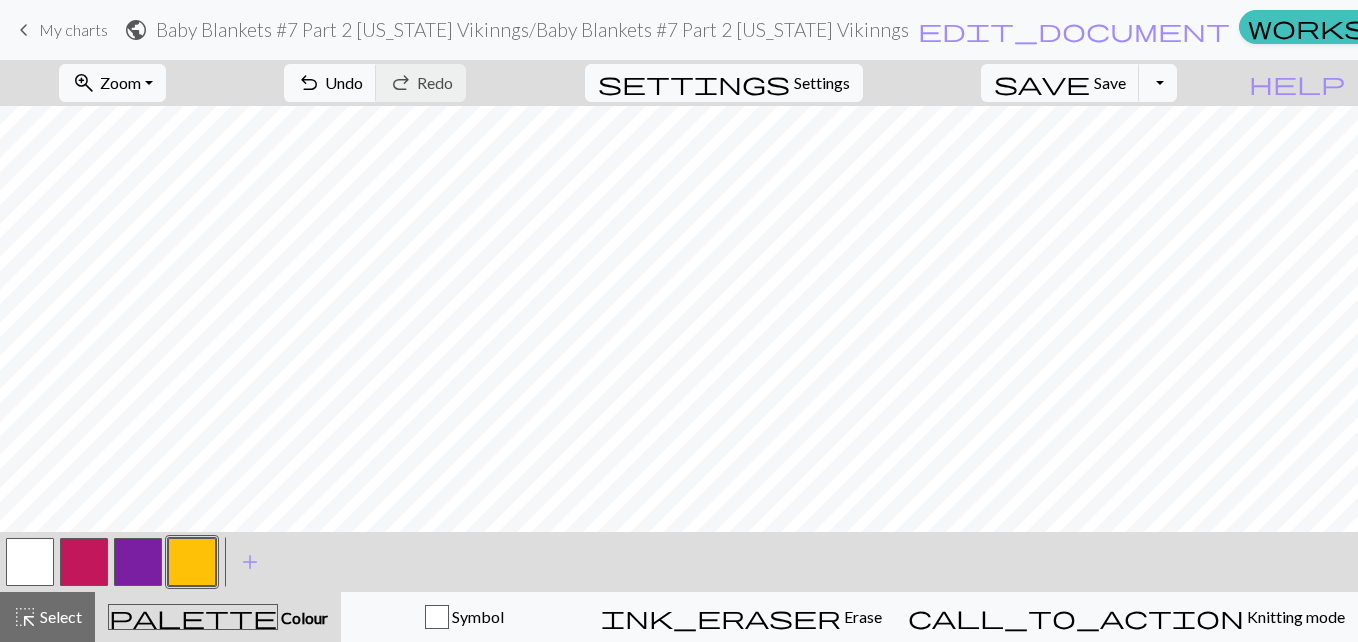 click at bounding box center [30, 562] 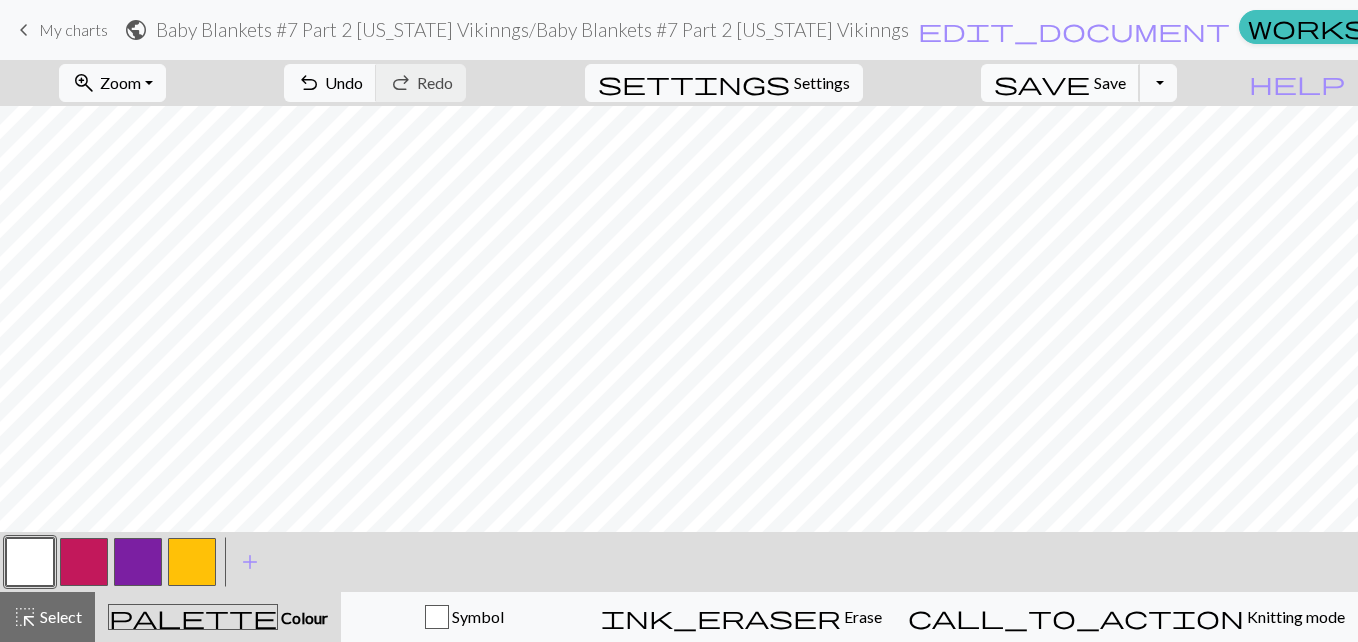 click on "save" at bounding box center [1042, 83] 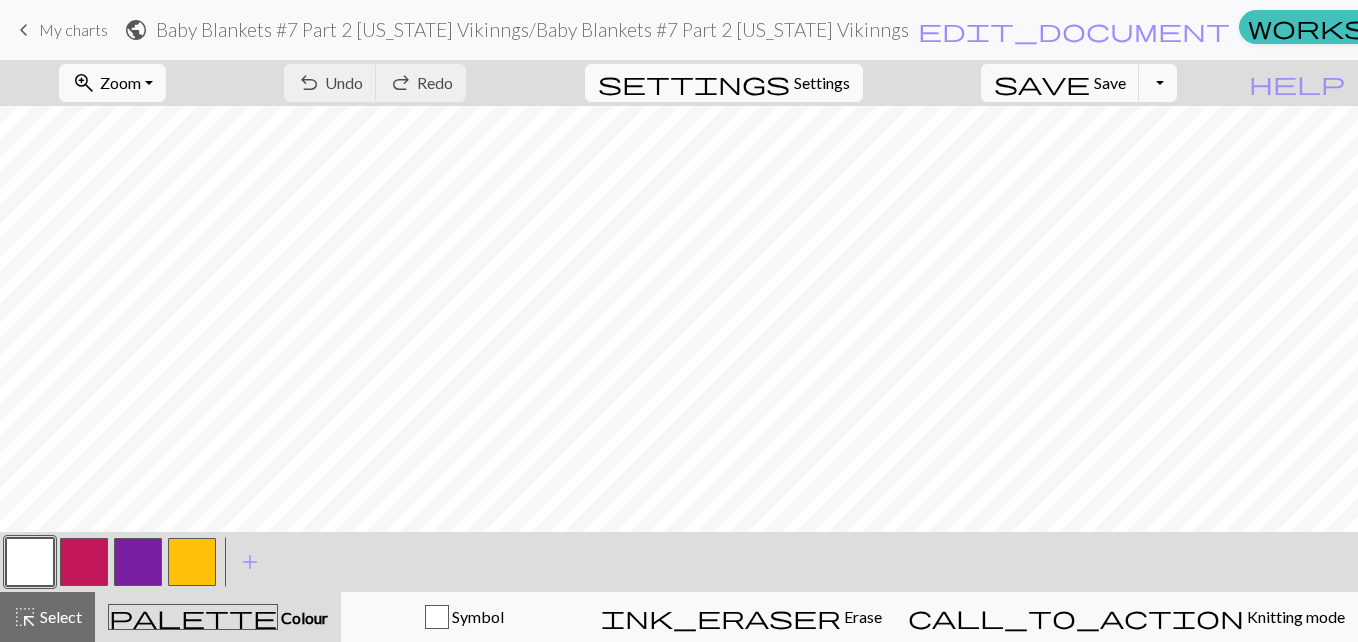 click on "Chart saved" at bounding box center [679, 39] 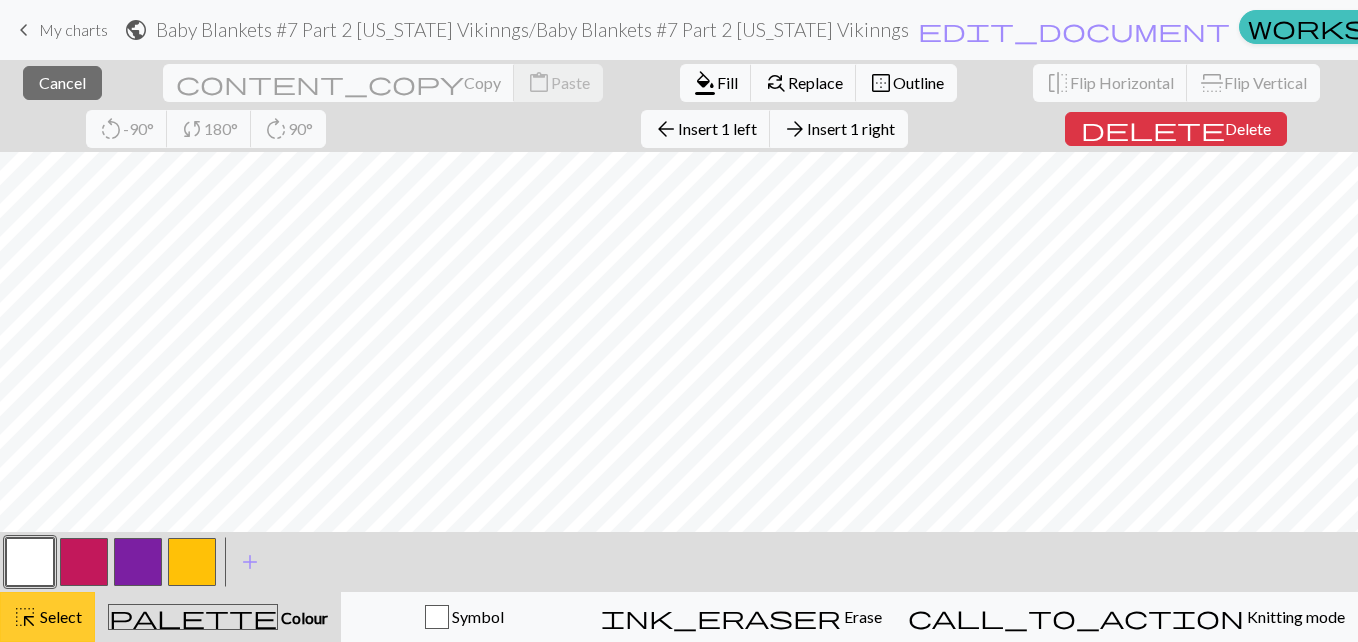 click on "highlight_alt" at bounding box center (25, 617) 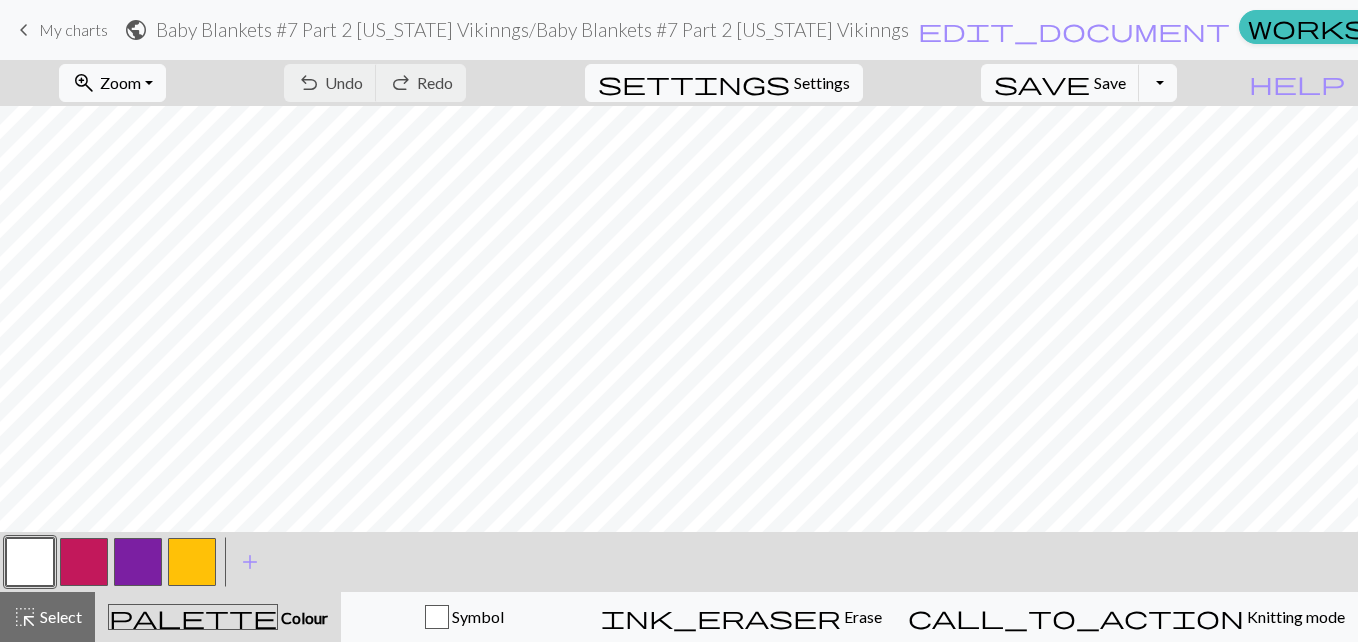 click on "keyboard_arrow_left   My charts" at bounding box center (60, 30) 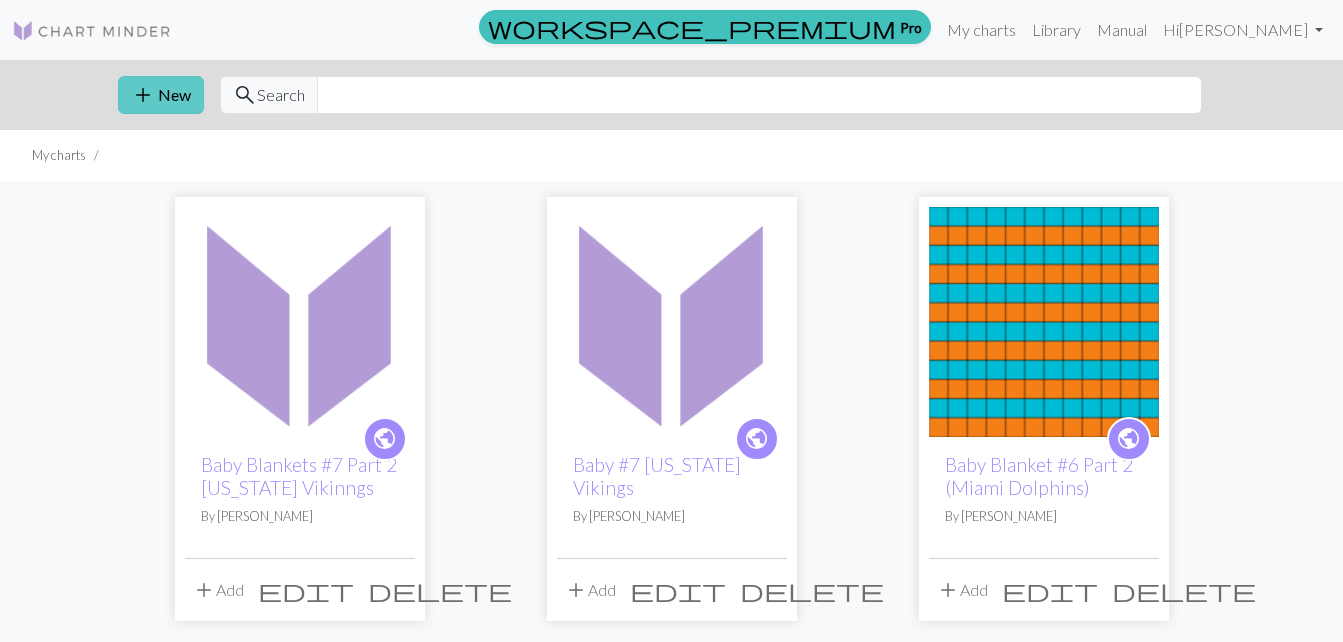 click on "add   New" at bounding box center [161, 95] 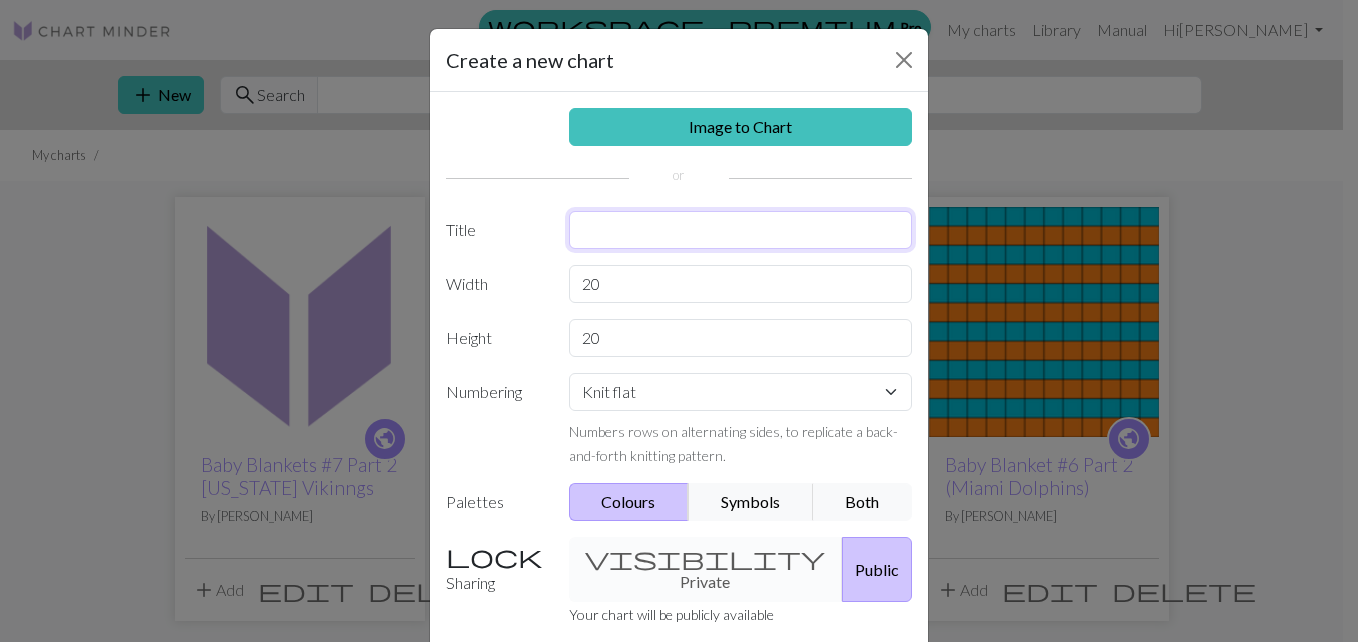 click at bounding box center [741, 230] 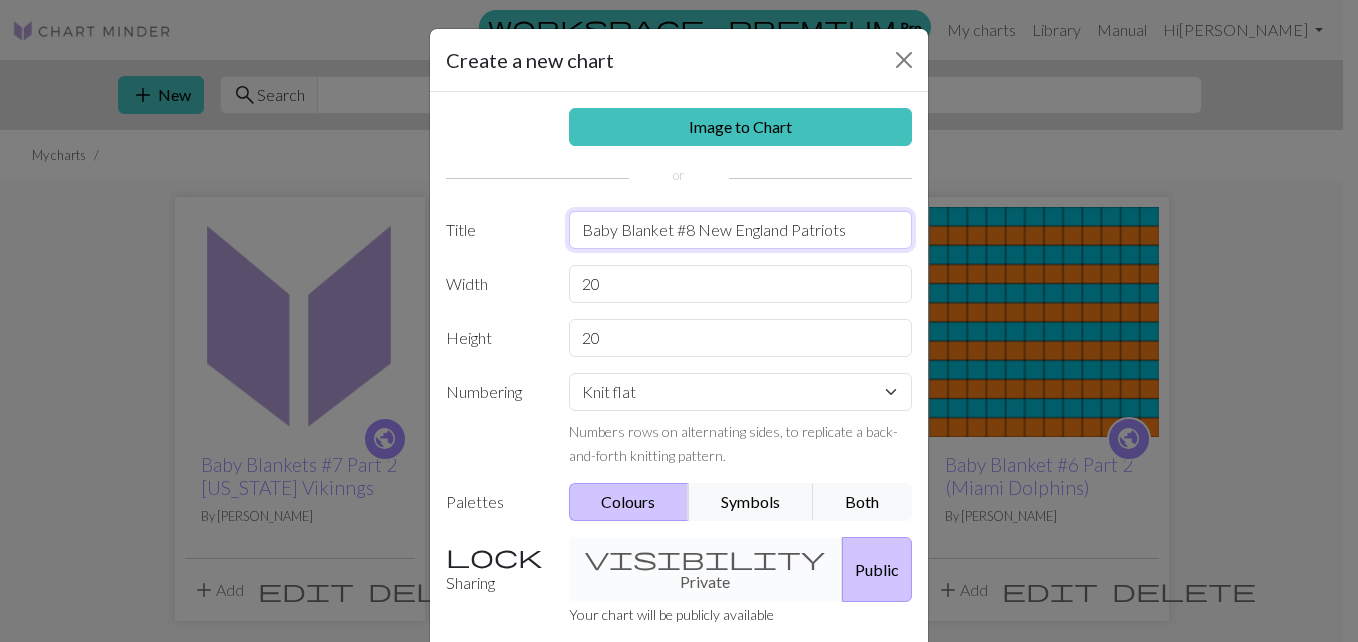 type on "Baby Blanket #8 New England Patriots" 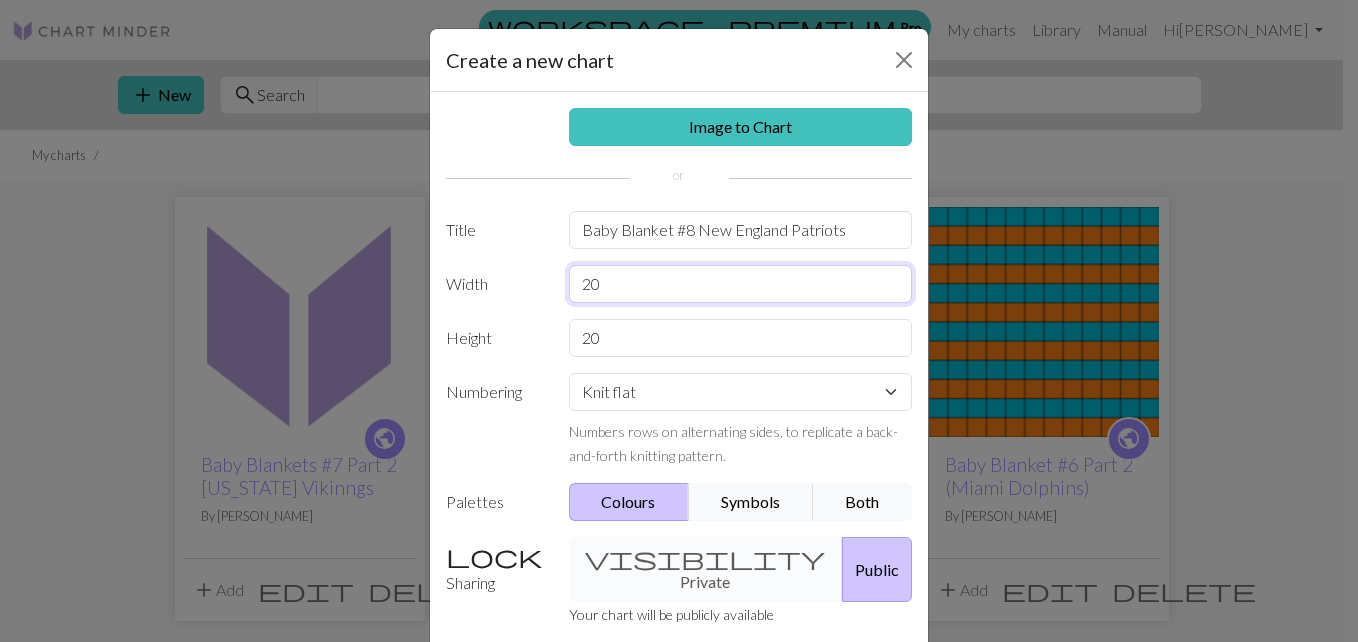 click on "20" at bounding box center [741, 284] 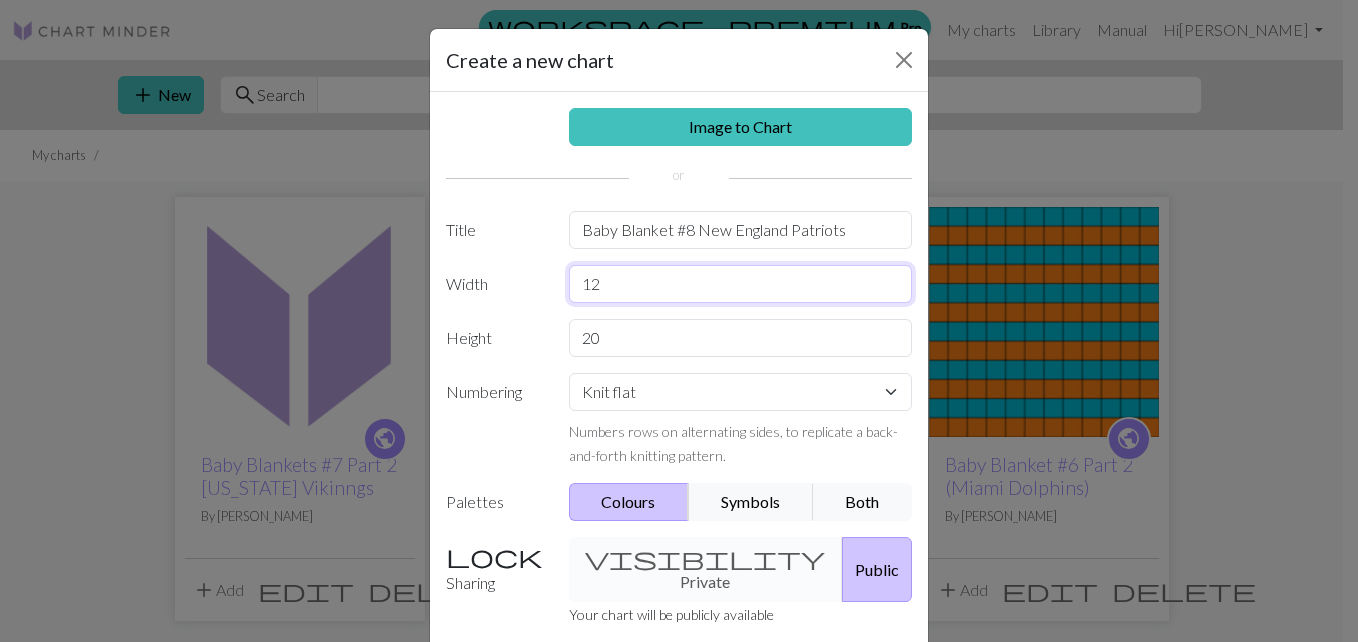 type on "12" 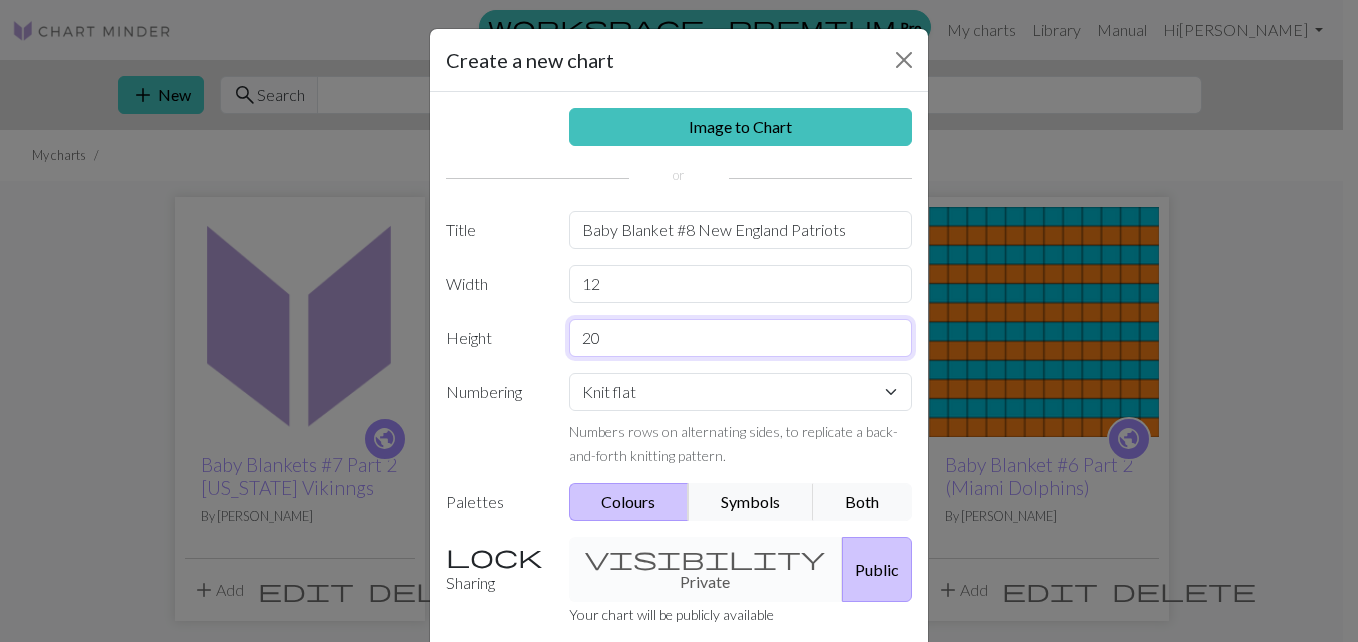 click on "20" at bounding box center [741, 338] 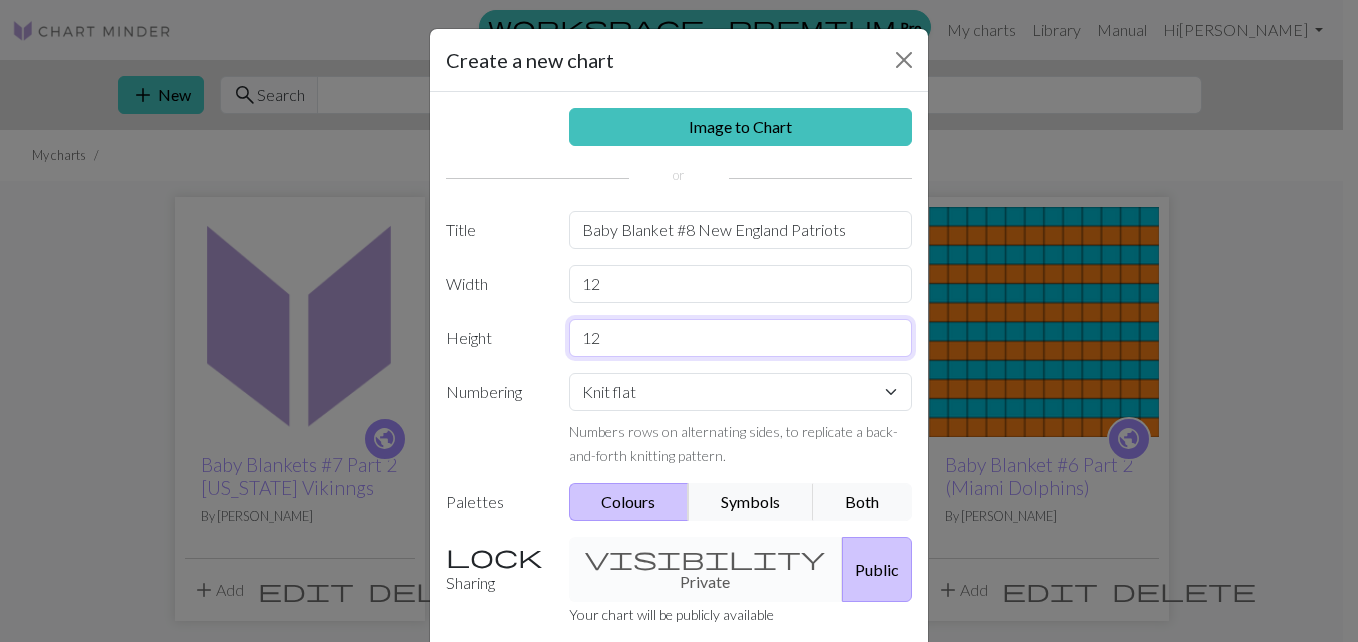 type on "12" 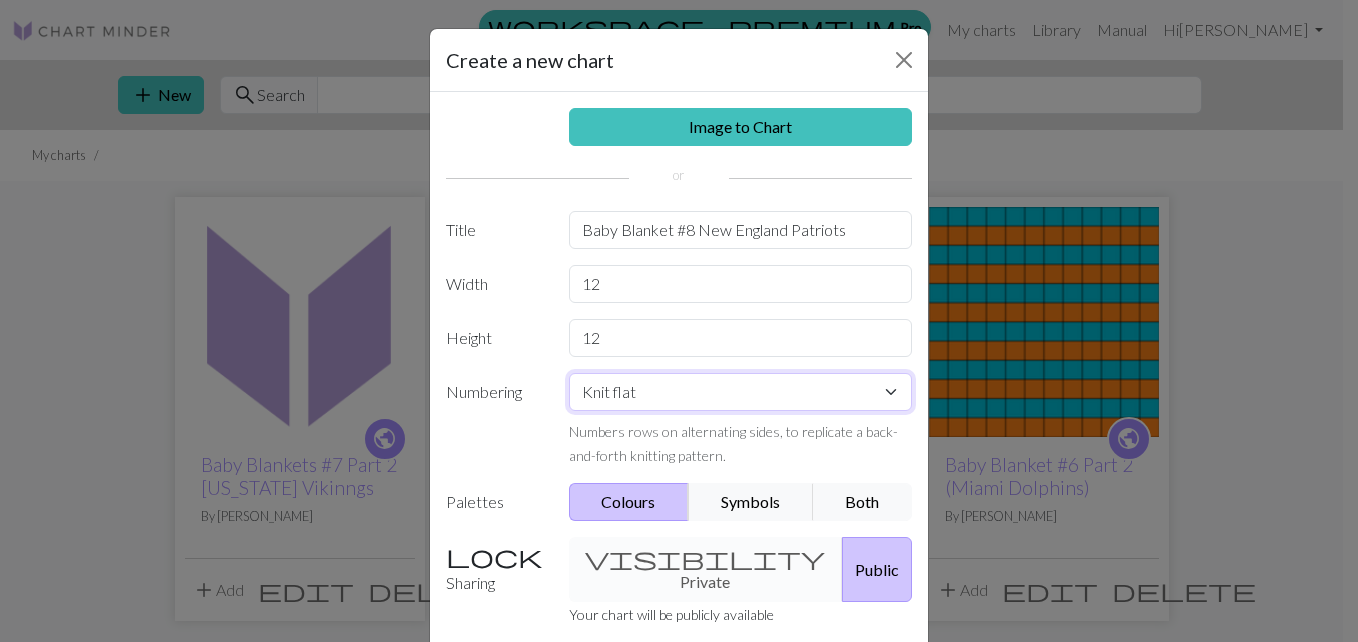 click on "Knit flat Knit in the round Lace knitting Cross stitch" at bounding box center (741, 392) 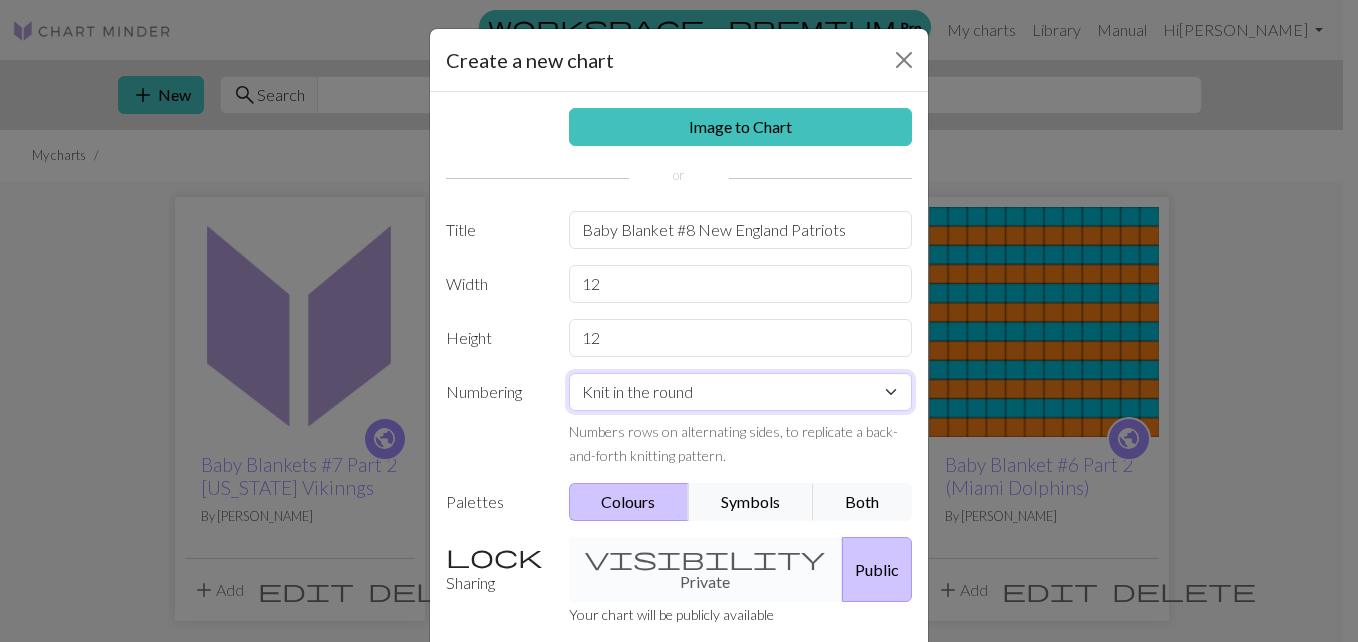 click on "Knit flat Knit in the round Lace knitting Cross stitch" at bounding box center (741, 392) 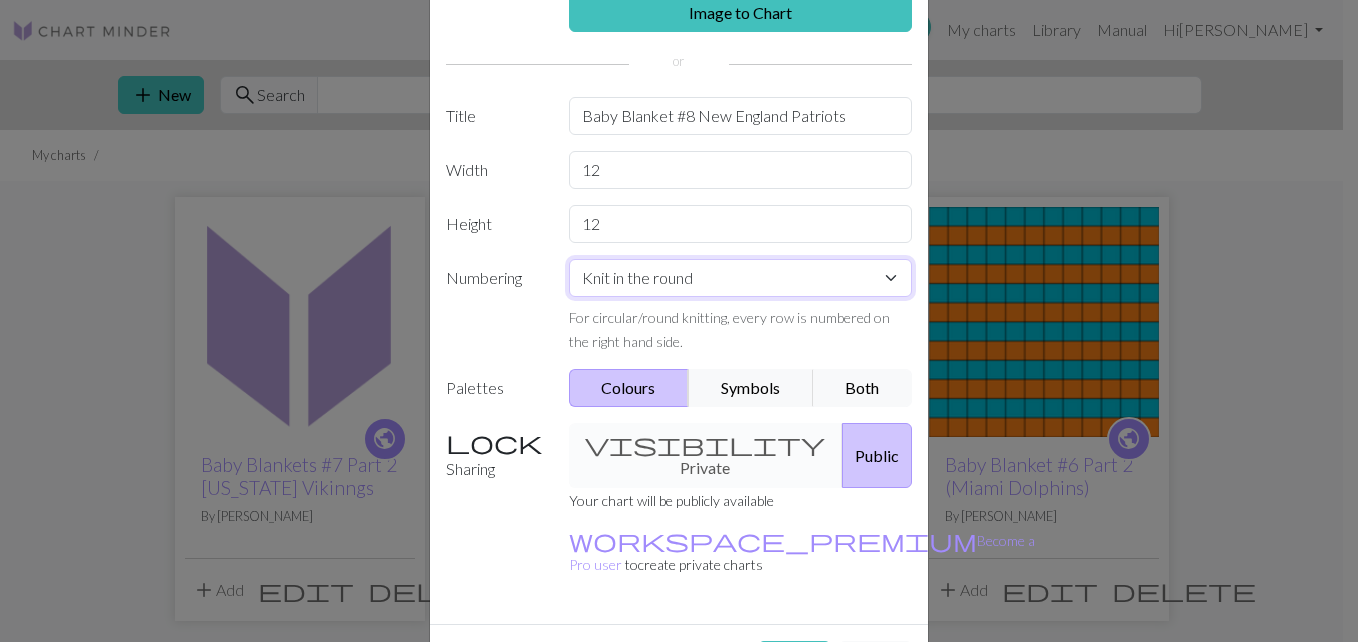 scroll, scrollTop: 148, scrollLeft: 0, axis: vertical 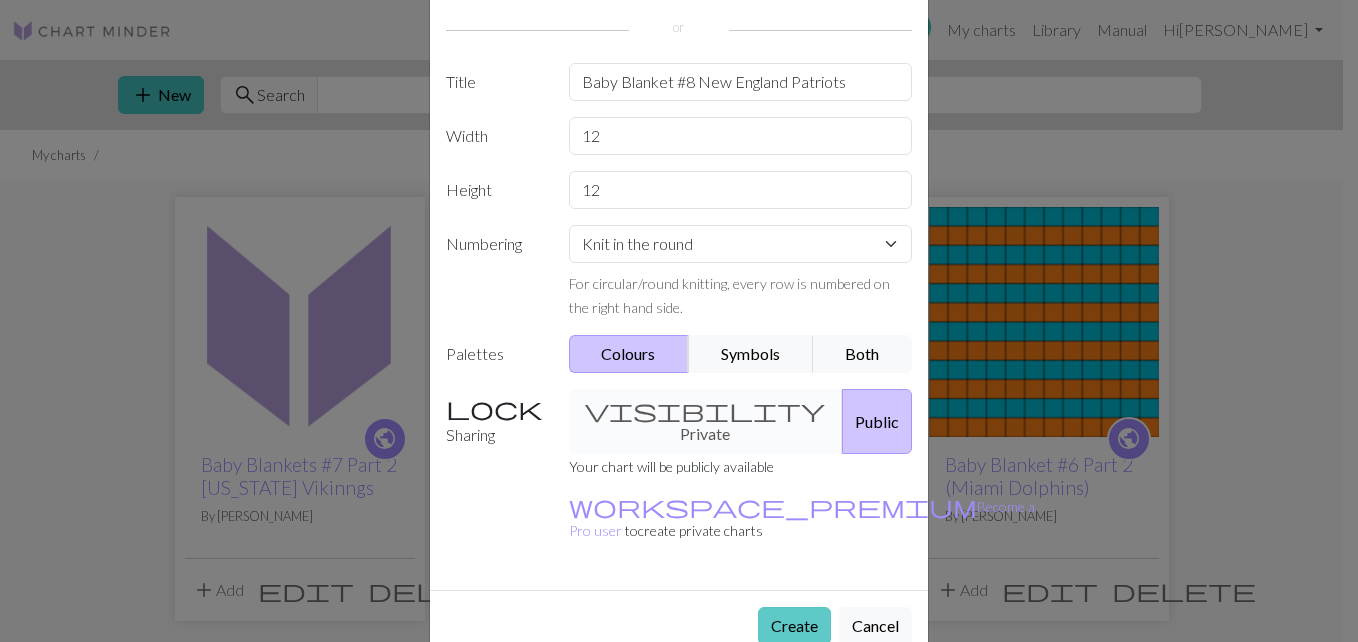 click on "Create" at bounding box center [794, 626] 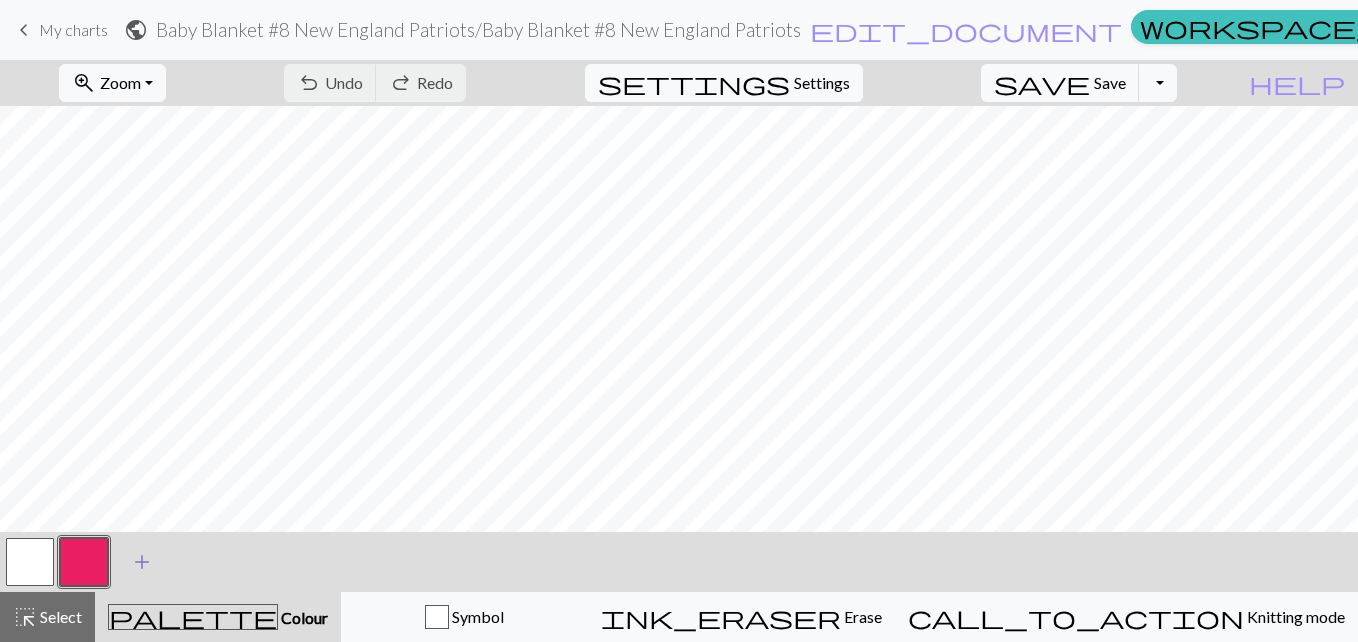 click on "add Add a  colour" at bounding box center [142, 562] 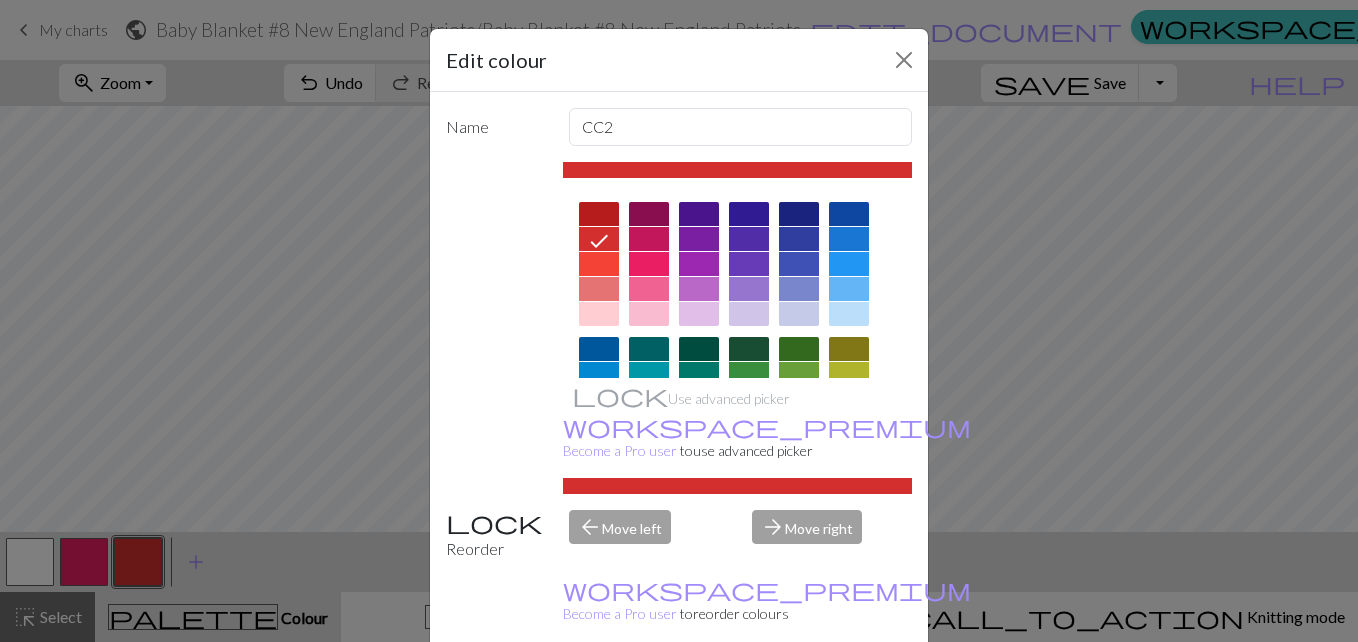 click at bounding box center (799, 214) 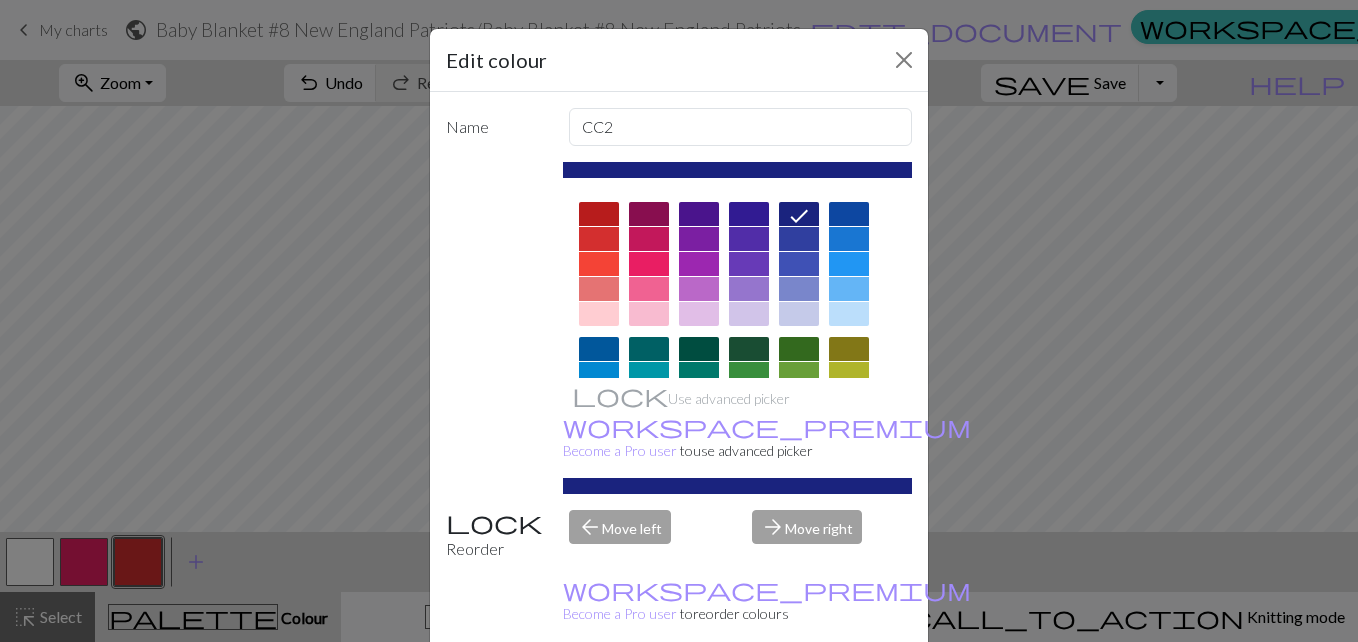 click on "Done" at bounding box center (799, 693) 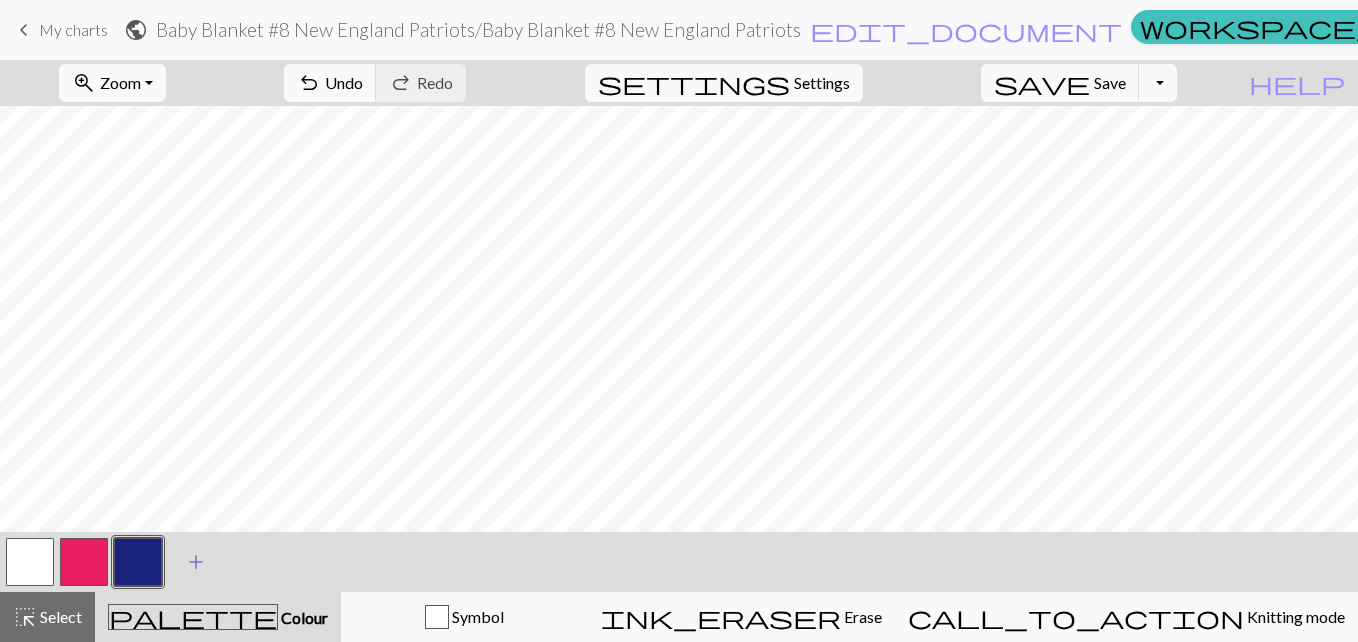 click on "add Add a  colour" at bounding box center (196, 562) 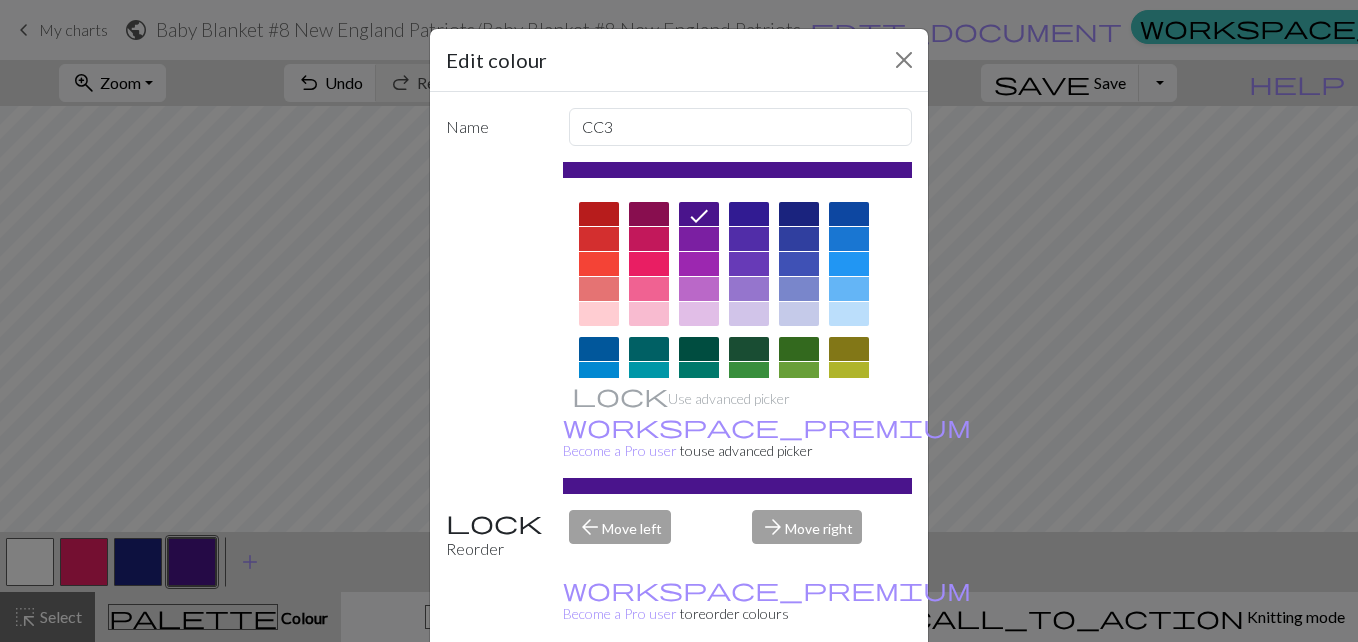 click on "Edit colour Name CC3 Use advanced picker workspace_premium Become a Pro user   to  use advanced picker Reorder arrow_back Move left arrow_forward Move right workspace_premium Become a Pro user   to  reorder colours Delete Done Cancel" at bounding box center [679, 321] 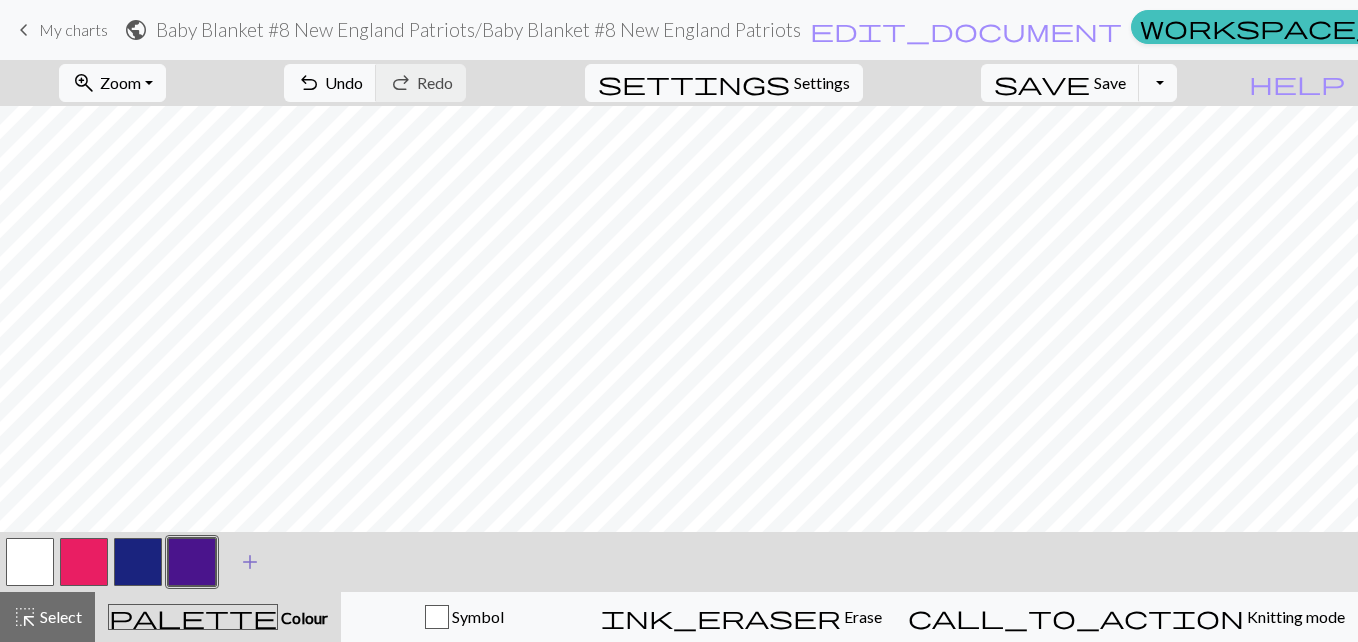 click on "add" at bounding box center [250, 562] 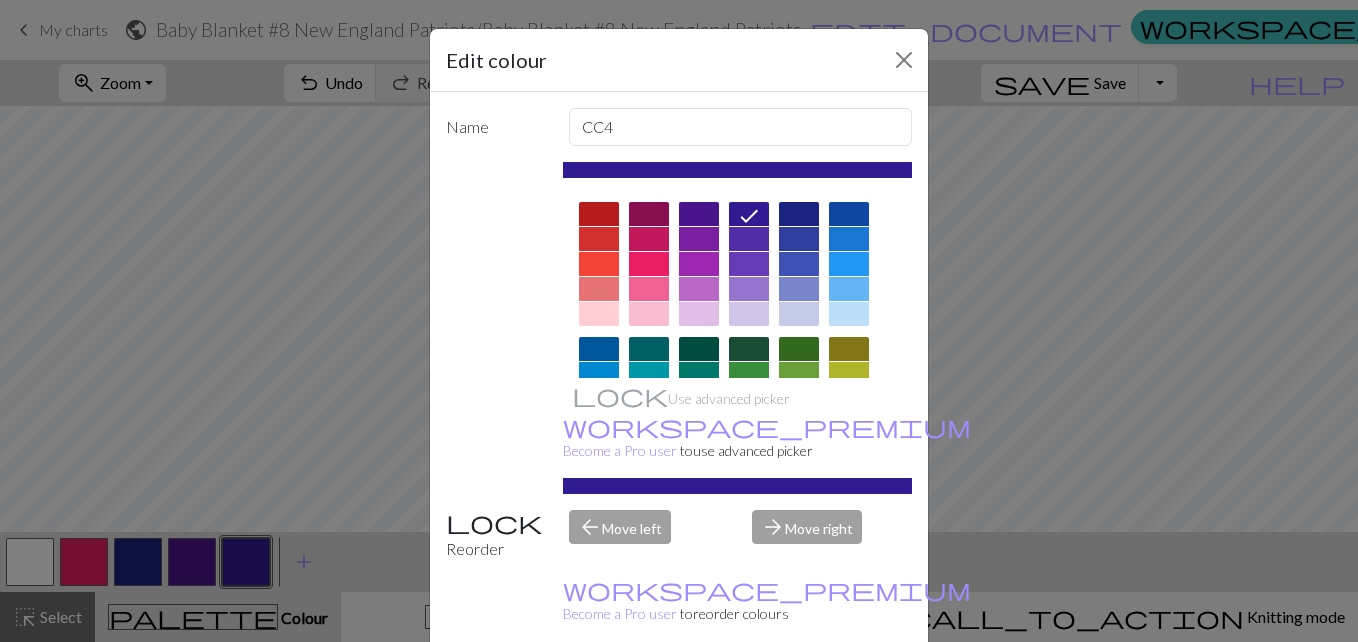 click at bounding box center (599, 214) 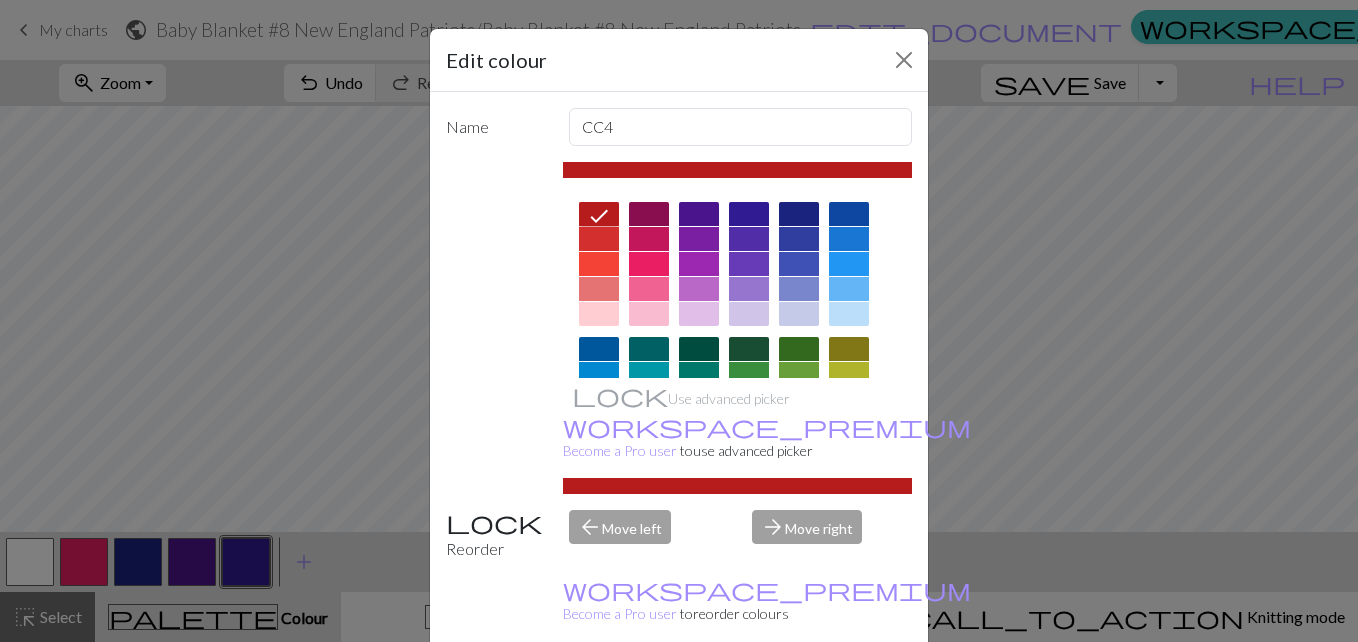 click on "Done" at bounding box center [799, 693] 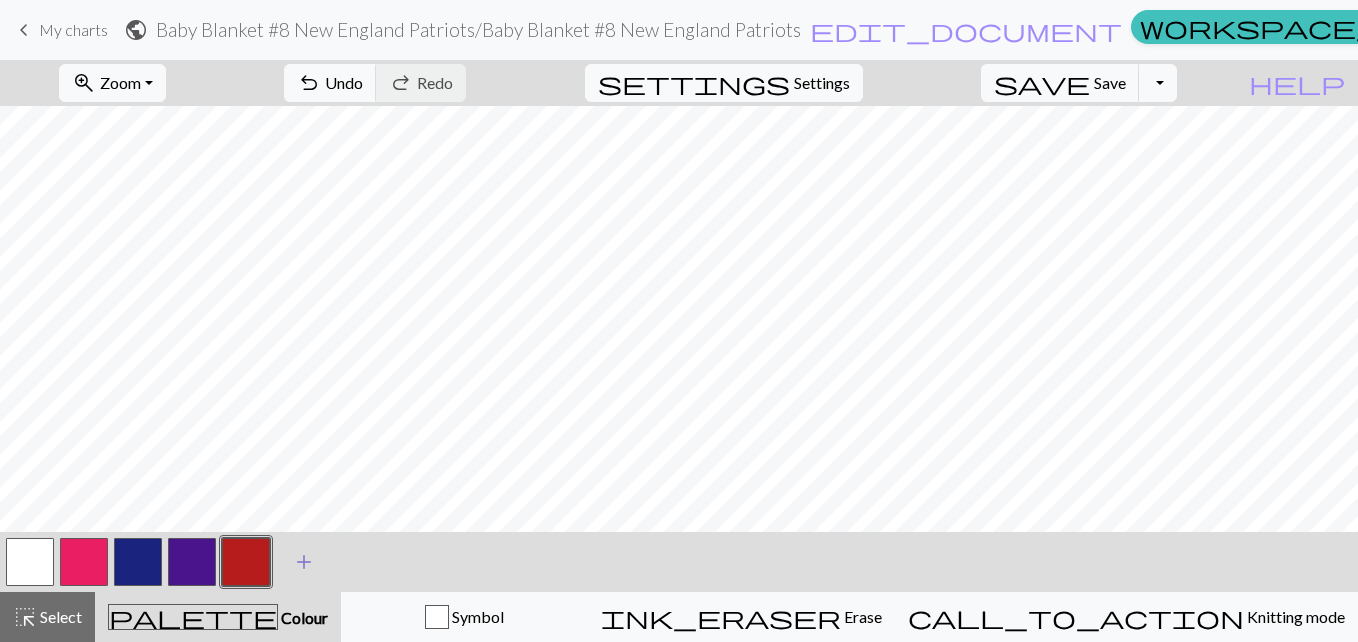 click on "add" at bounding box center [304, 562] 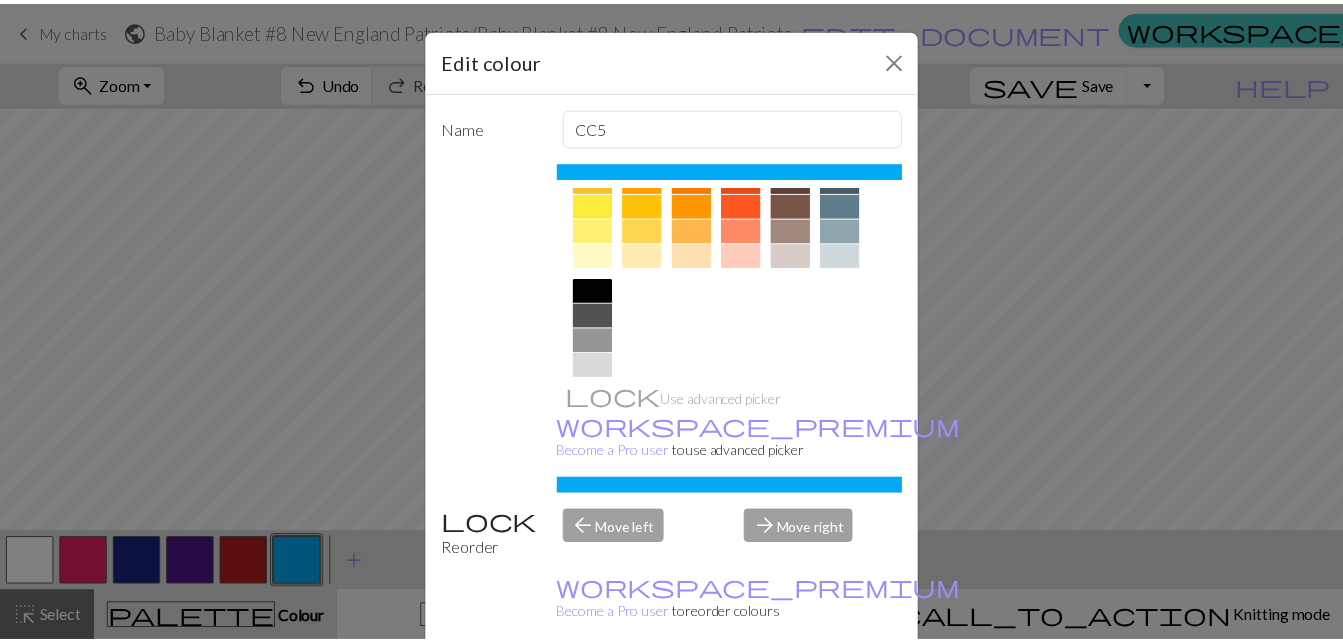 scroll, scrollTop: 357, scrollLeft: 0, axis: vertical 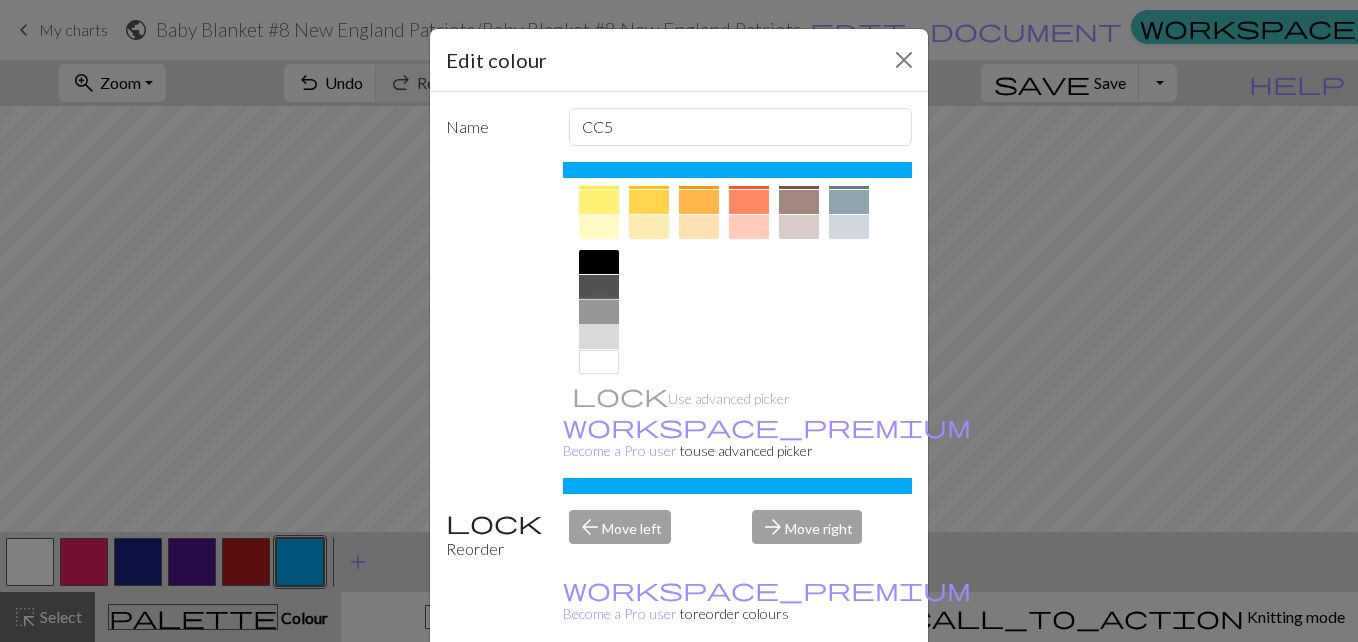 click at bounding box center (599, 312) 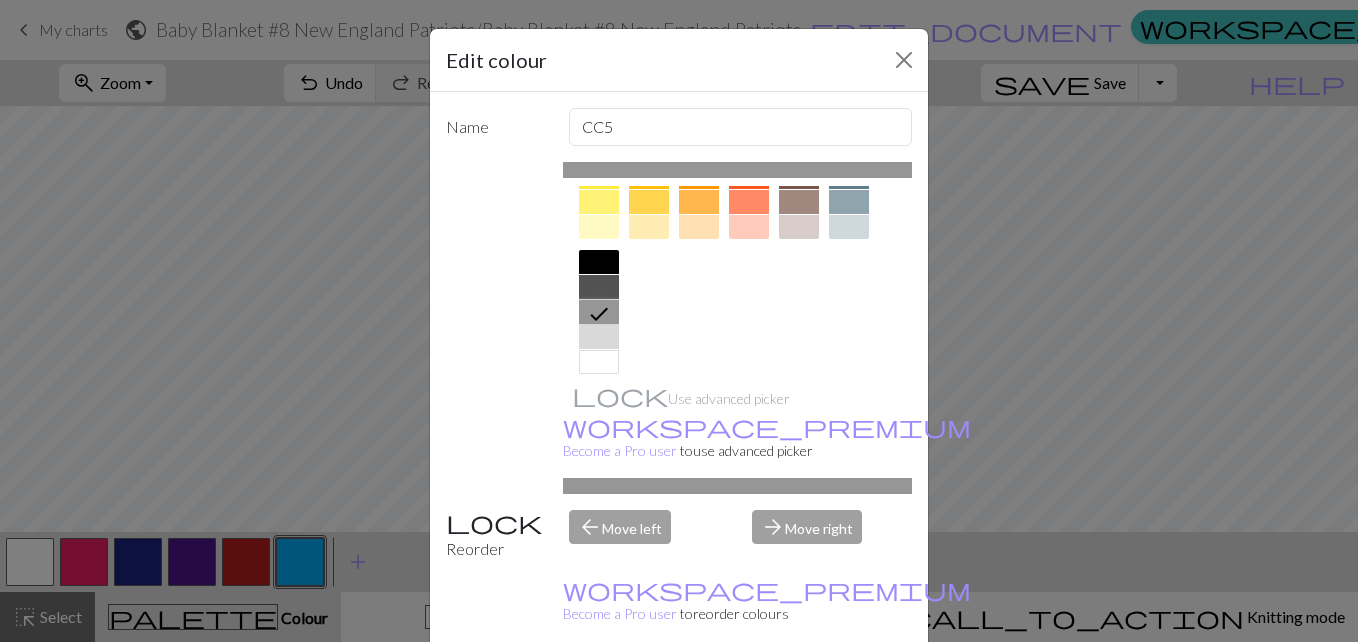 click on "Done" at bounding box center [799, 693] 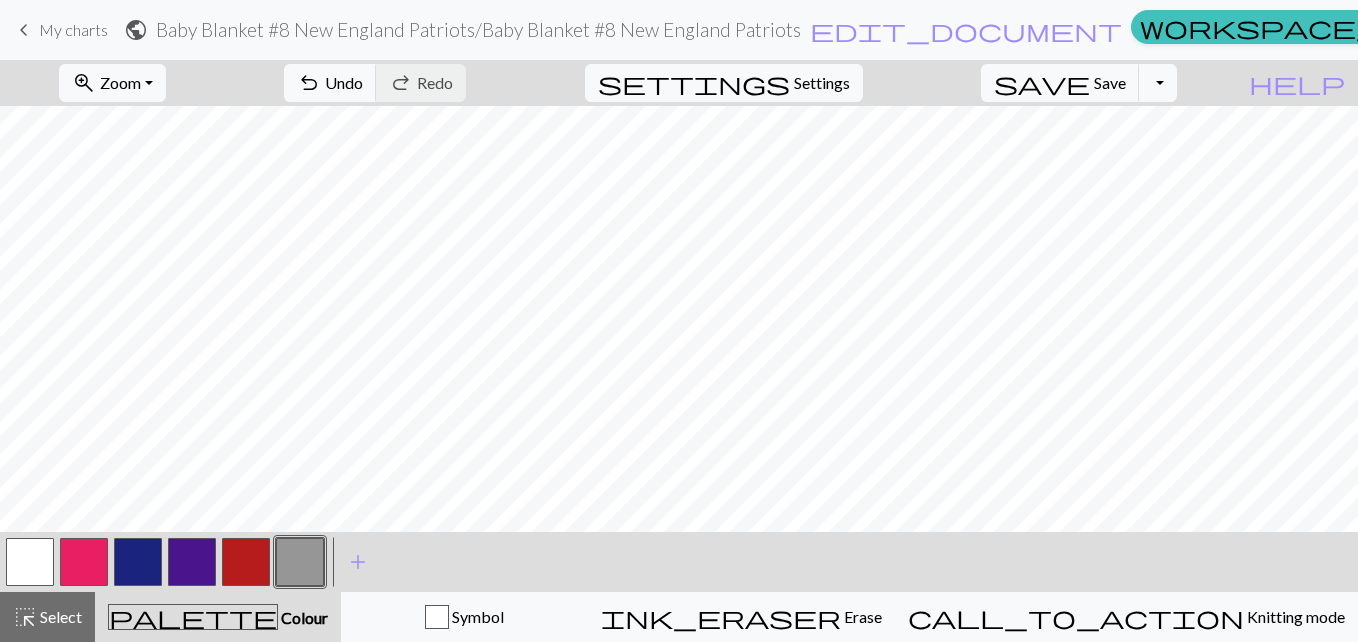 click at bounding box center (30, 562) 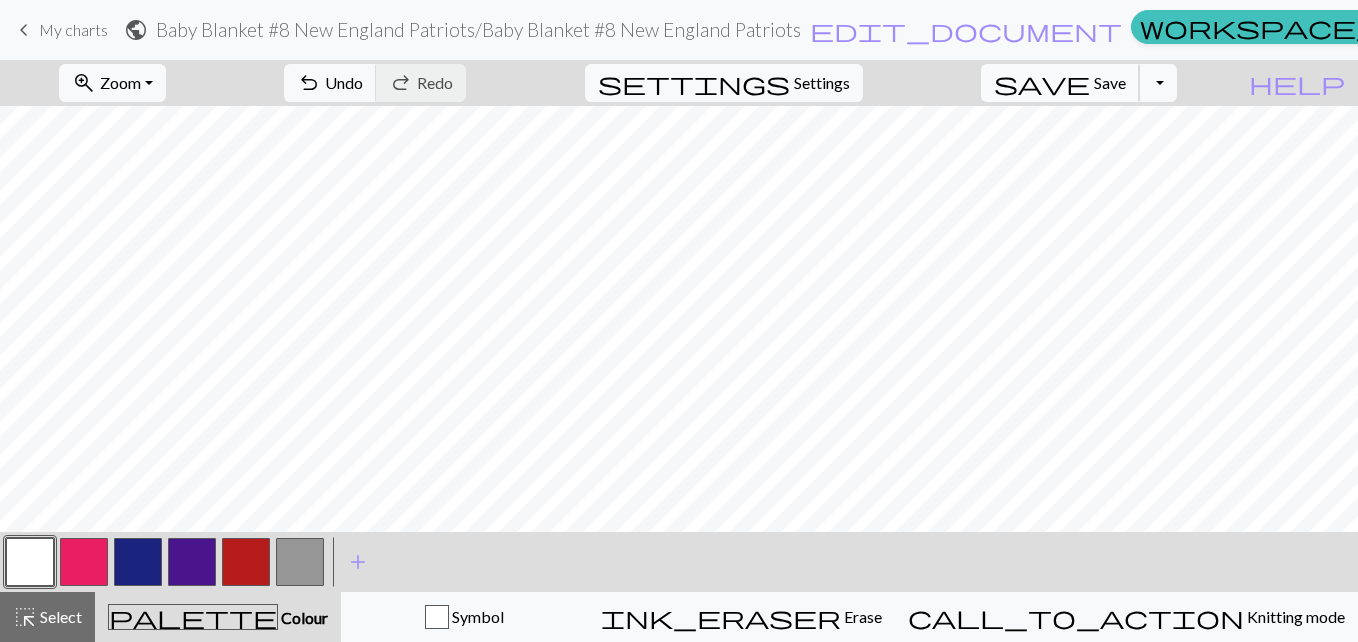 click on "save Save Save" at bounding box center (1060, 83) 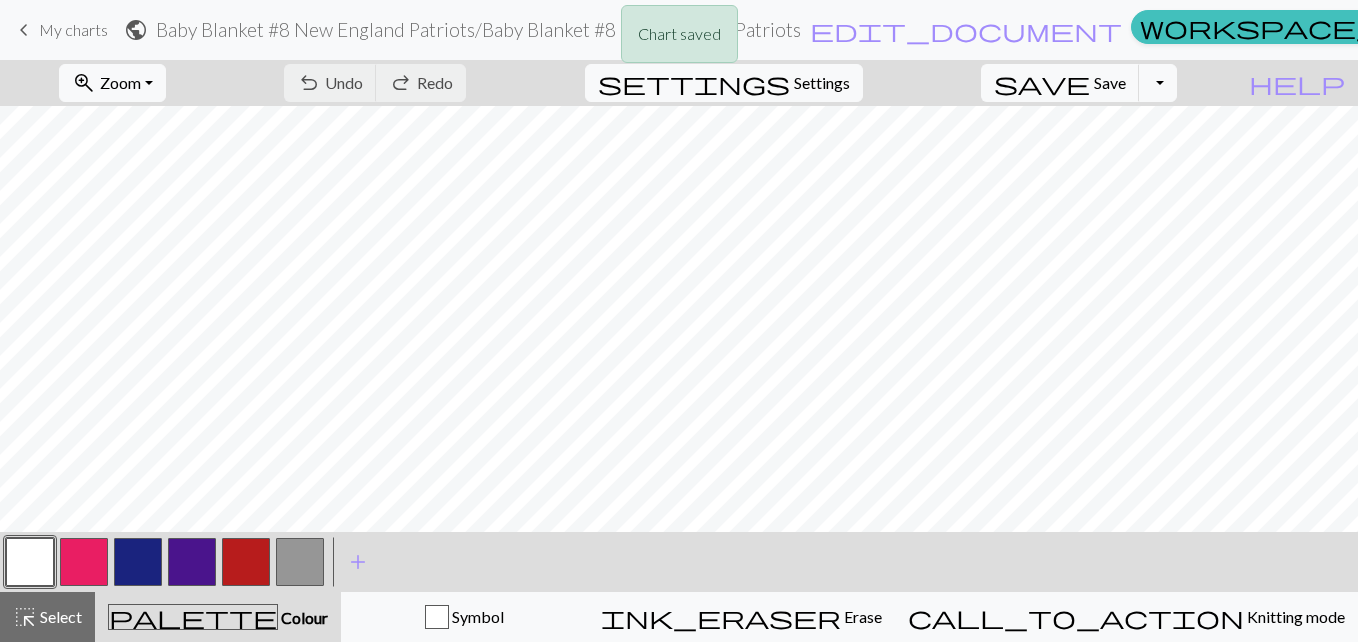 click on "Chart saved" at bounding box center (679, 39) 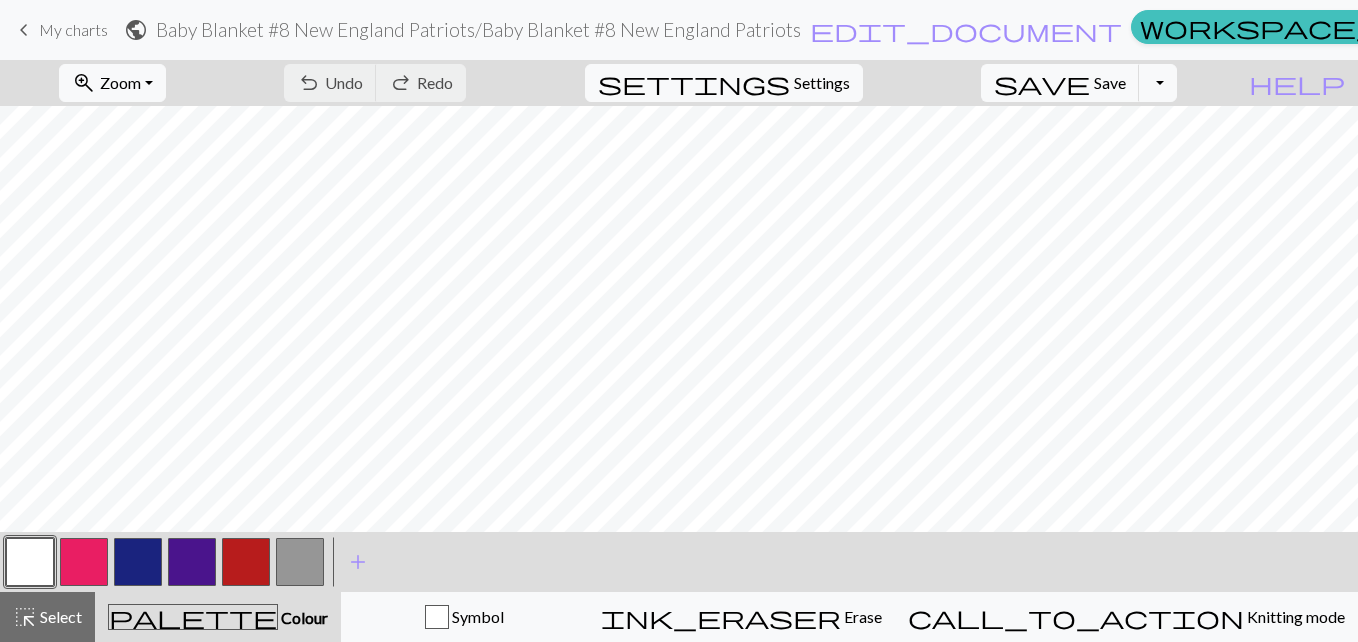 click on "keyboard_arrow_left   My charts" at bounding box center (60, 30) 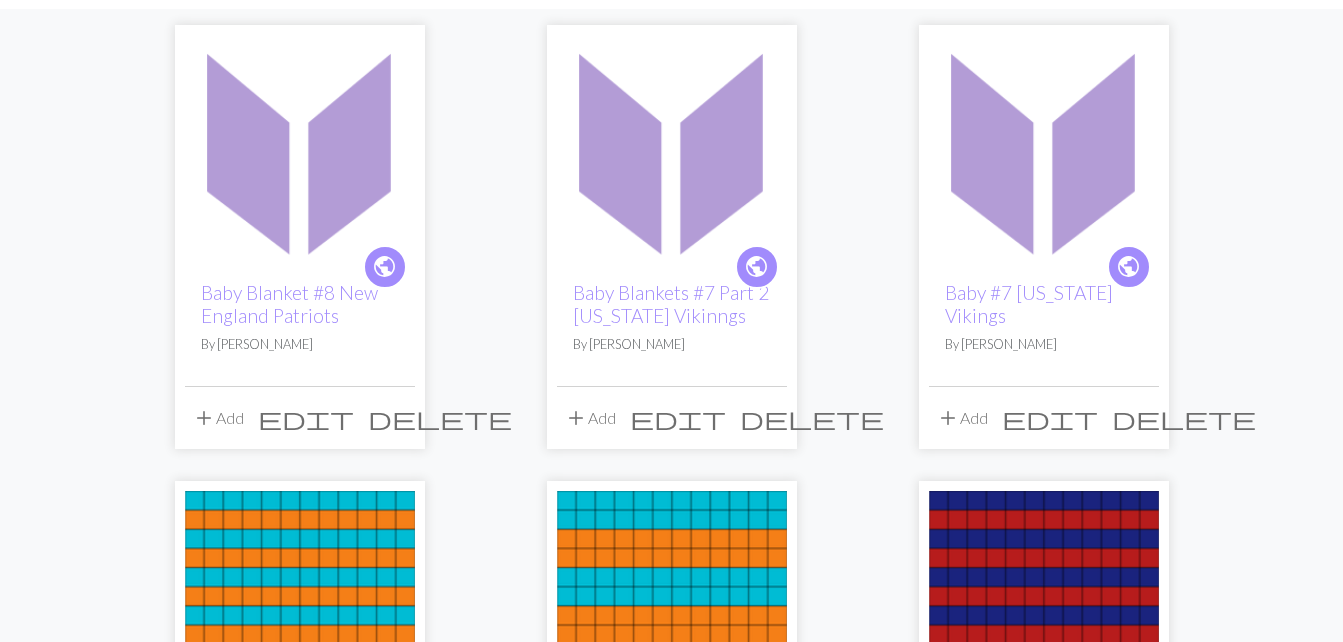 scroll, scrollTop: 23, scrollLeft: 0, axis: vertical 